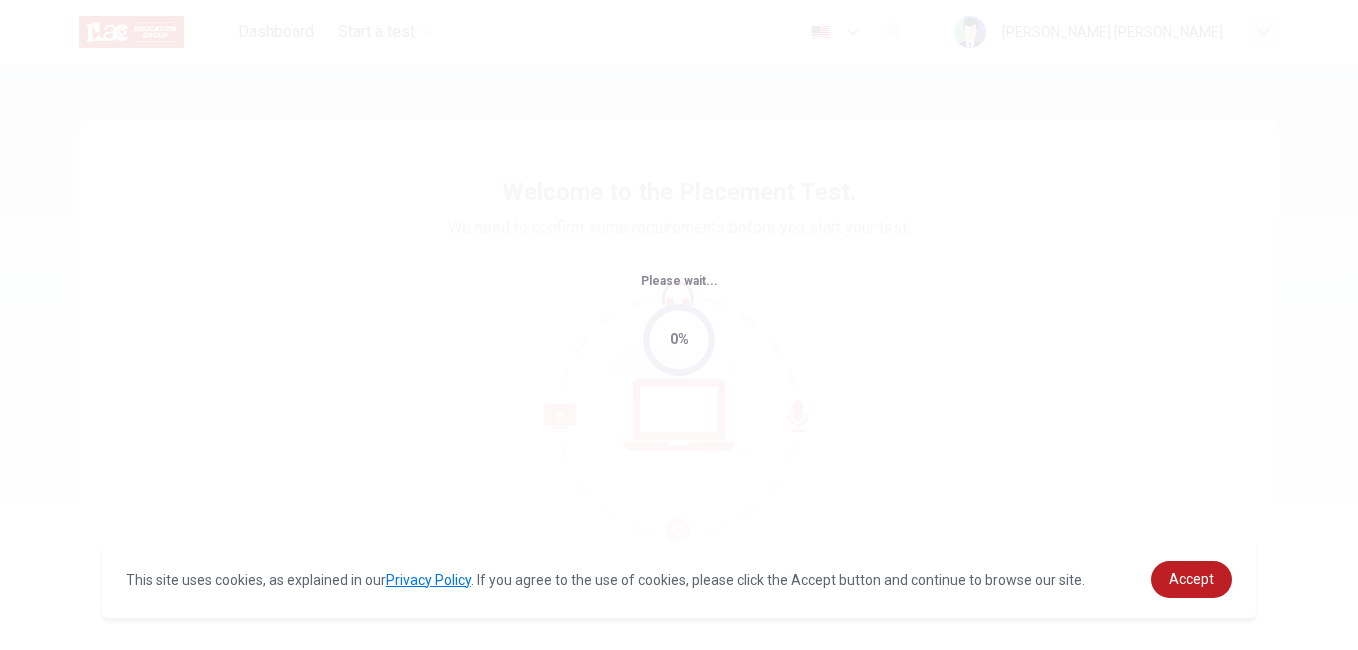 scroll, scrollTop: 0, scrollLeft: 0, axis: both 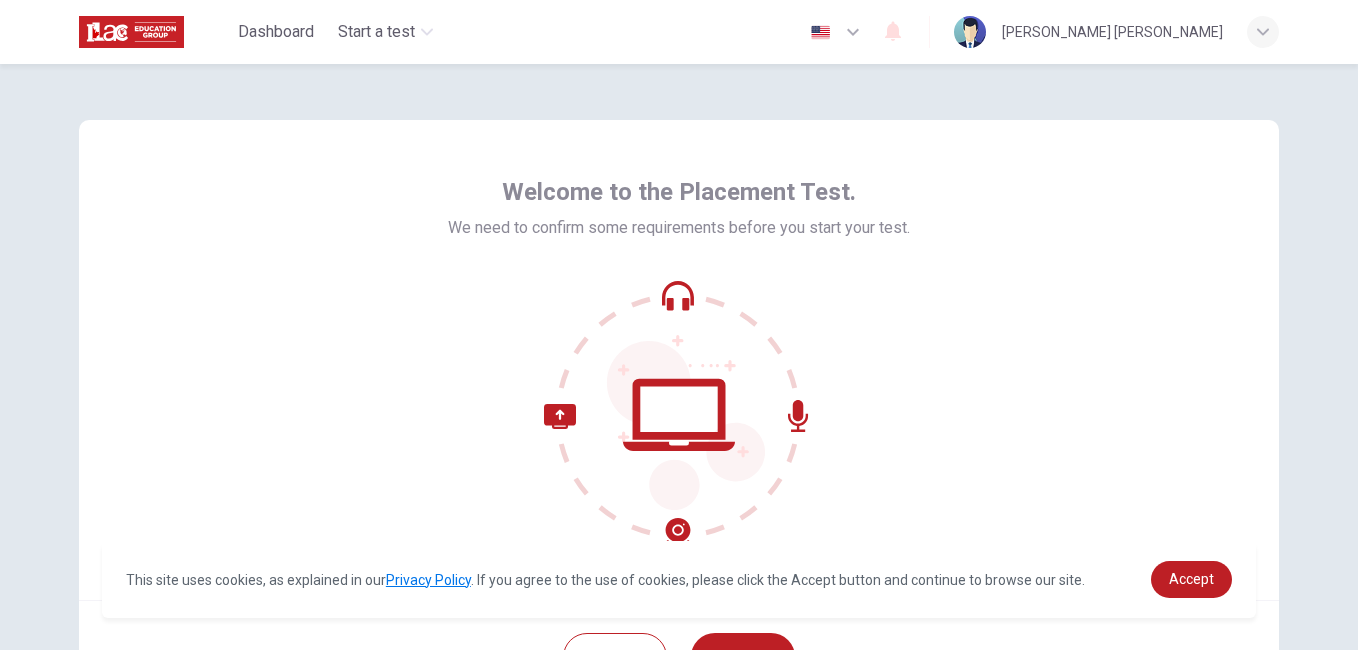click on "This site uses cookies, as explained in our  Privacy Policy . If you agree to the use of cookies, please click the Accept button and continue to browse our site." at bounding box center (605, 580) 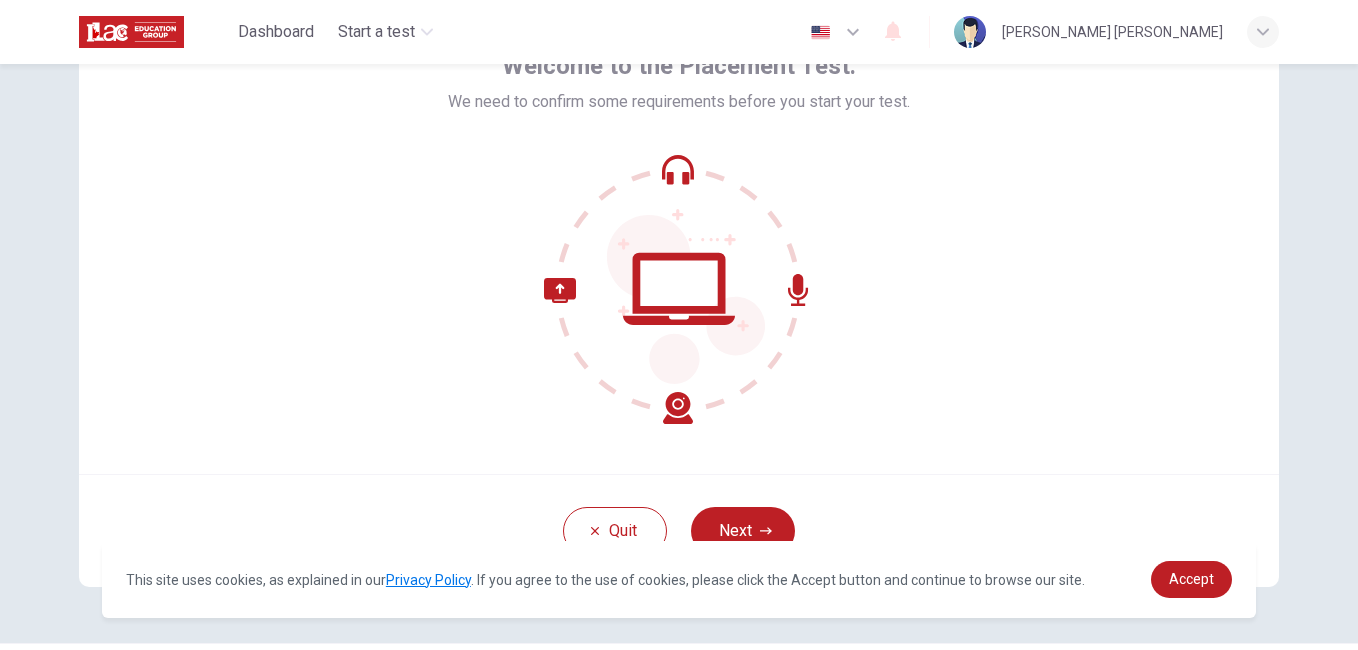 scroll, scrollTop: 127, scrollLeft: 0, axis: vertical 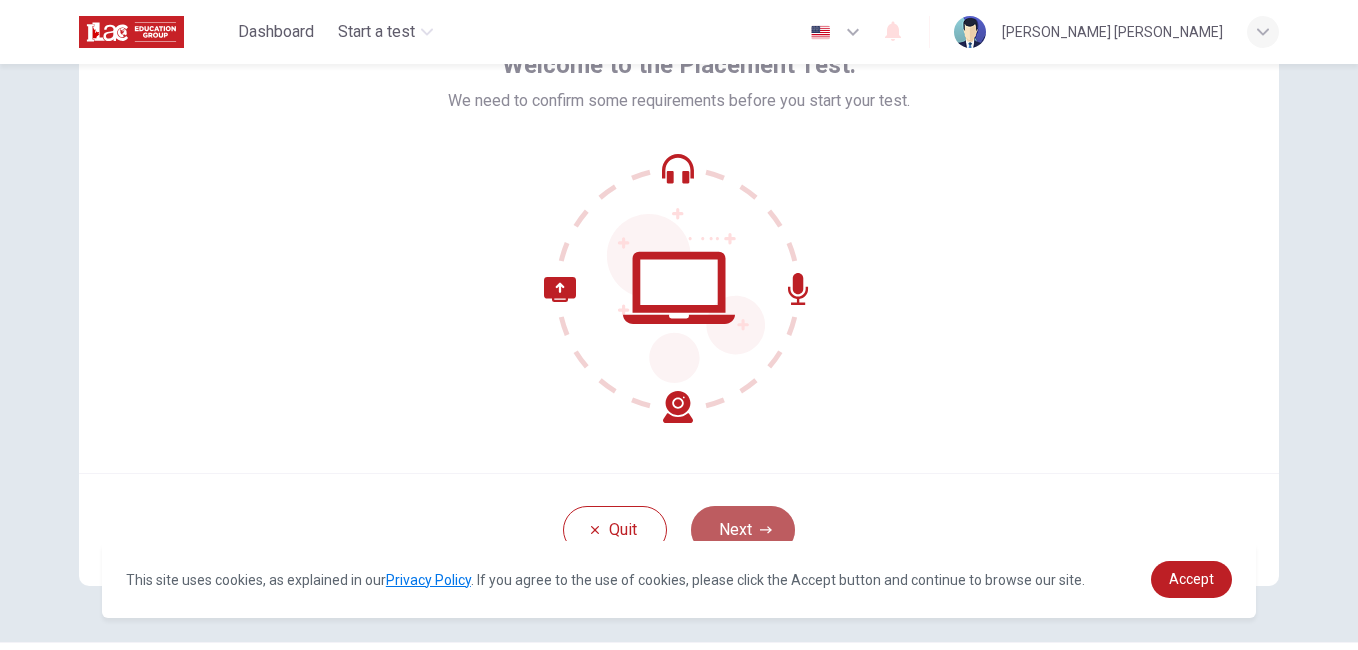 click on "Next" at bounding box center (743, 530) 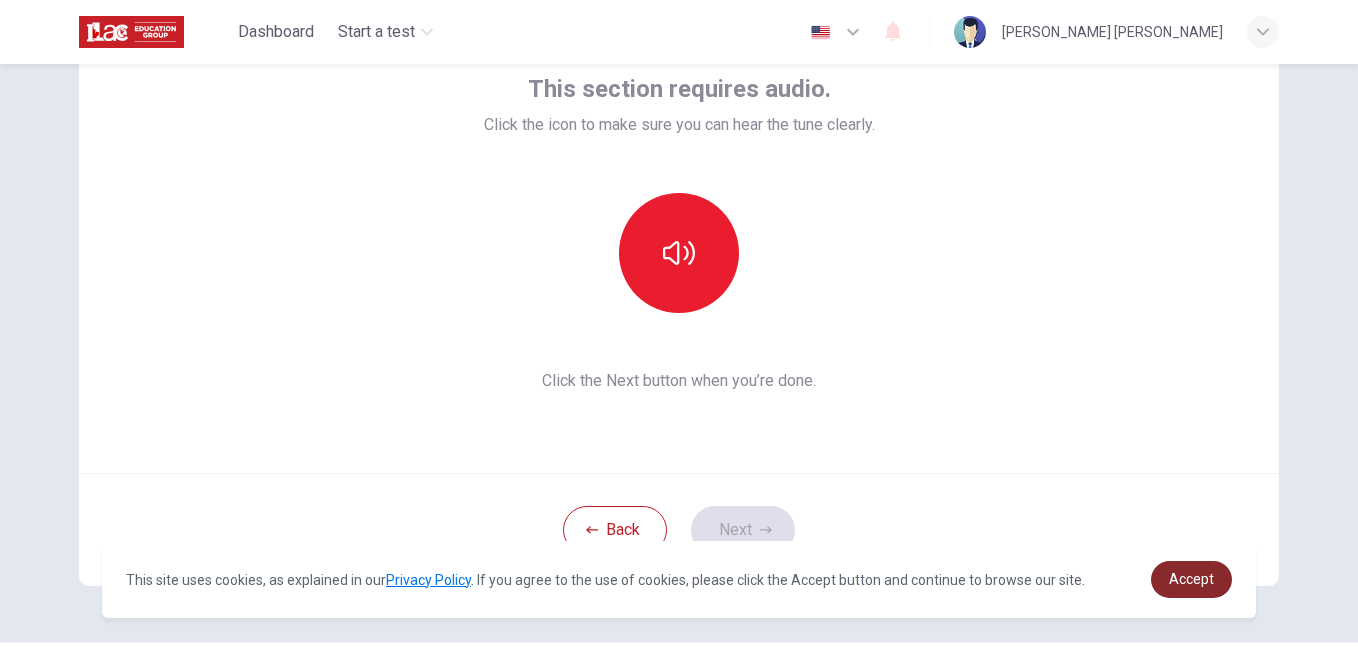 click on "Accept" at bounding box center (1191, 579) 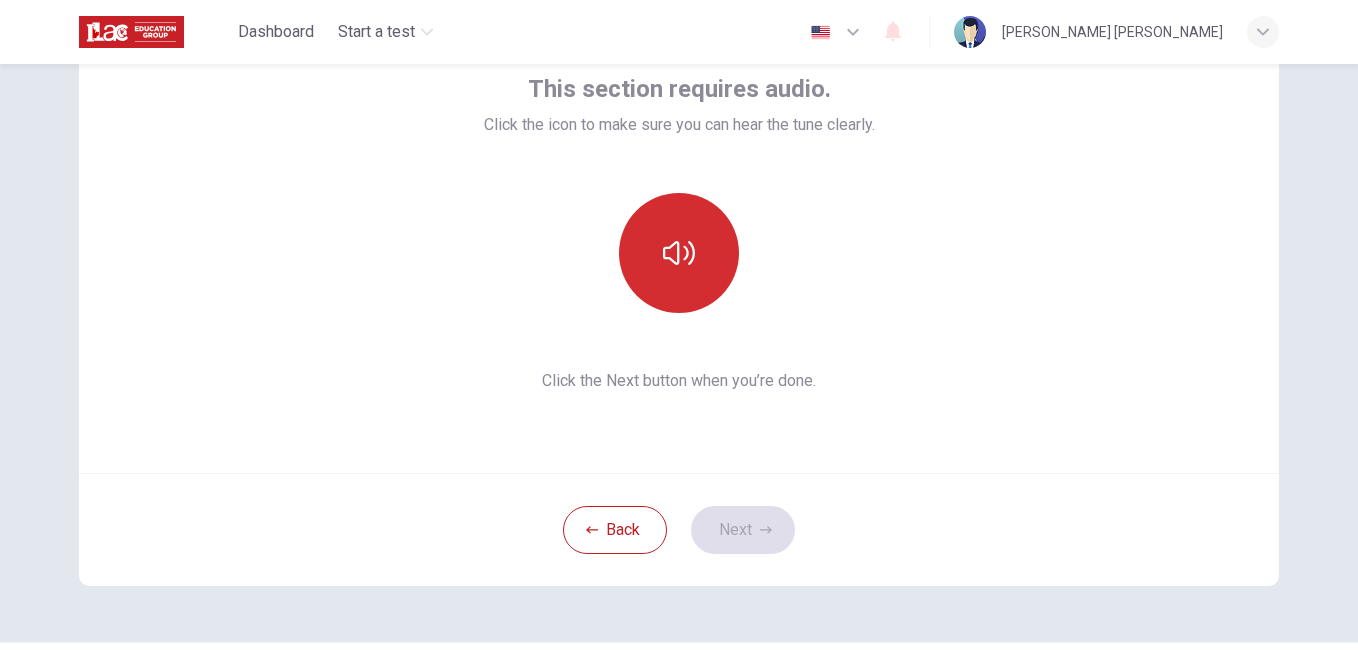 click at bounding box center (679, 253) 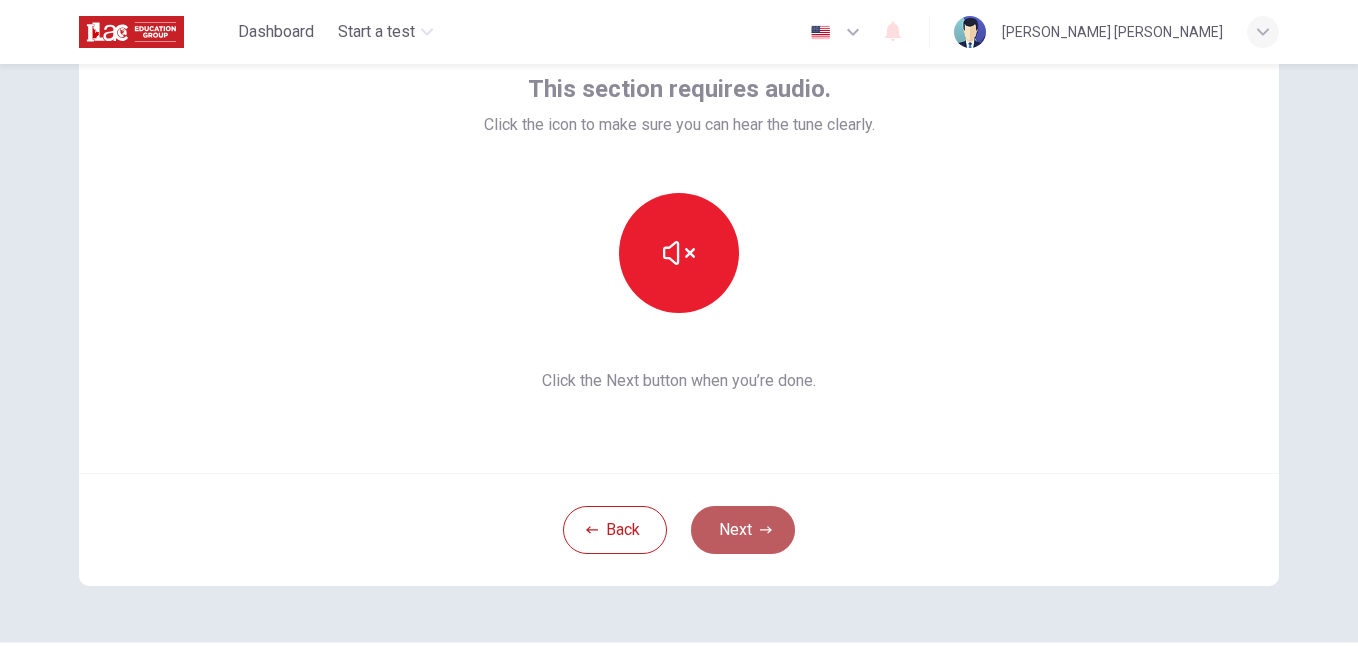 click on "Next" at bounding box center [743, 530] 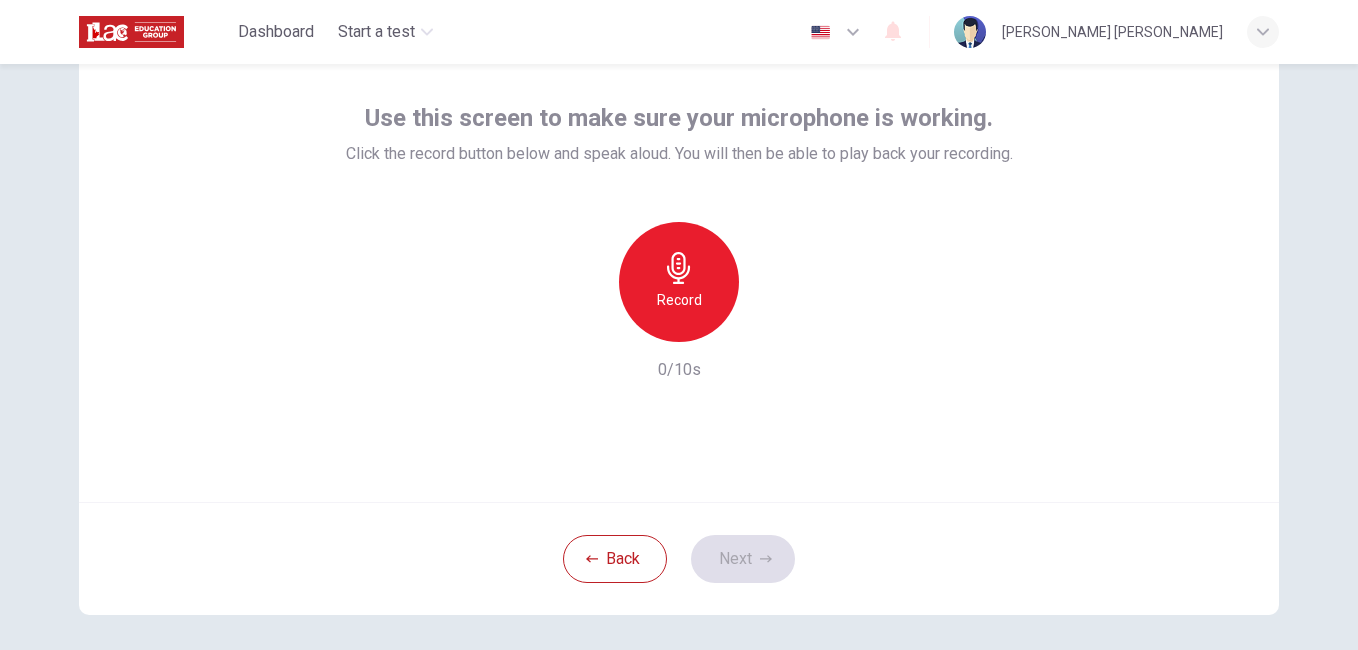 scroll, scrollTop: 97, scrollLeft: 0, axis: vertical 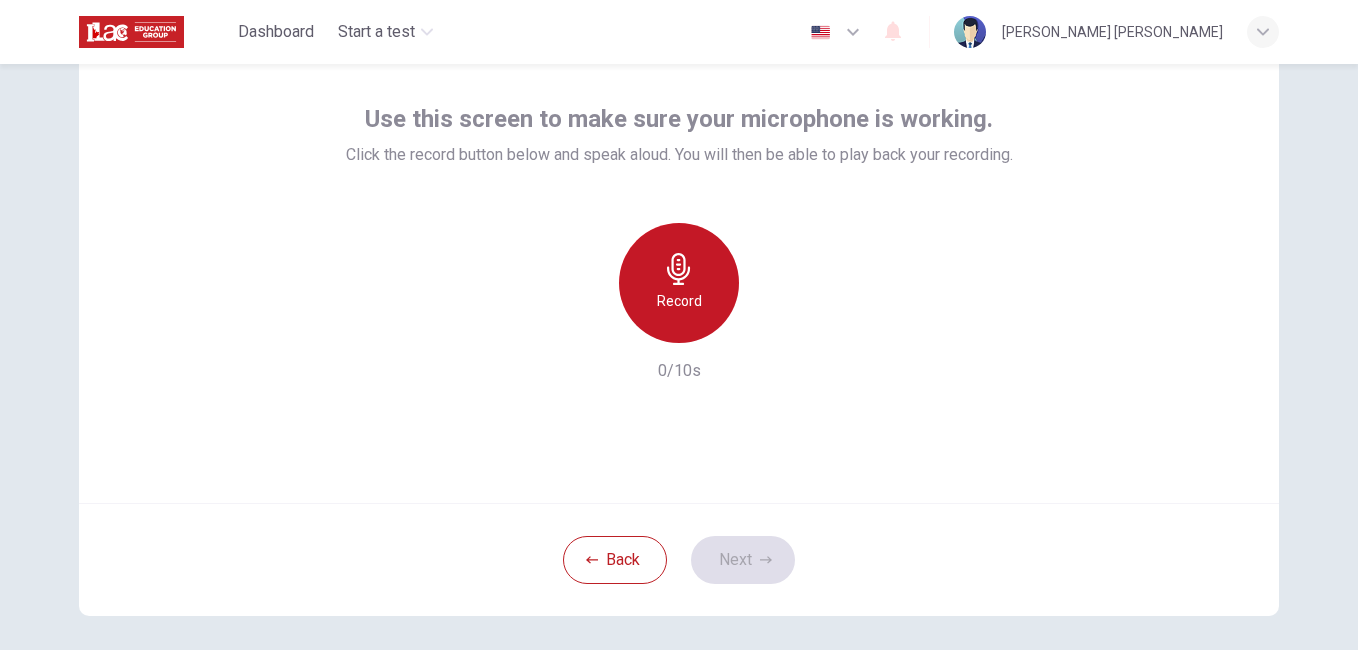 click on "Record" at bounding box center [679, 301] 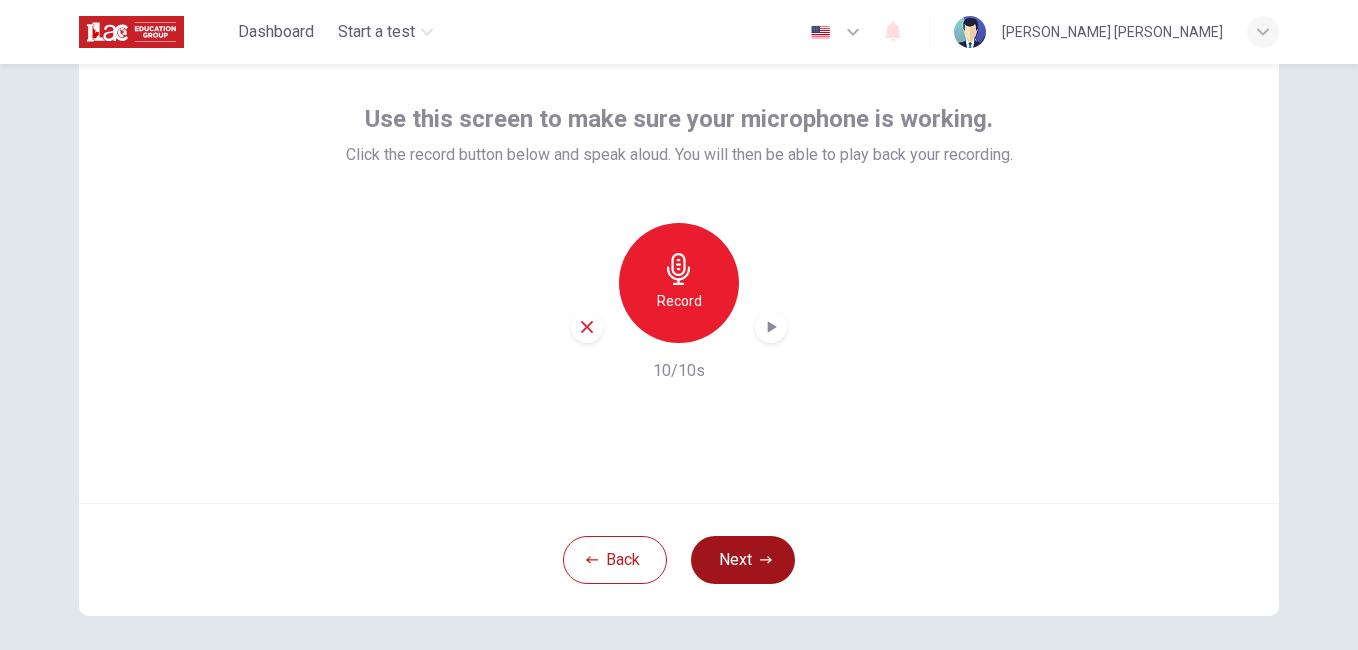 click on "Next" at bounding box center (743, 560) 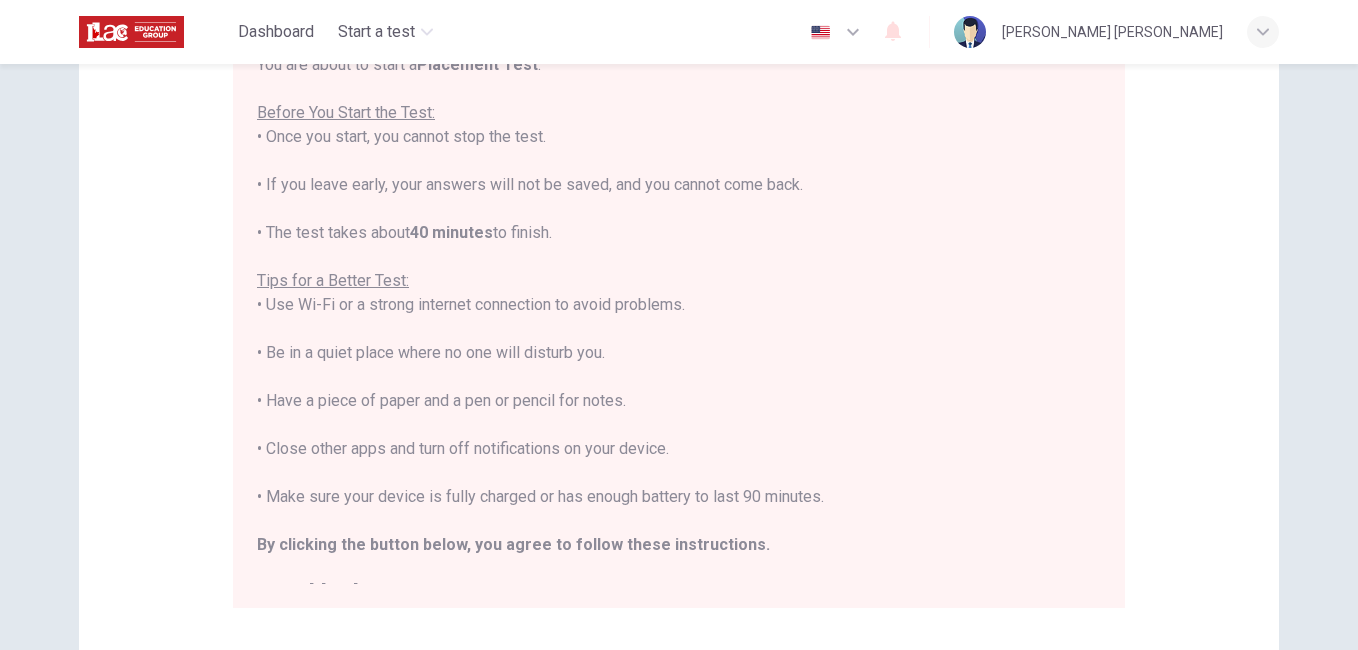 scroll, scrollTop: 229, scrollLeft: 0, axis: vertical 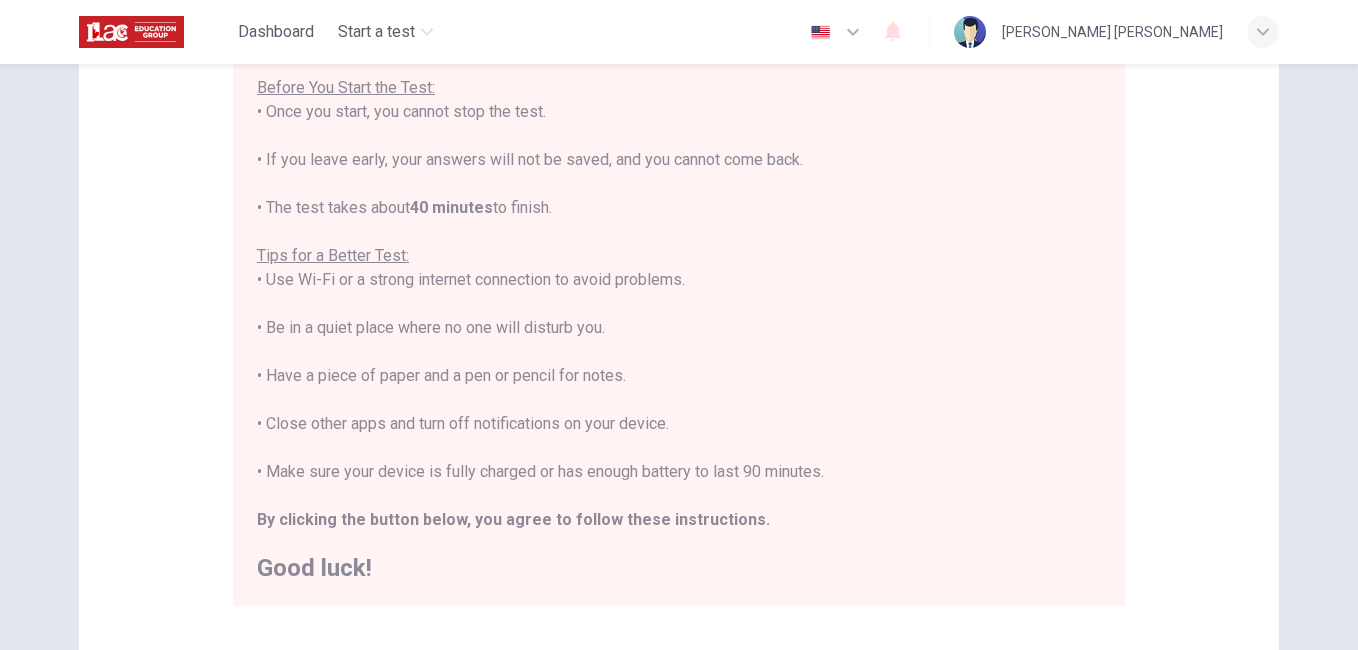 click on "By clicking the button below, you agree to follow these instructions." at bounding box center (513, 519) 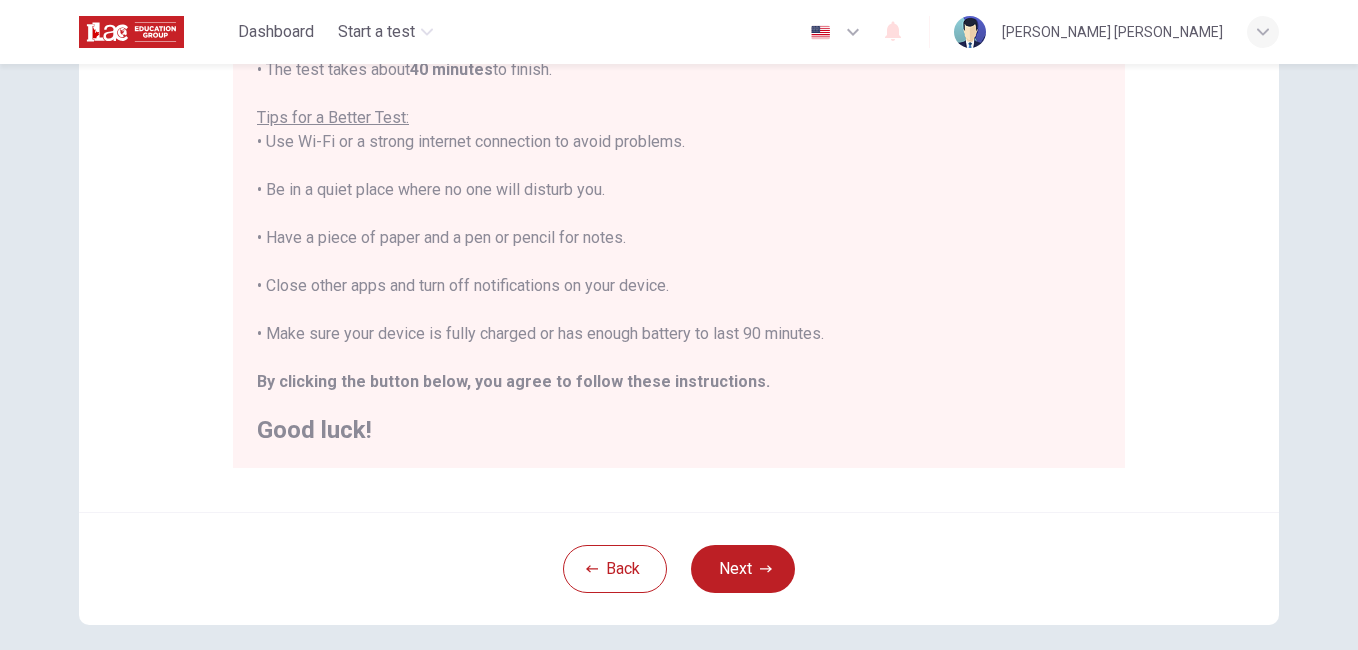 scroll, scrollTop: 365, scrollLeft: 0, axis: vertical 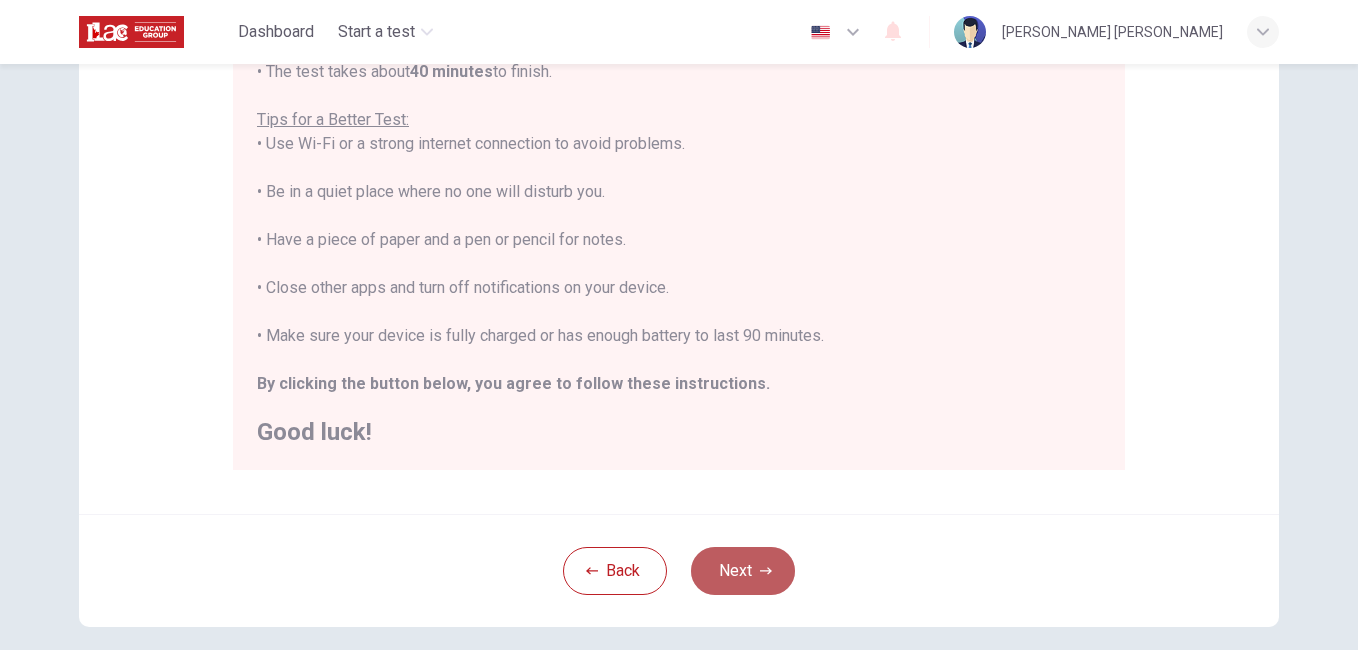 click on "Next" at bounding box center (743, 571) 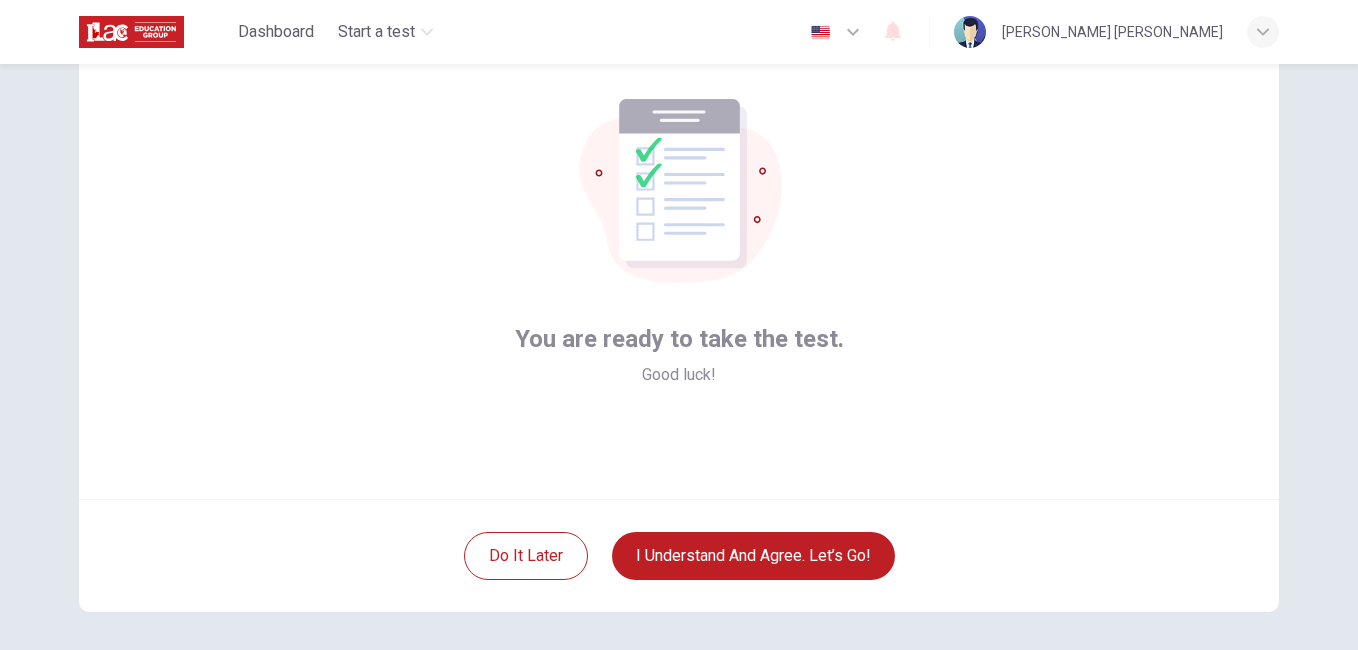 scroll, scrollTop: 102, scrollLeft: 0, axis: vertical 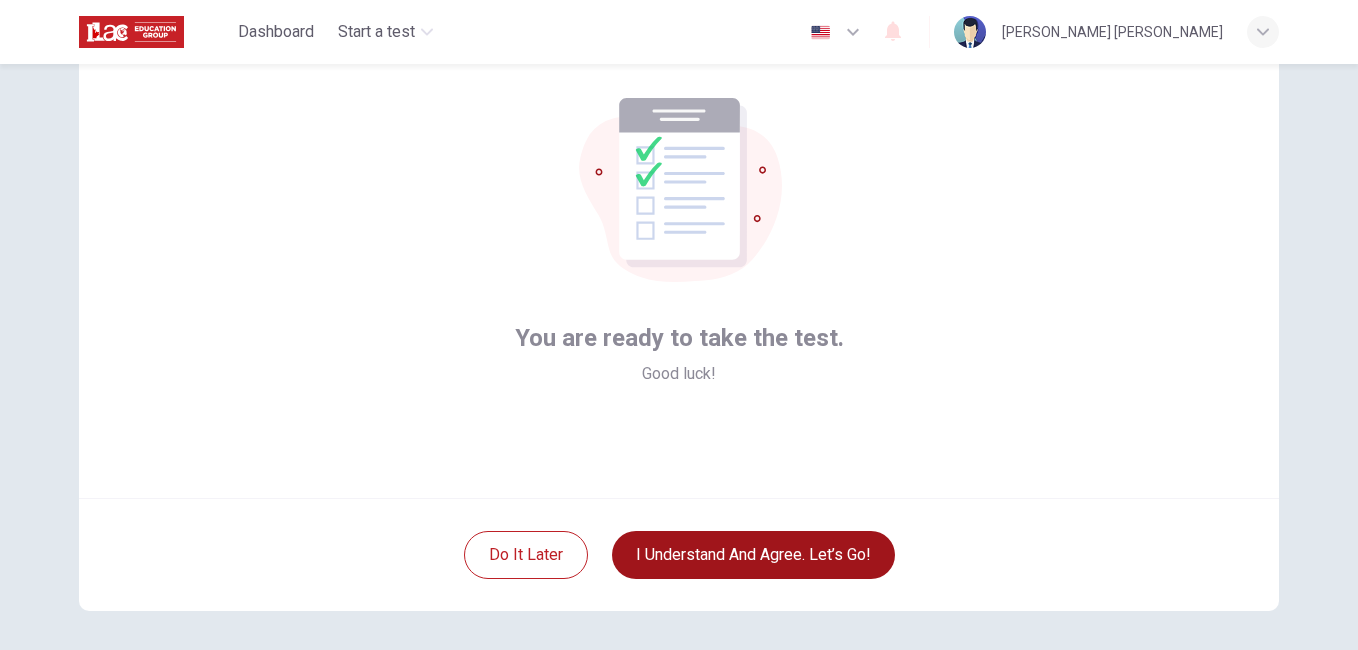 click on "I understand and agree. Let’s go!" at bounding box center [753, 555] 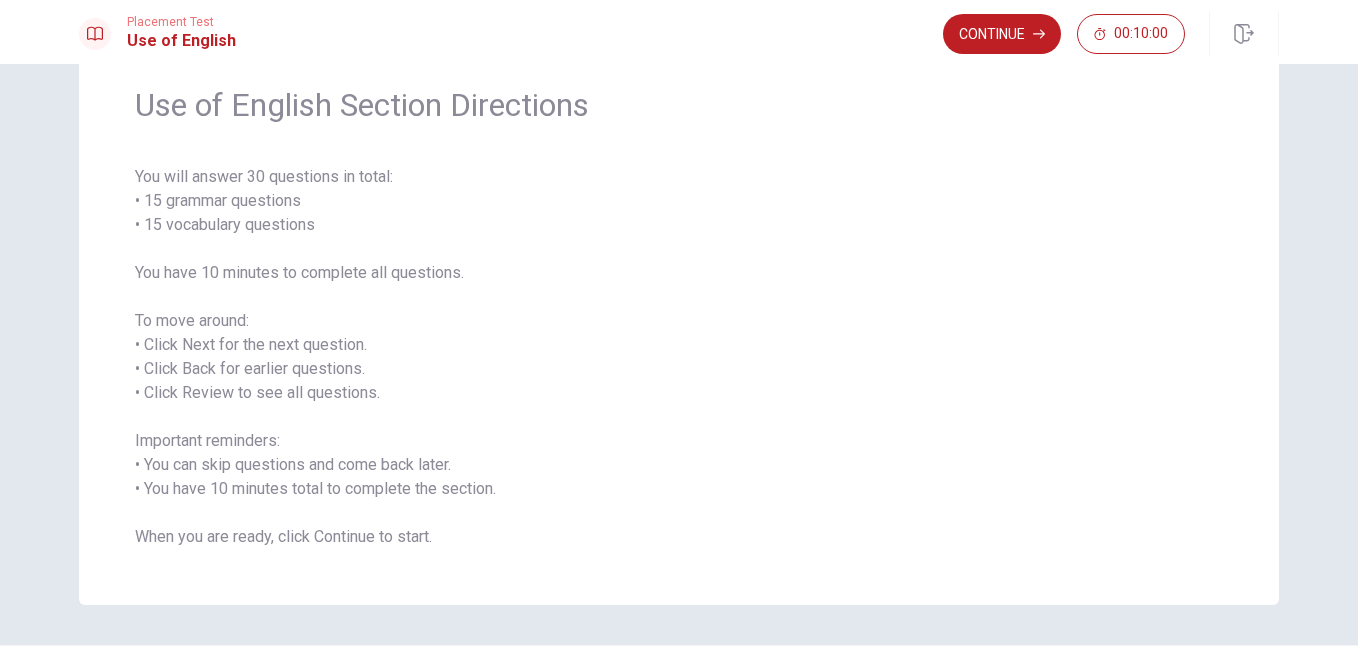 scroll, scrollTop: 81, scrollLeft: 0, axis: vertical 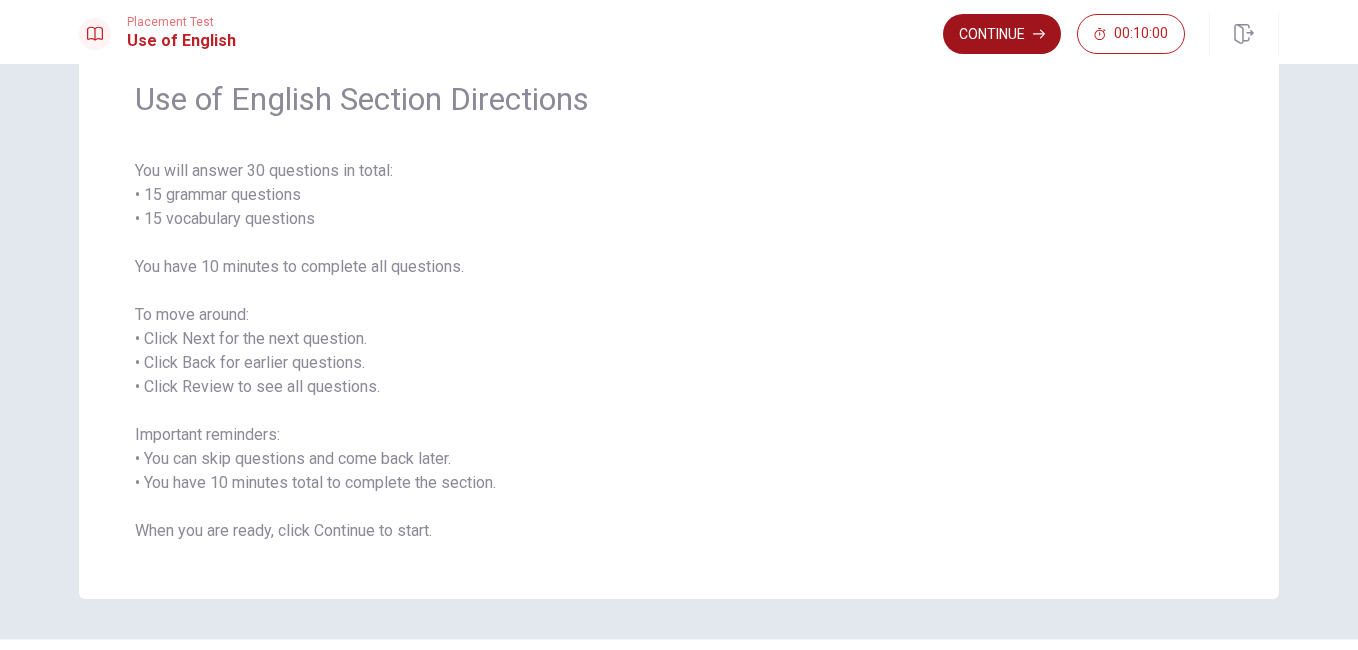 click on "Continue" at bounding box center (1002, 34) 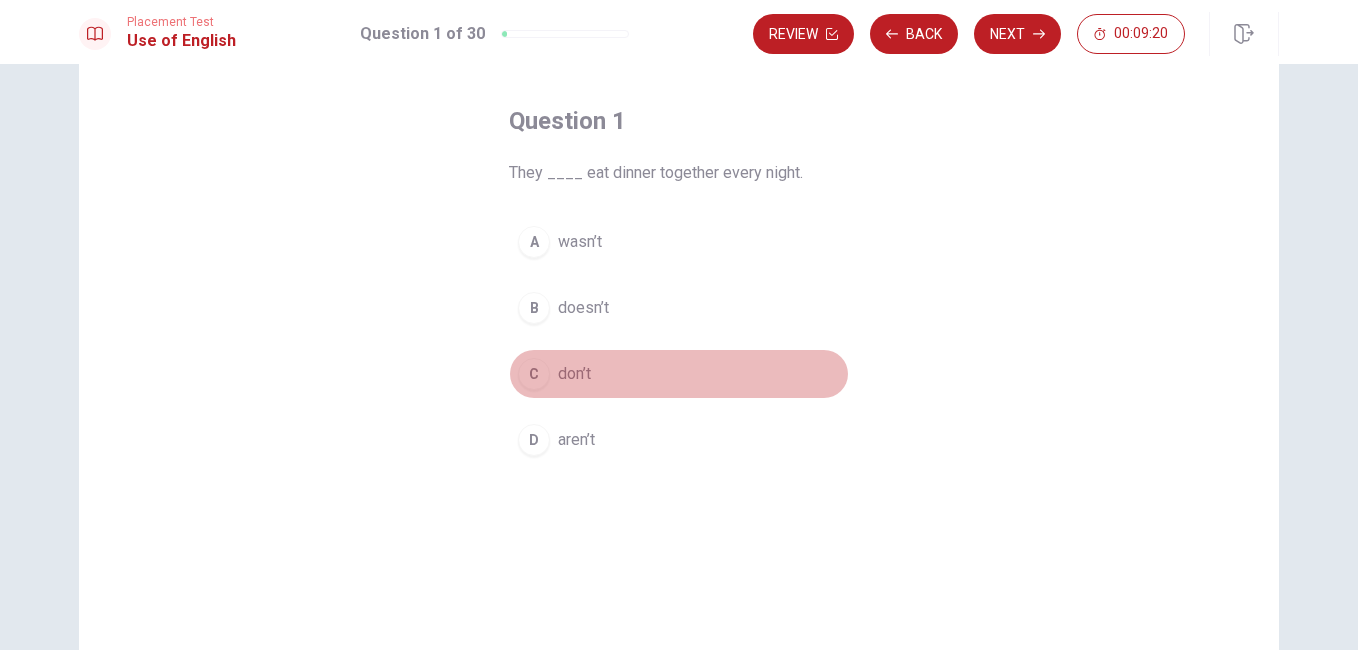 click on "don’t" at bounding box center [574, 374] 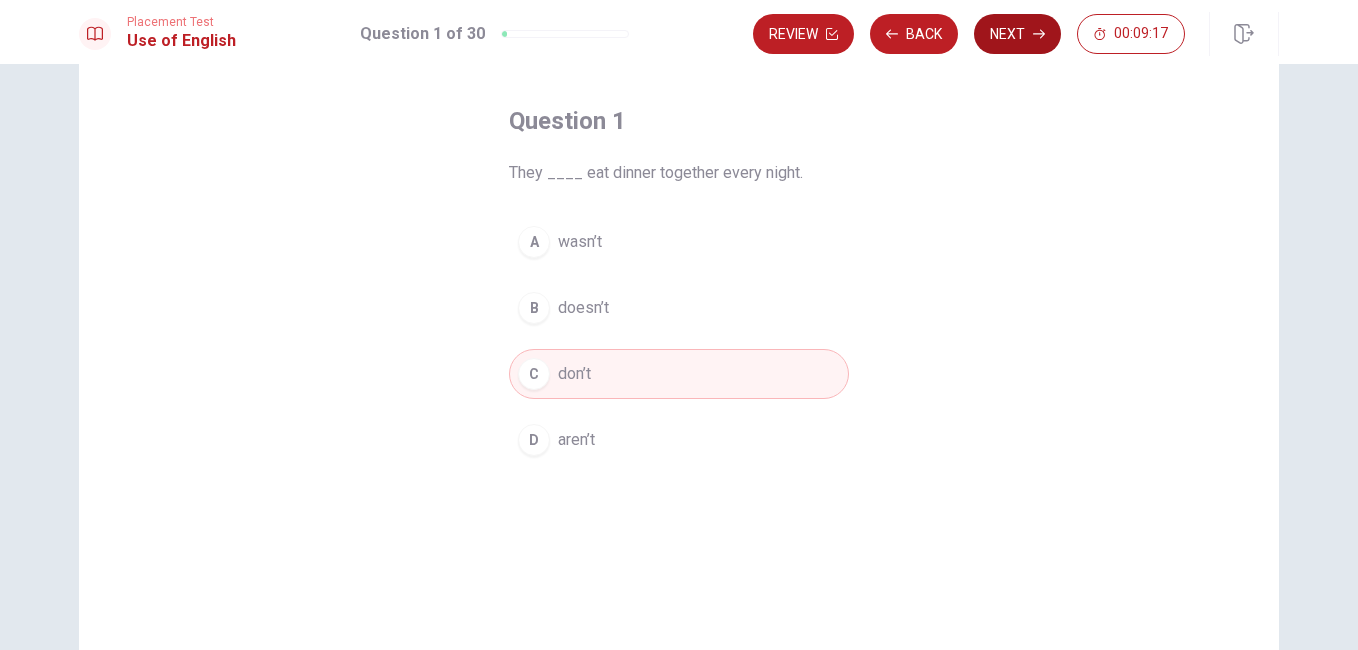 click on "Next" at bounding box center [1017, 34] 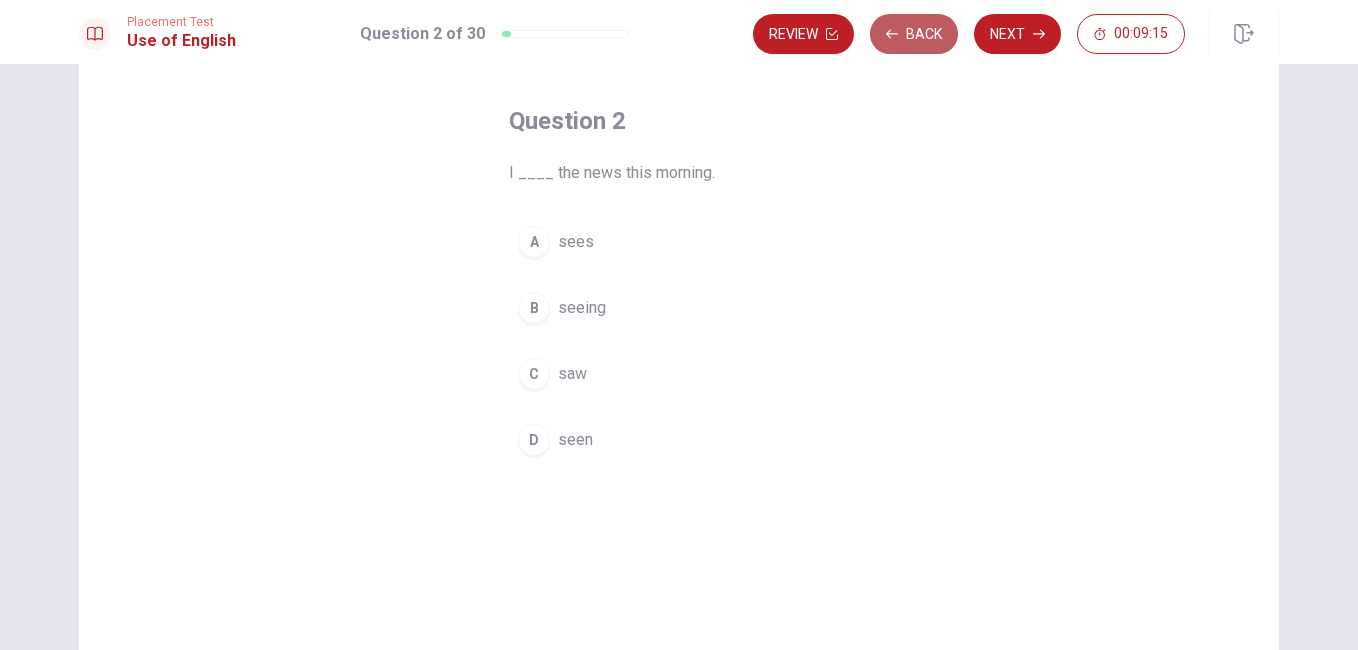 click on "Back" at bounding box center [914, 34] 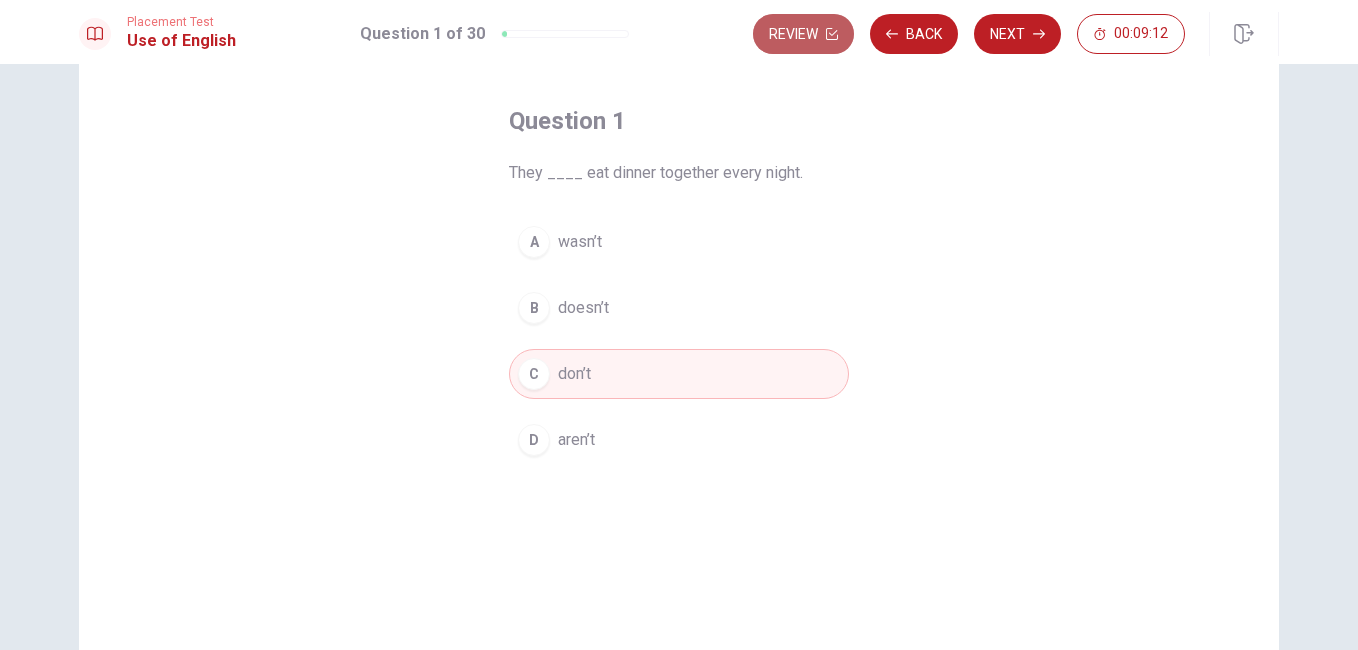 click on "Review" at bounding box center (803, 34) 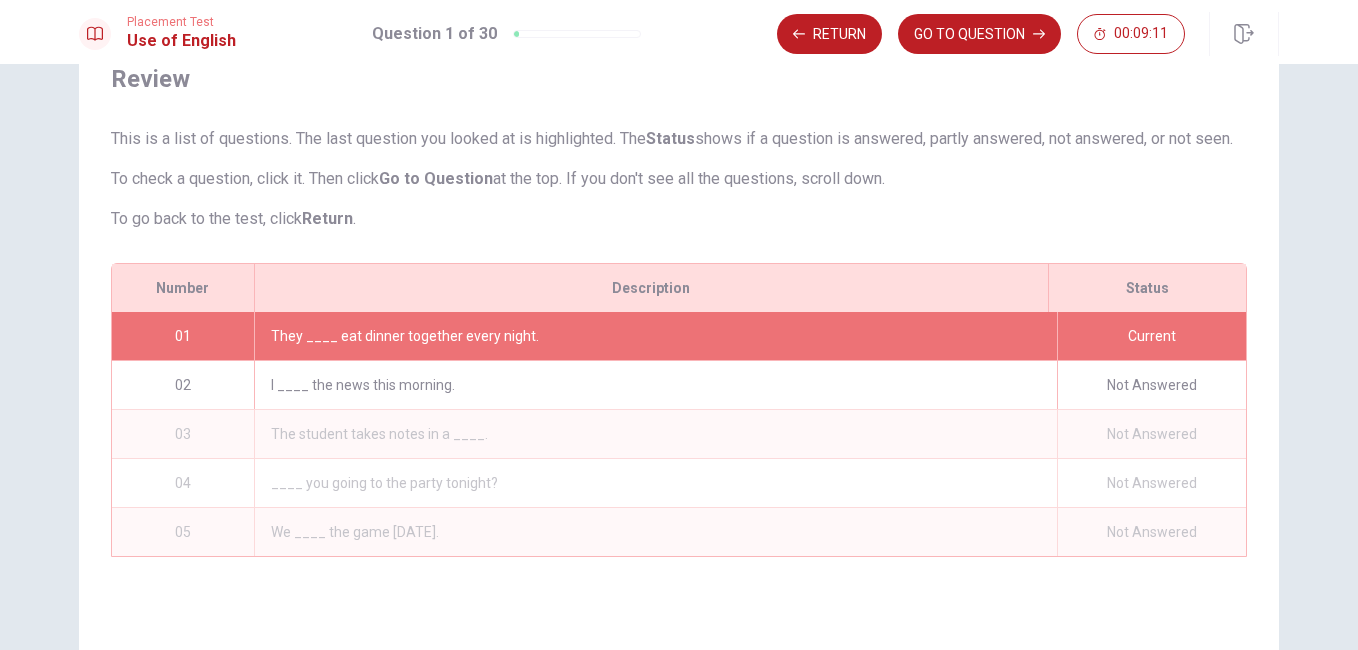 scroll, scrollTop: 253, scrollLeft: 0, axis: vertical 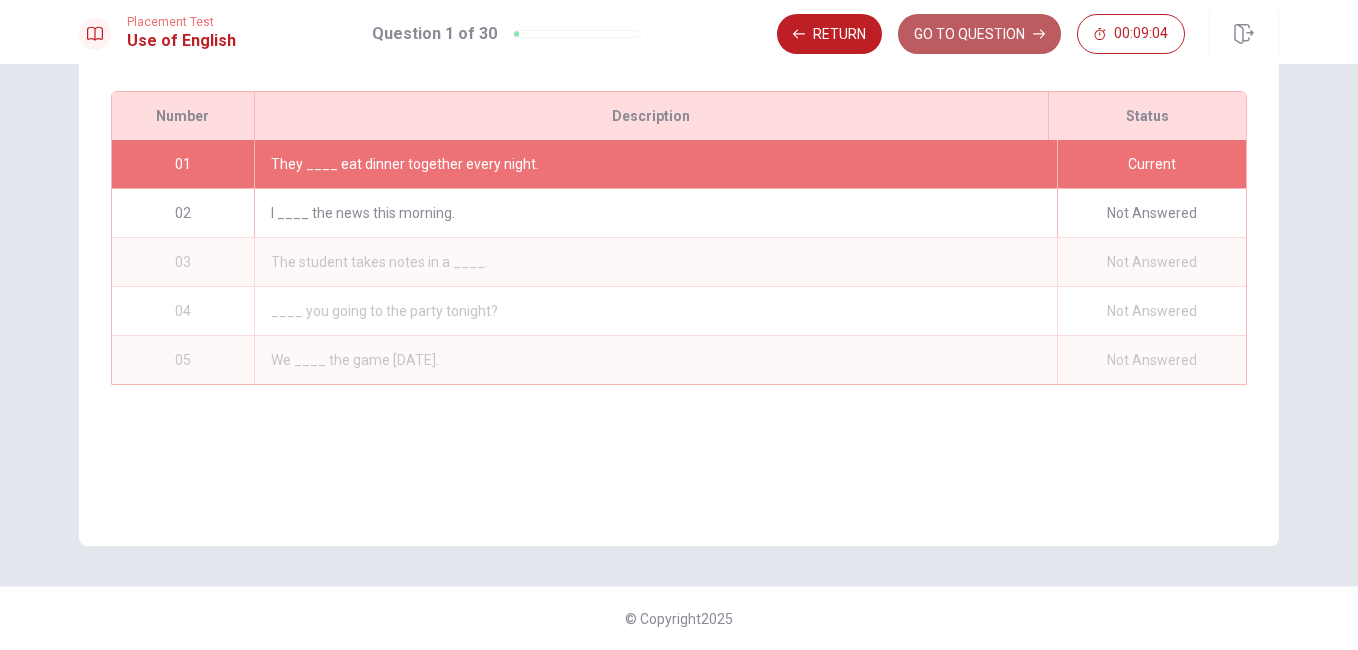 click on "GO TO QUESTION" at bounding box center (979, 34) 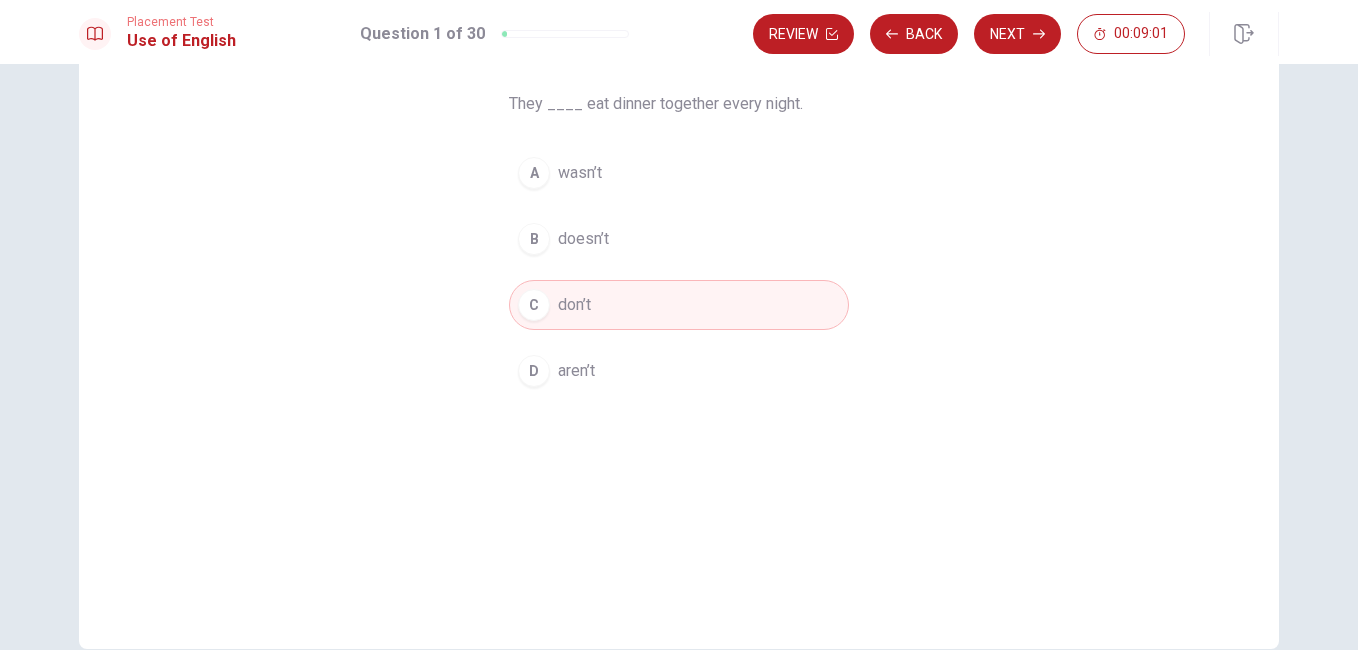 scroll, scrollTop: 98, scrollLeft: 0, axis: vertical 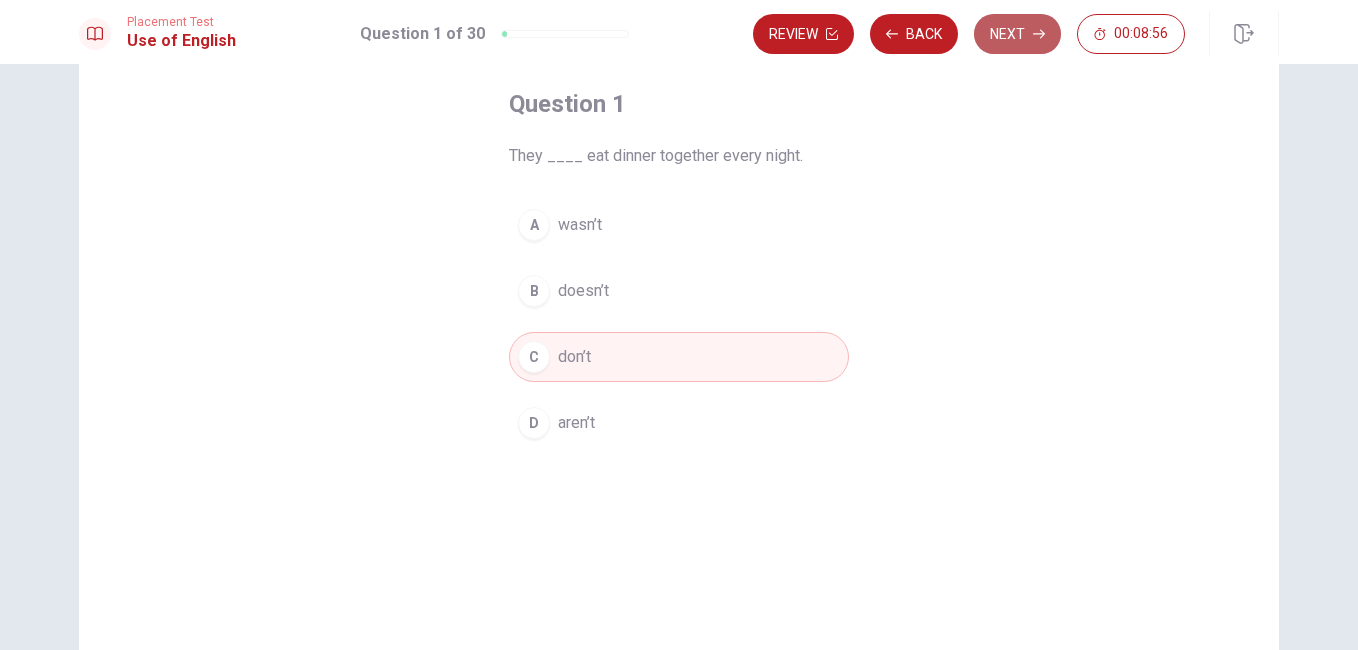 click on "Next" at bounding box center (1017, 34) 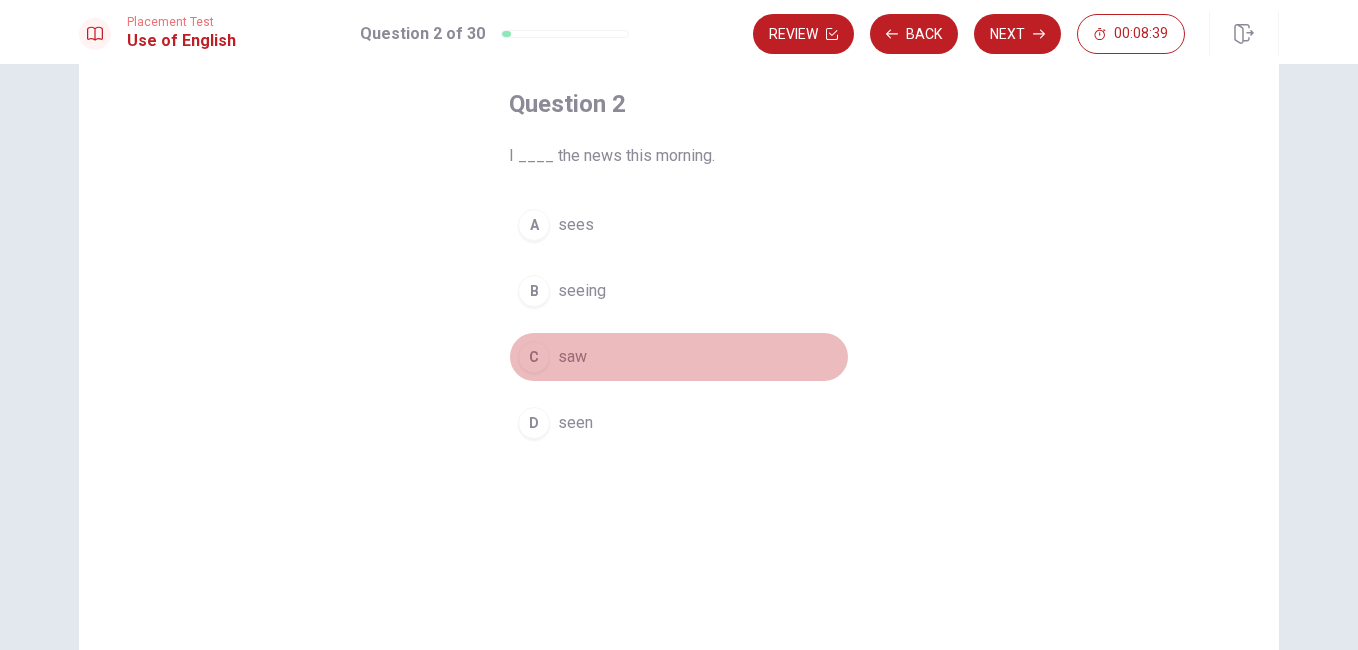 click on "C saw" at bounding box center (679, 357) 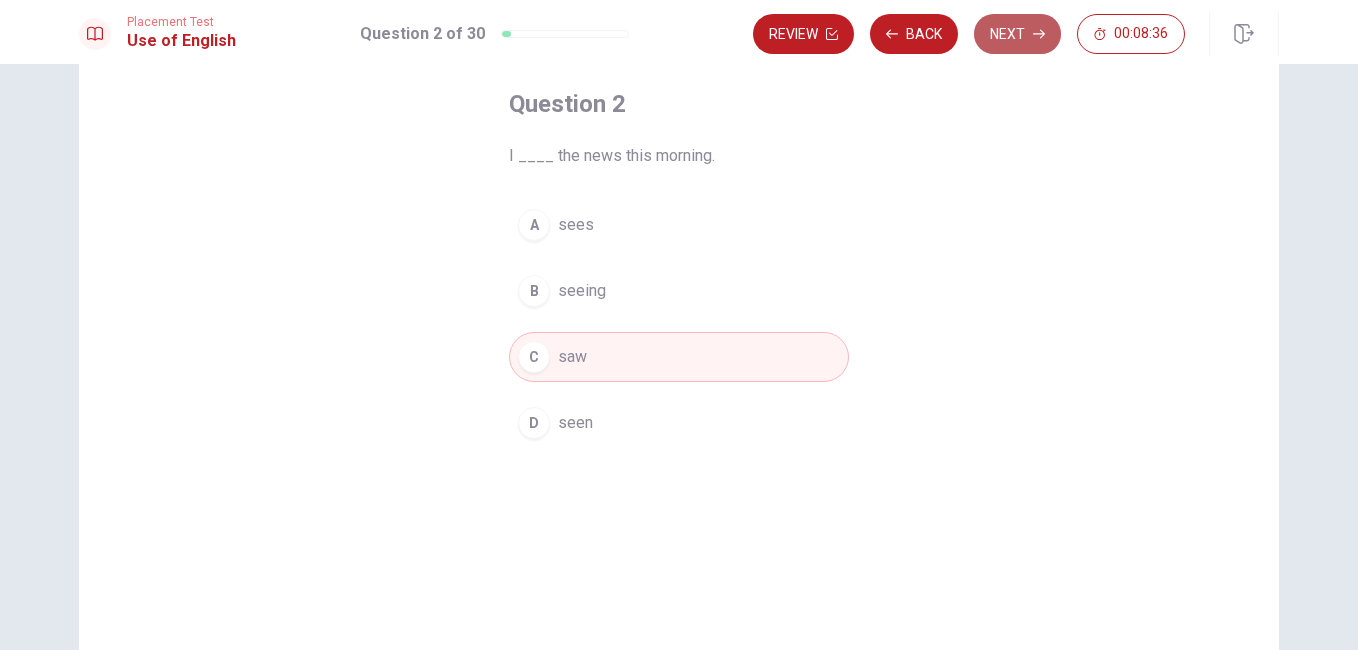 click on "Next" at bounding box center [1017, 34] 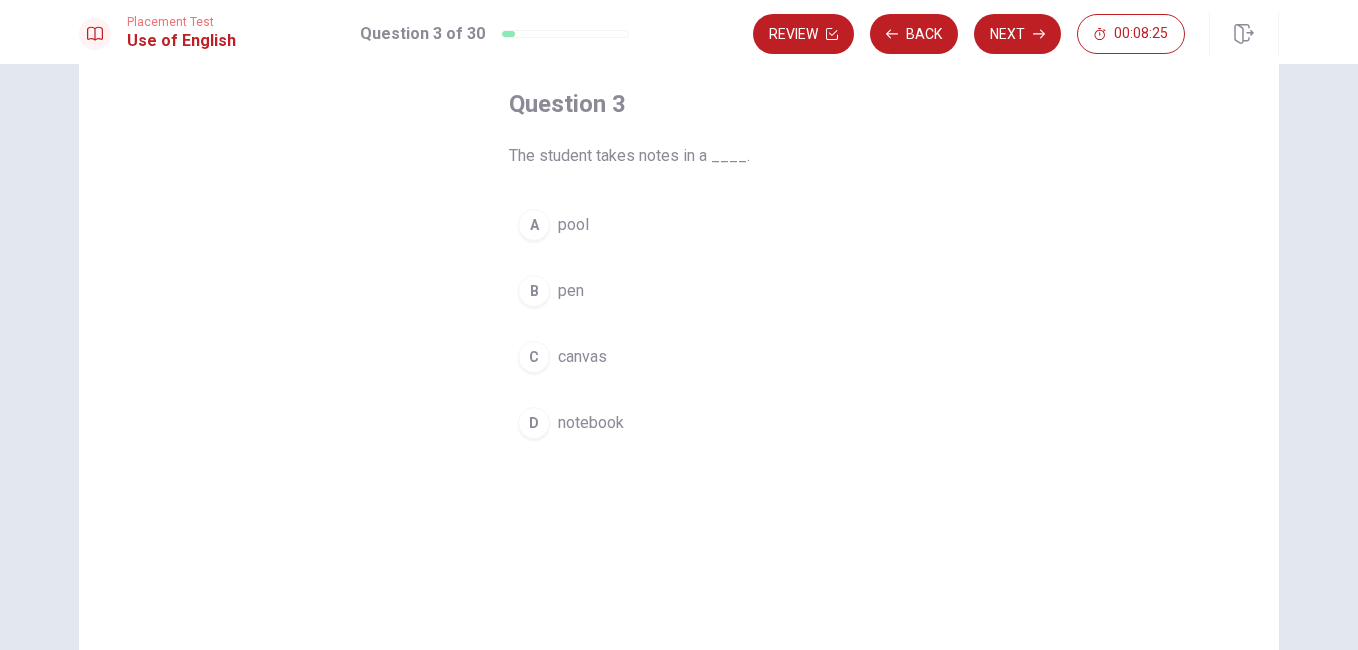 click on "notebook" at bounding box center (591, 423) 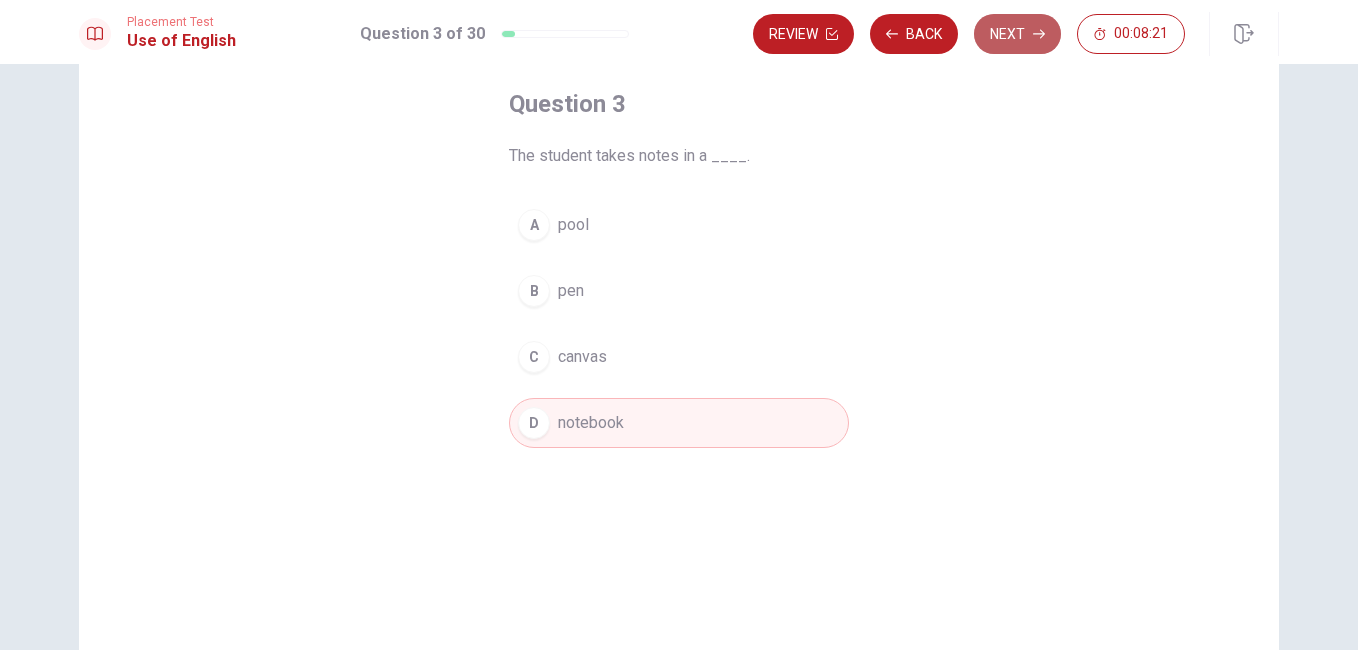 click on "Next" at bounding box center (1017, 34) 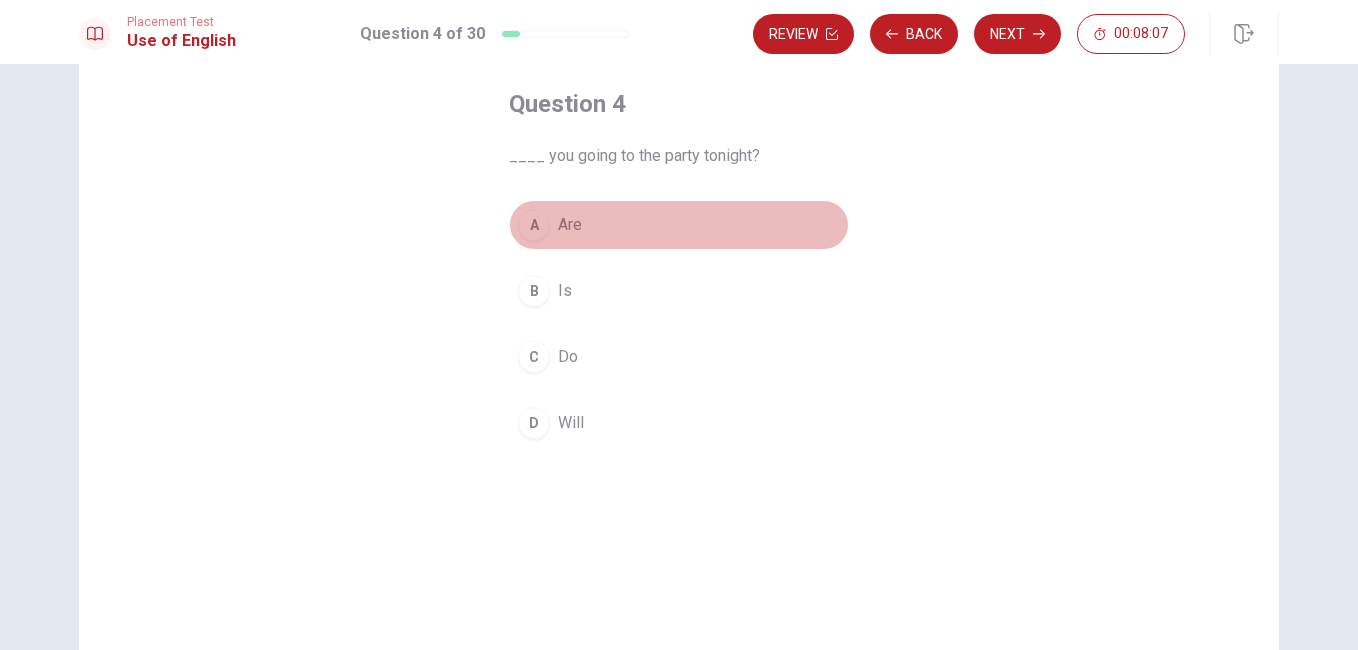 click on "Are" at bounding box center [570, 225] 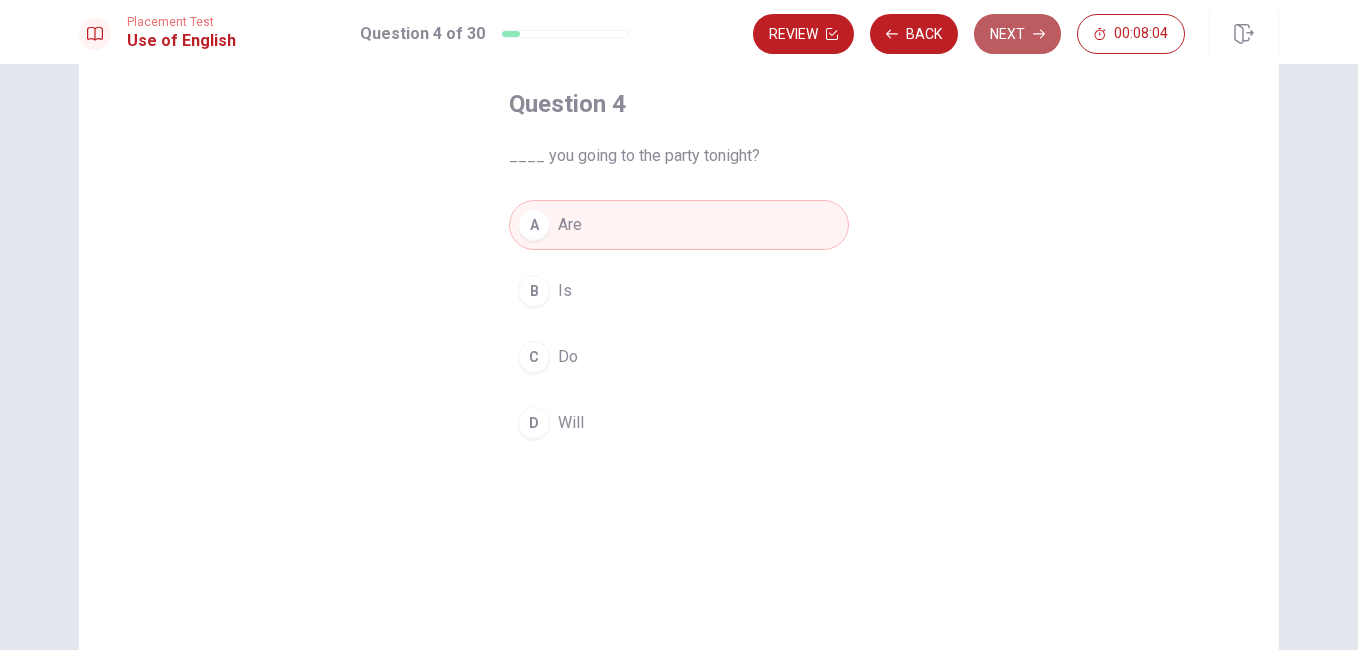 click on "Next" at bounding box center (1017, 34) 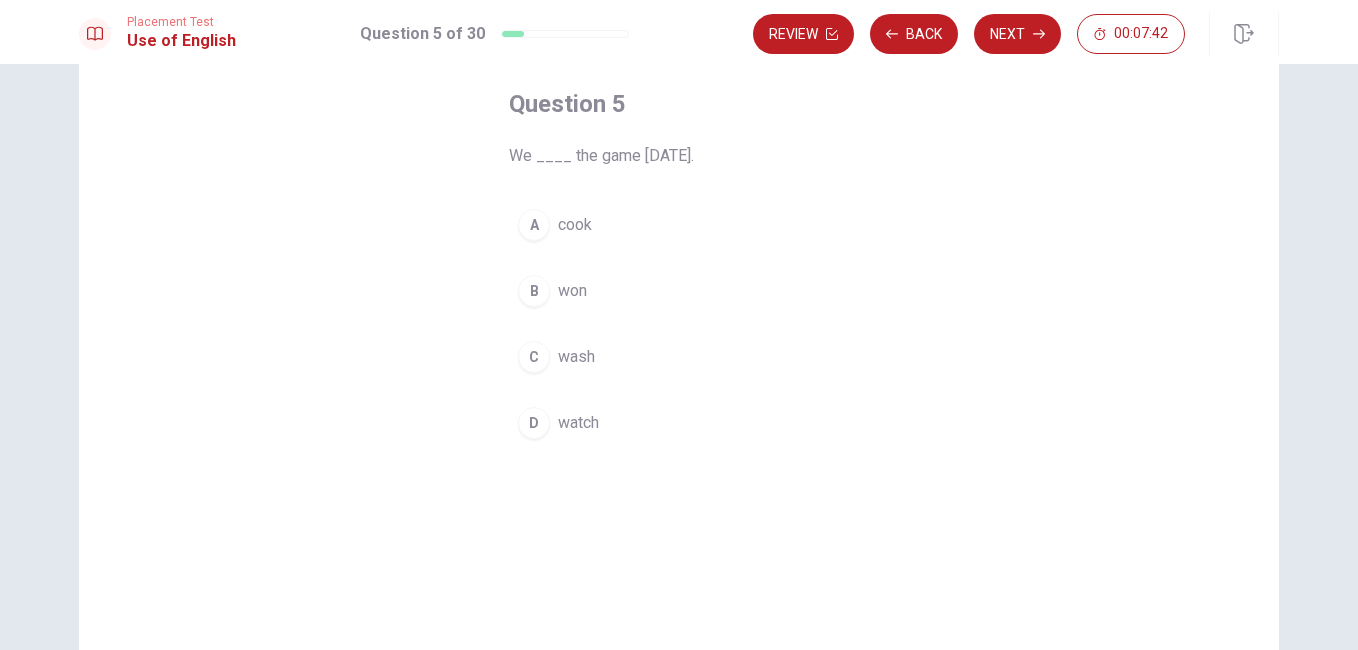 click on "watch" at bounding box center [578, 423] 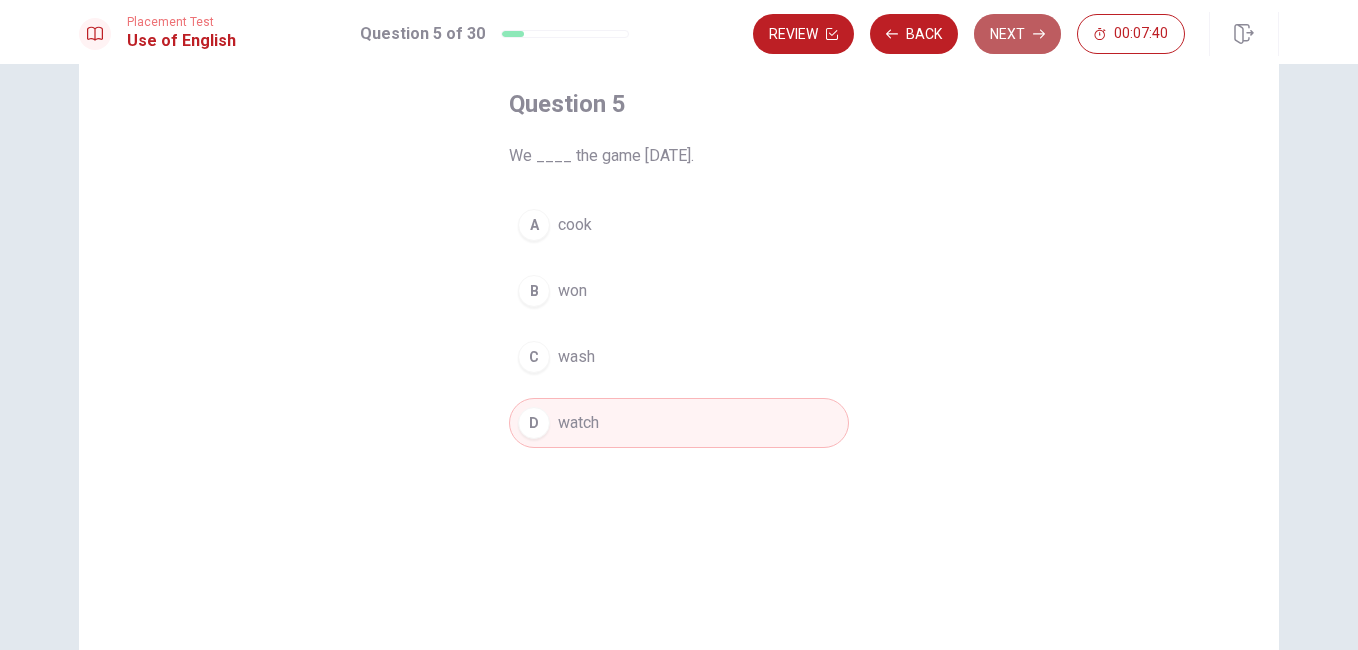 click on "Next" at bounding box center [1017, 34] 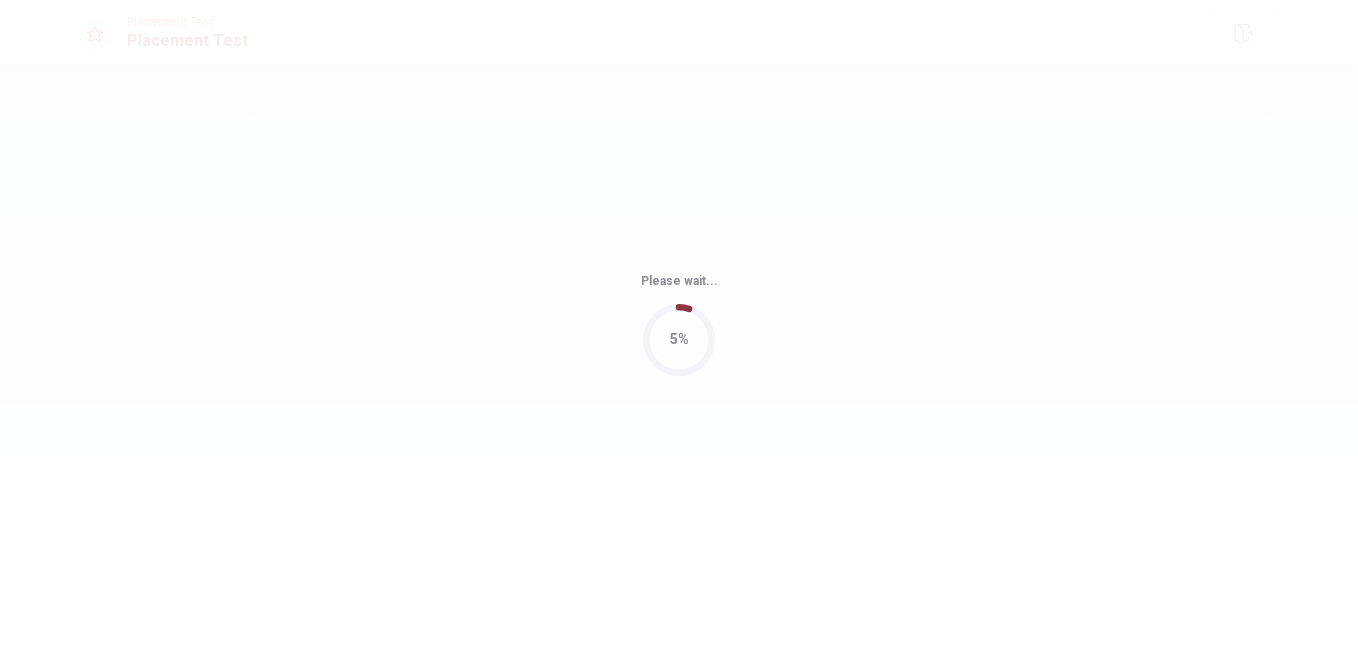 scroll, scrollTop: 0, scrollLeft: 0, axis: both 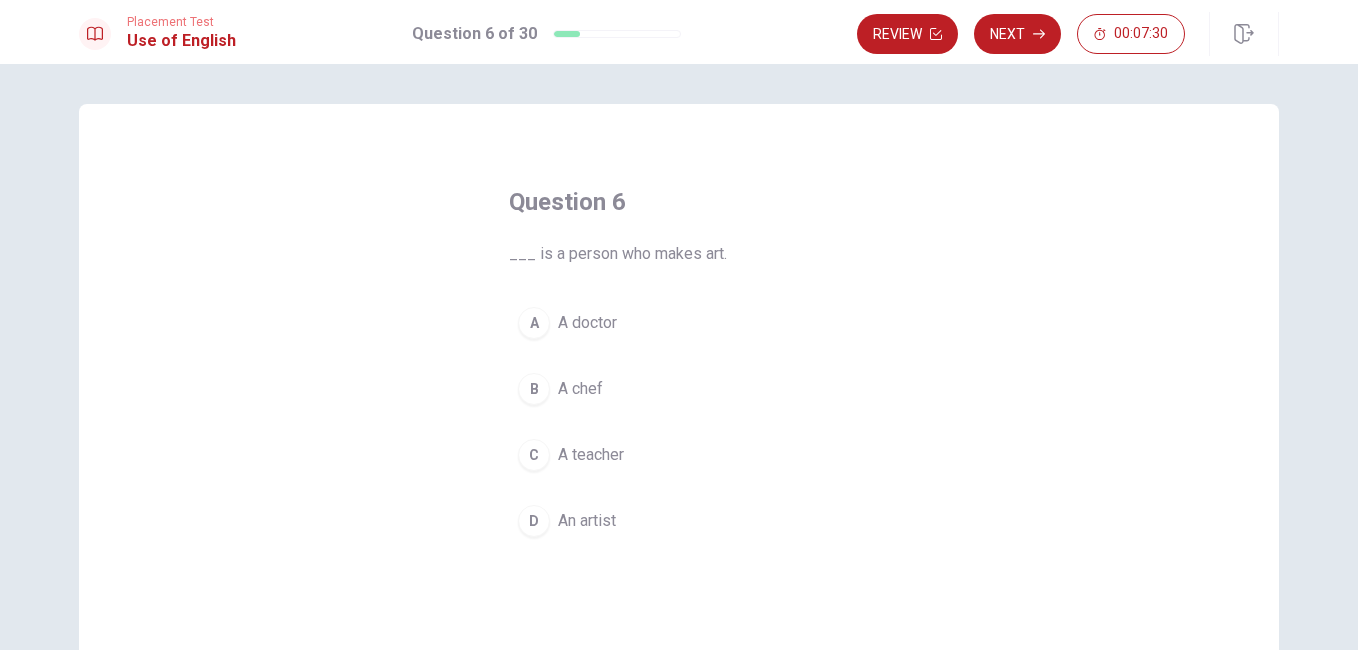 click on "An artist" at bounding box center [587, 521] 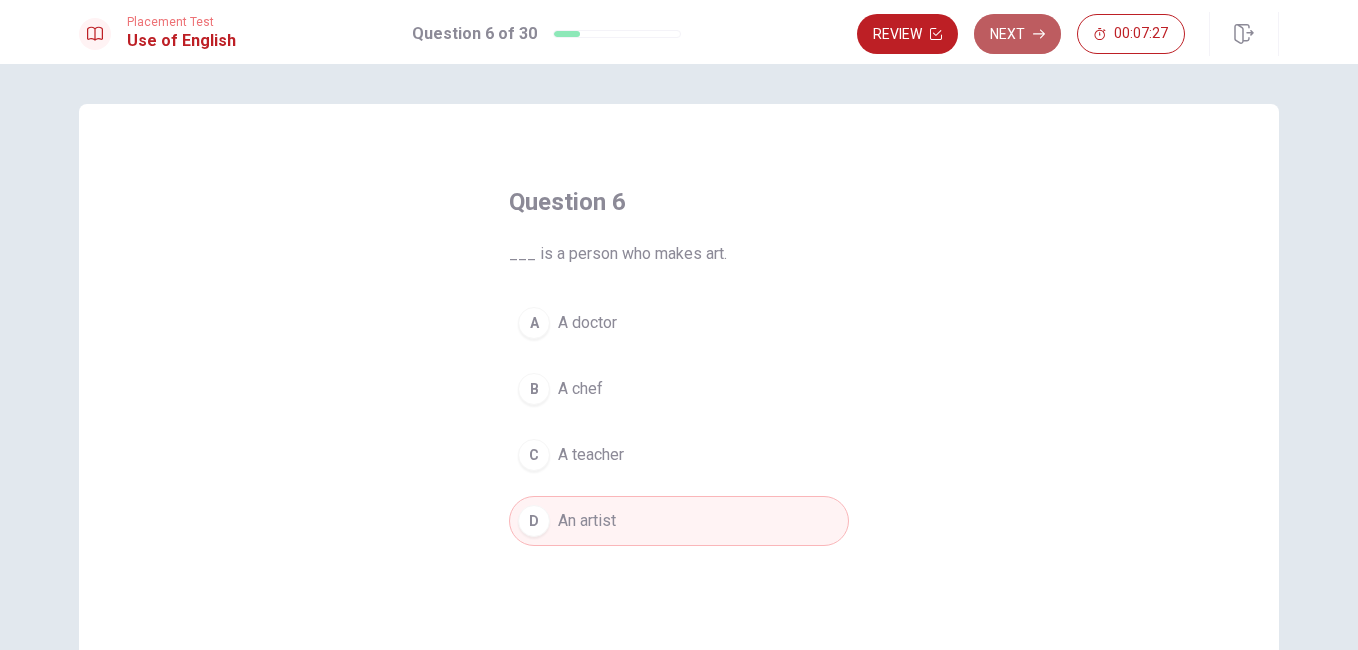 click on "Next" at bounding box center (1017, 34) 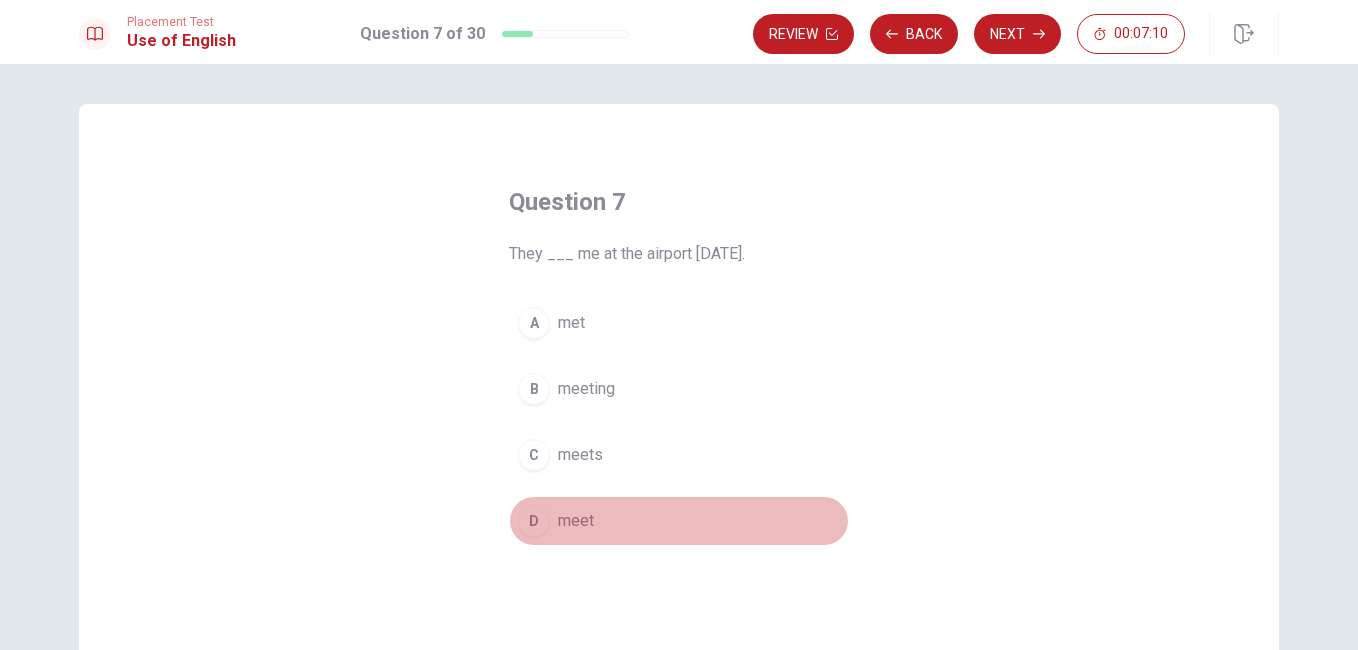 click on "meet" at bounding box center [576, 521] 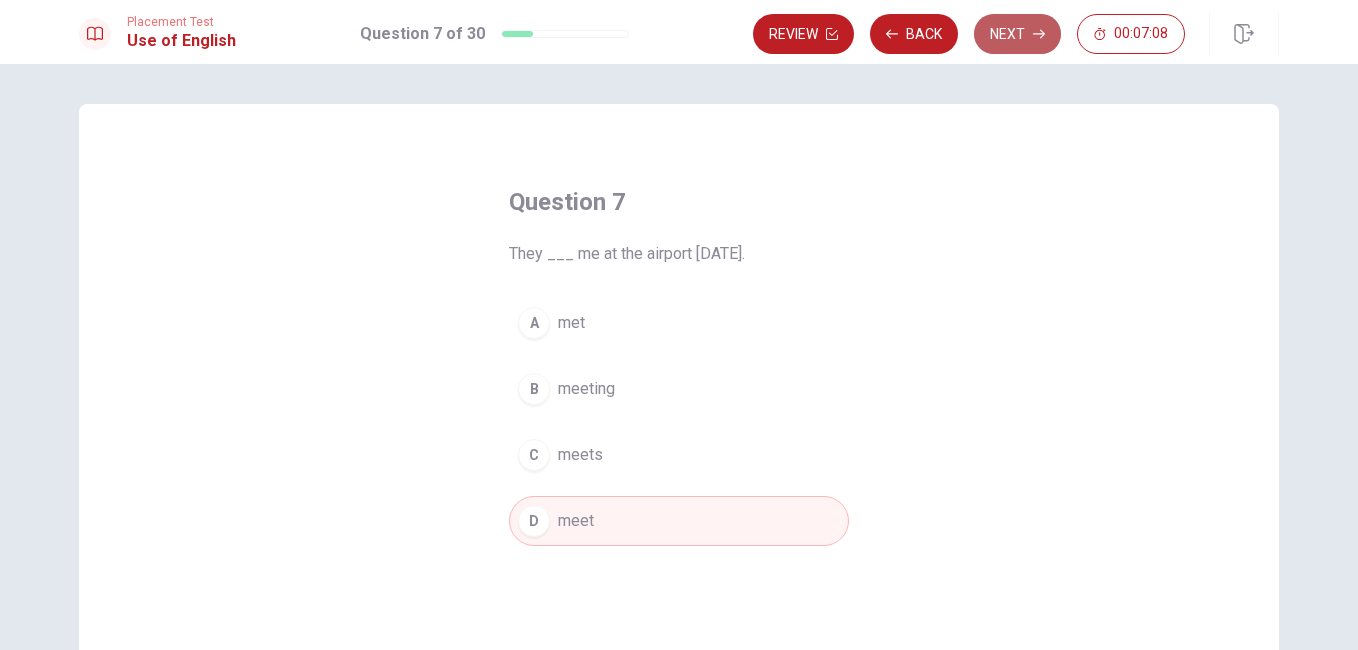 click on "Next" at bounding box center (1017, 34) 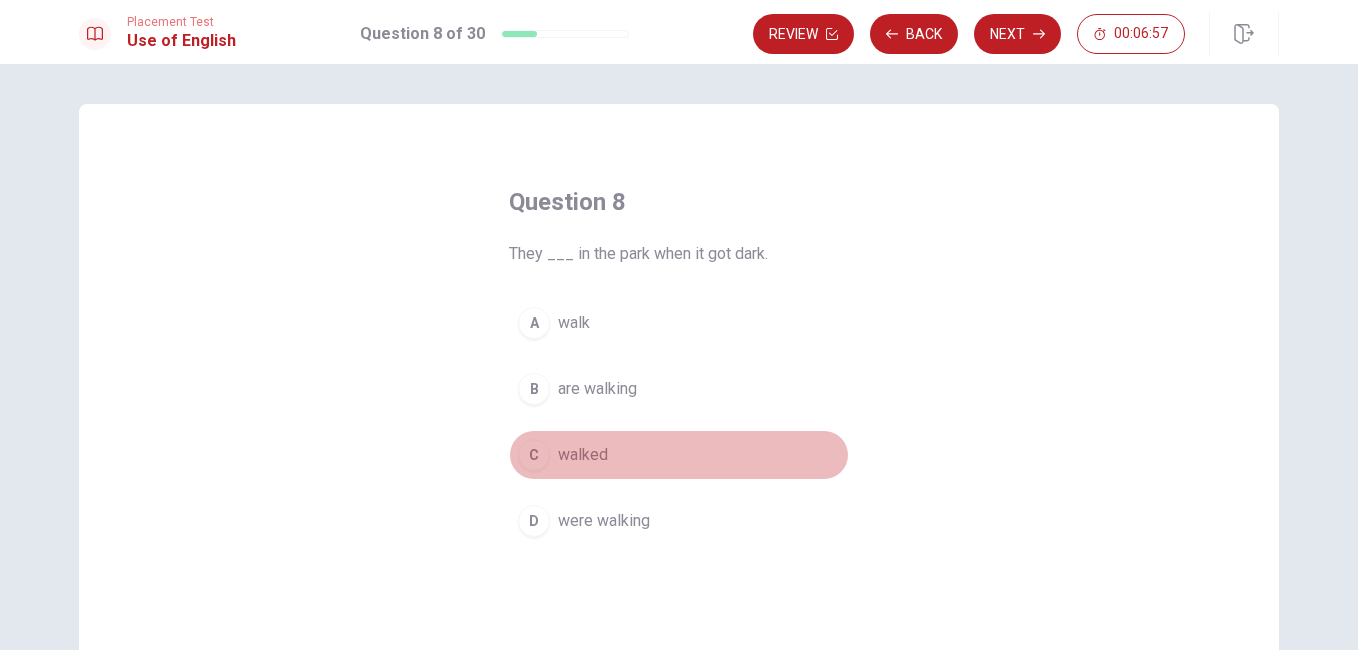 click on "C walked" at bounding box center (679, 455) 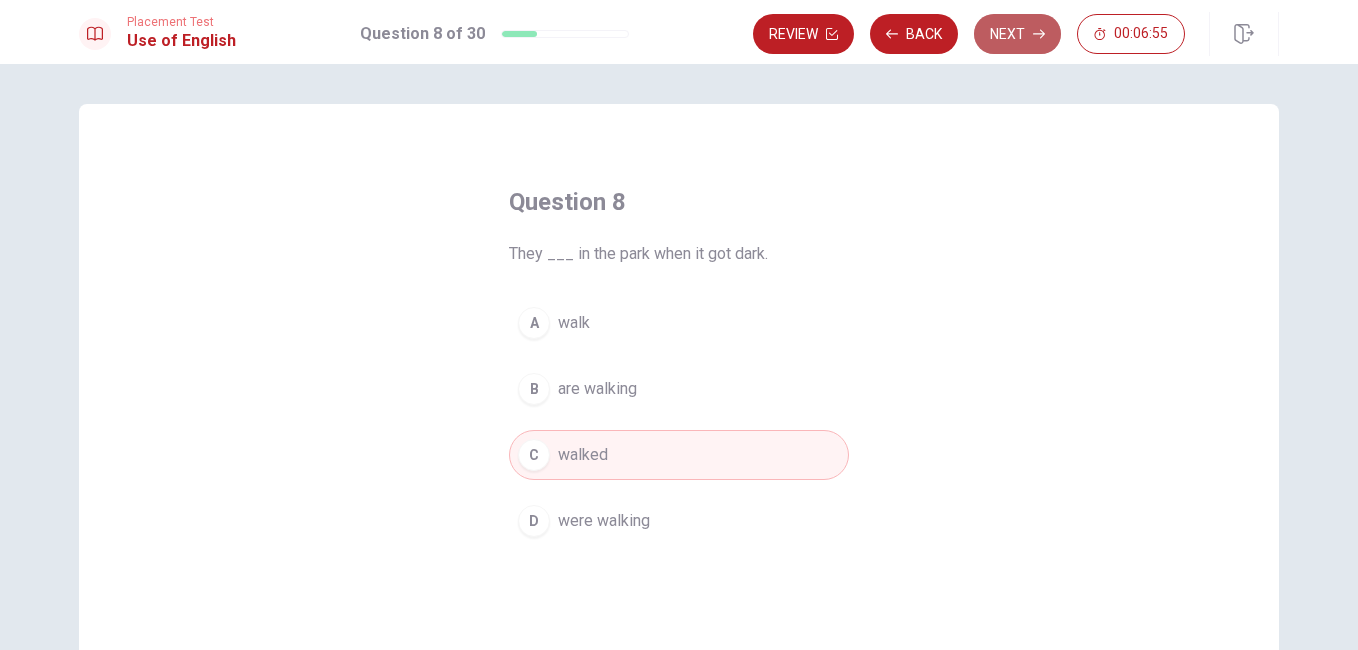 click on "Next" at bounding box center [1017, 34] 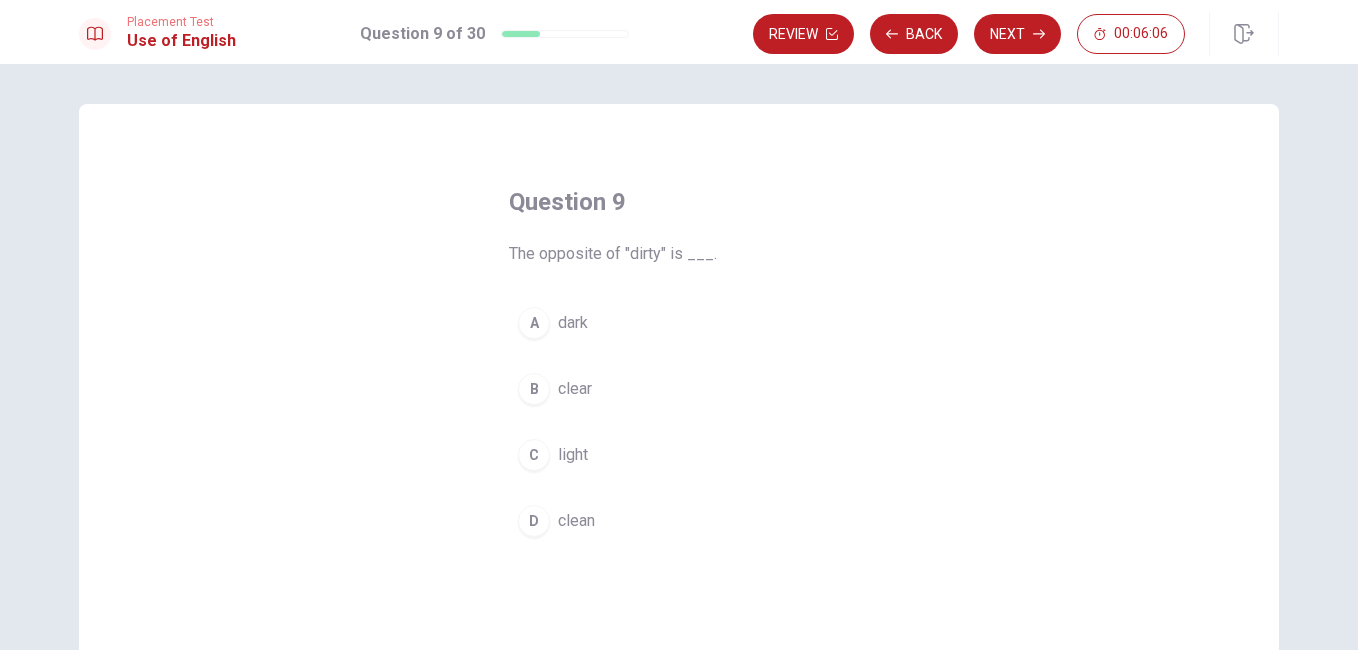 click on "dark" at bounding box center (573, 323) 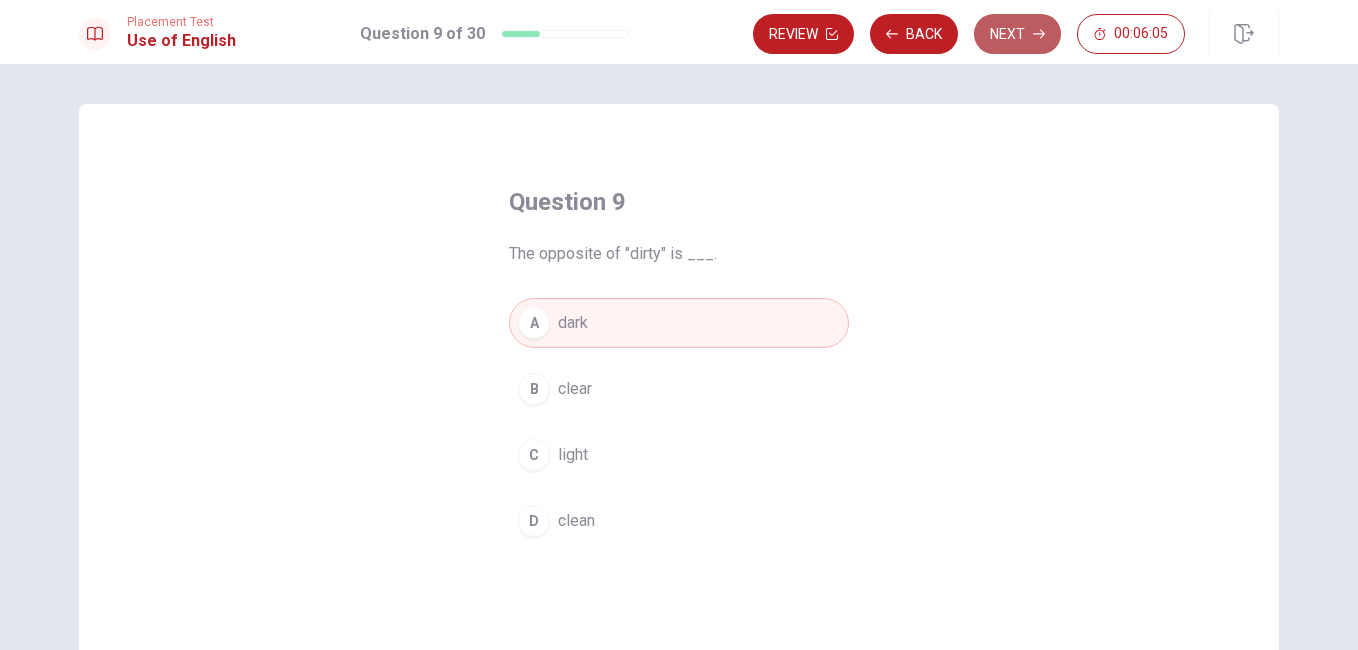 click on "Next" at bounding box center [1017, 34] 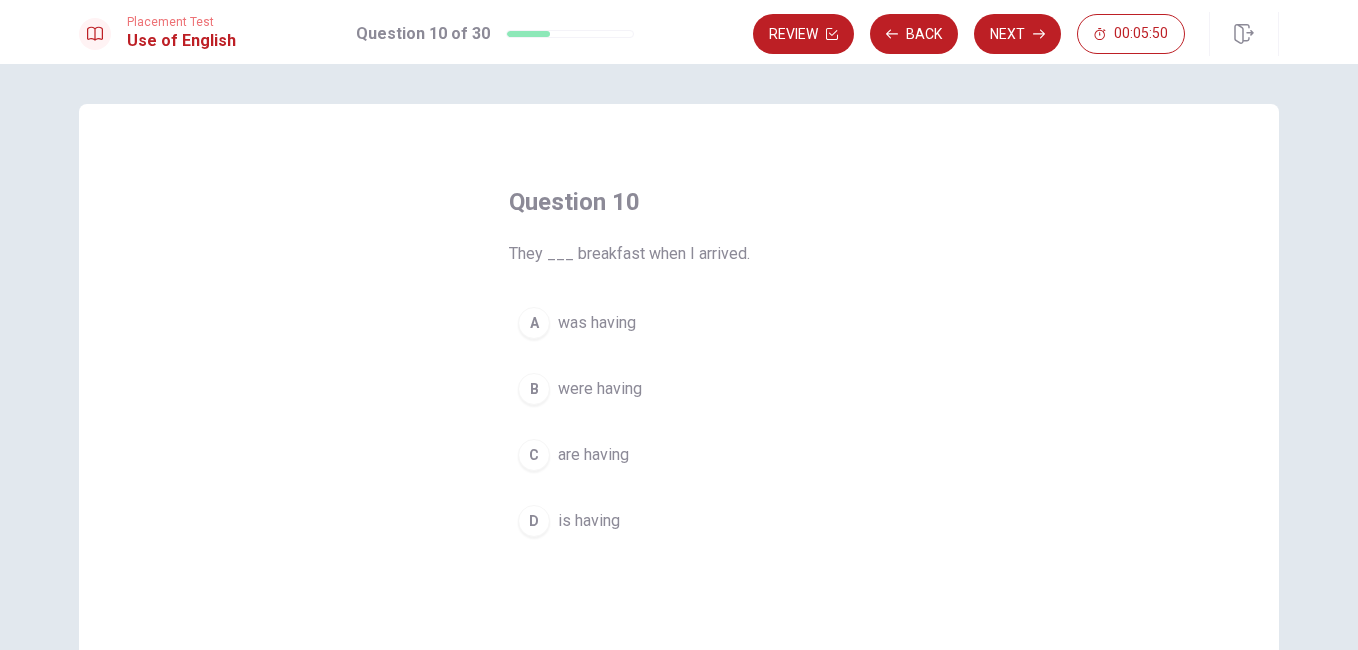 click on "was having" at bounding box center (597, 323) 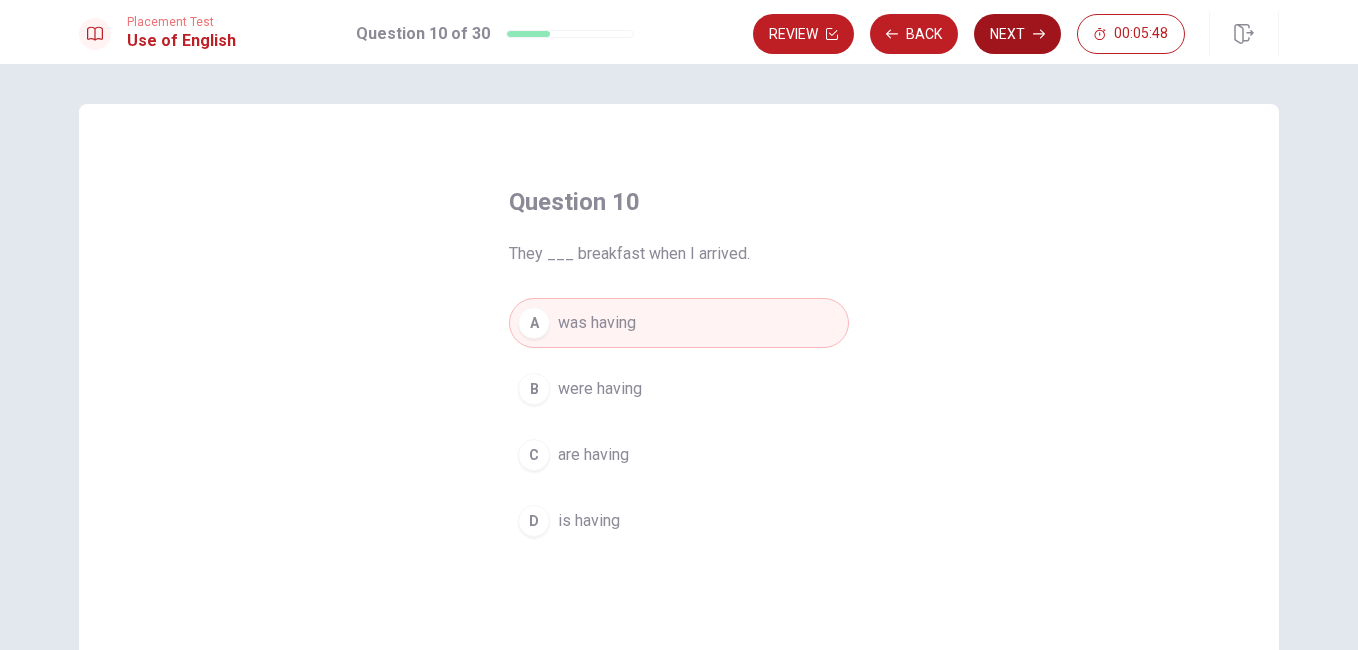 click on "Next" at bounding box center [1017, 34] 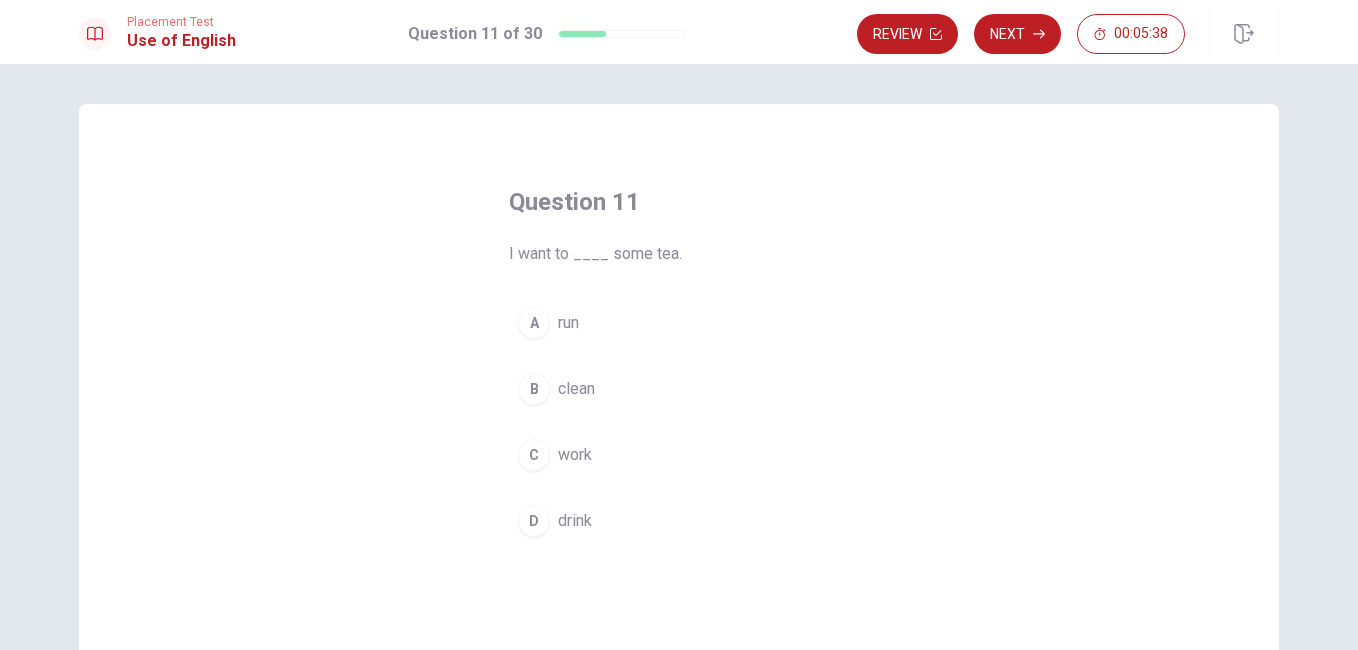 click on "D drink" at bounding box center (679, 521) 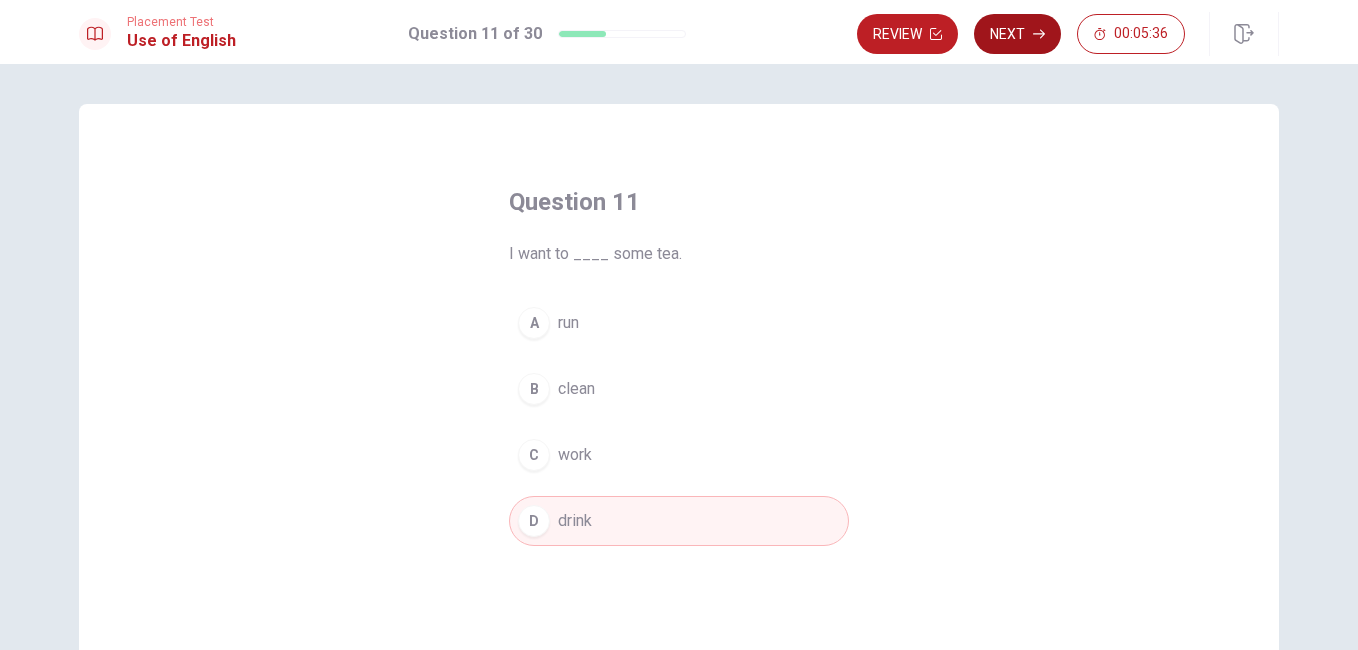 click on "Next" at bounding box center [1017, 34] 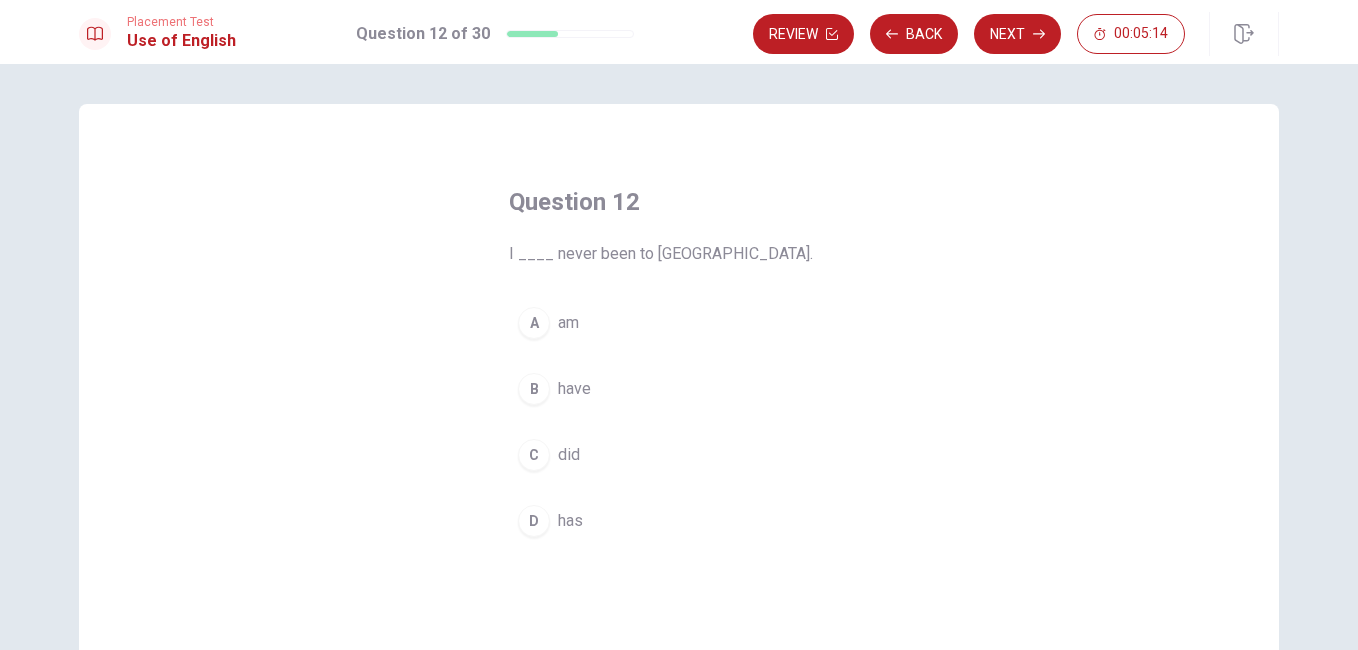 click on "have" at bounding box center (574, 389) 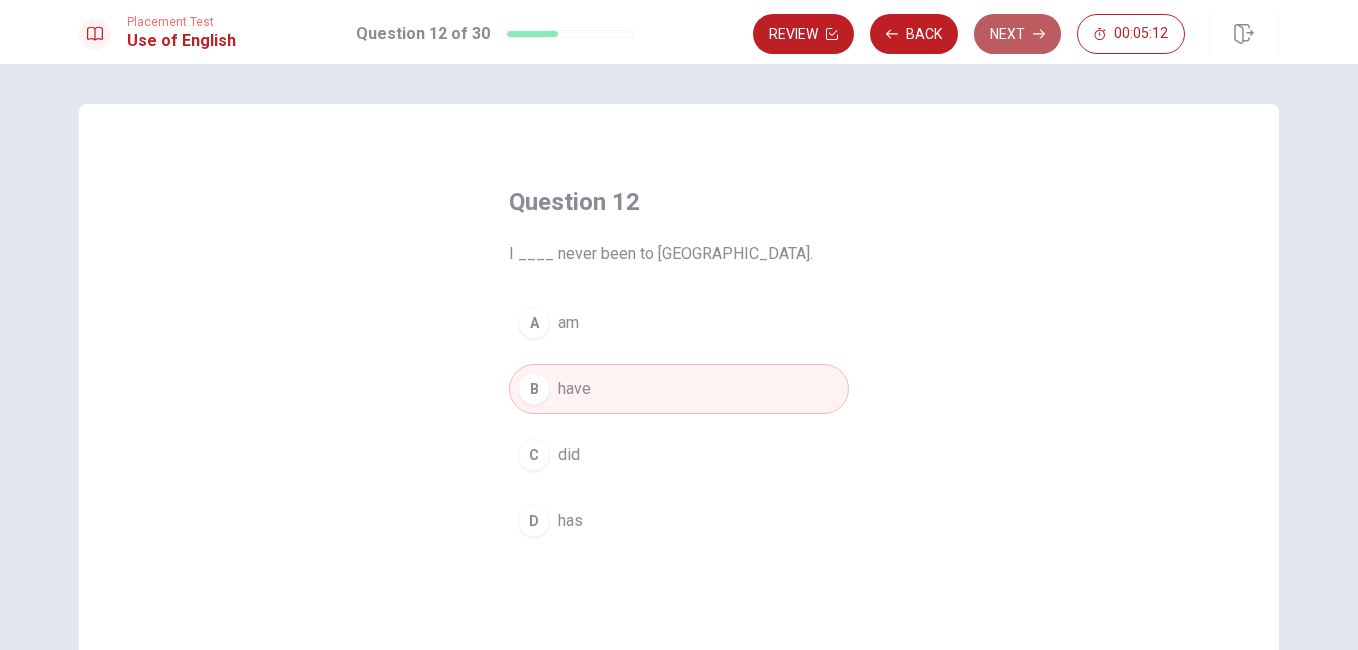 click on "Next" at bounding box center (1017, 34) 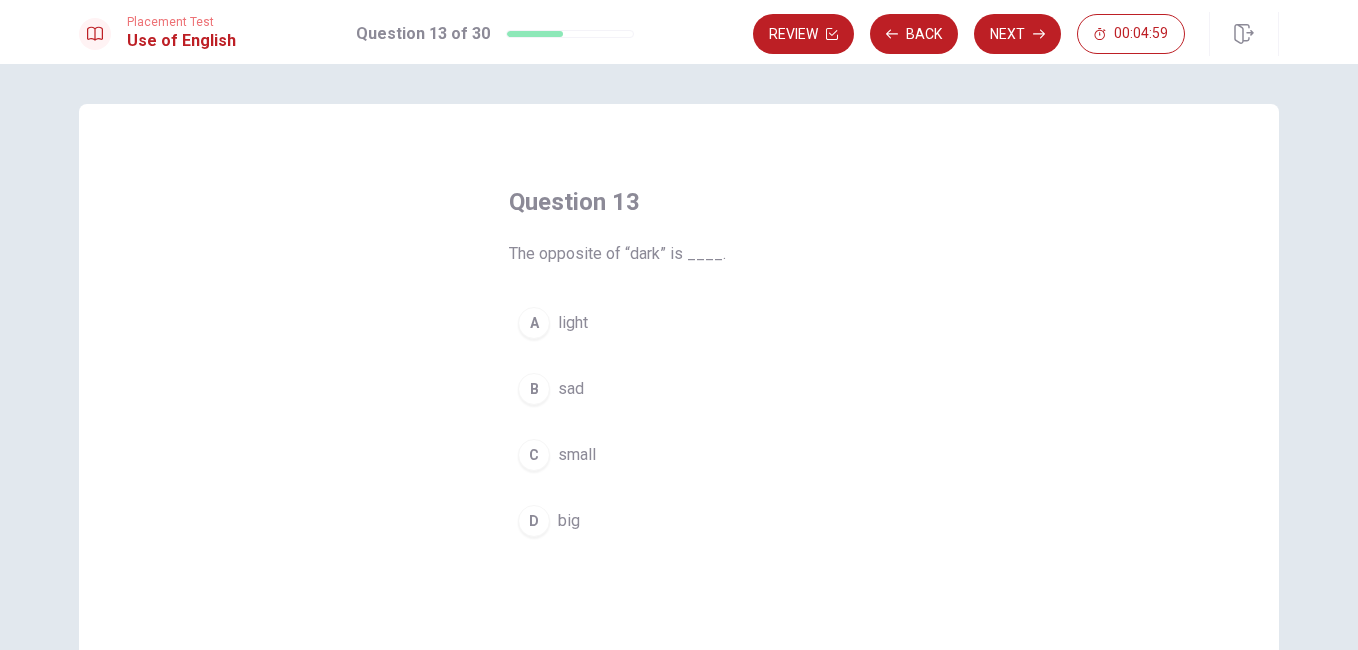 click on "sad" at bounding box center (571, 389) 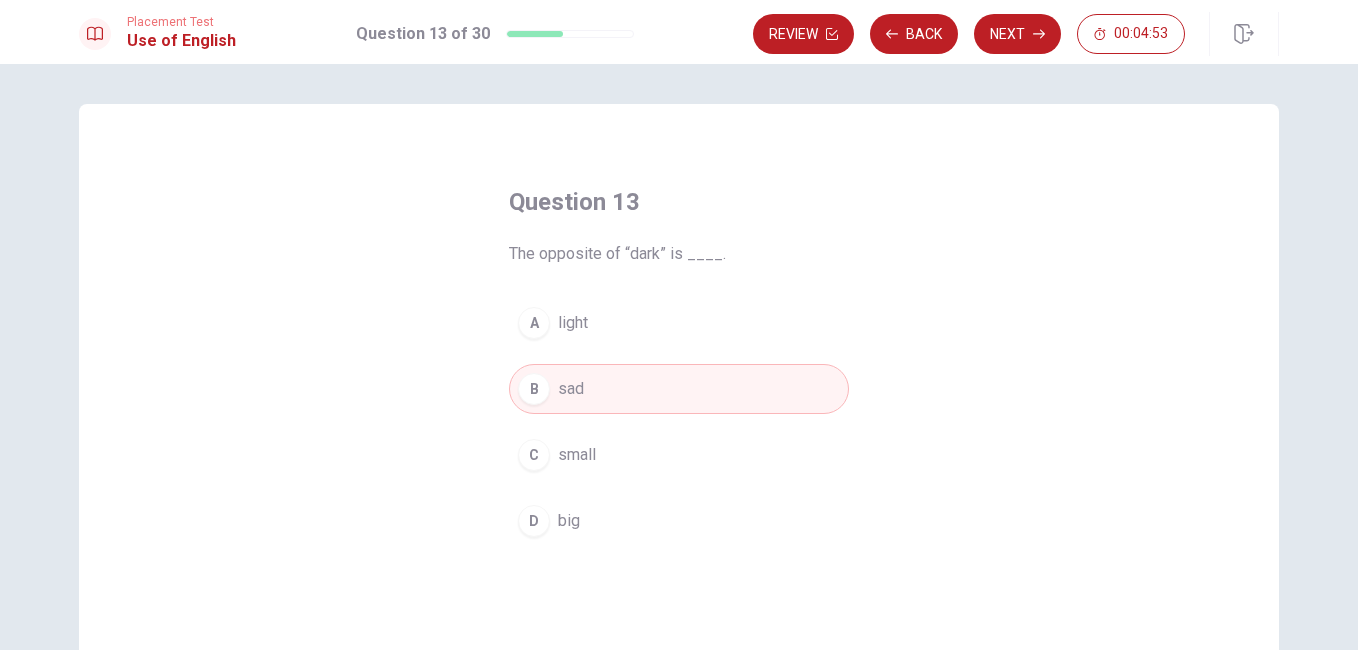 click on "D big" at bounding box center [679, 521] 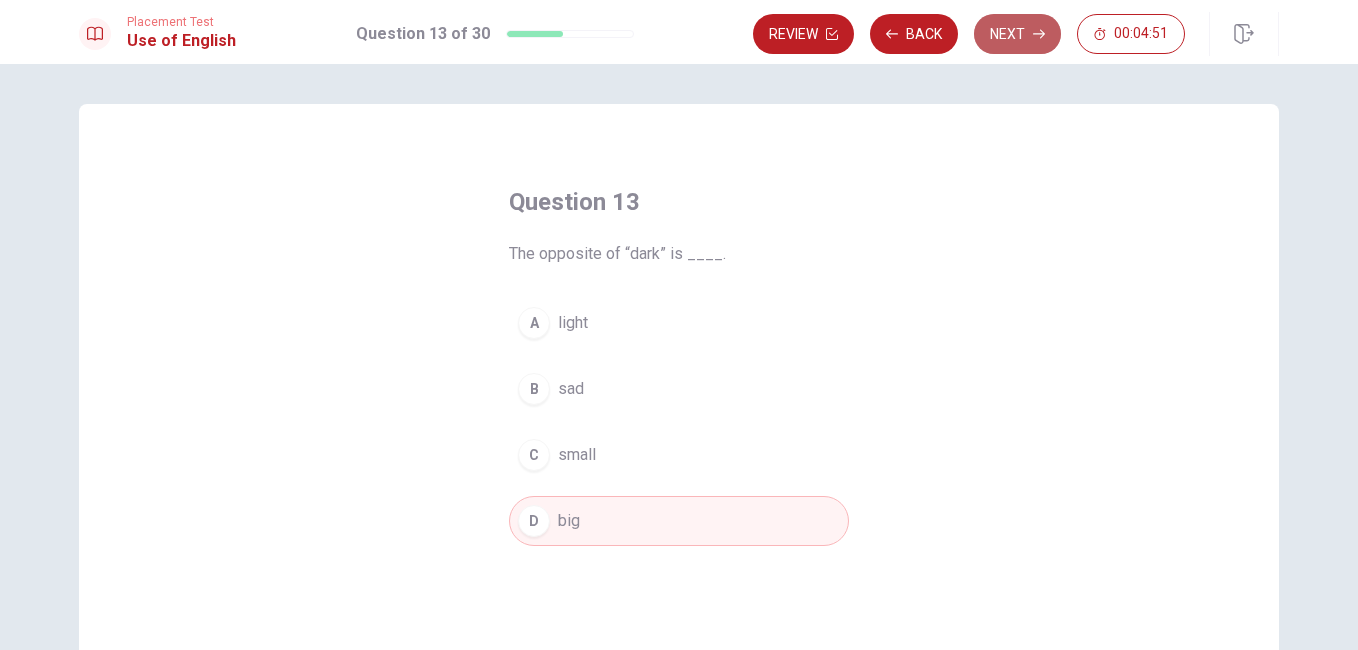 click on "Next" at bounding box center [1017, 34] 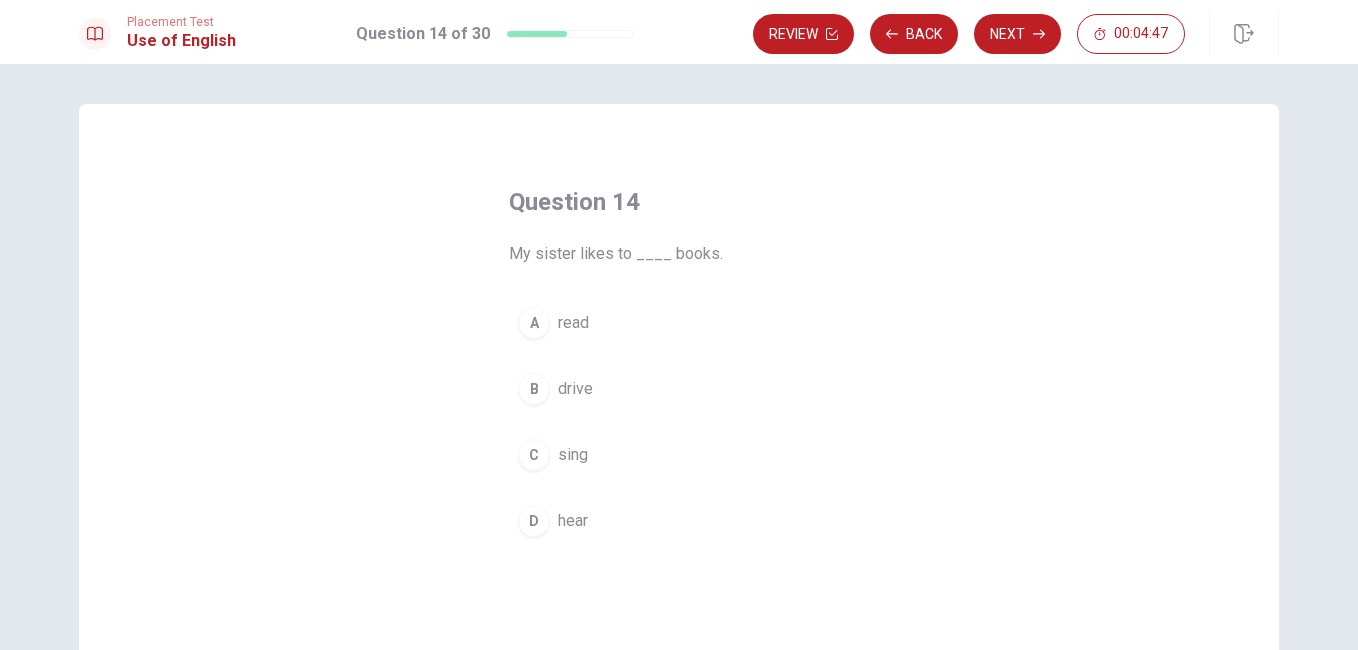 click on "read" at bounding box center (573, 323) 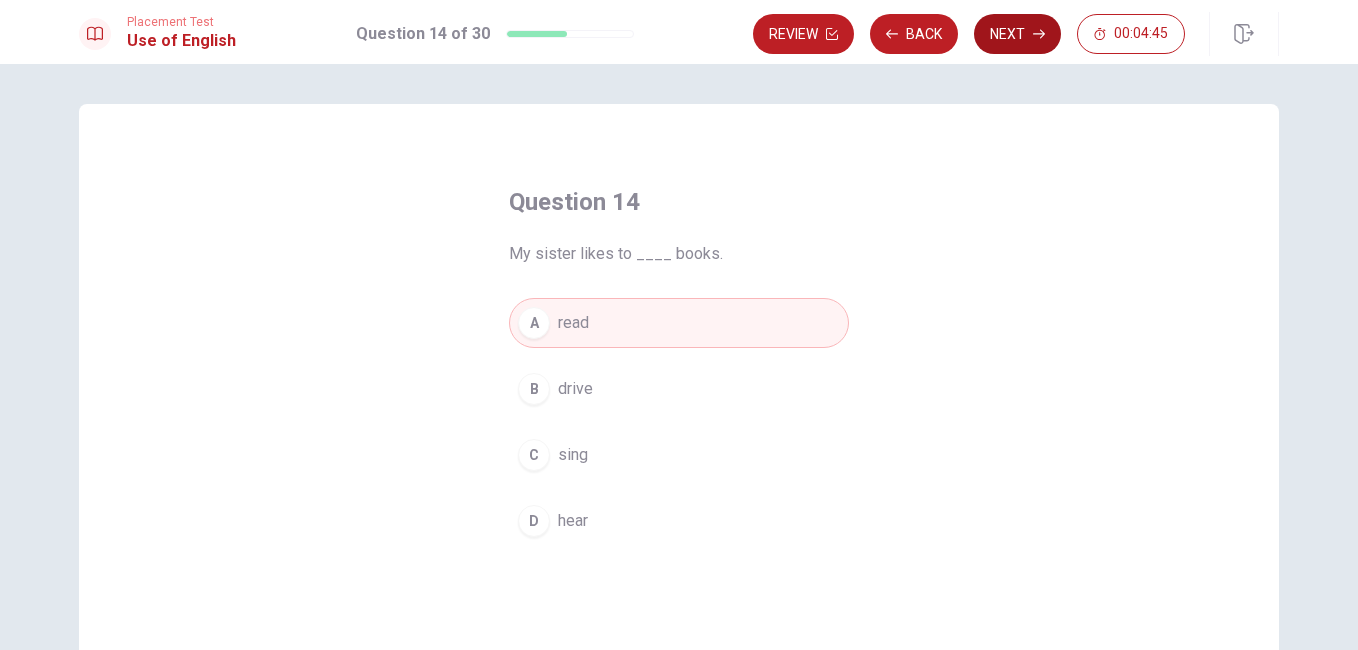 click on "Next" at bounding box center [1017, 34] 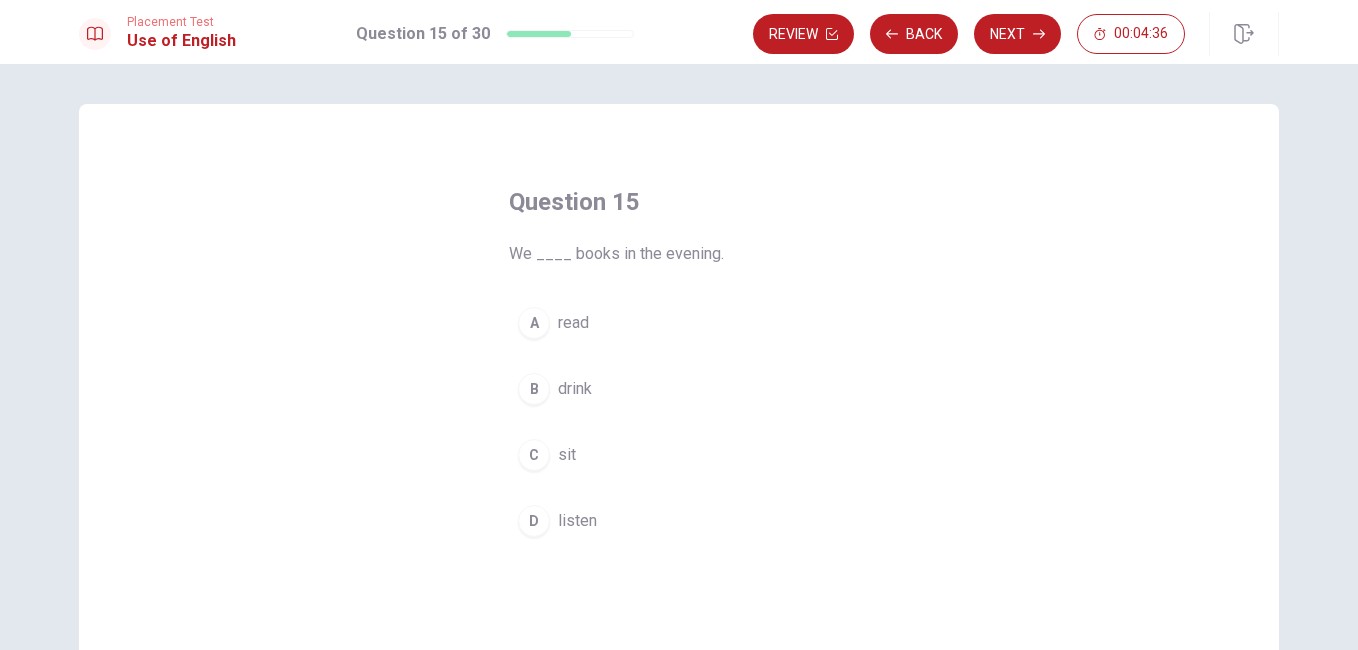 click on "read" at bounding box center (573, 323) 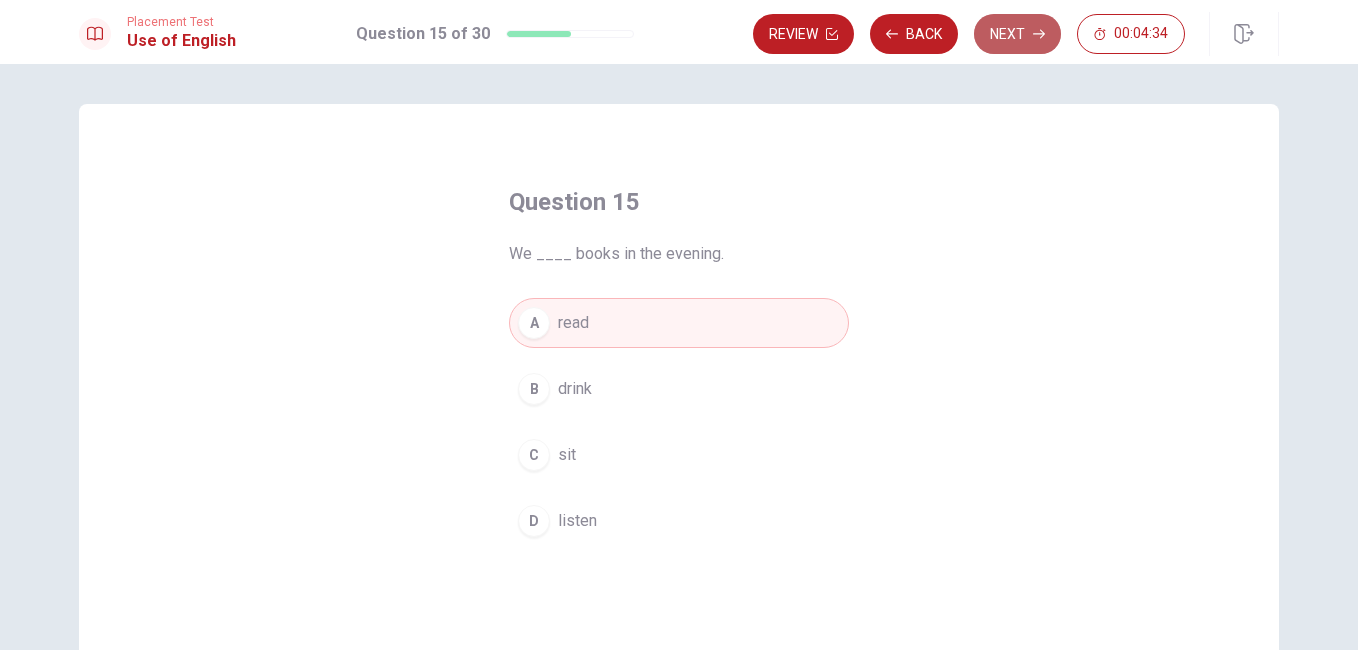 click on "Next" at bounding box center (1017, 34) 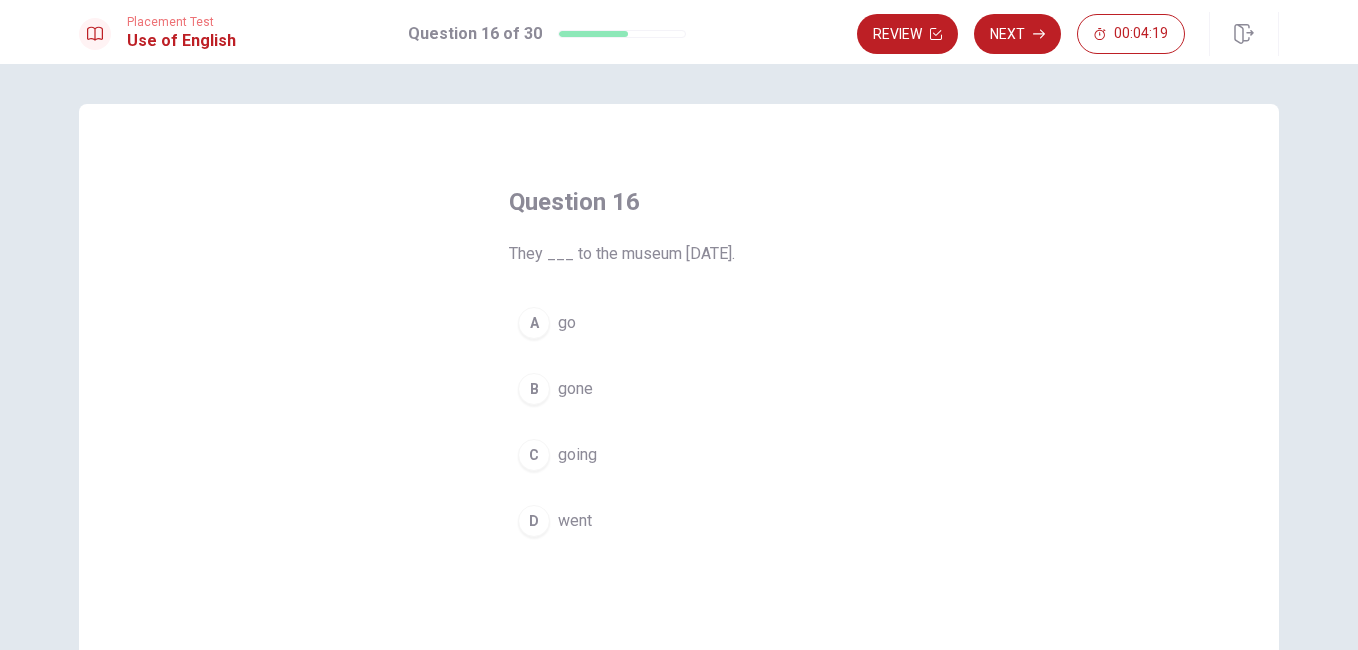 click on "went" at bounding box center (575, 521) 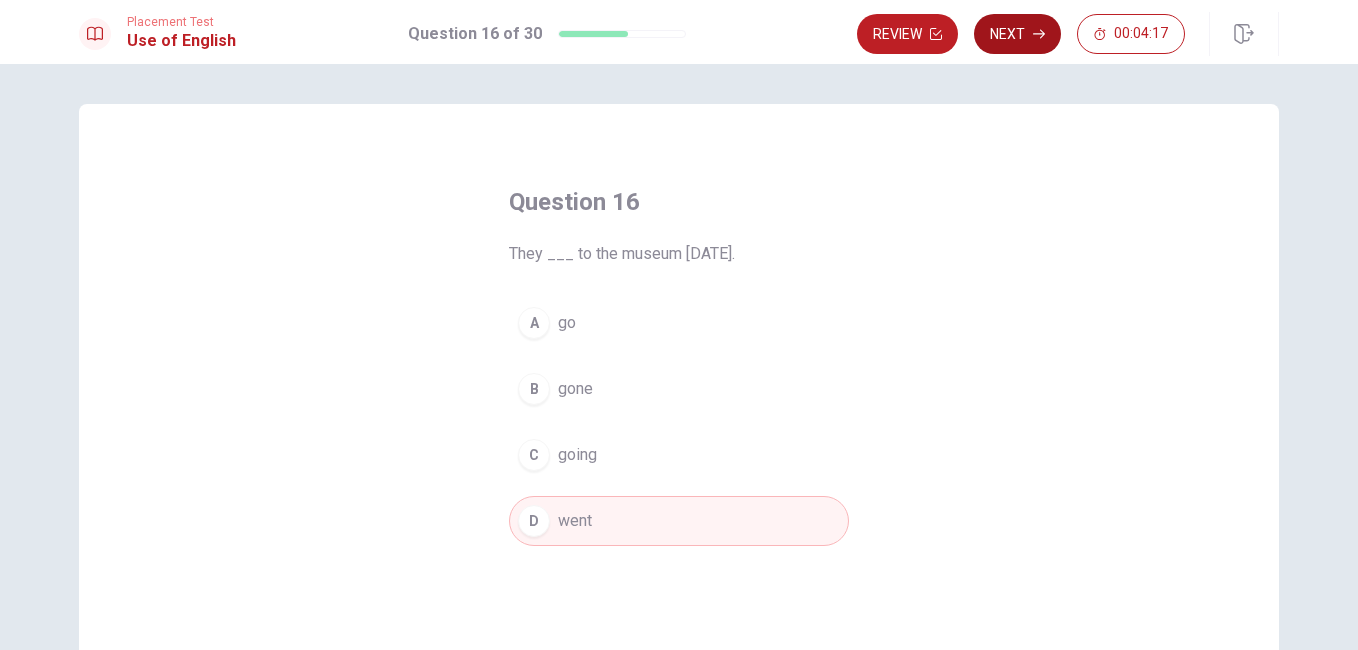 click on "Next" at bounding box center [1017, 34] 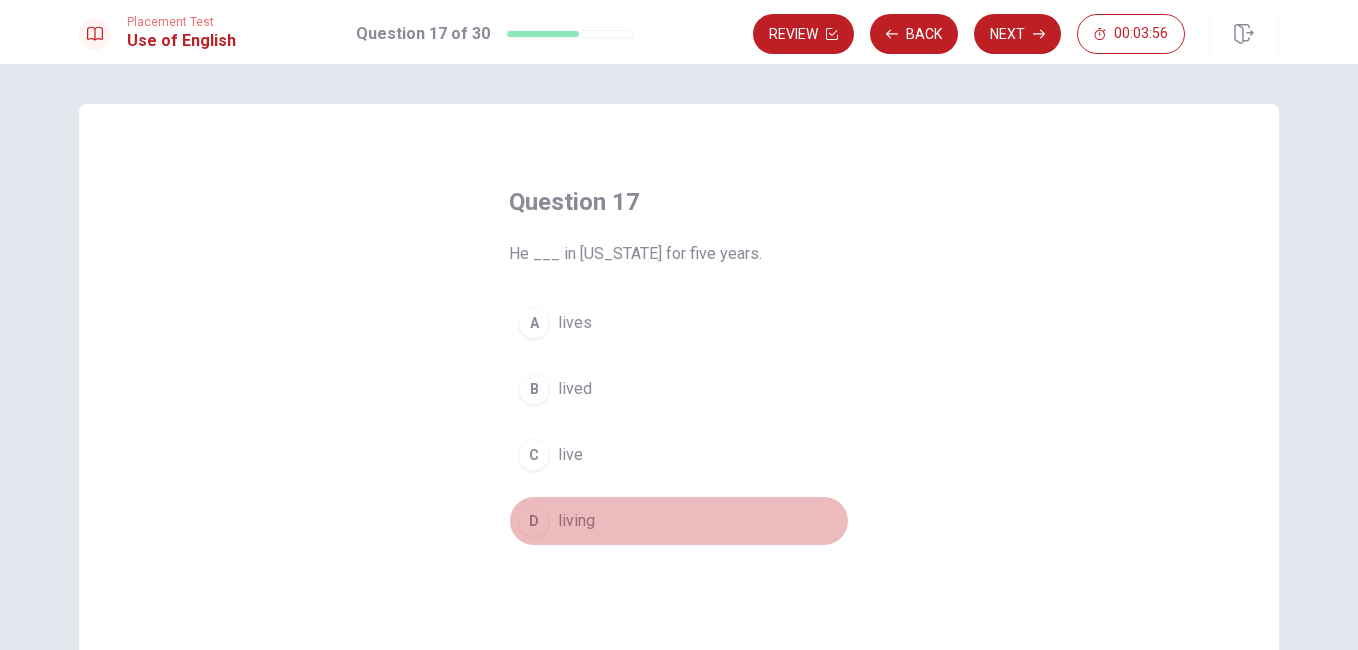 click on "D living" at bounding box center [679, 521] 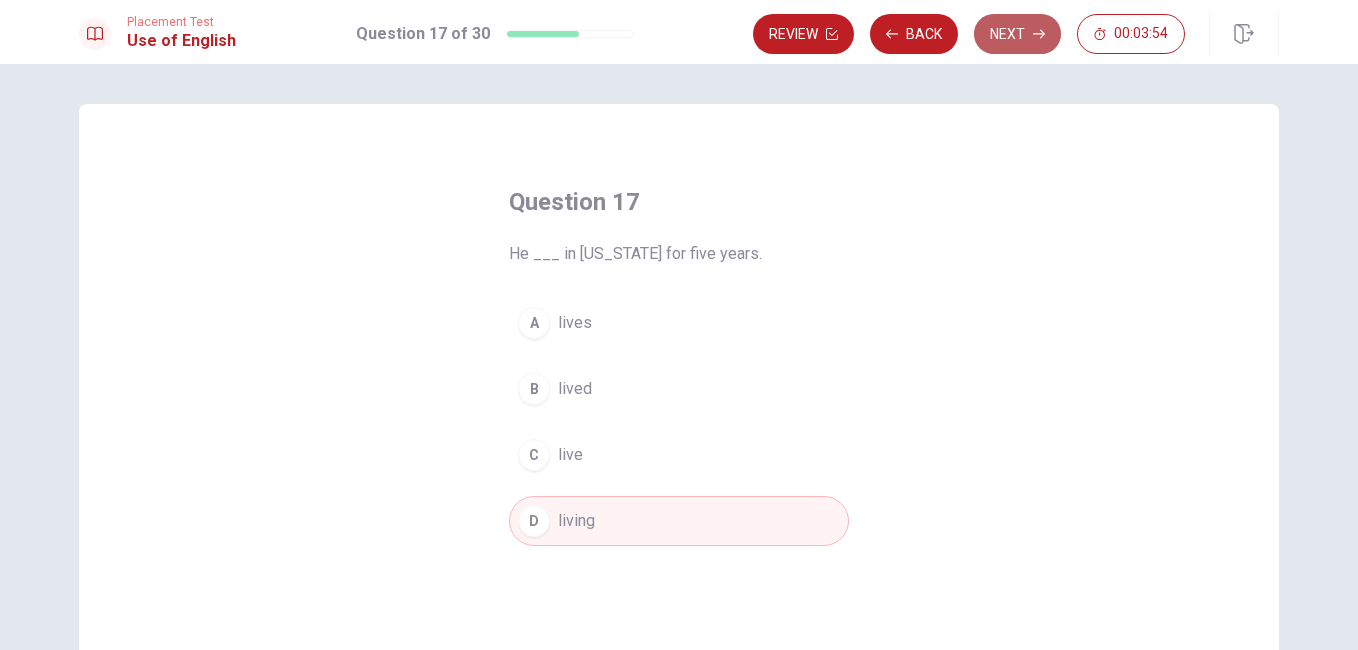 click on "Next" at bounding box center [1017, 34] 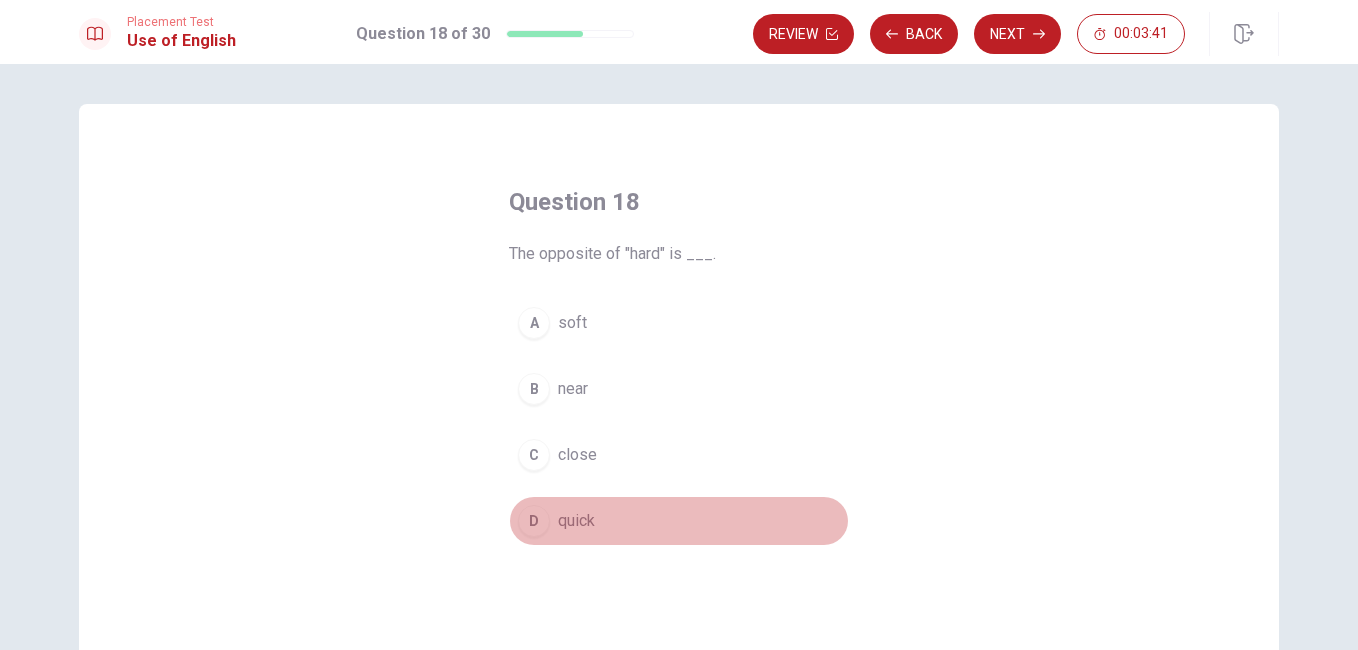 click on "D quick" at bounding box center (679, 521) 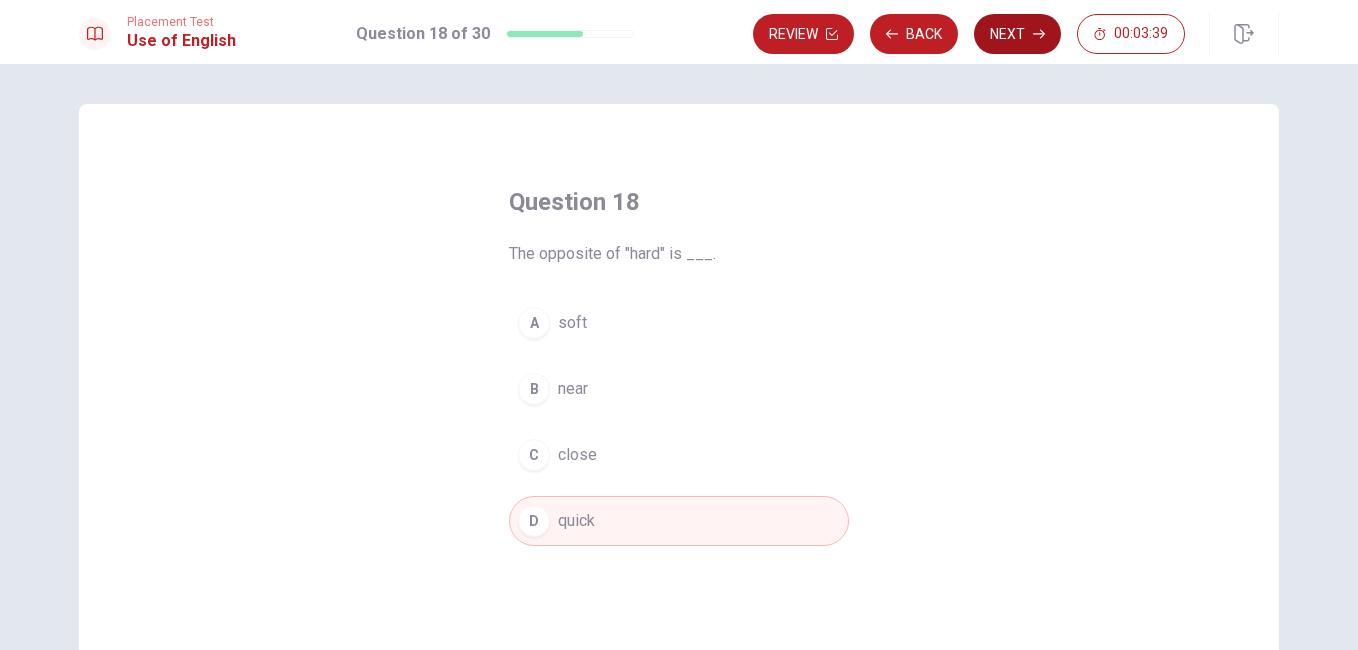 click on "Next" at bounding box center [1017, 34] 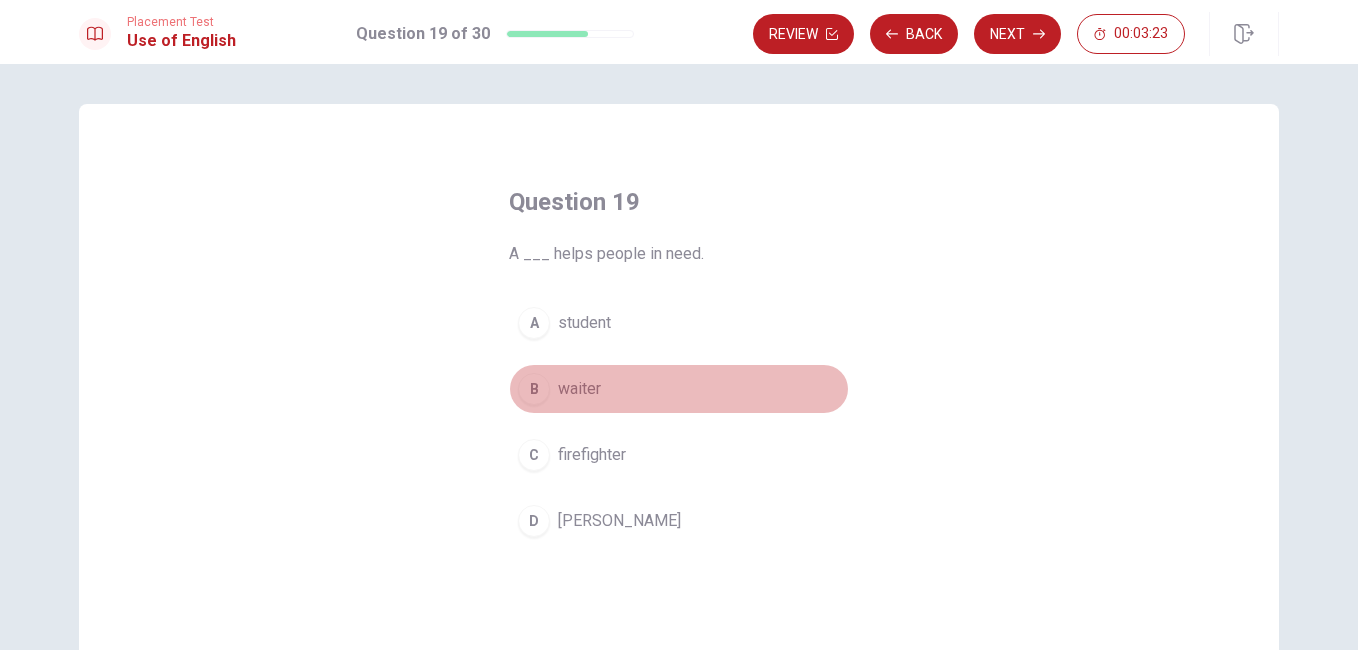 click on "waiter" at bounding box center (579, 389) 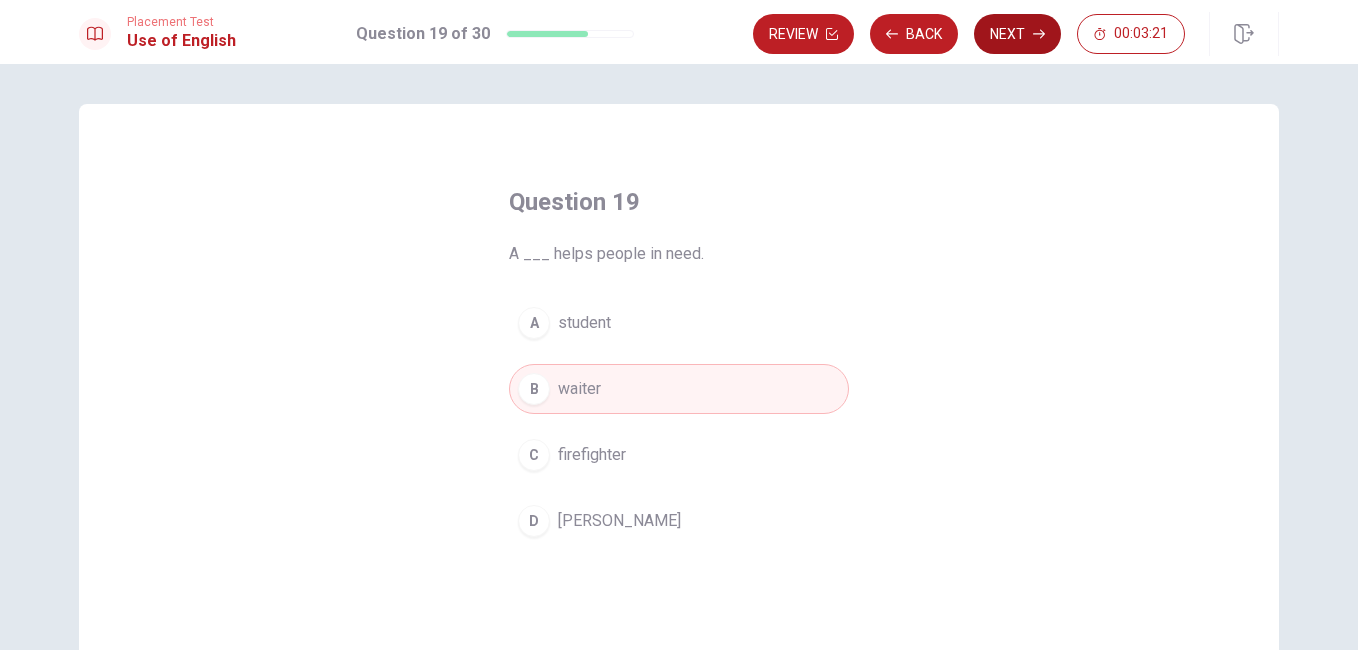click on "Next" at bounding box center (1017, 34) 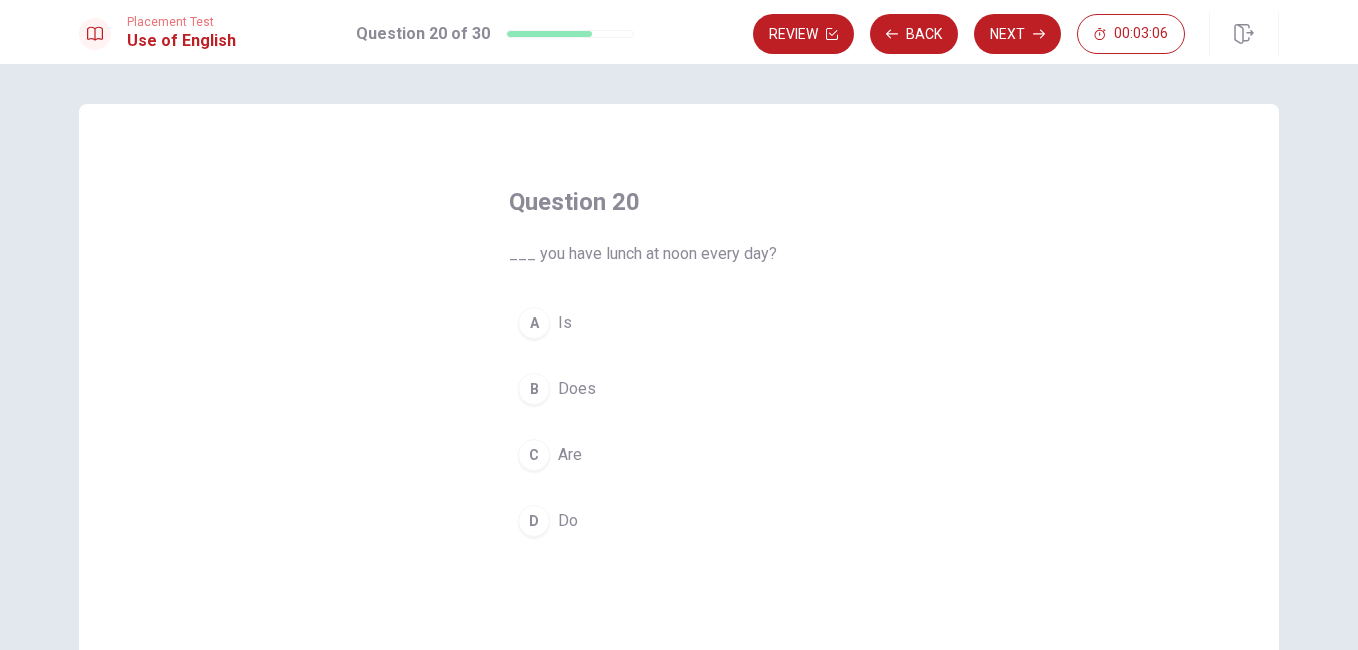 click on "D Do" at bounding box center [679, 521] 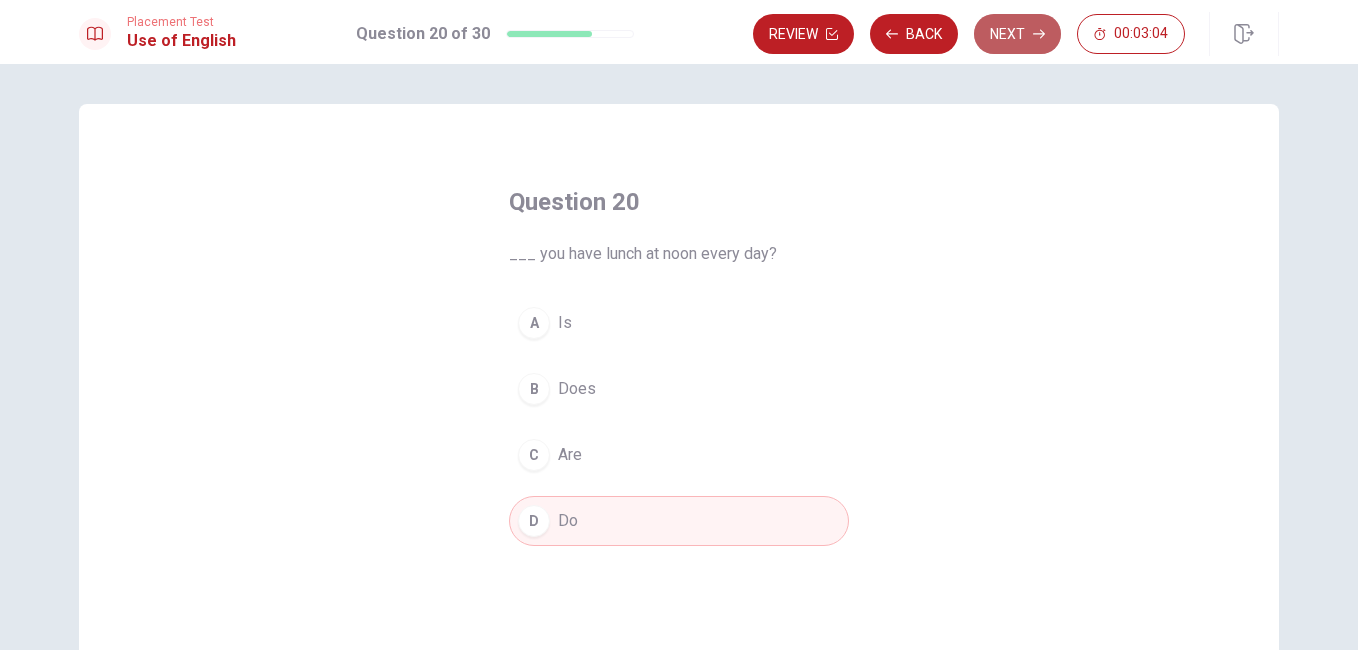 click on "Next" at bounding box center (1017, 34) 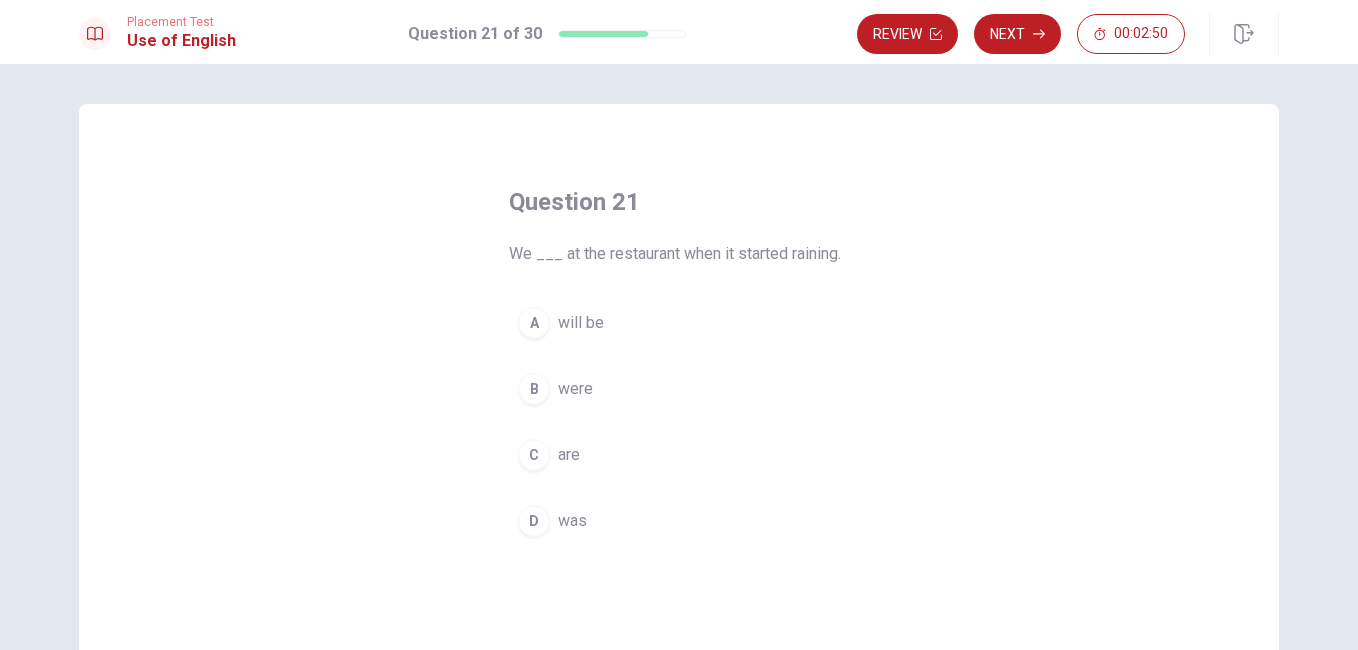 click on "are" at bounding box center (569, 455) 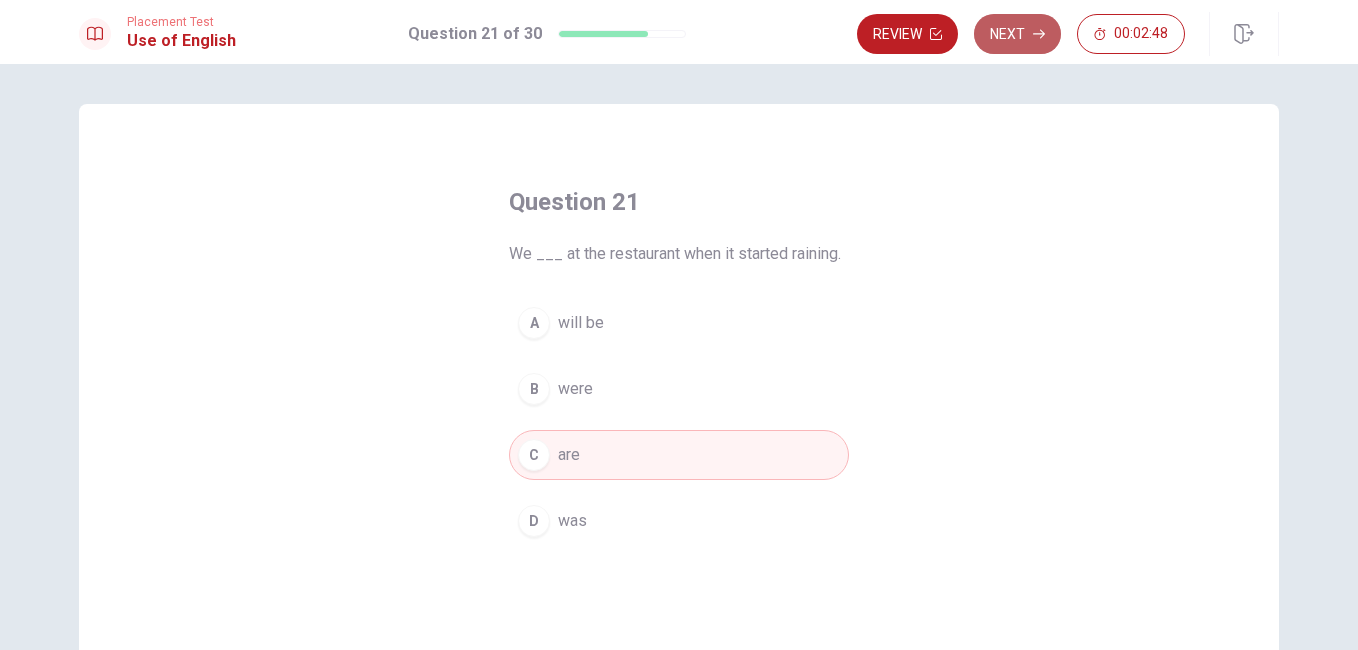 click on "Next" at bounding box center [1017, 34] 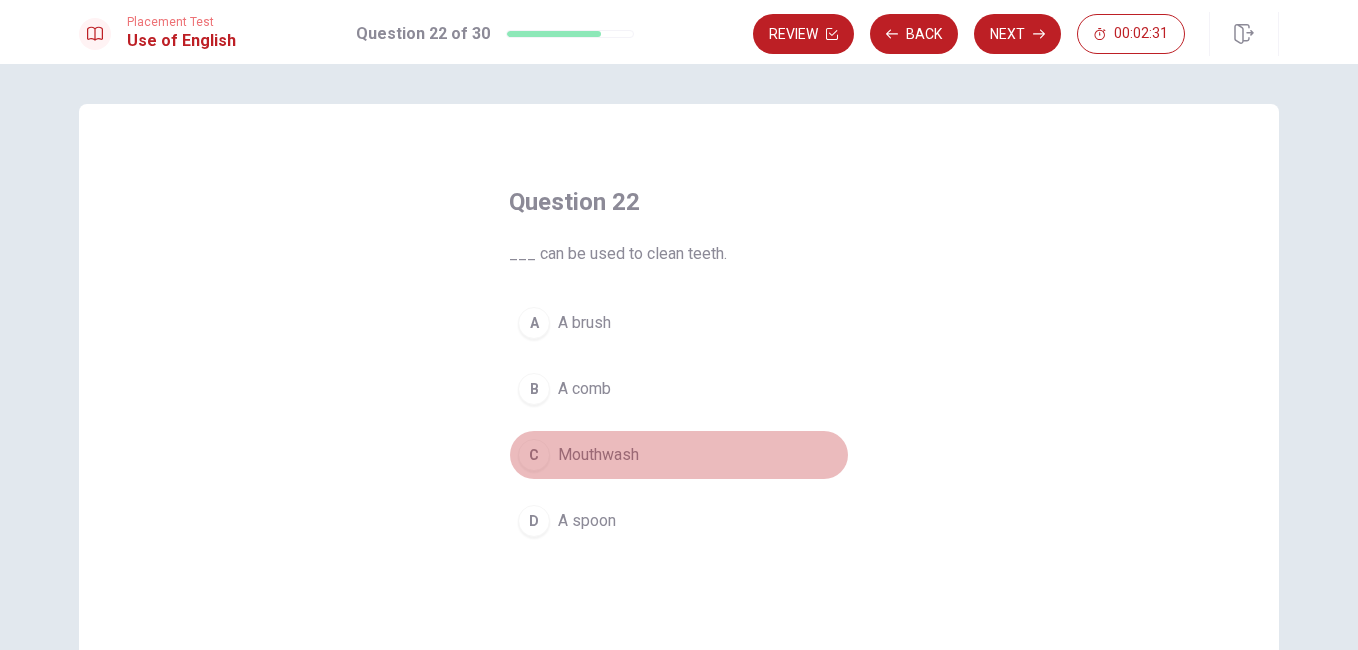 click on "Mouthwash" at bounding box center (598, 455) 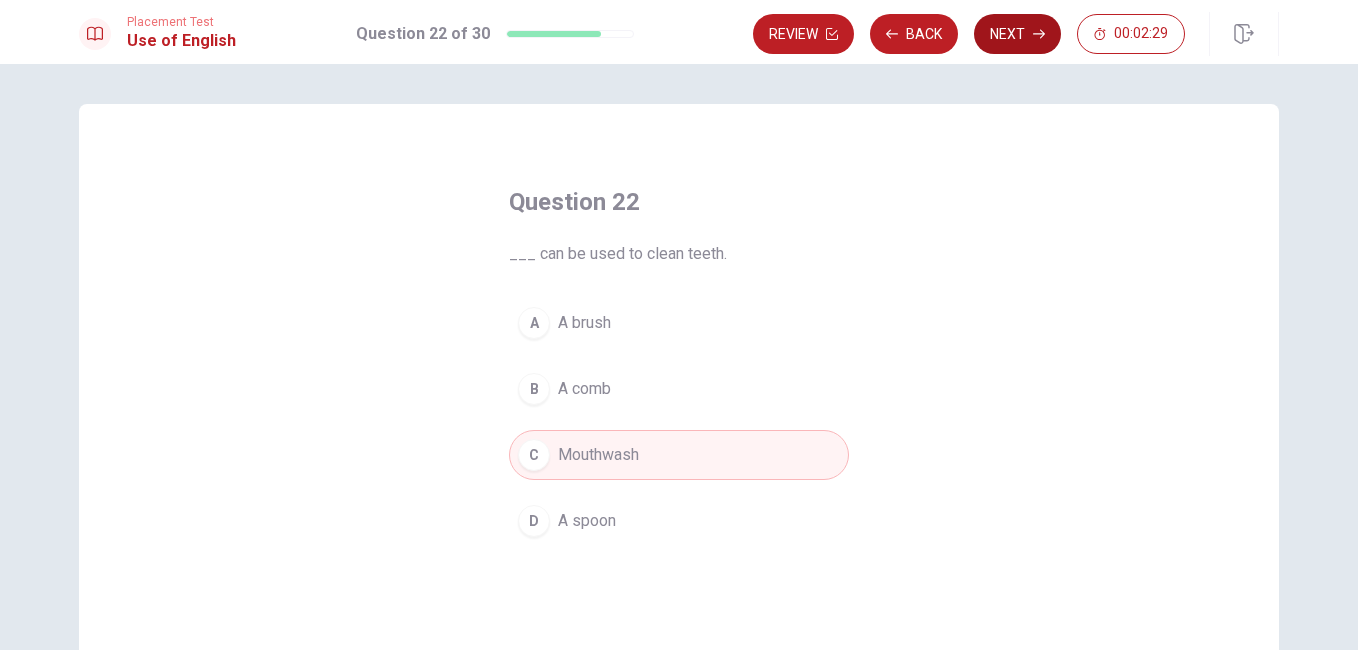 click on "Next" at bounding box center (1017, 34) 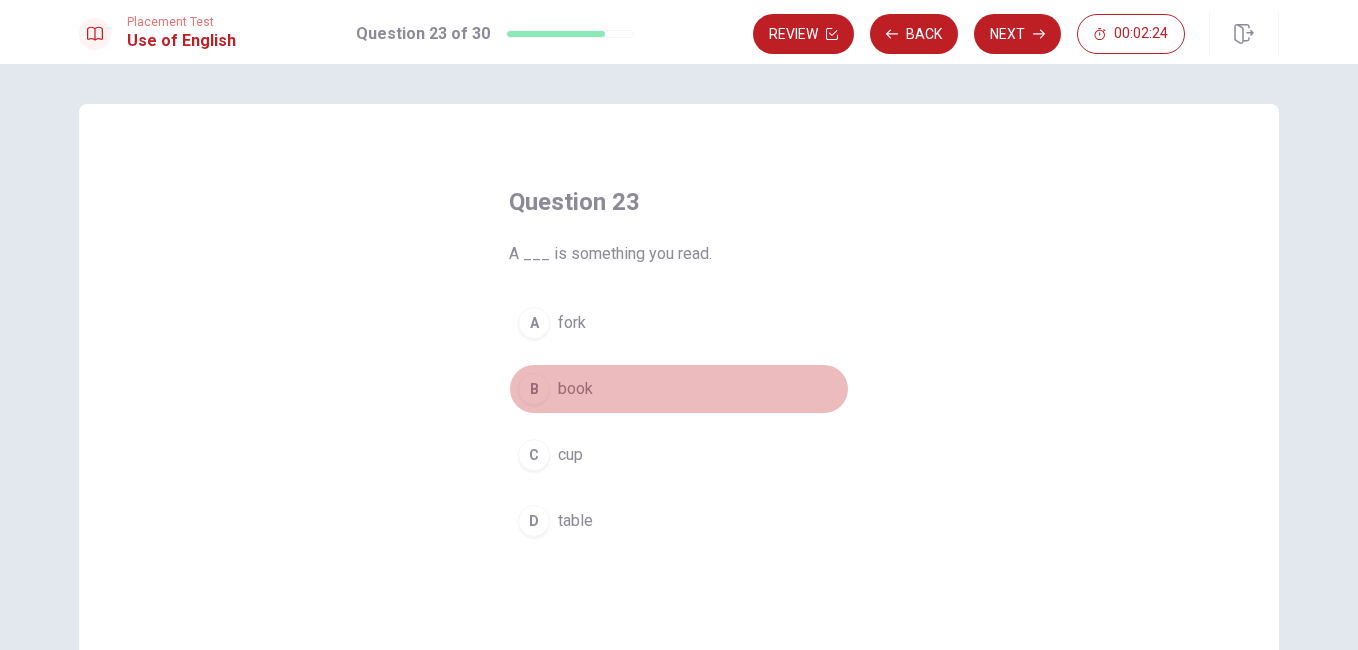 click on "book" at bounding box center [575, 389] 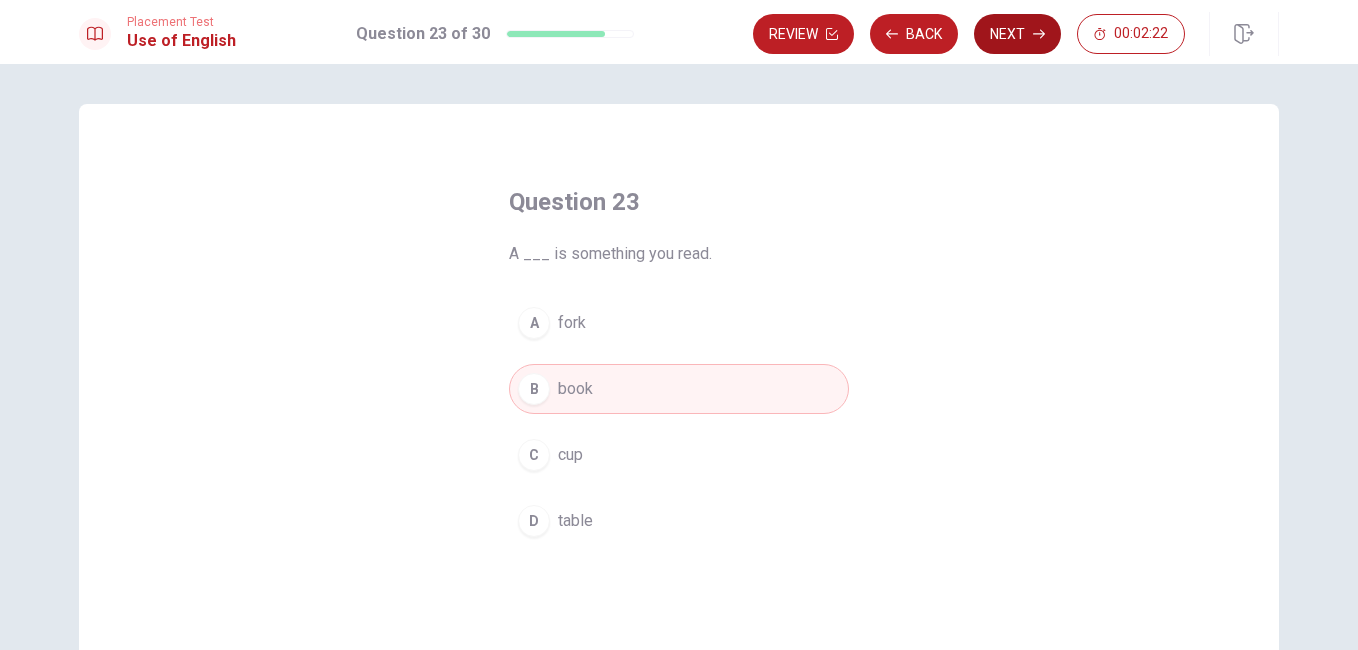 click on "Next" at bounding box center [1017, 34] 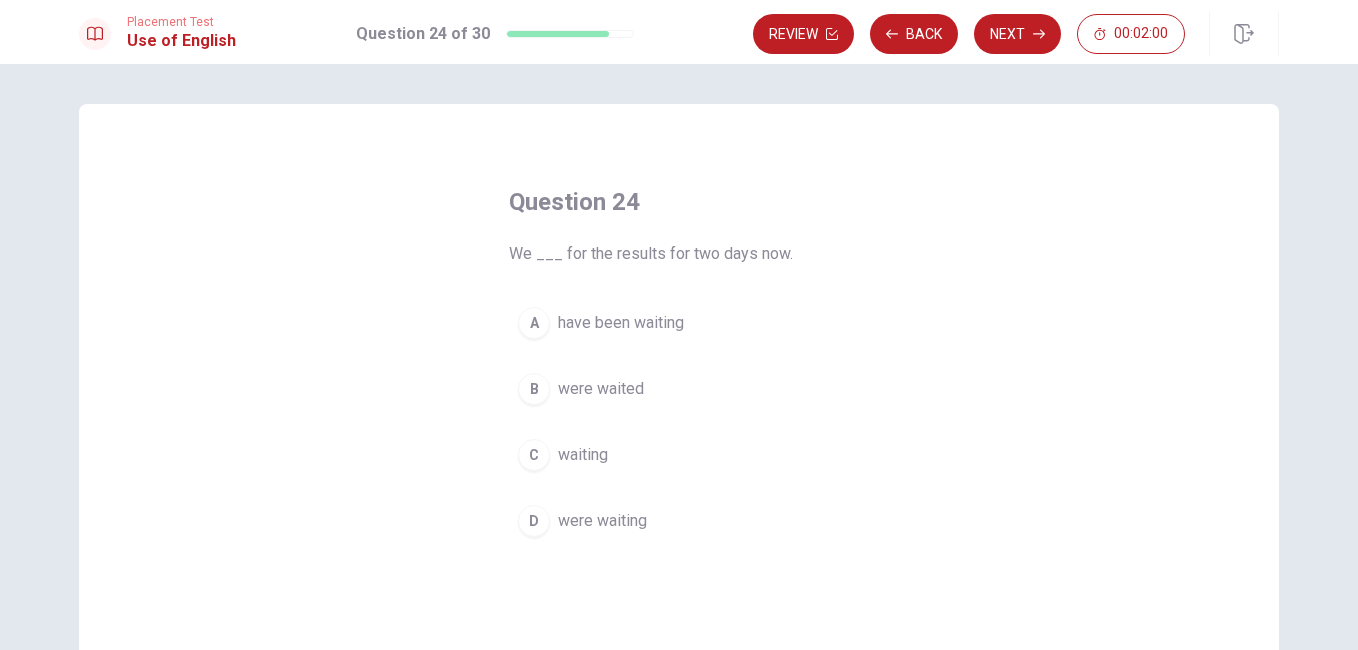 click on "were waiting" at bounding box center (602, 521) 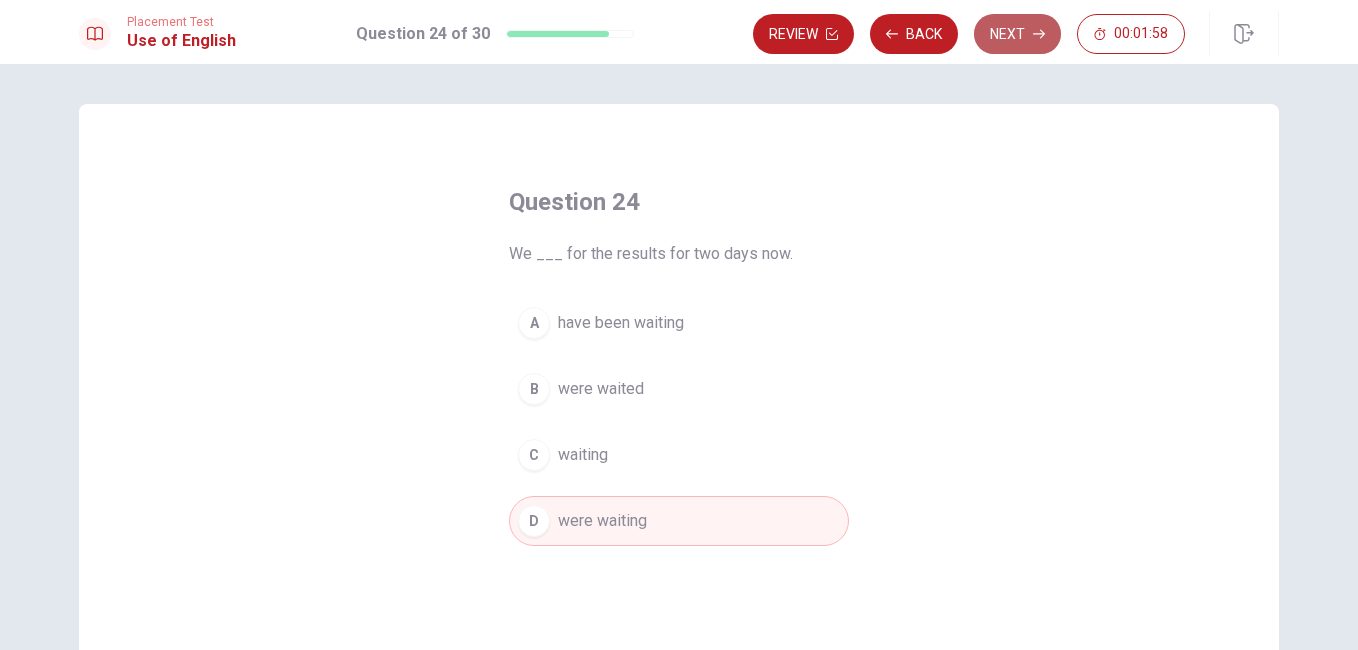 click on "Next" at bounding box center (1017, 34) 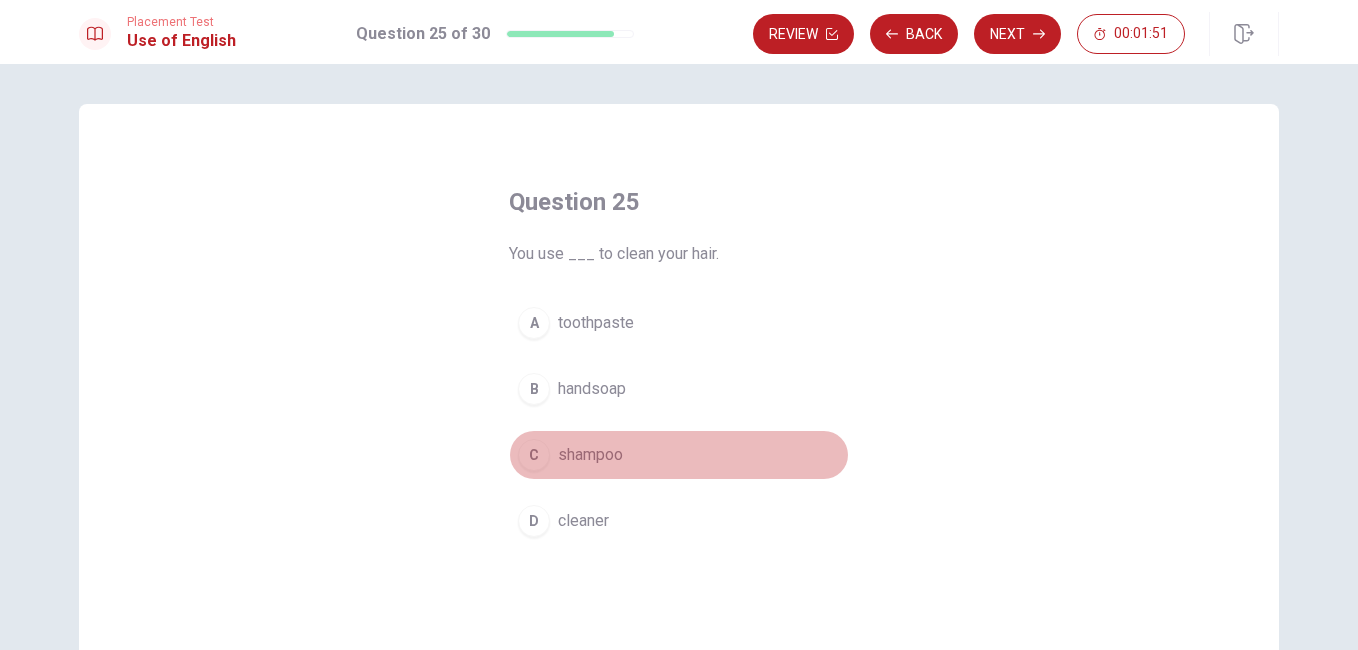 click on "shampoo" at bounding box center (590, 455) 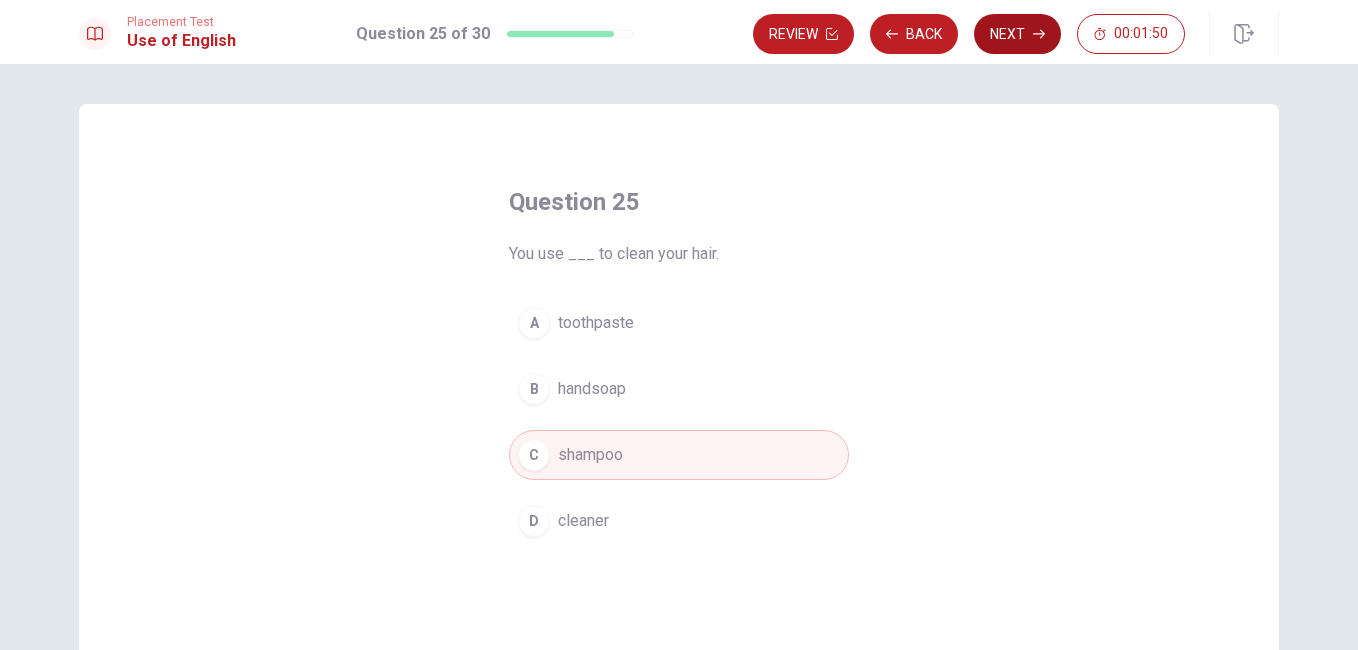click on "Next" at bounding box center (1017, 34) 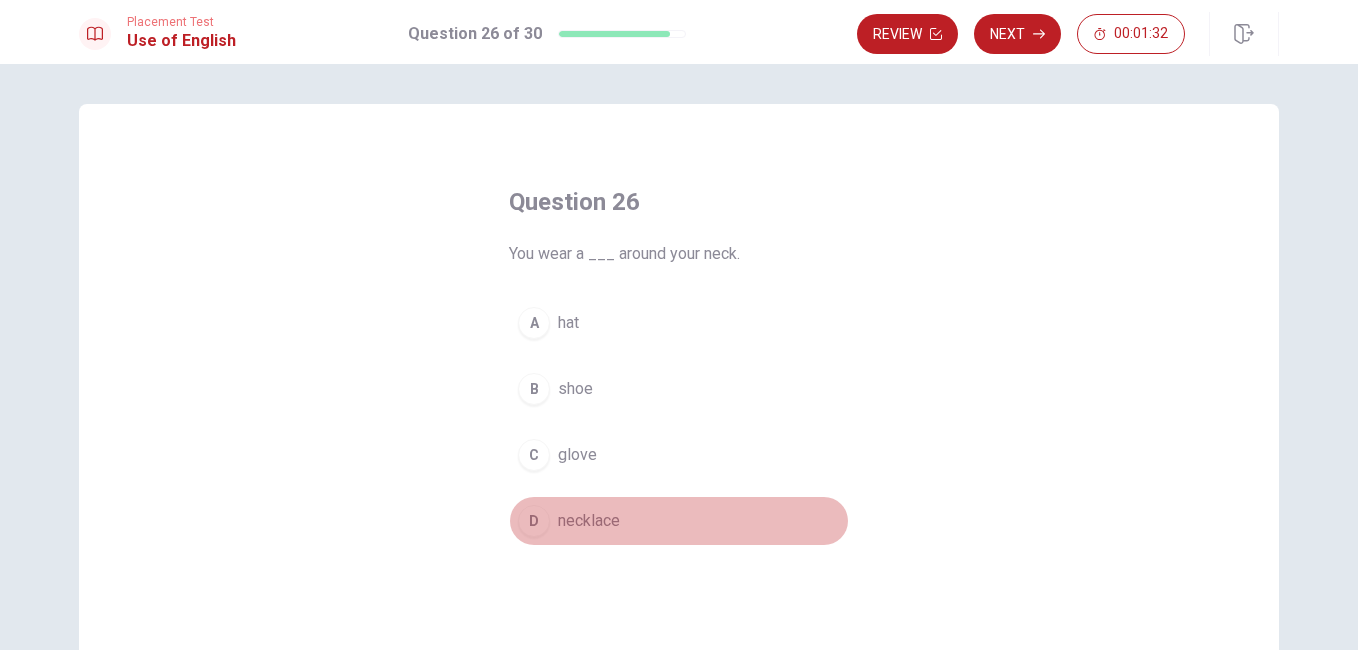click on "necklace" at bounding box center [589, 521] 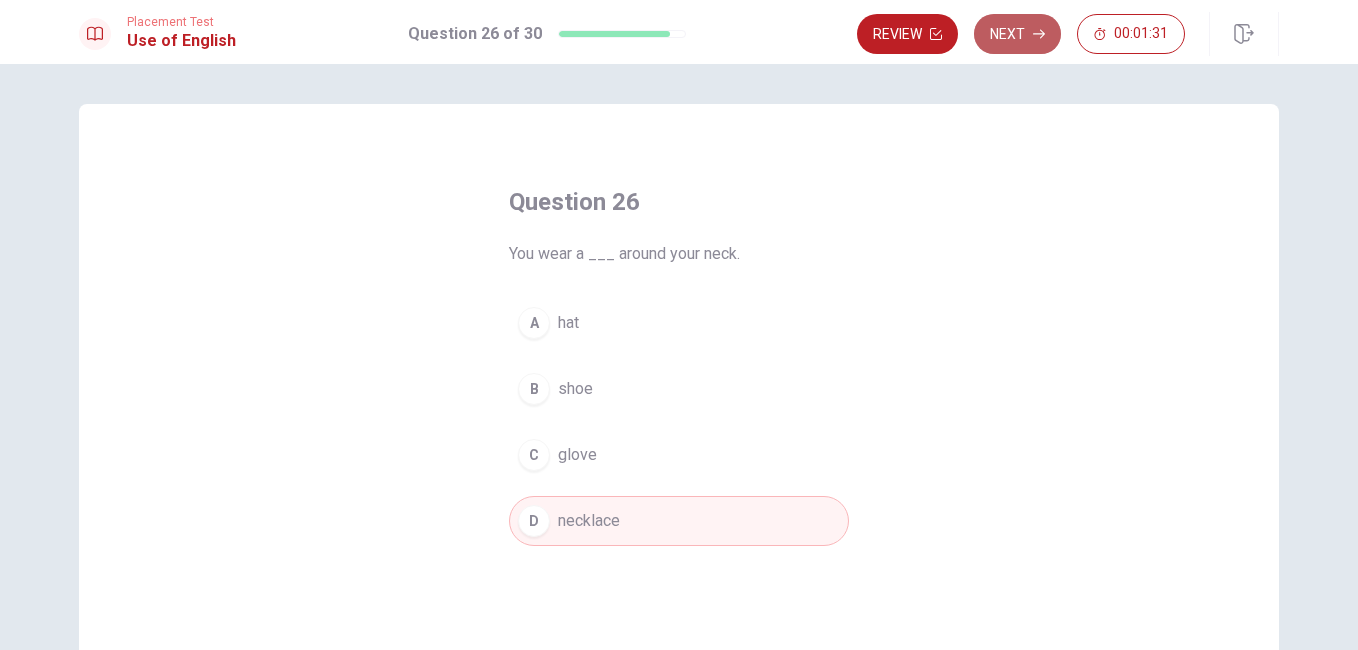 click on "Next" at bounding box center (1017, 34) 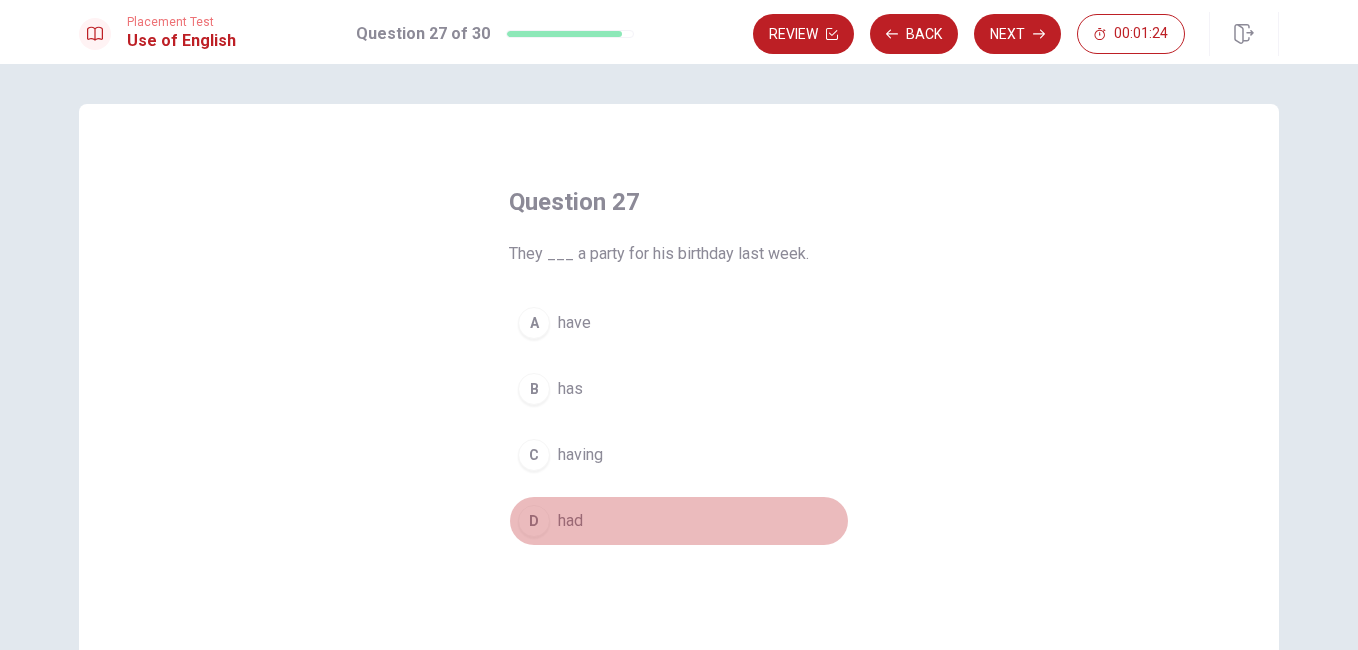 click on "had" at bounding box center [570, 521] 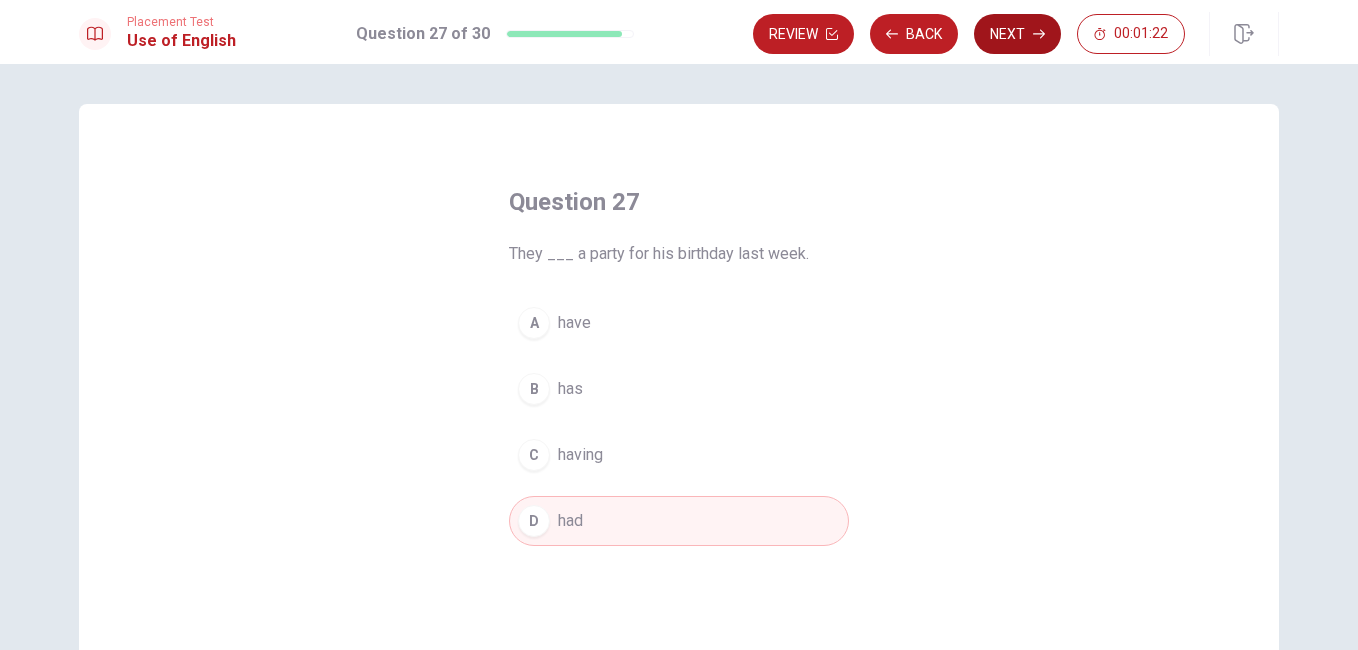 click on "Next" at bounding box center [1017, 34] 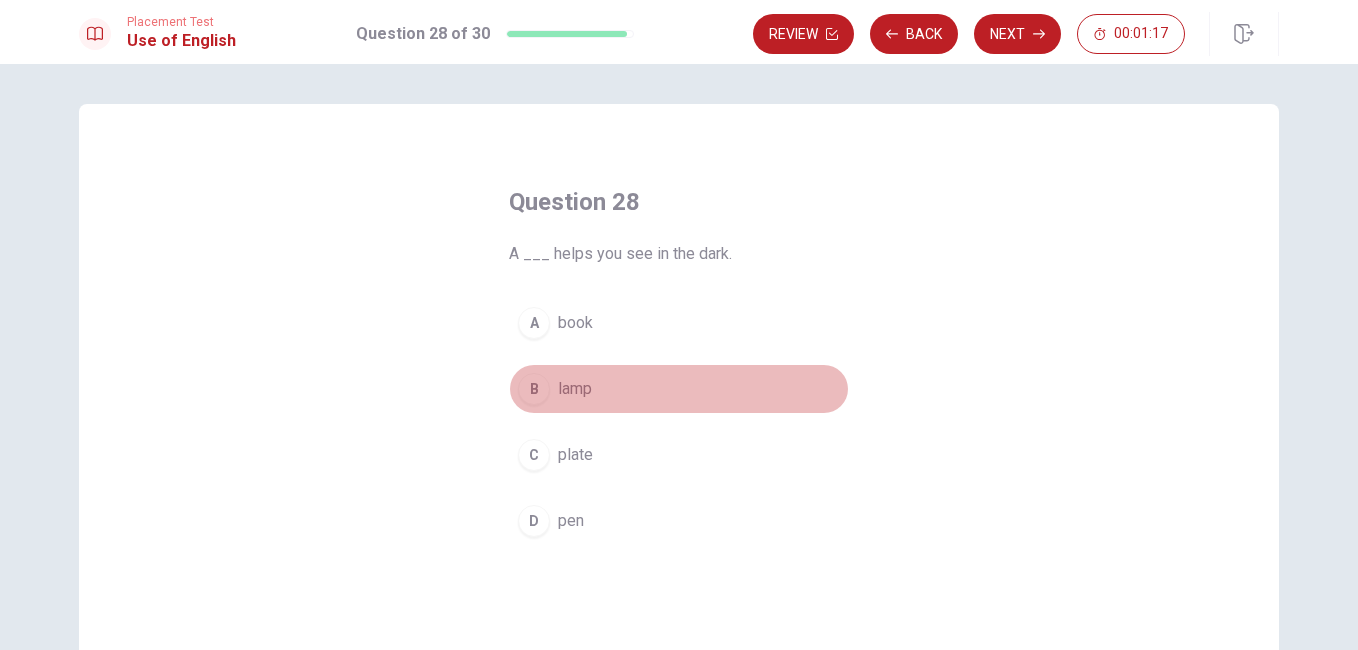 click on "lamp" at bounding box center [575, 389] 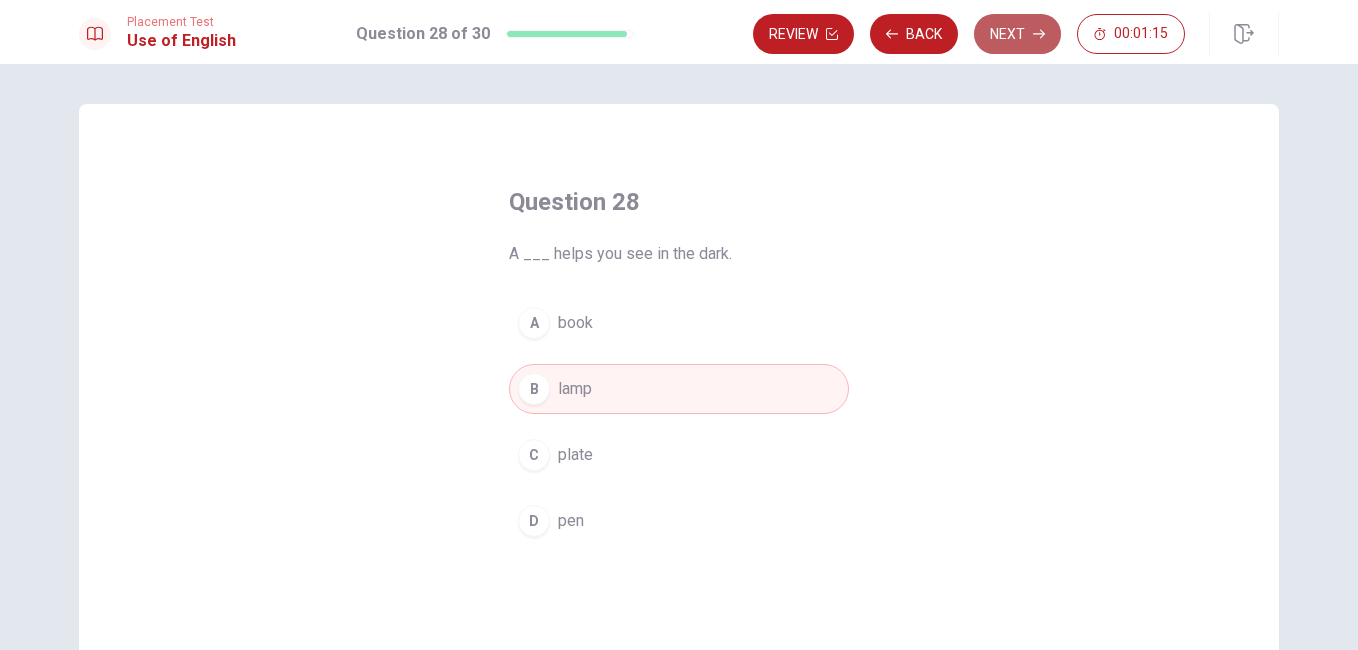 click on "Next" at bounding box center (1017, 34) 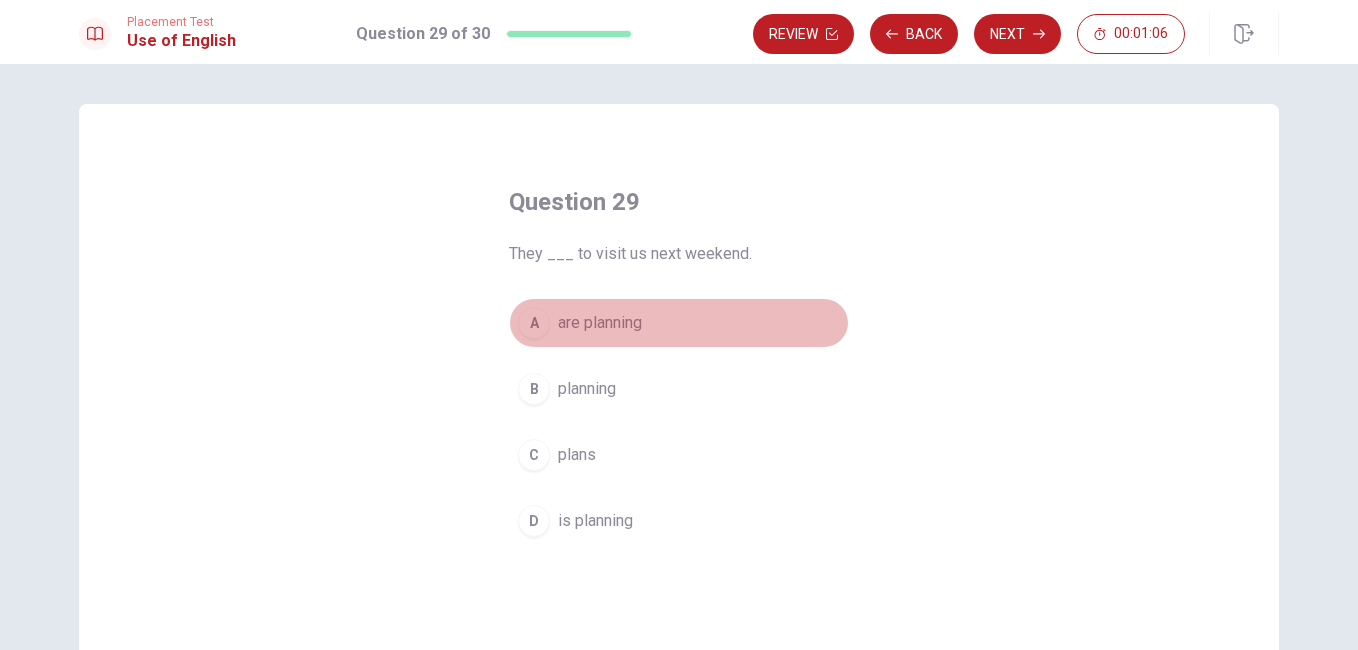 click on "are planning" at bounding box center [600, 323] 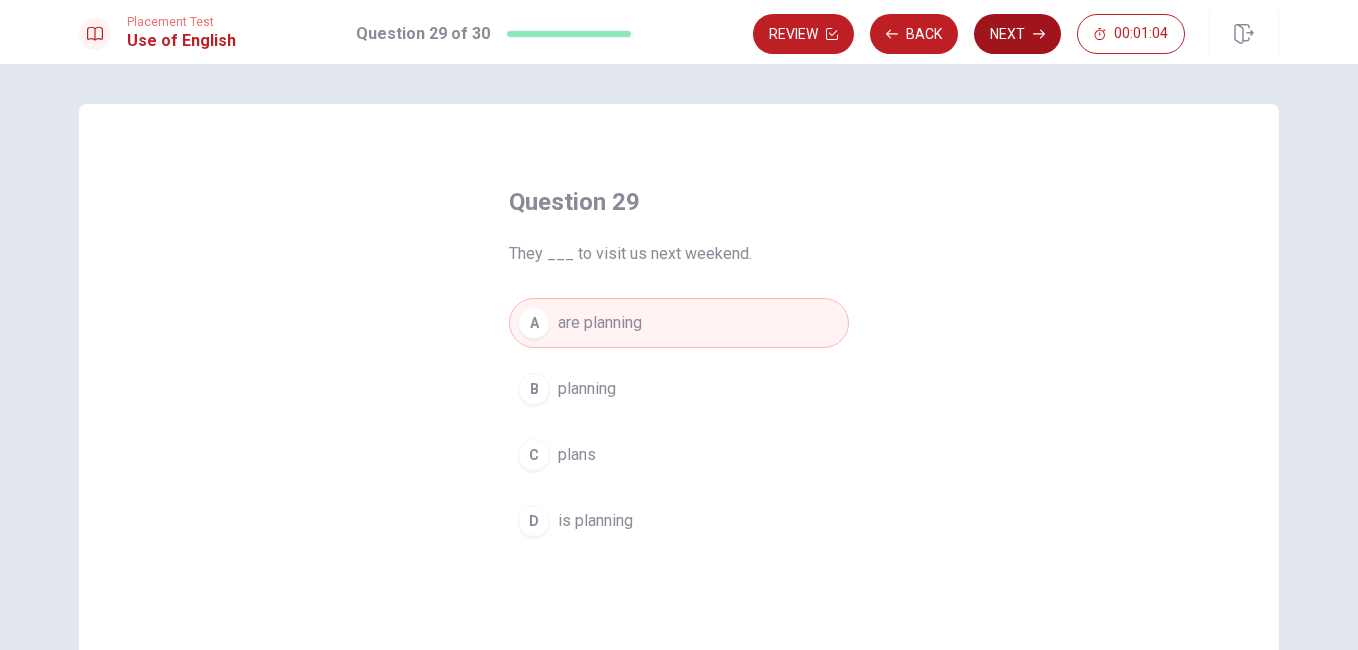 click on "Next" at bounding box center [1017, 34] 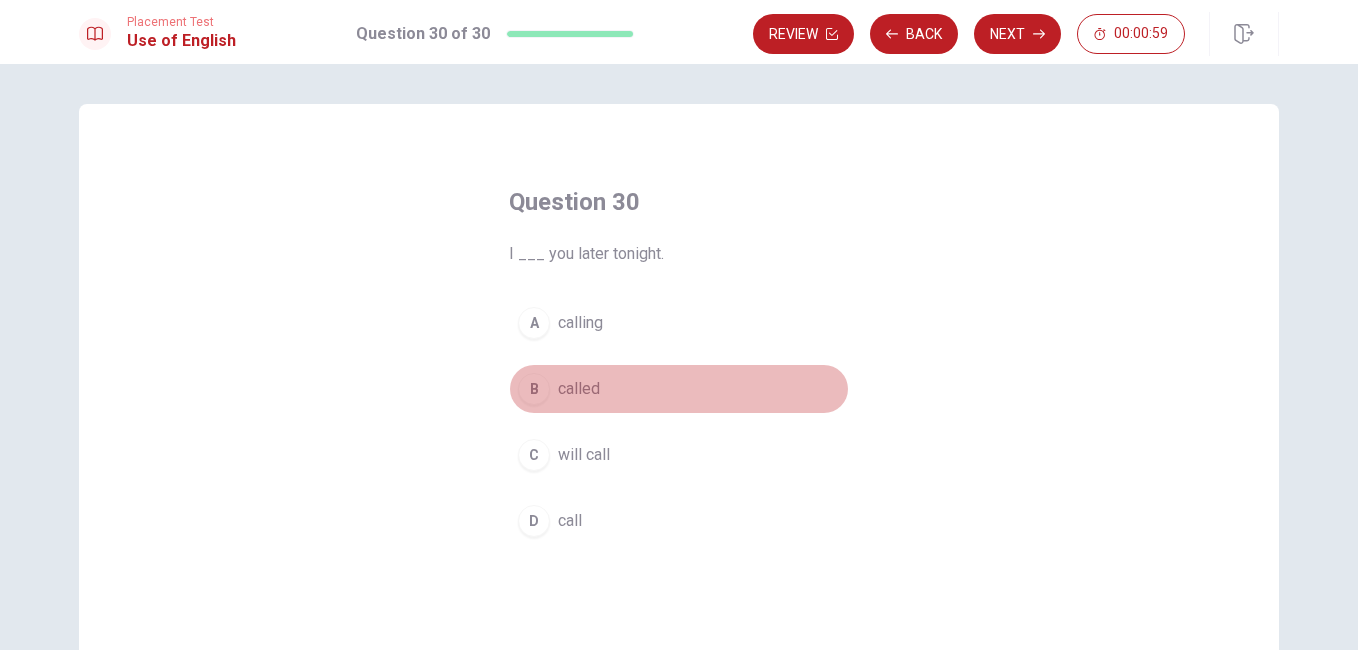 click on "called" at bounding box center (579, 389) 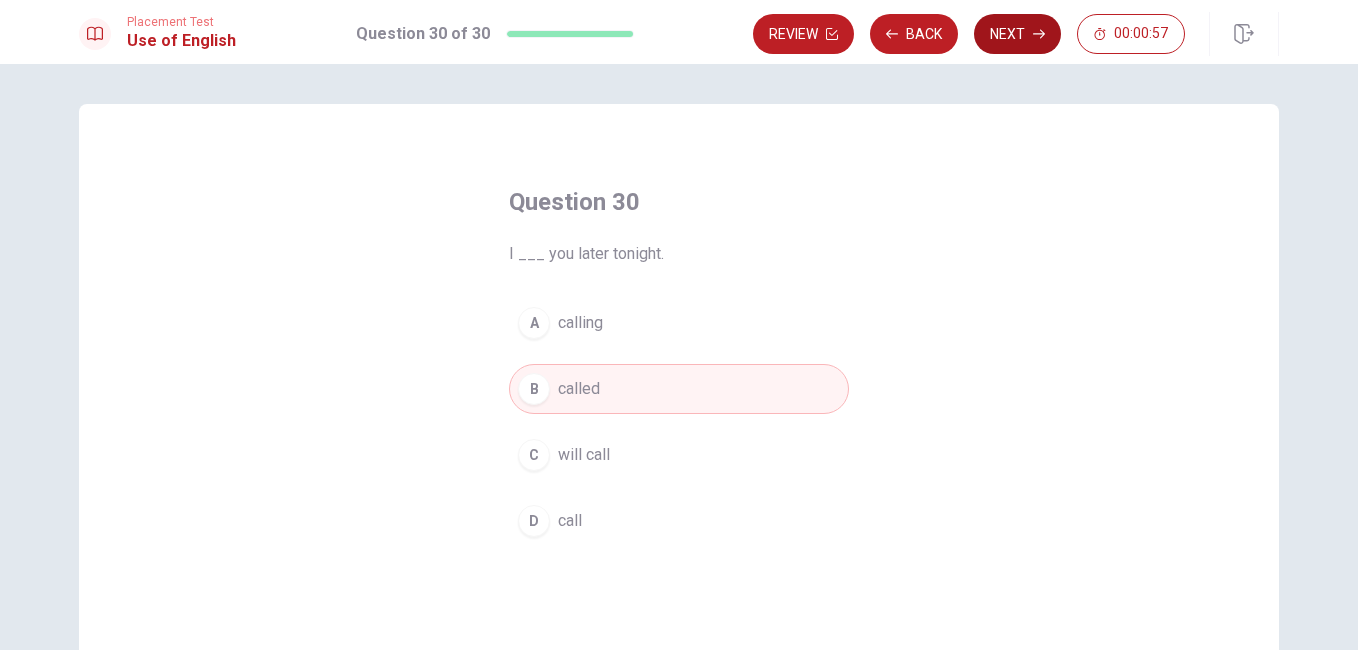 click on "Next" at bounding box center (1017, 34) 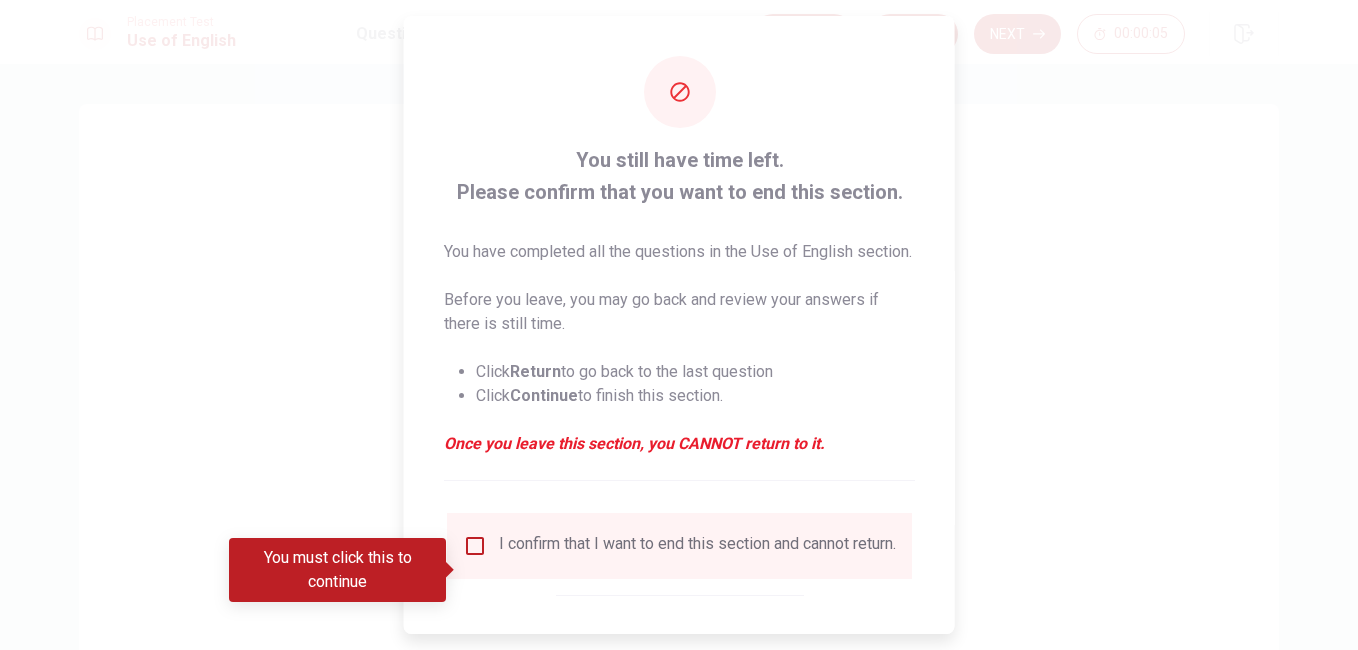 click at bounding box center [475, 546] 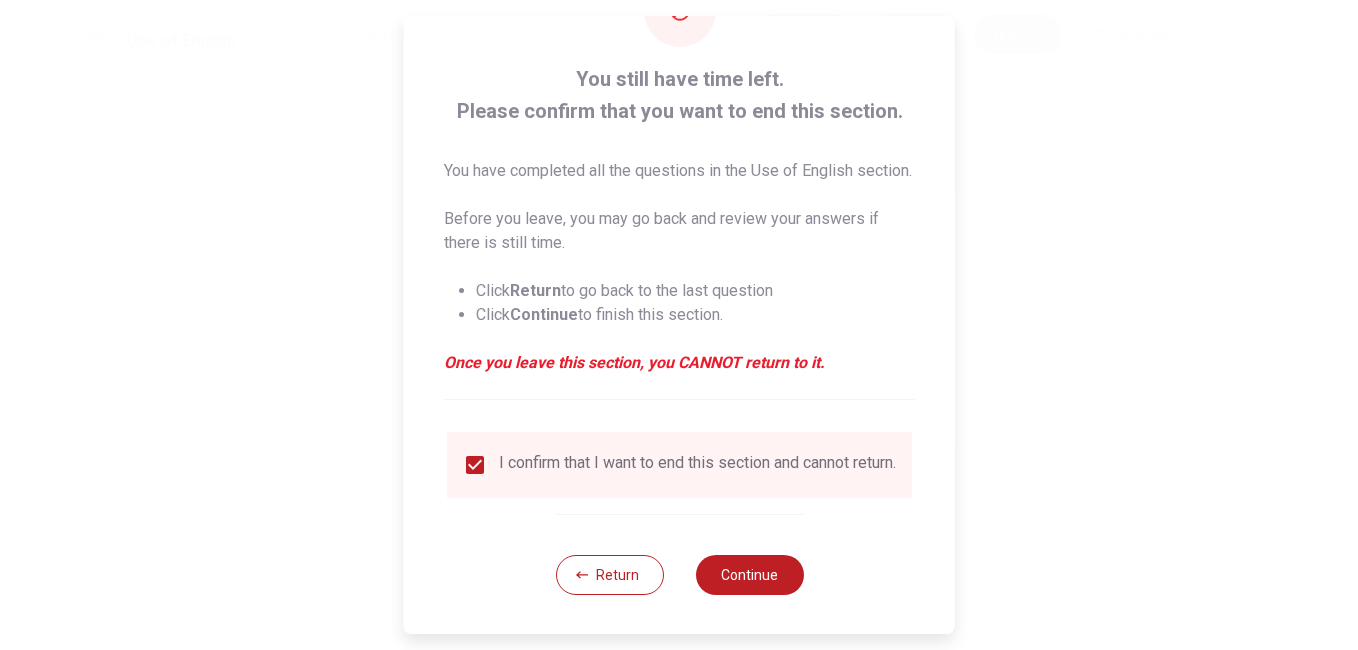 scroll, scrollTop: 120, scrollLeft: 0, axis: vertical 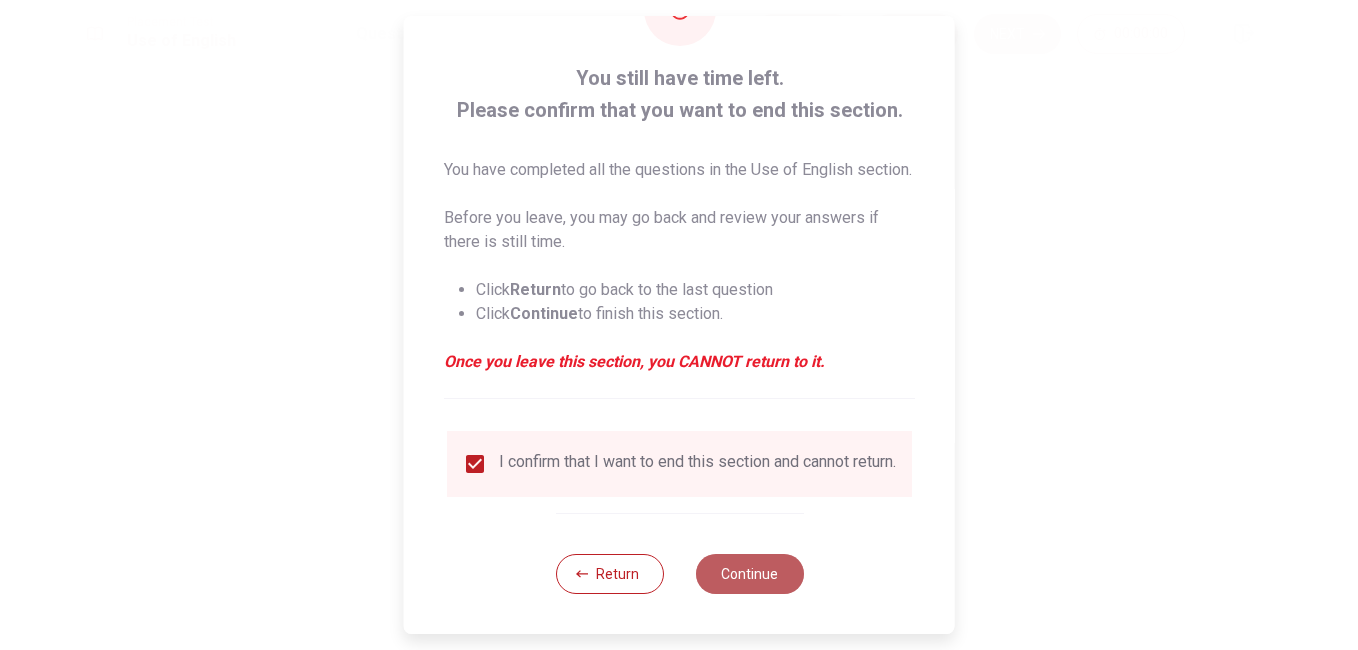 click on "Continue" at bounding box center (749, 574) 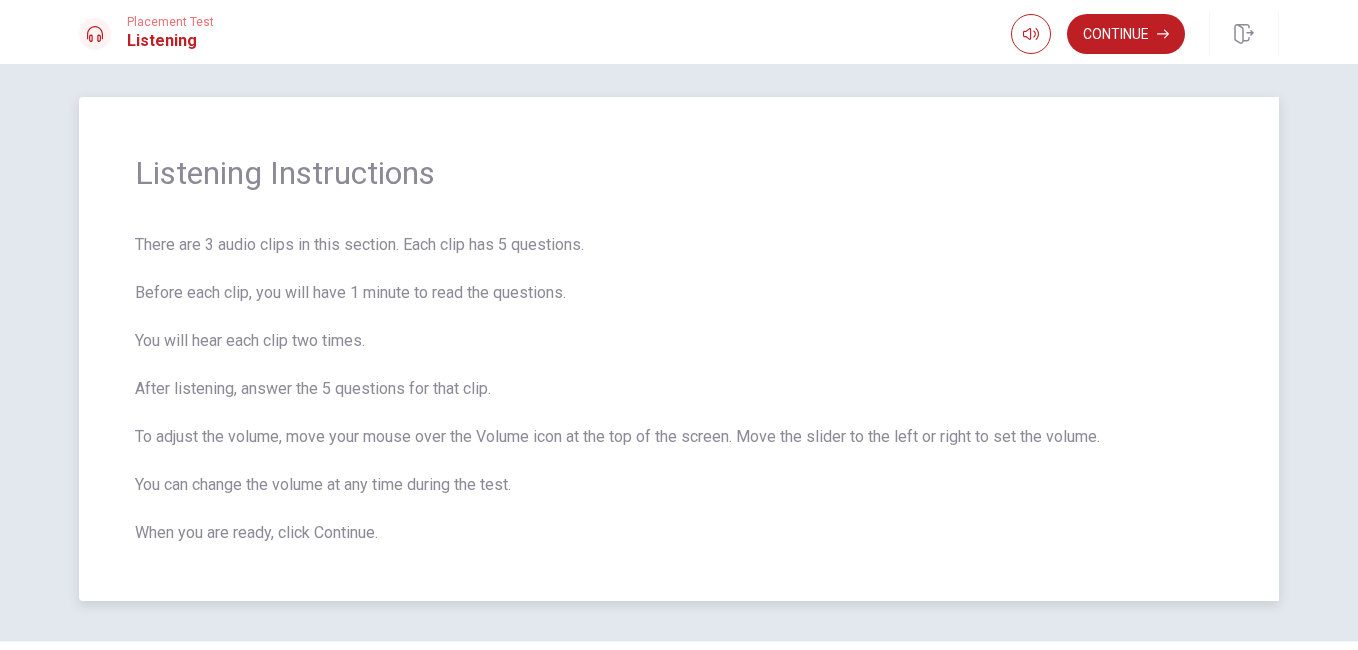 scroll, scrollTop: 6, scrollLeft: 0, axis: vertical 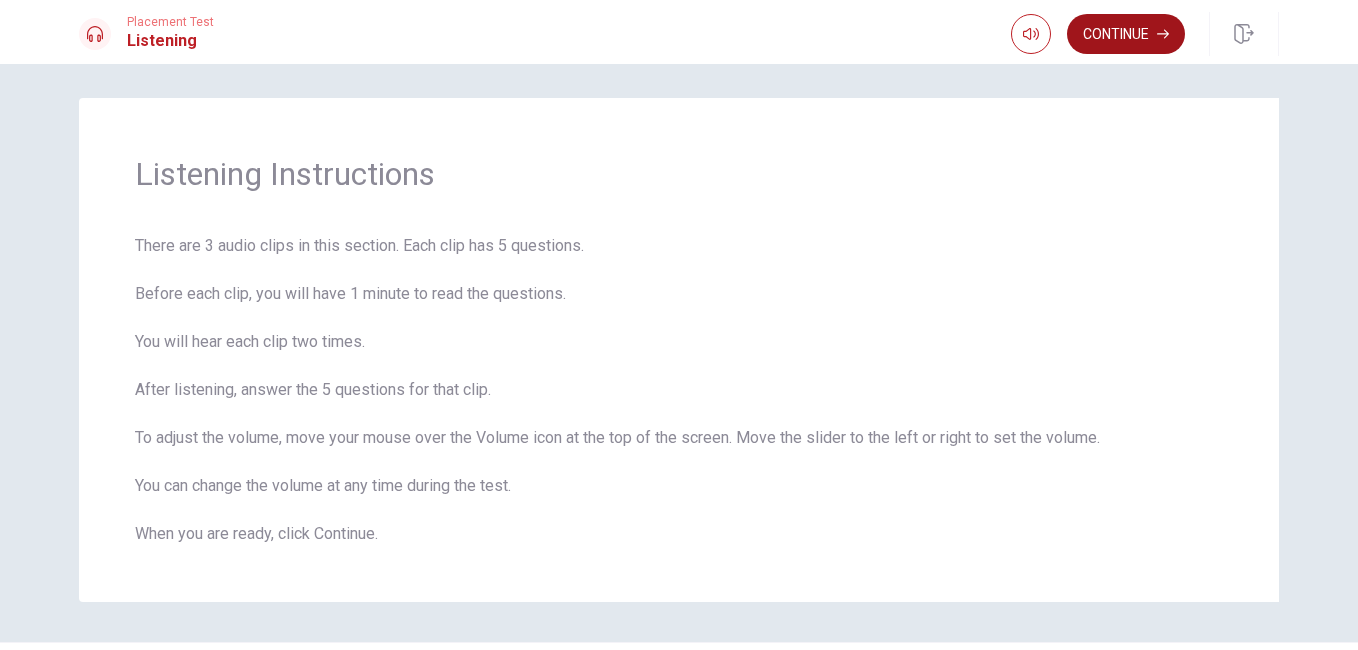 click on "Continue" at bounding box center (1126, 34) 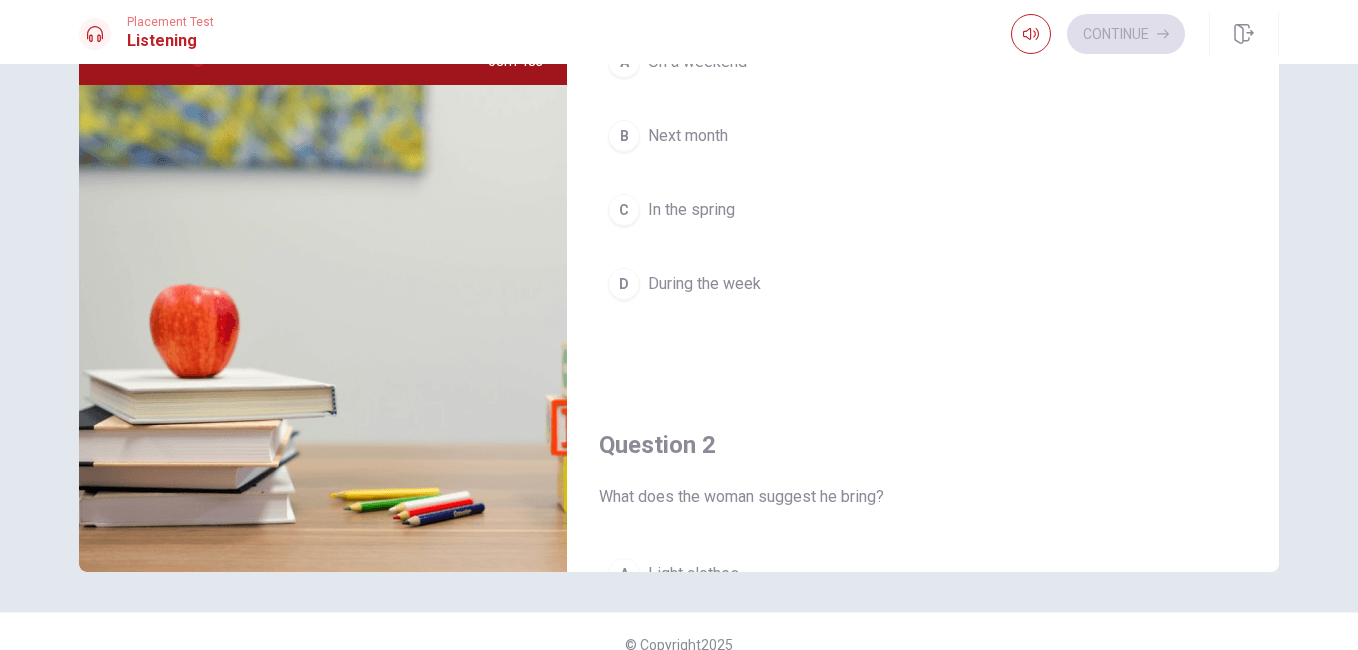 scroll, scrollTop: 253, scrollLeft: 0, axis: vertical 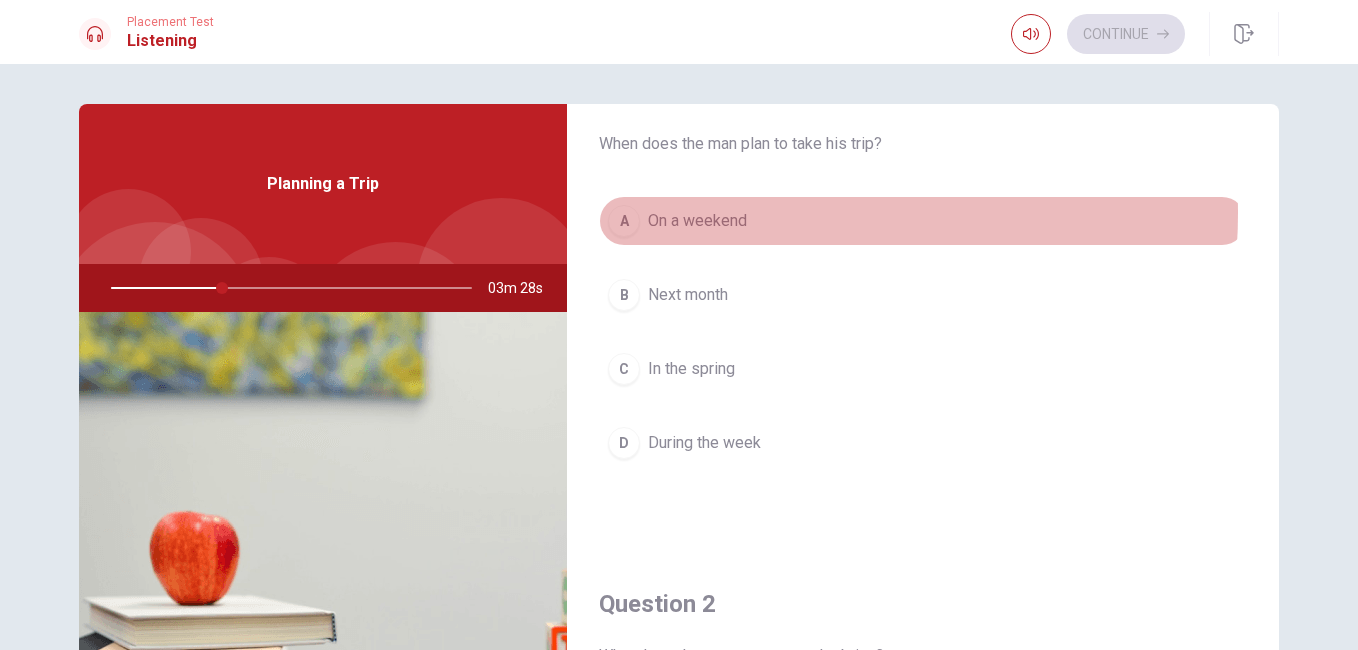 click on "On a weekend" at bounding box center (697, 221) 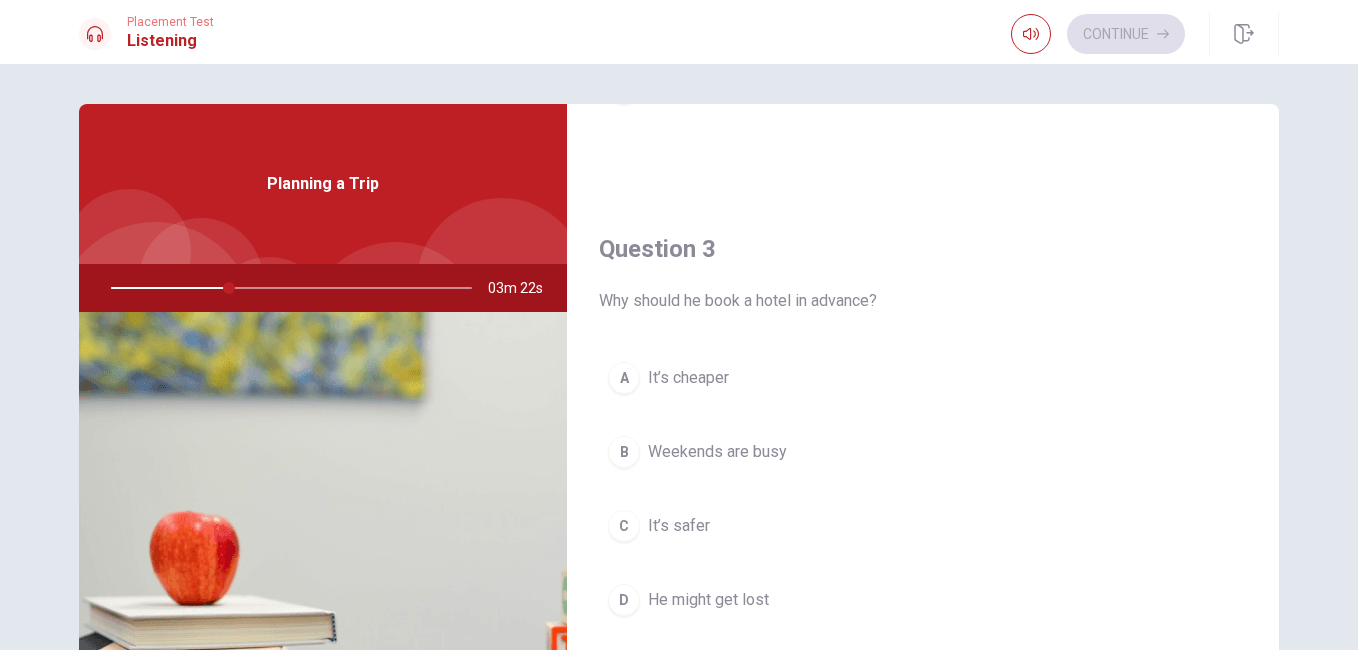 scroll, scrollTop: 939, scrollLeft: 0, axis: vertical 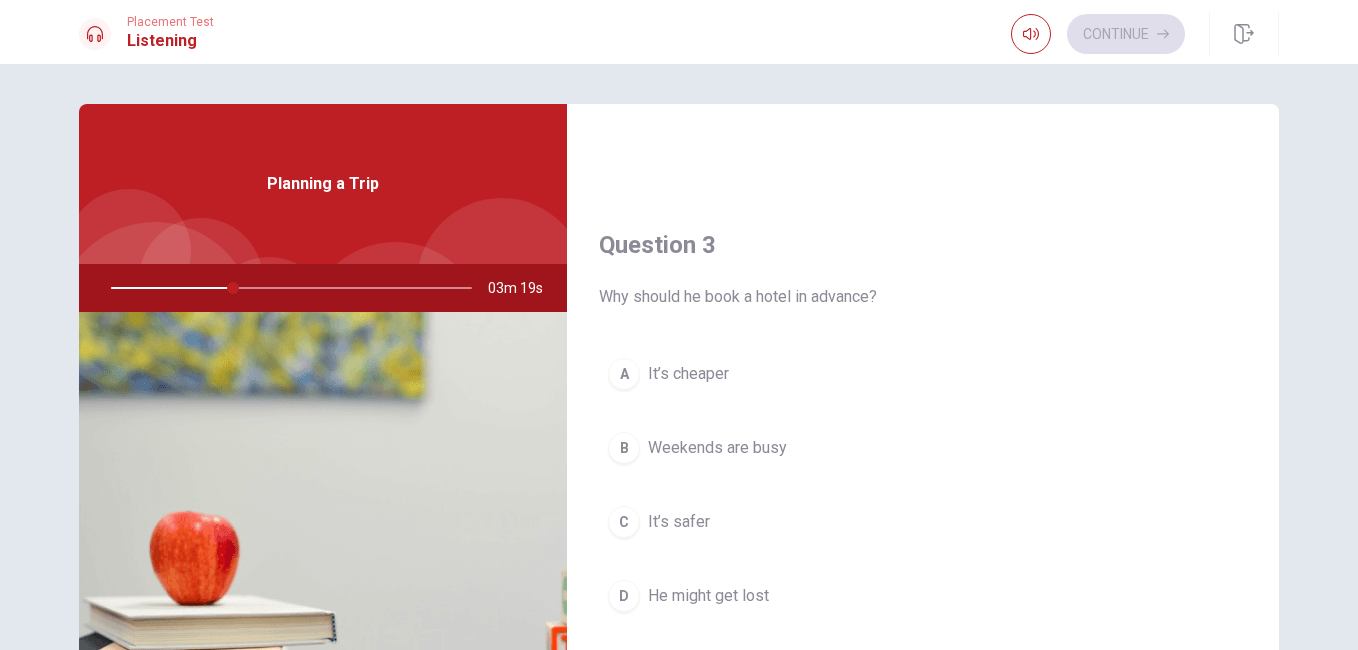 drag, startPoint x: 1261, startPoint y: 456, endPoint x: 1267, endPoint y: 495, distance: 39.45884 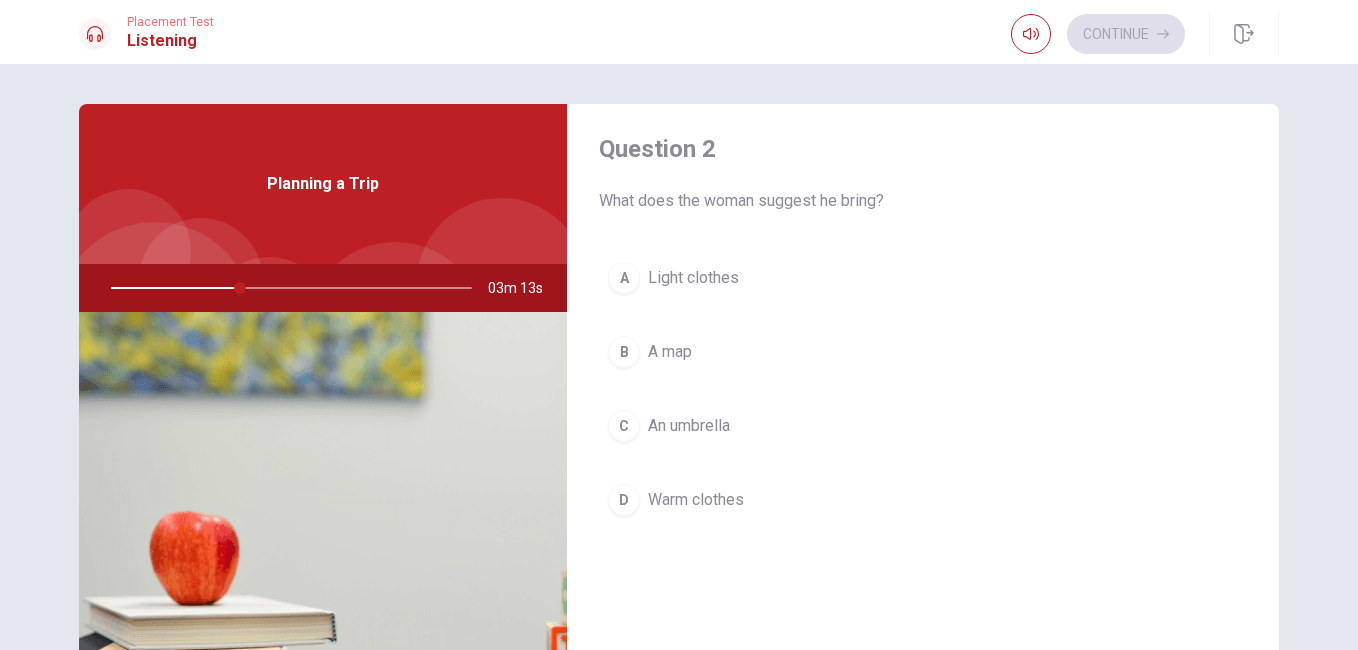 scroll, scrollTop: 558, scrollLeft: 0, axis: vertical 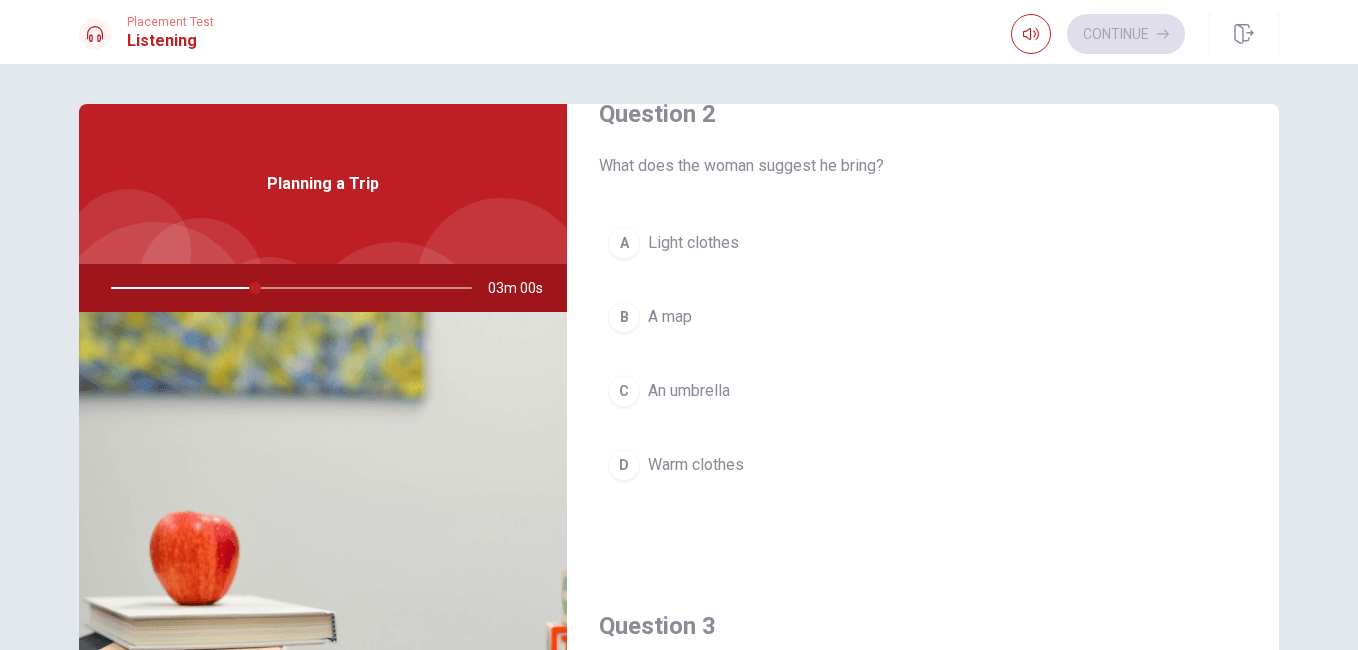 click on "D Warm clothes" at bounding box center [923, 465] 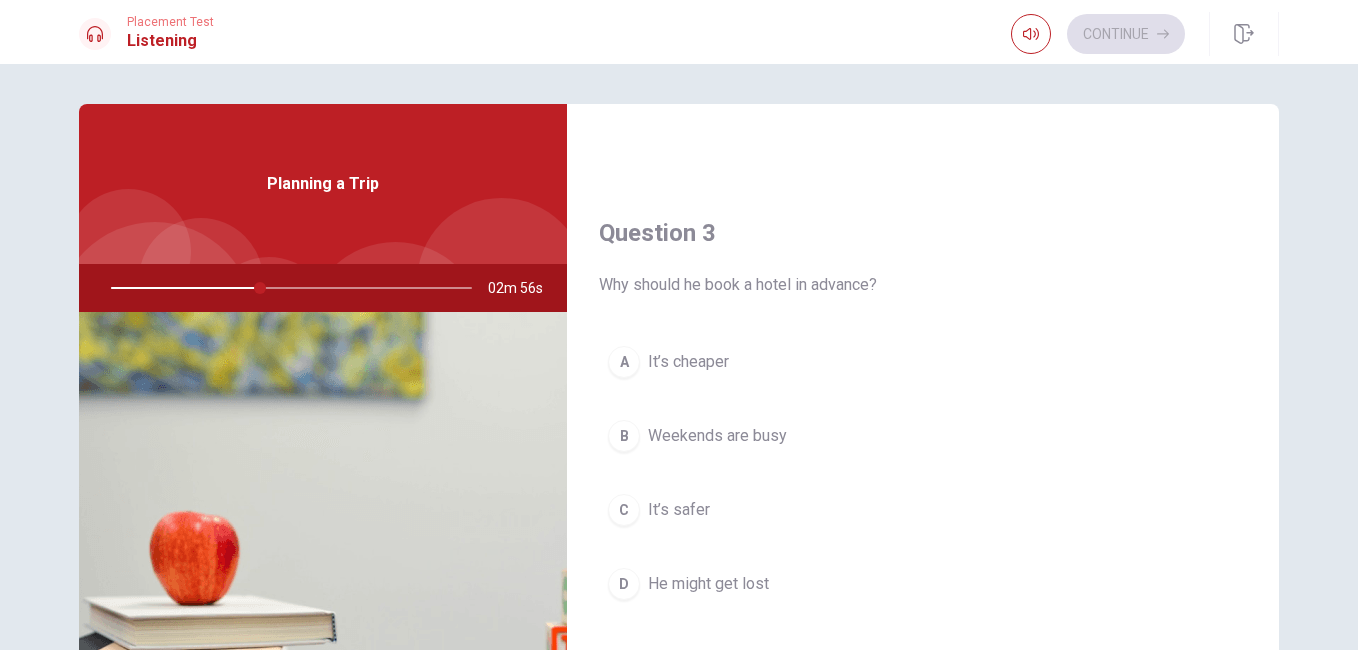 scroll, scrollTop: 958, scrollLeft: 0, axis: vertical 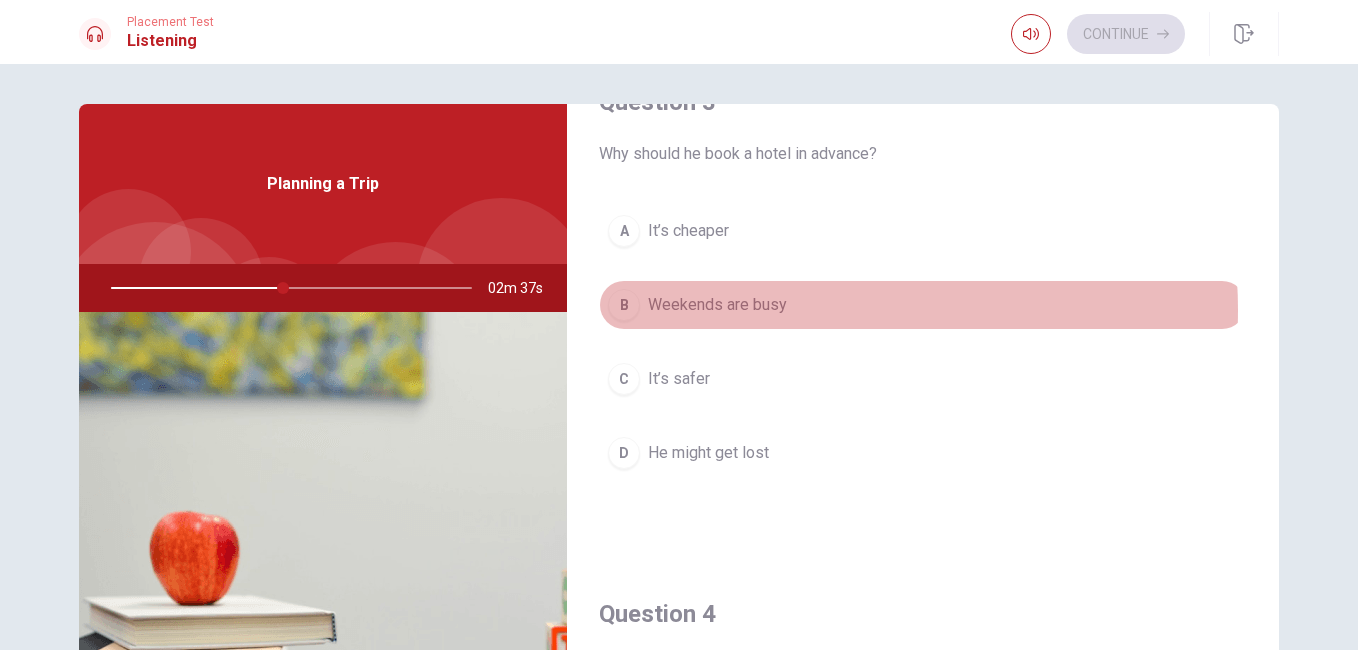 click on "Weekends are busy" at bounding box center [717, 305] 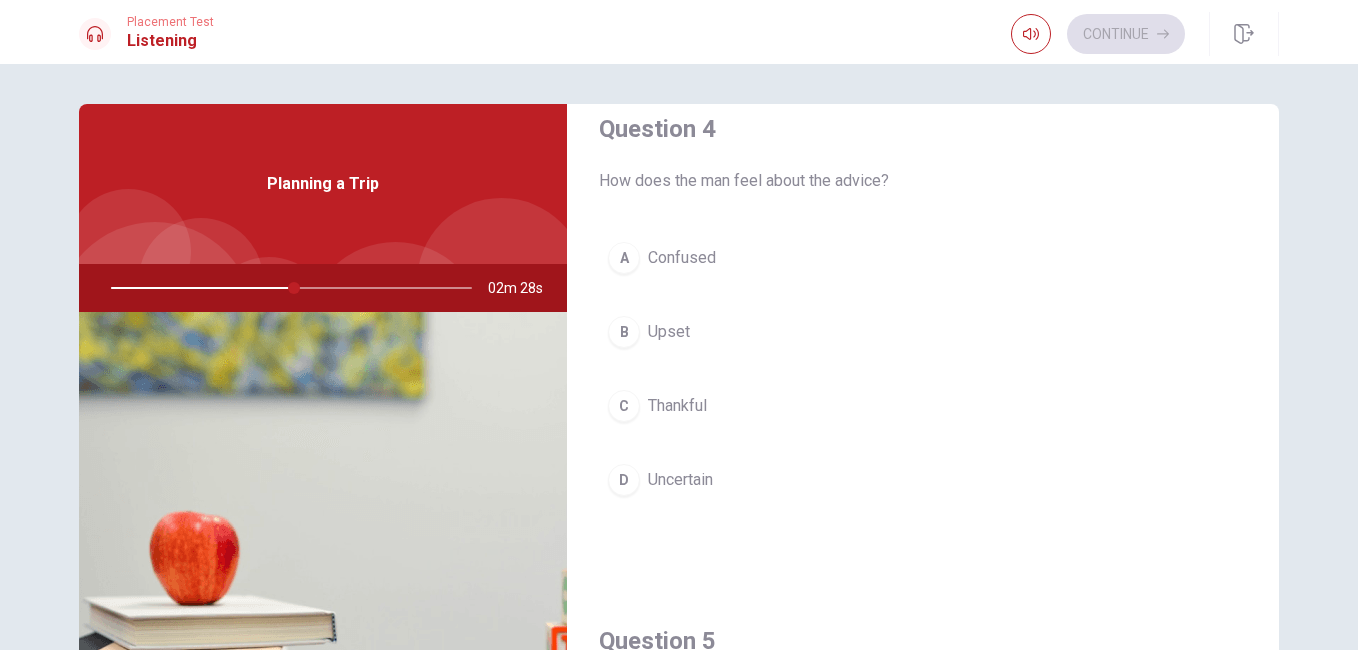 scroll, scrollTop: 1559, scrollLeft: 0, axis: vertical 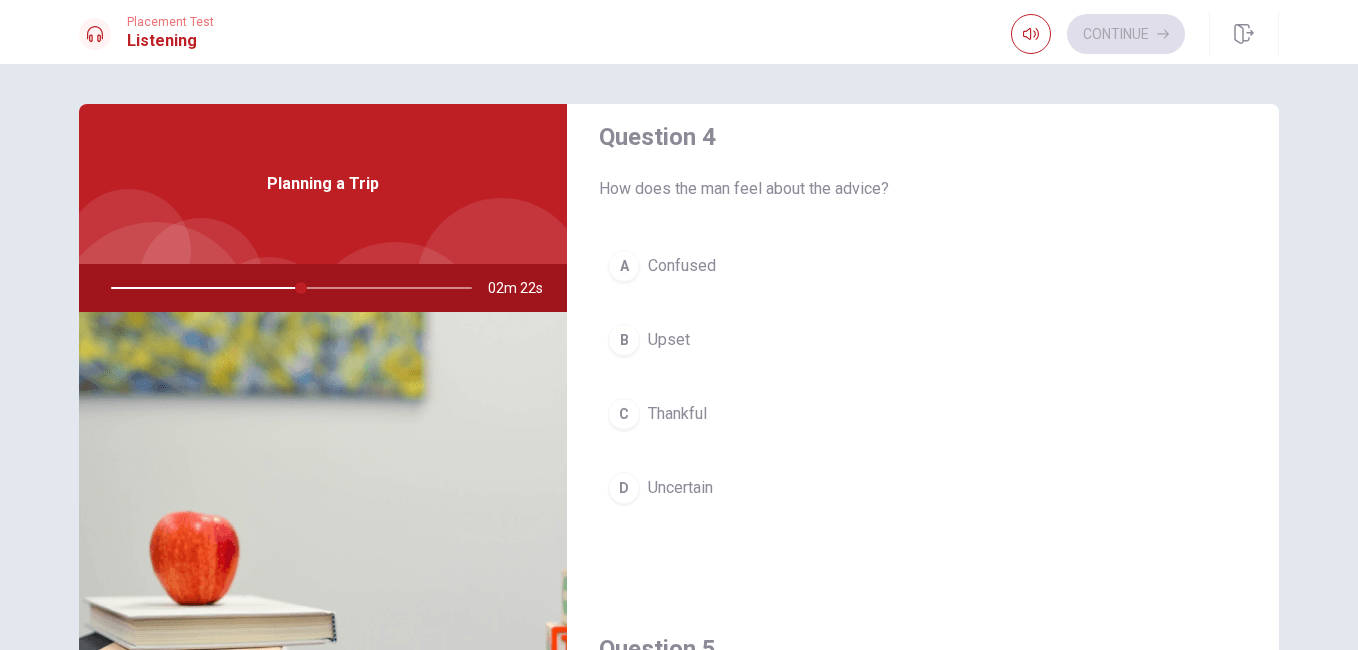 click on "C Thankful" at bounding box center [923, 414] 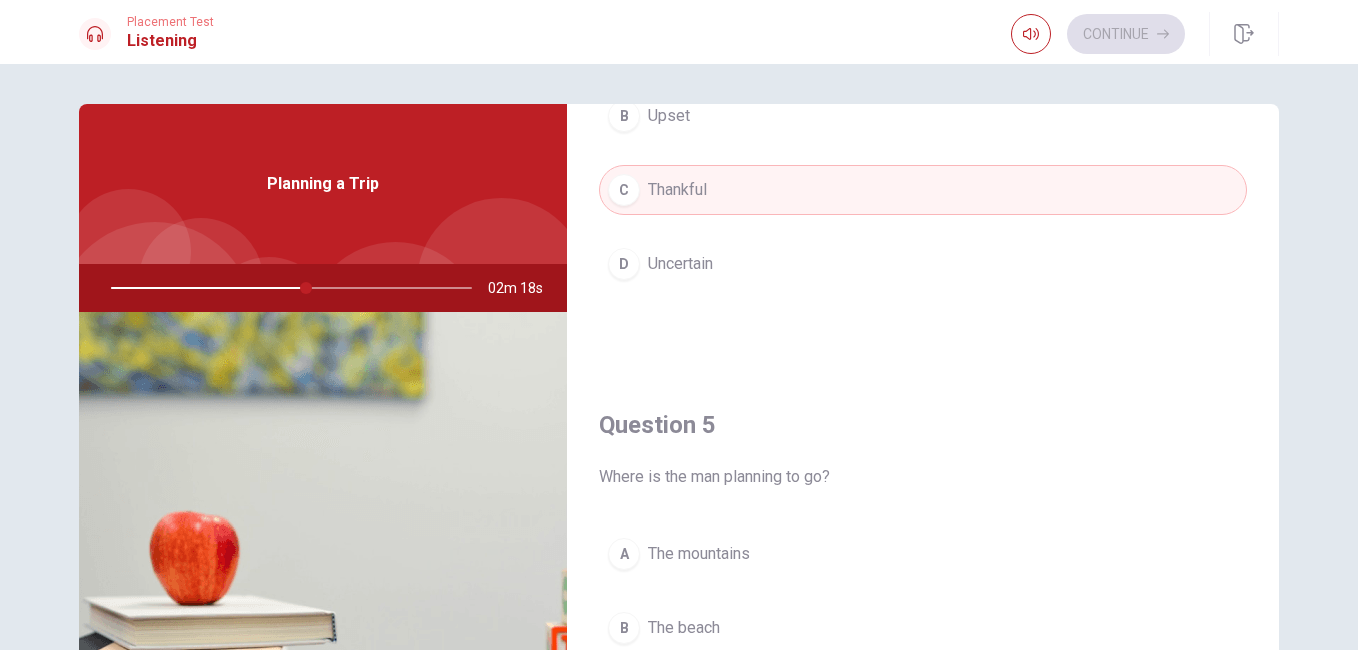 scroll, scrollTop: 1865, scrollLeft: 0, axis: vertical 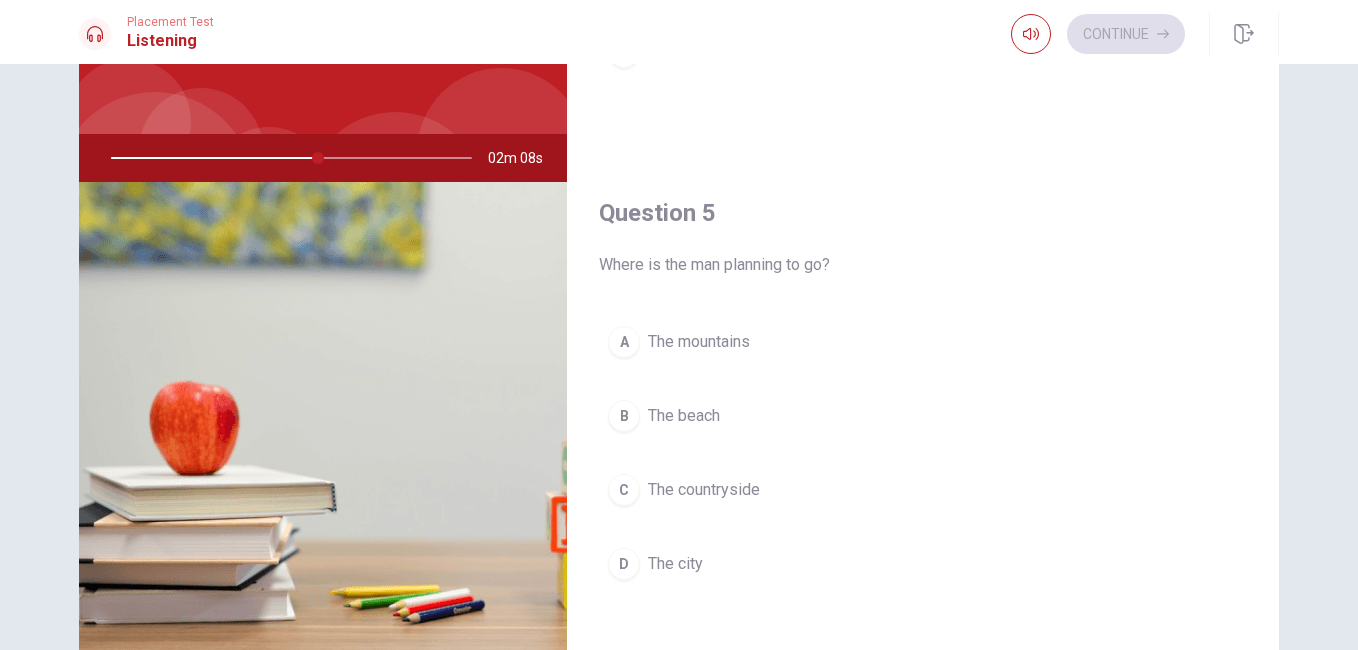 click on "The mountains" at bounding box center [699, 342] 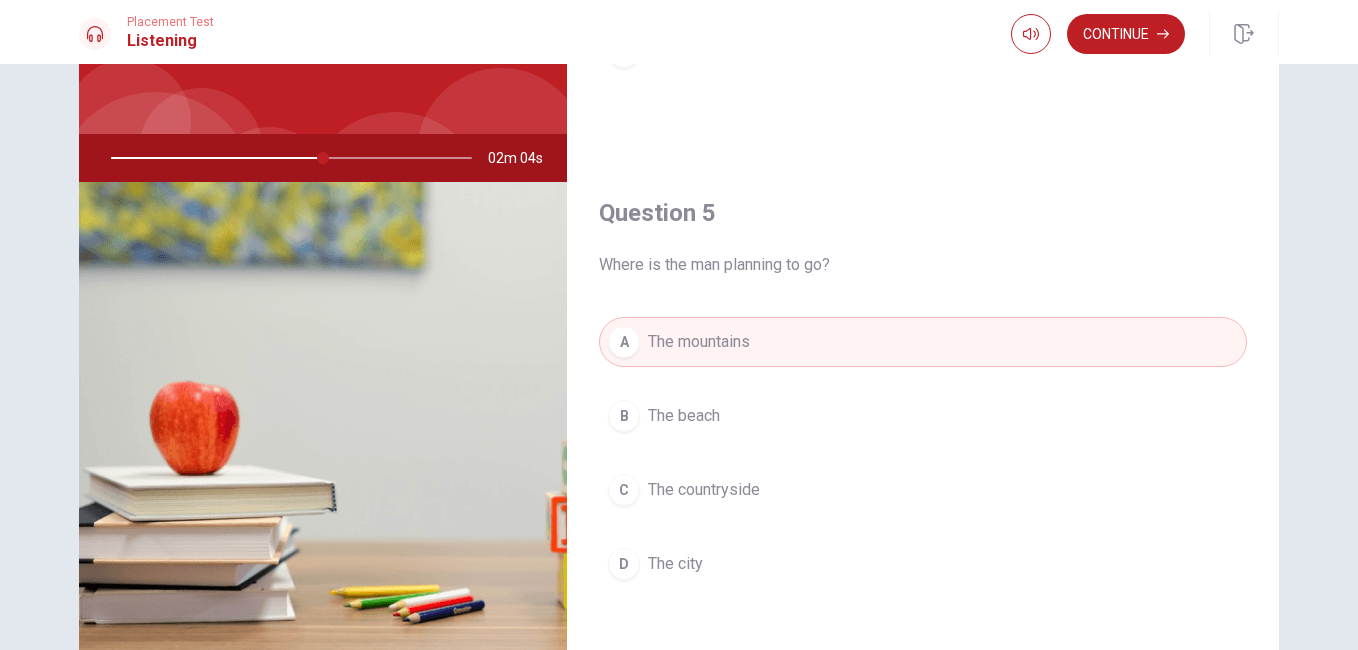 drag, startPoint x: 306, startPoint y: 151, endPoint x: 282, endPoint y: 155, distance: 24.33105 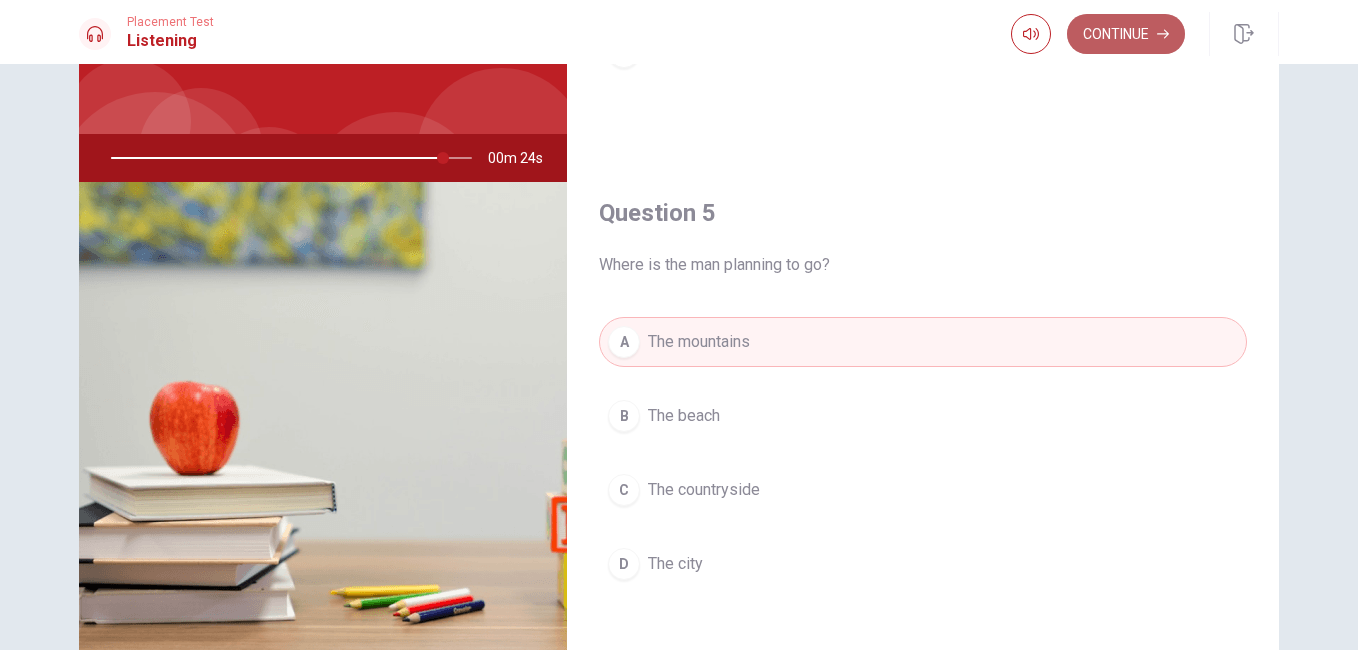 click on "Continue" at bounding box center (1126, 34) 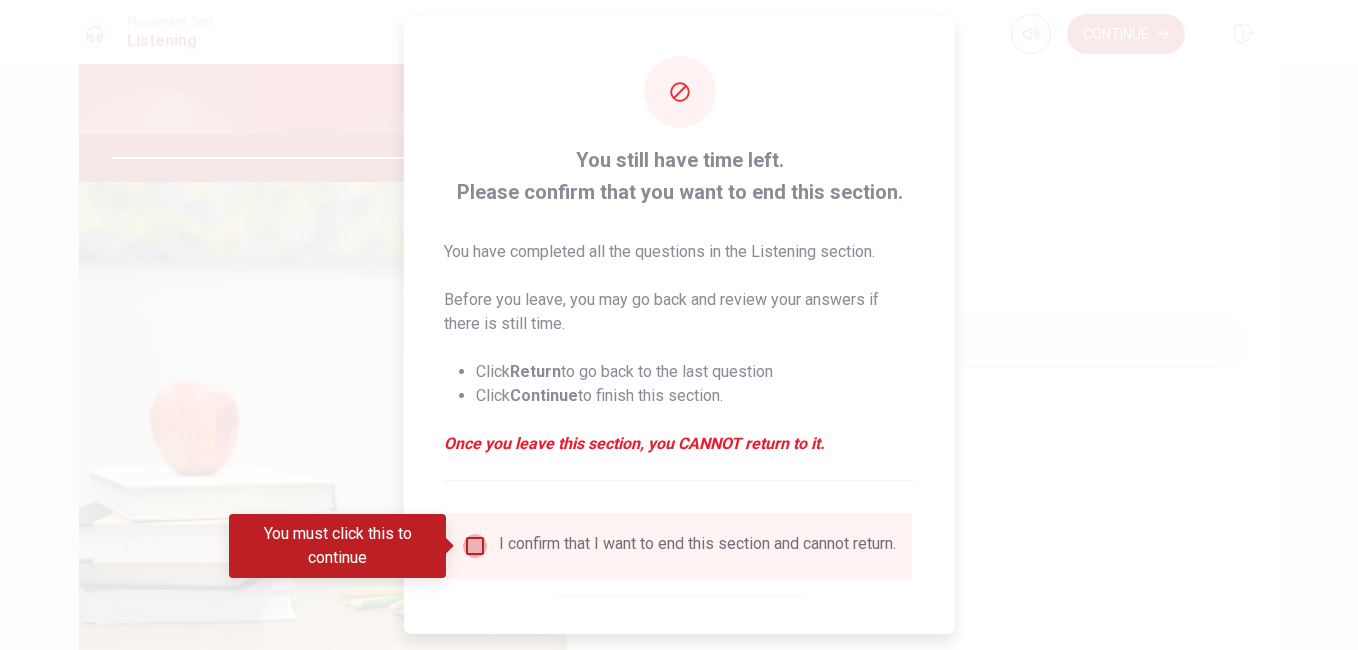 click at bounding box center [475, 546] 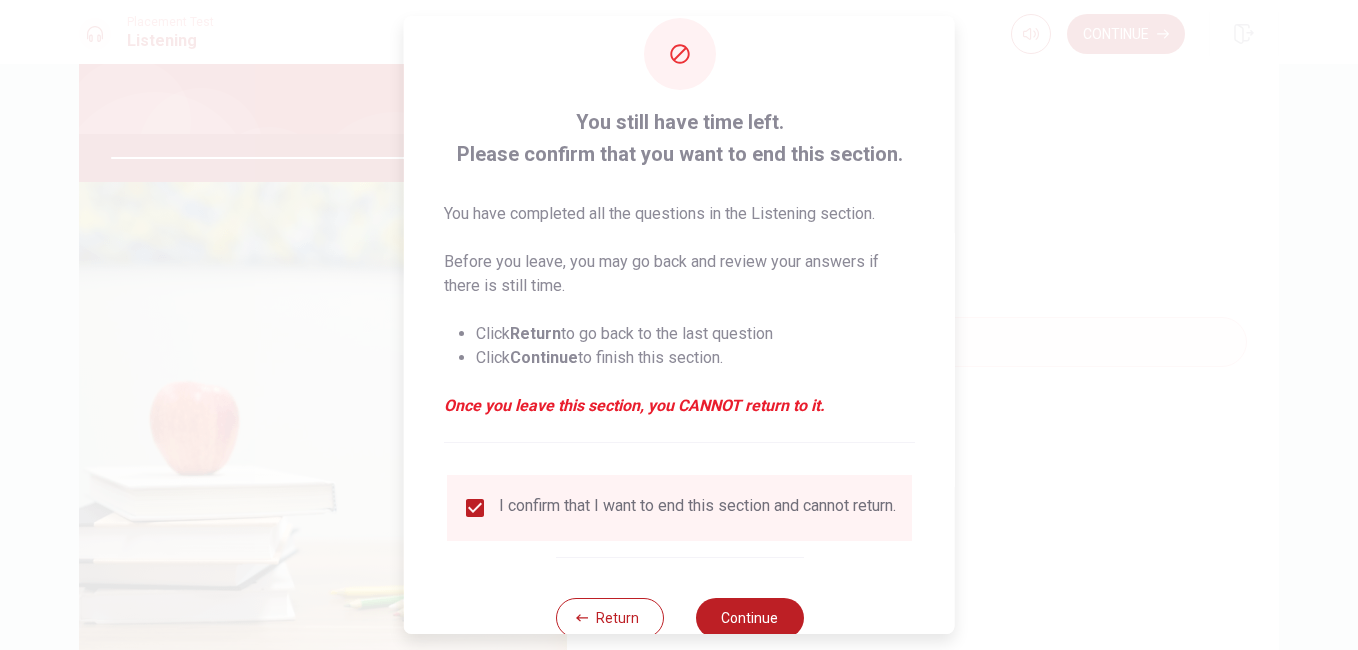 scroll, scrollTop: 96, scrollLeft: 0, axis: vertical 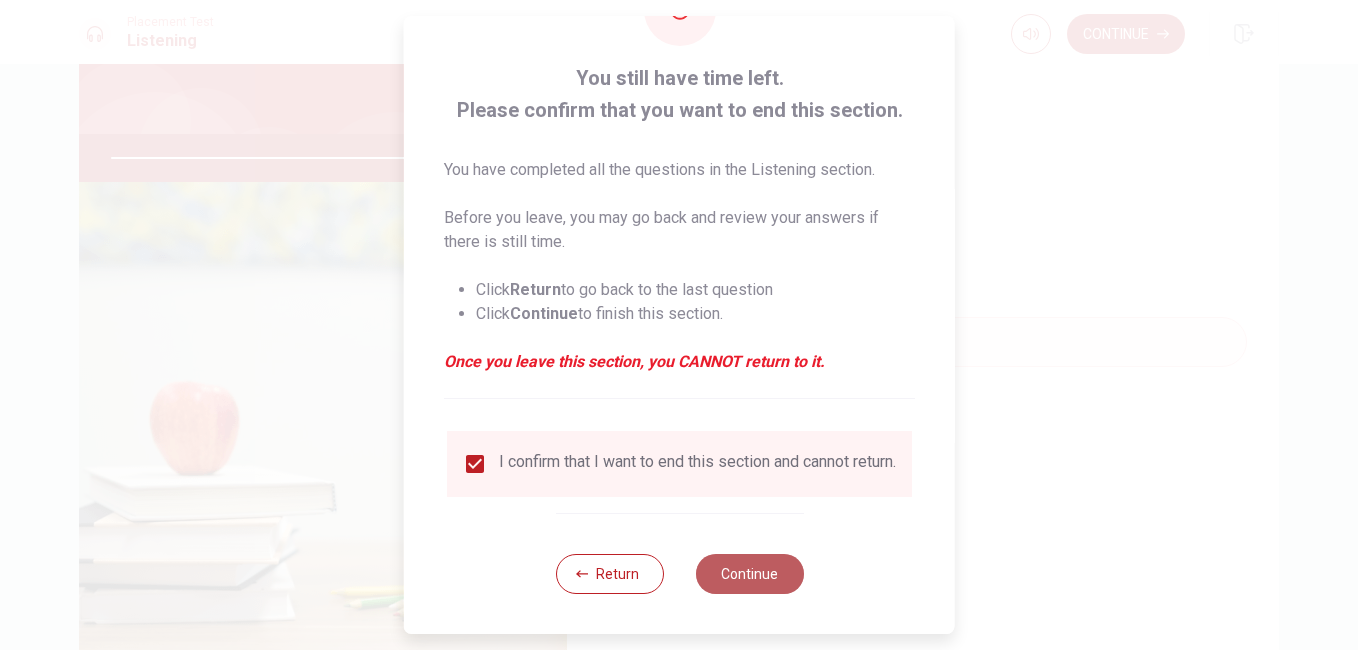 click on "Continue" at bounding box center [749, 574] 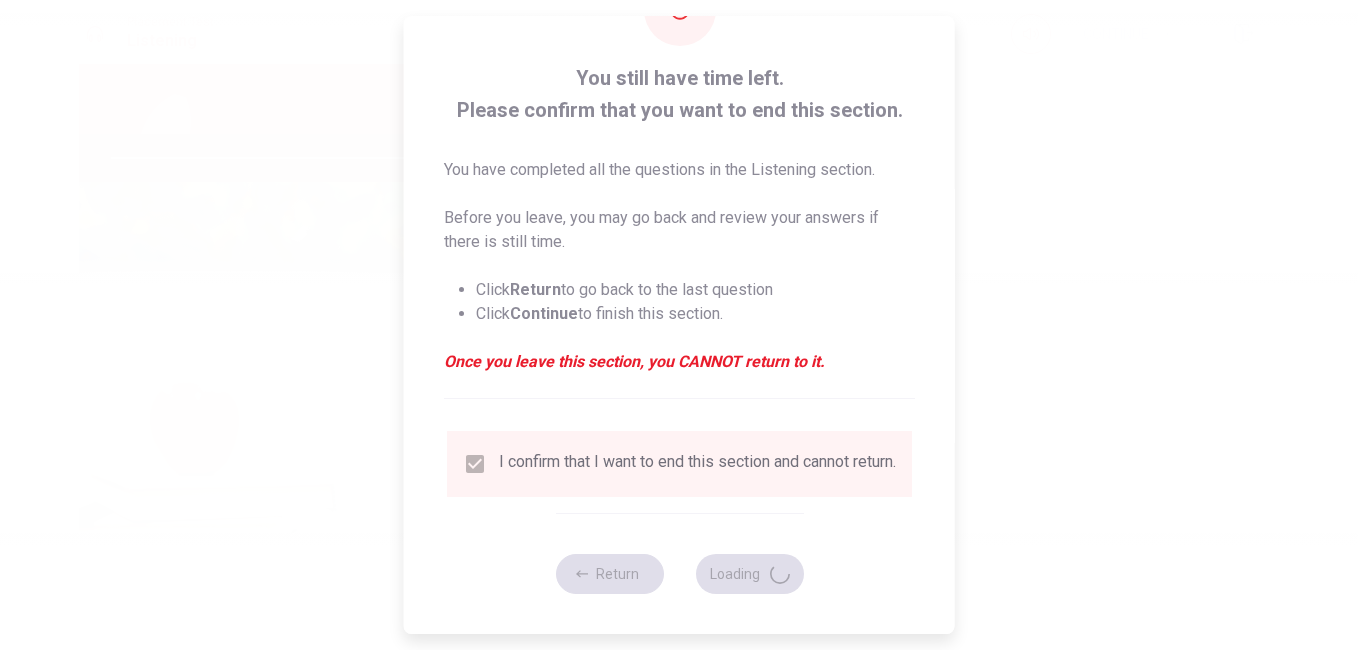 type on "96" 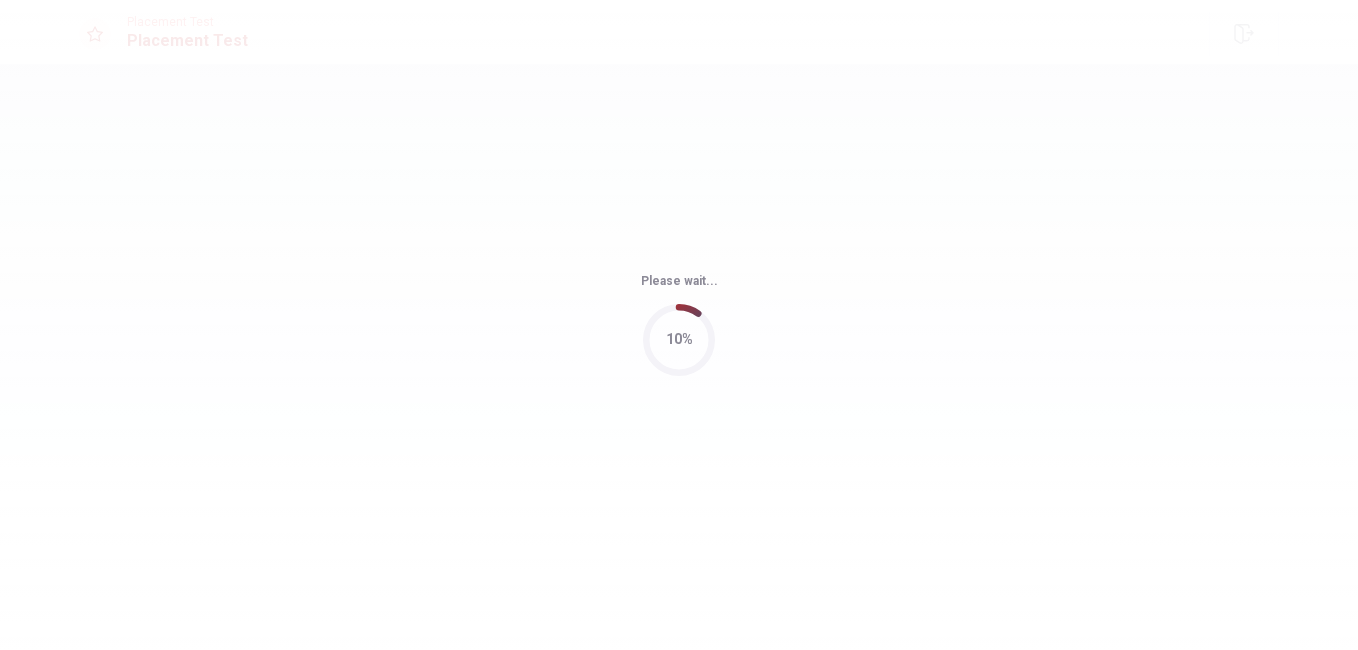 scroll, scrollTop: 0, scrollLeft: 0, axis: both 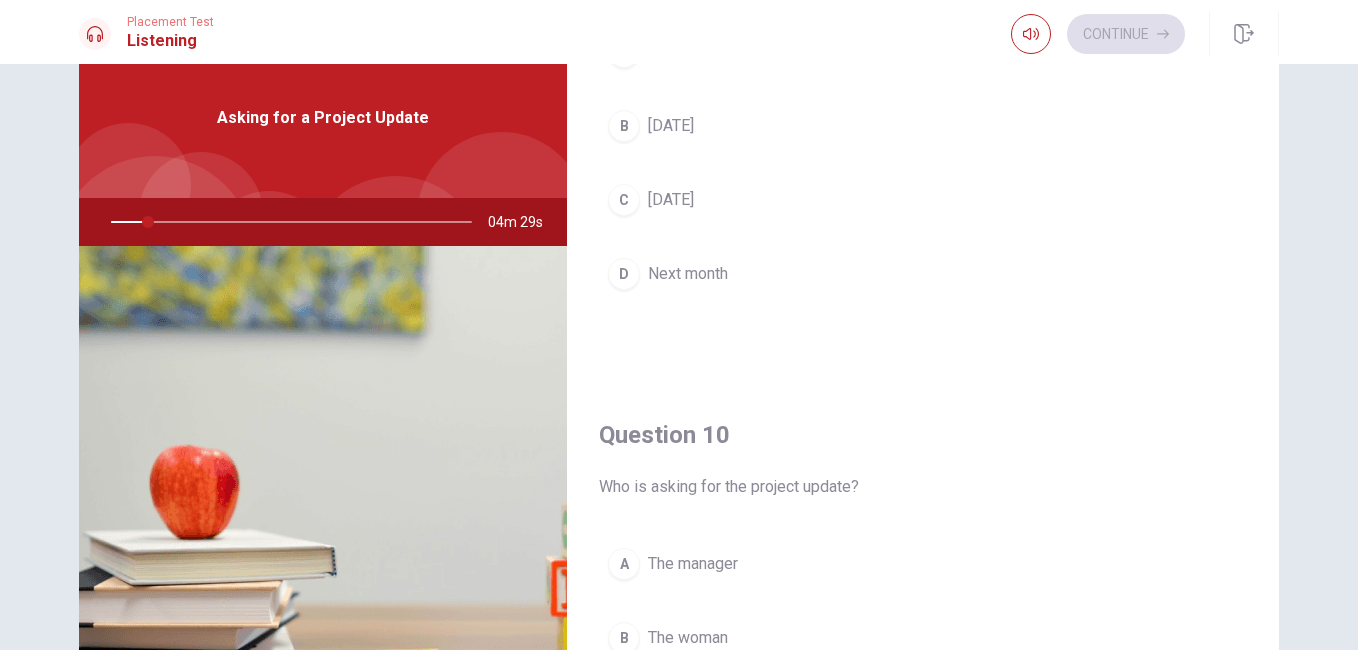 click on "Question 6 What stage of the project are they in? A The review phase B The initial phase C The planning phase D The final phase Question 7 What does the woman ask the man to send her? A The final results B A summary of completed work C A full report D A new plan Question 8 When will the man send the summary? A By [DATE] B Next week C By the end of the day D Immediately Question 9 When is the initial phase expected to be finished? A [DATE] B [DATE] C [DATE] D Next month Question 10 Who is asking for the project update? A The manager B The woman C The client D The man Asking for a Project Update 04m 29s" at bounding box center [679, 385] 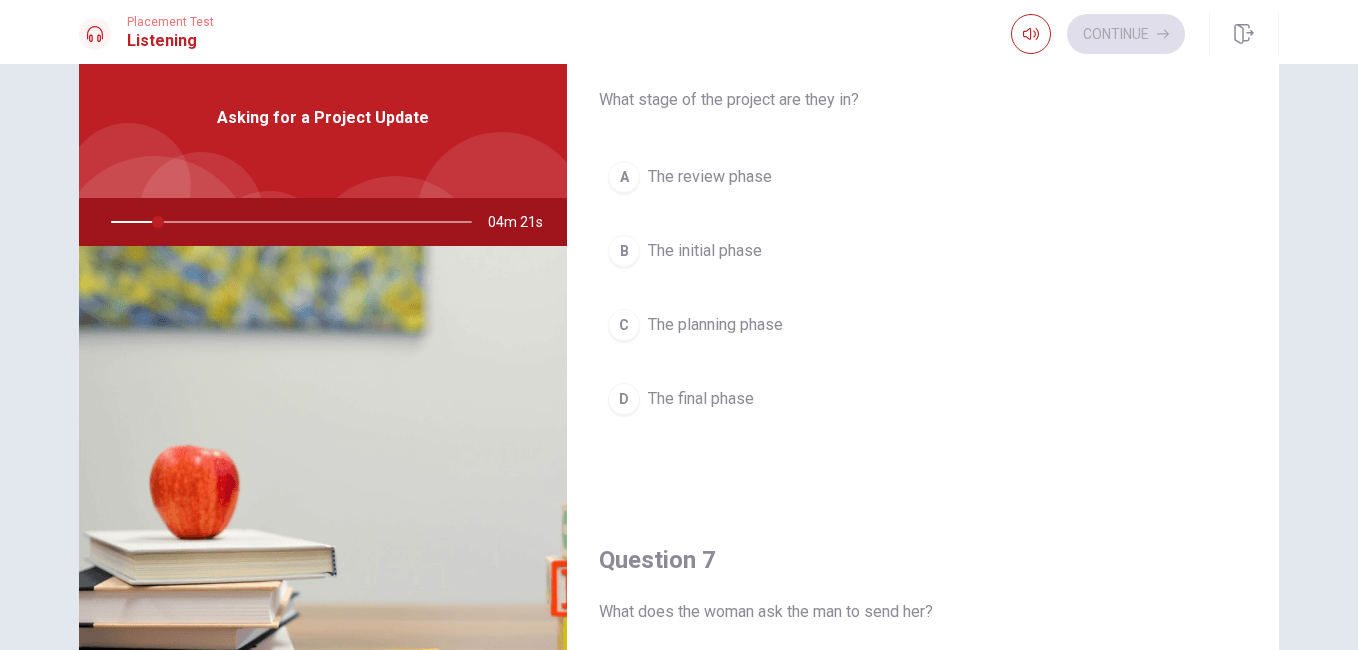 scroll, scrollTop: 50, scrollLeft: 0, axis: vertical 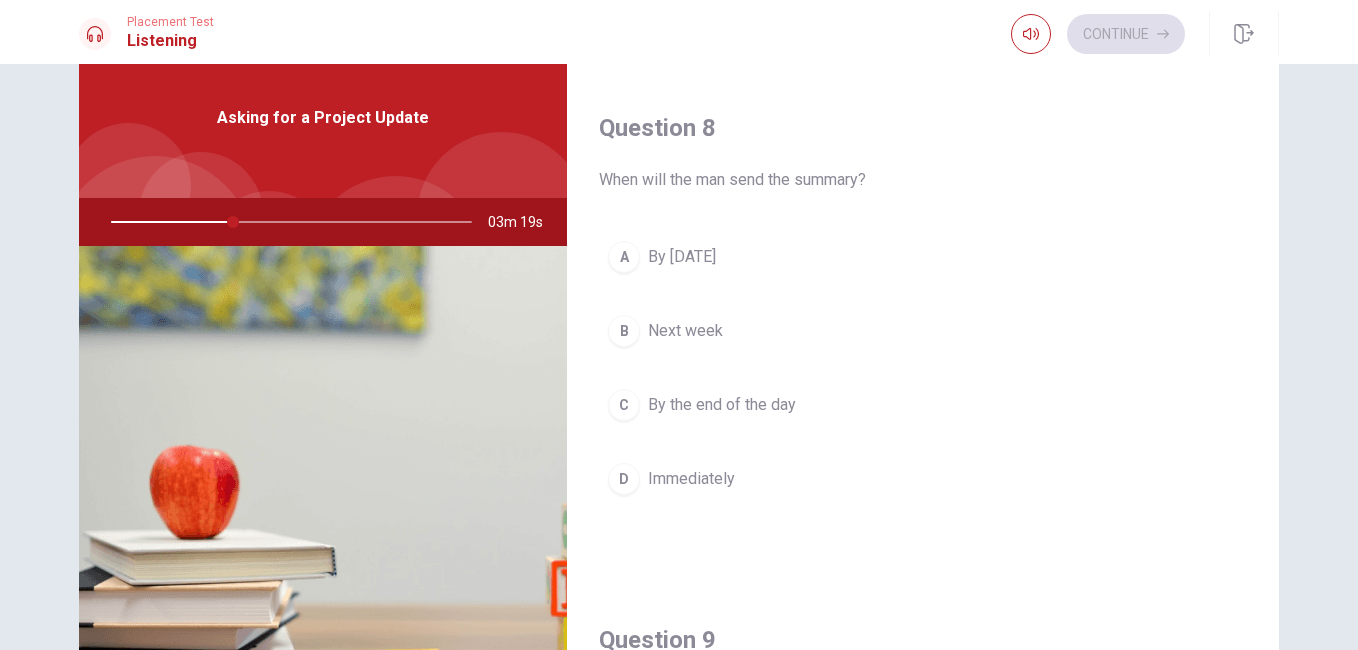 drag, startPoint x: 1222, startPoint y: 456, endPoint x: 1222, endPoint y: 500, distance: 44 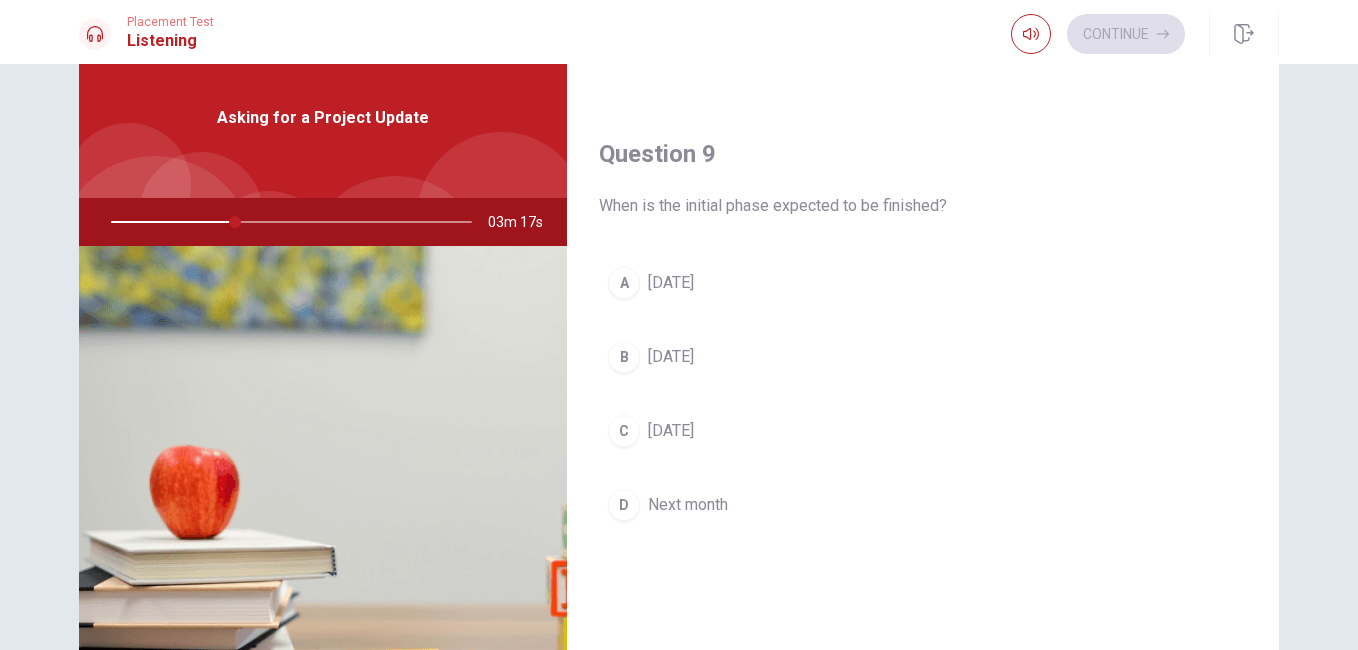 scroll, scrollTop: 1499, scrollLeft: 0, axis: vertical 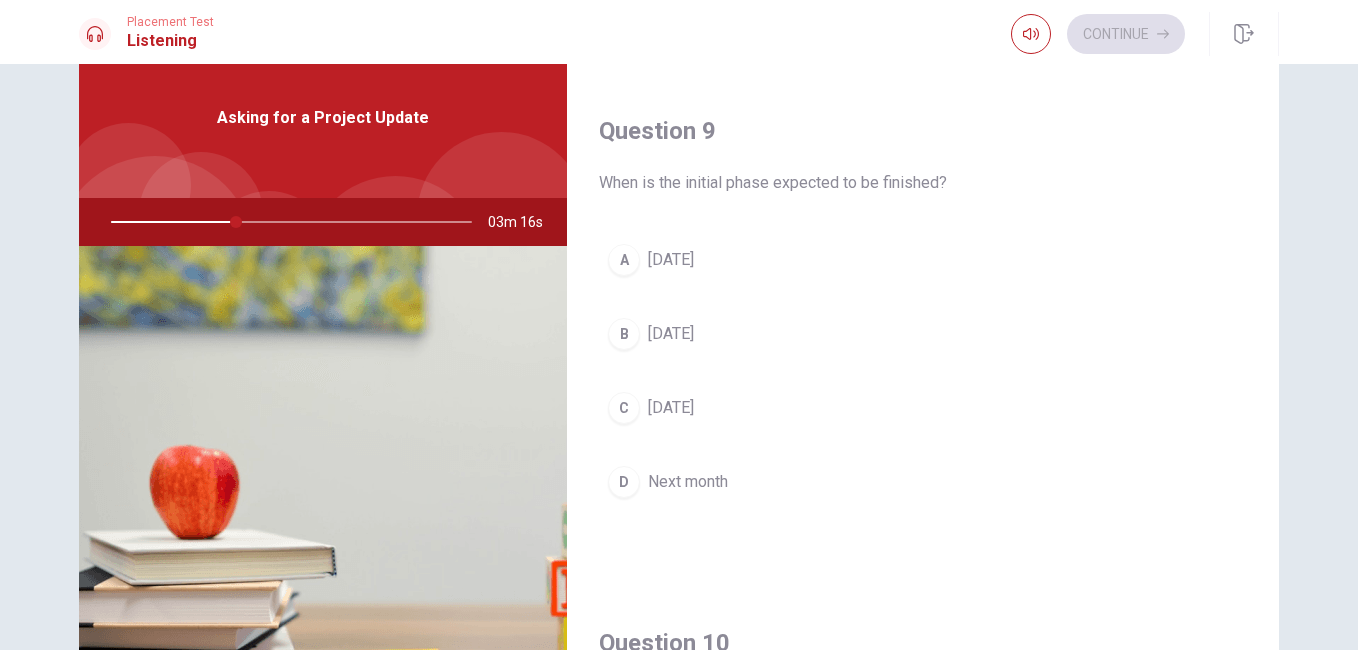 click on "A [DATE]" at bounding box center [923, 260] 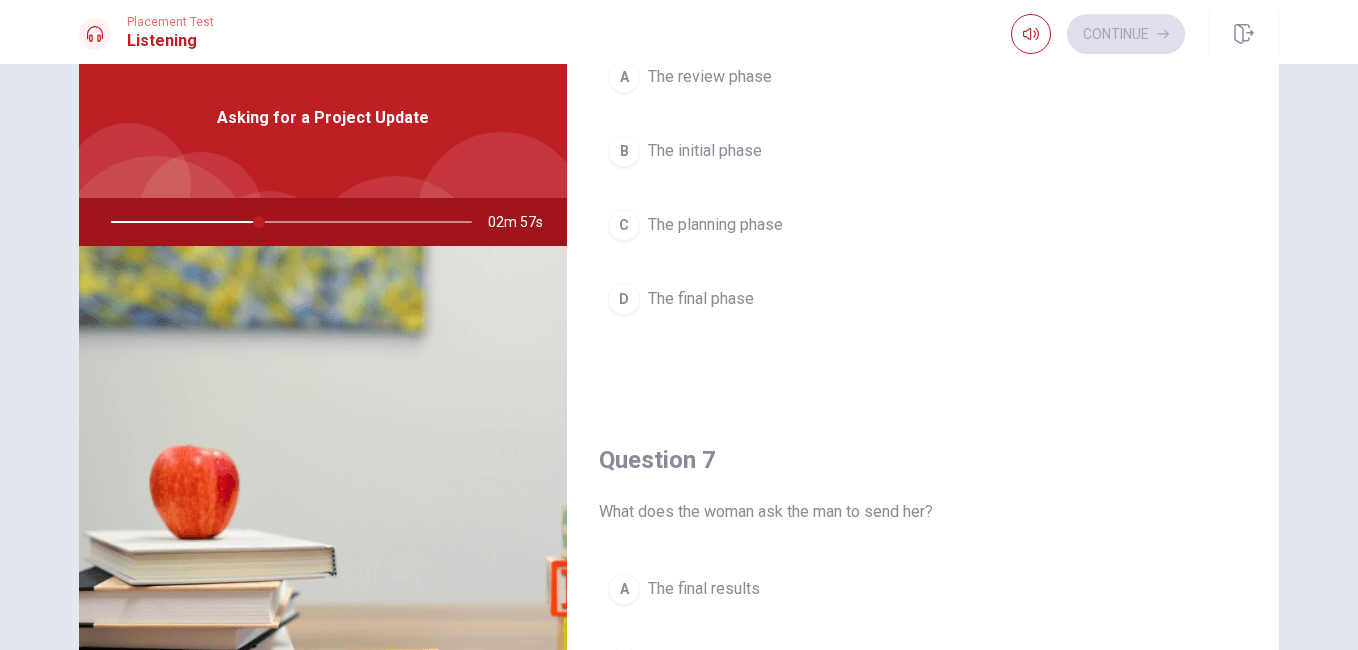 scroll, scrollTop: 150, scrollLeft: 0, axis: vertical 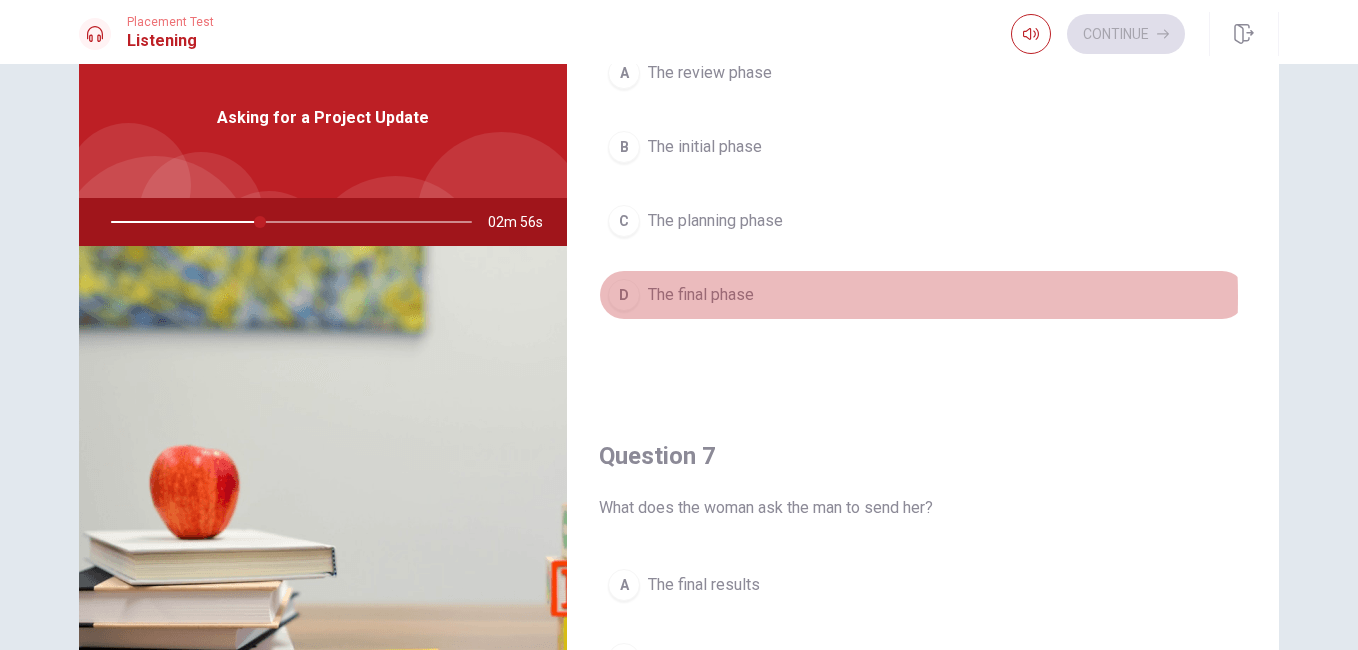 click on "The final phase" at bounding box center (701, 295) 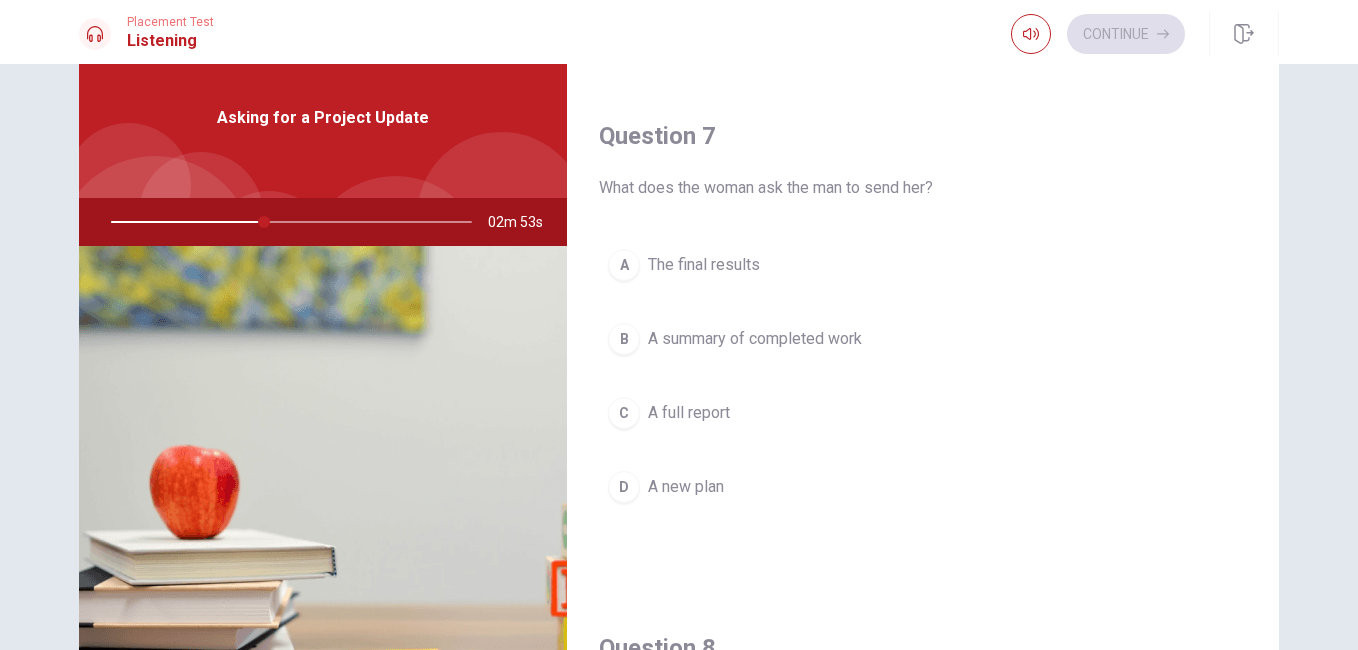 scroll, scrollTop: 486, scrollLeft: 0, axis: vertical 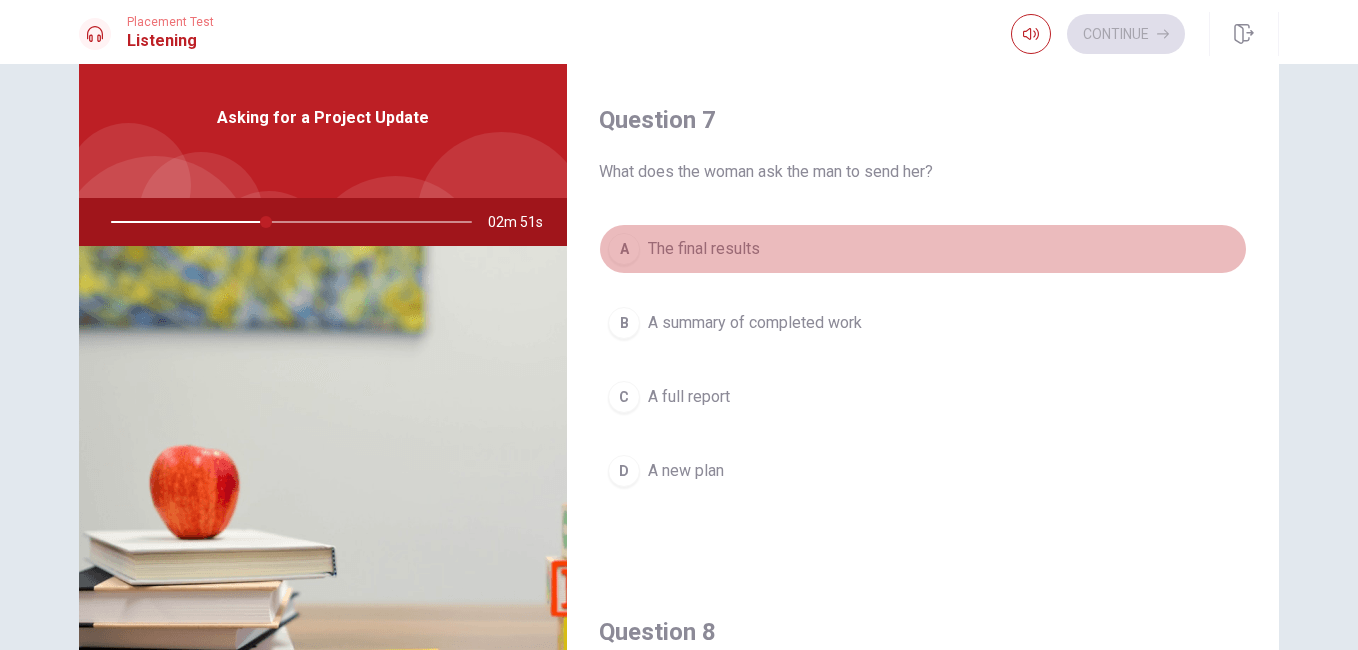 click on "A The final results" at bounding box center (923, 249) 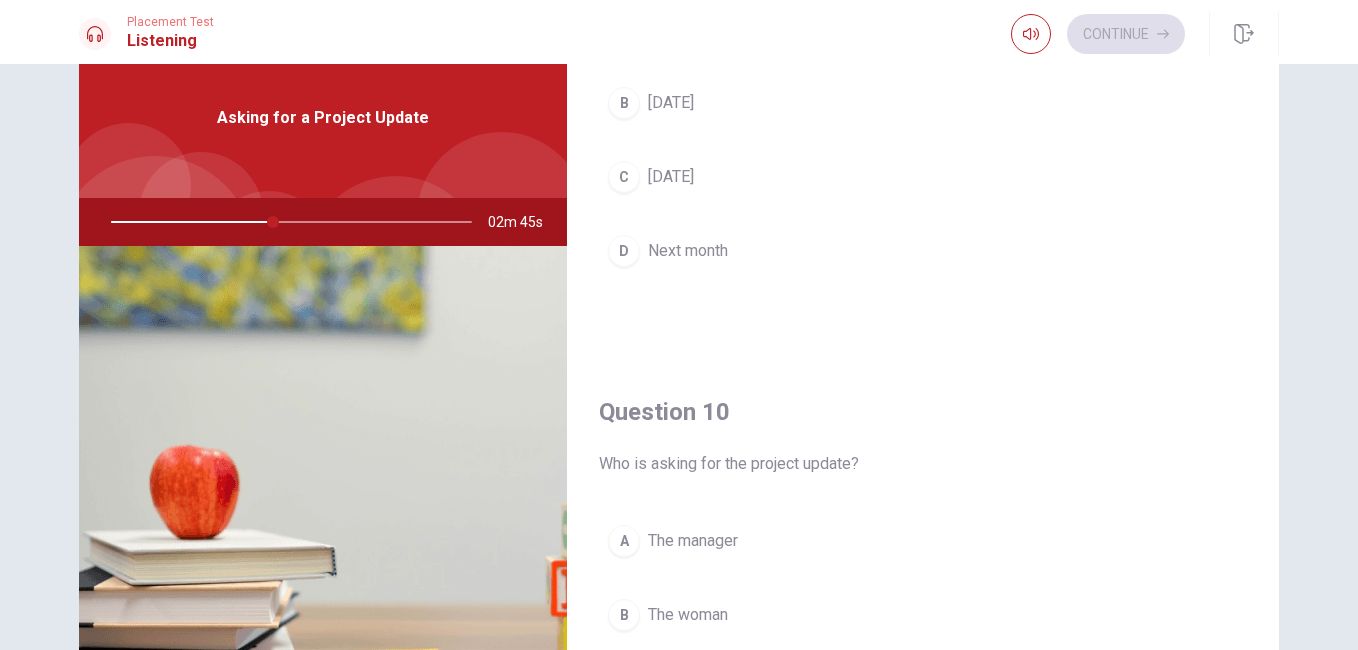 scroll, scrollTop: 1865, scrollLeft: 0, axis: vertical 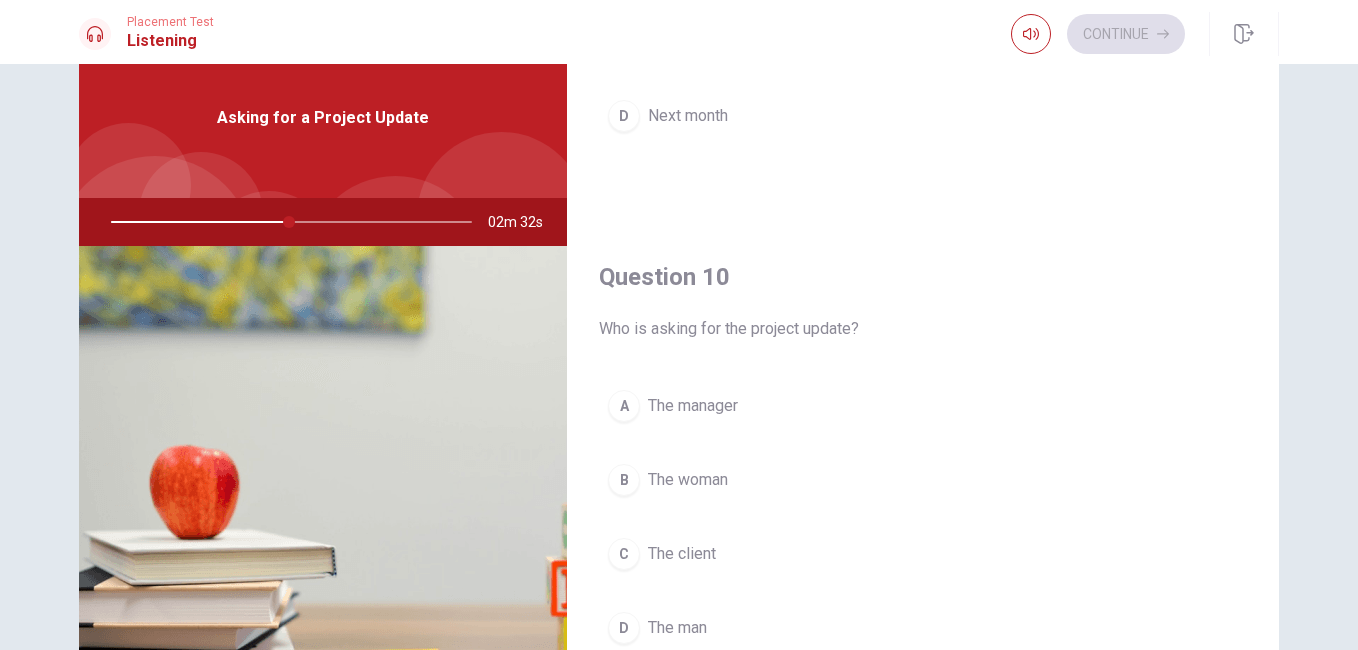 click on "A The manager" at bounding box center (923, 406) 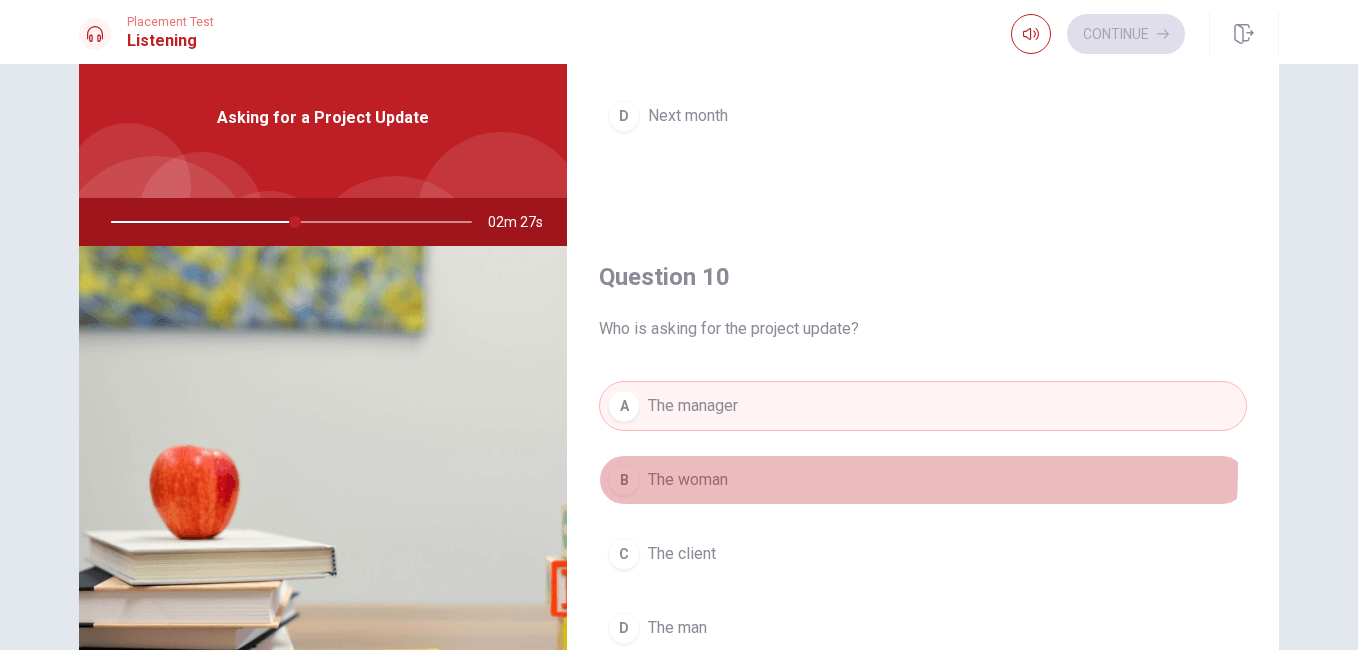 click on "B The woman" at bounding box center (923, 480) 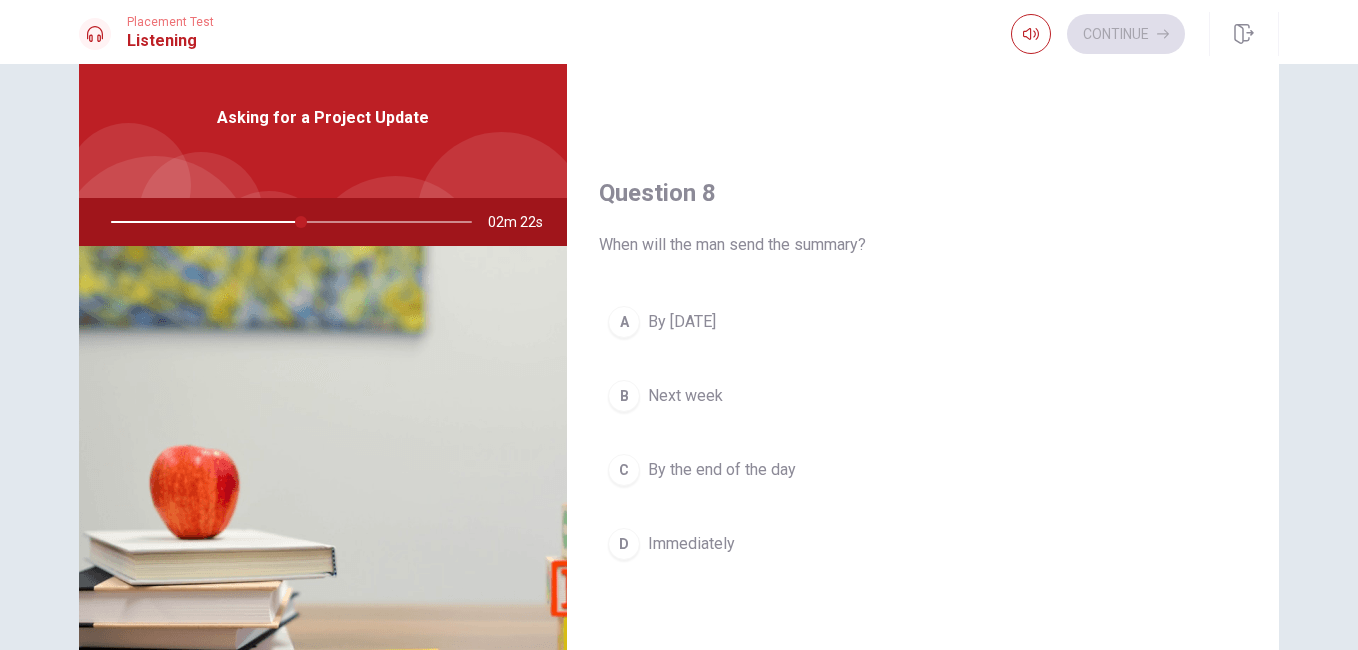 scroll, scrollTop: 921, scrollLeft: 0, axis: vertical 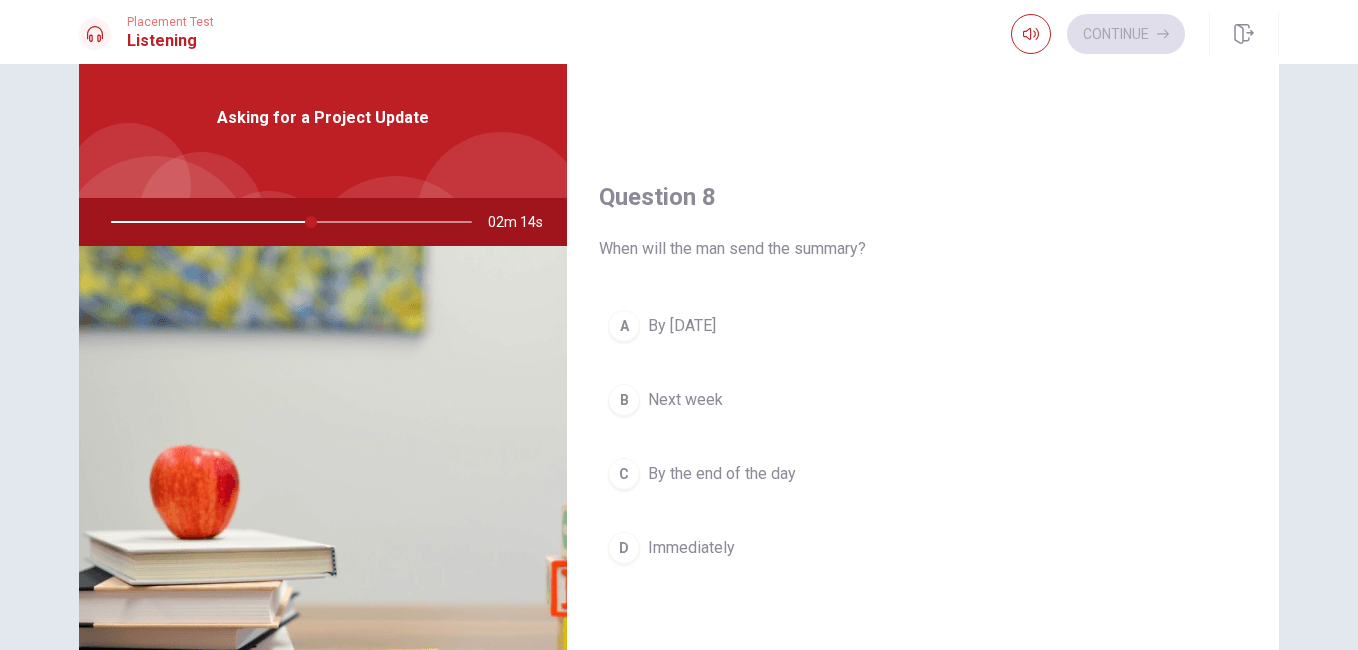 click on "D Immediately" at bounding box center [923, 548] 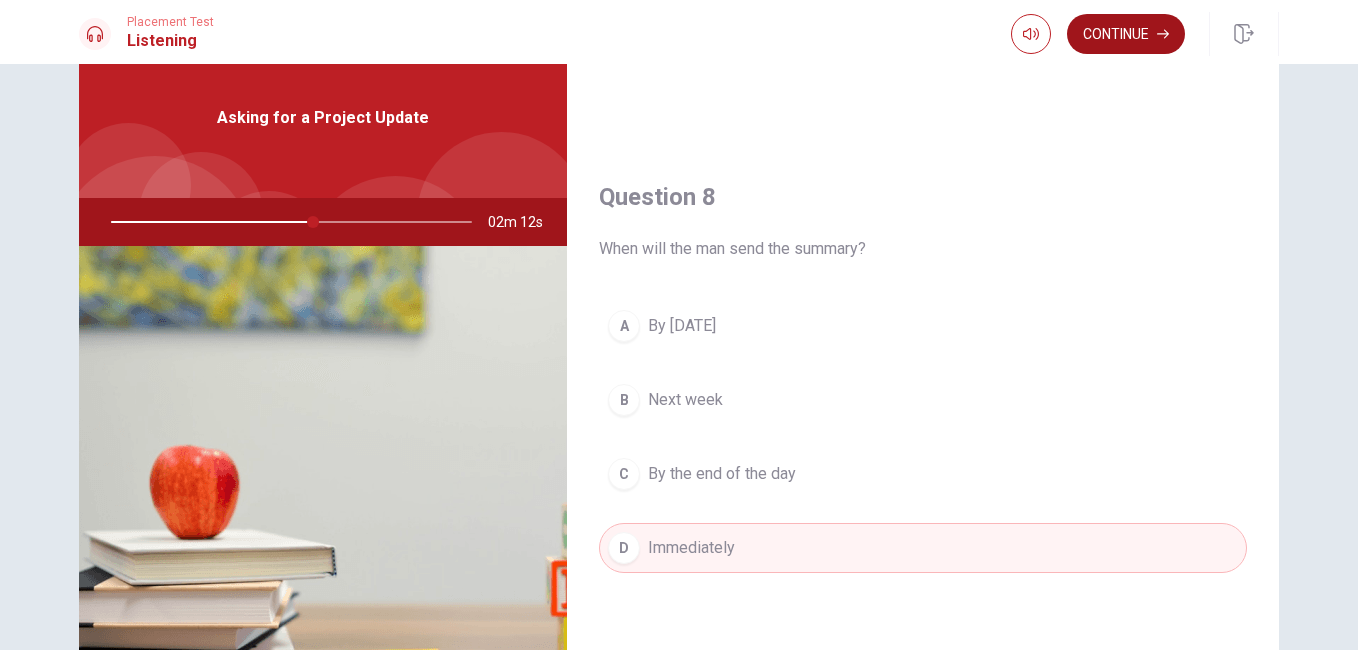 click on "Continue" at bounding box center (1126, 34) 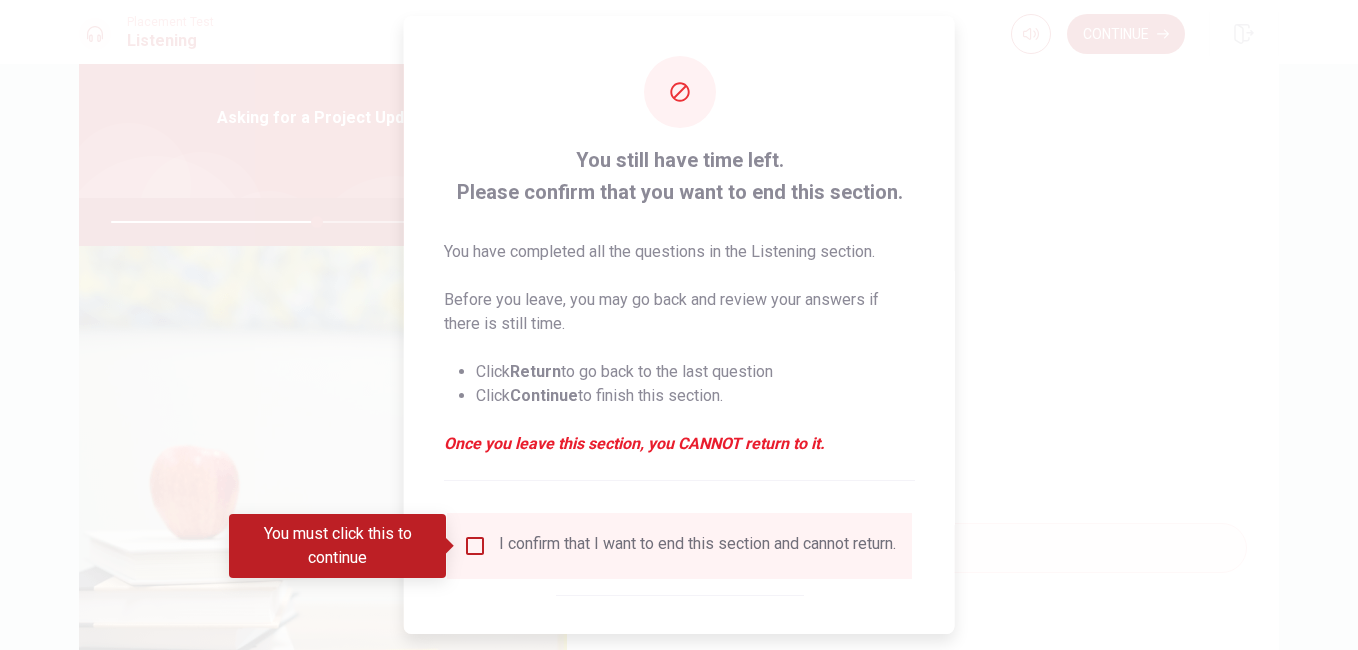 click at bounding box center (475, 546) 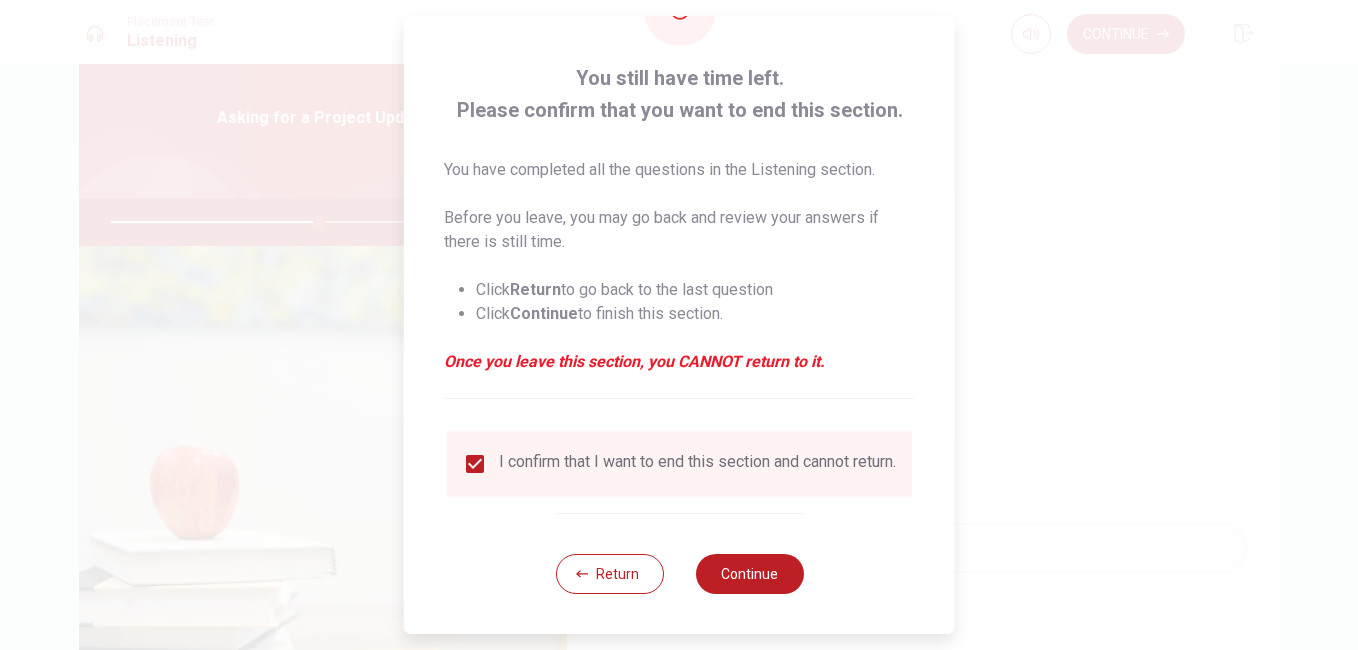 scroll, scrollTop: 96, scrollLeft: 0, axis: vertical 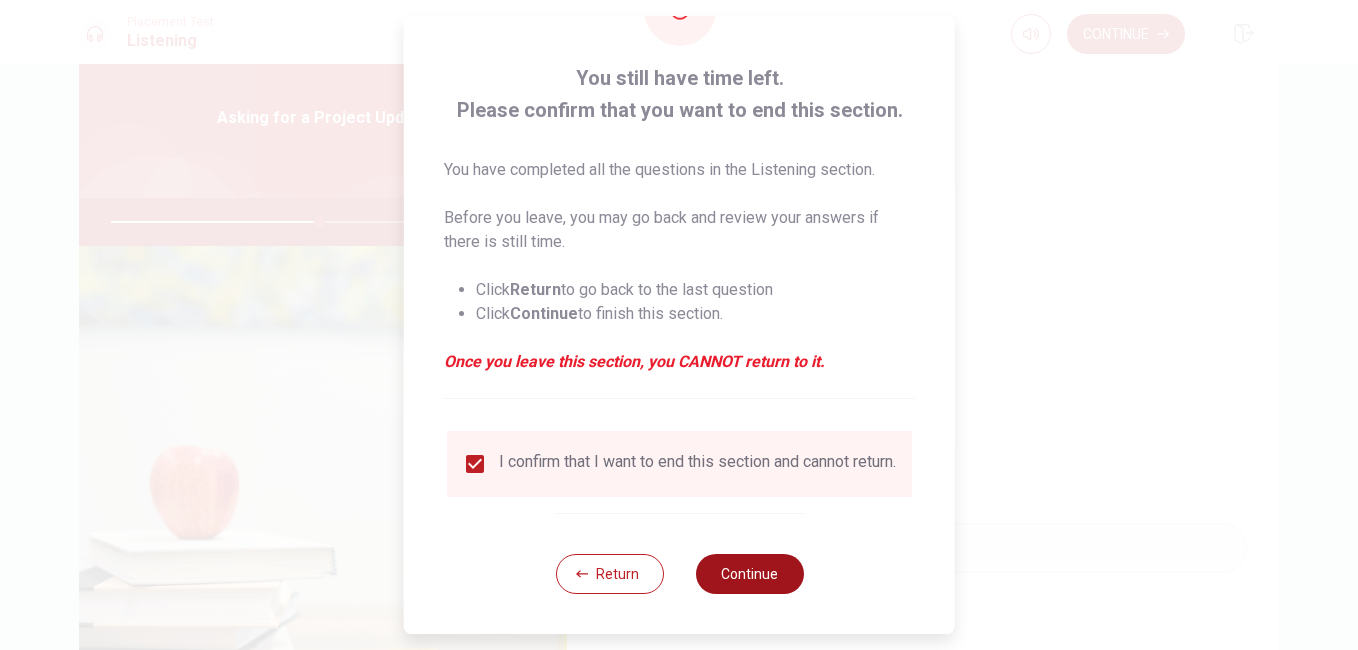 click on "Continue" at bounding box center [749, 574] 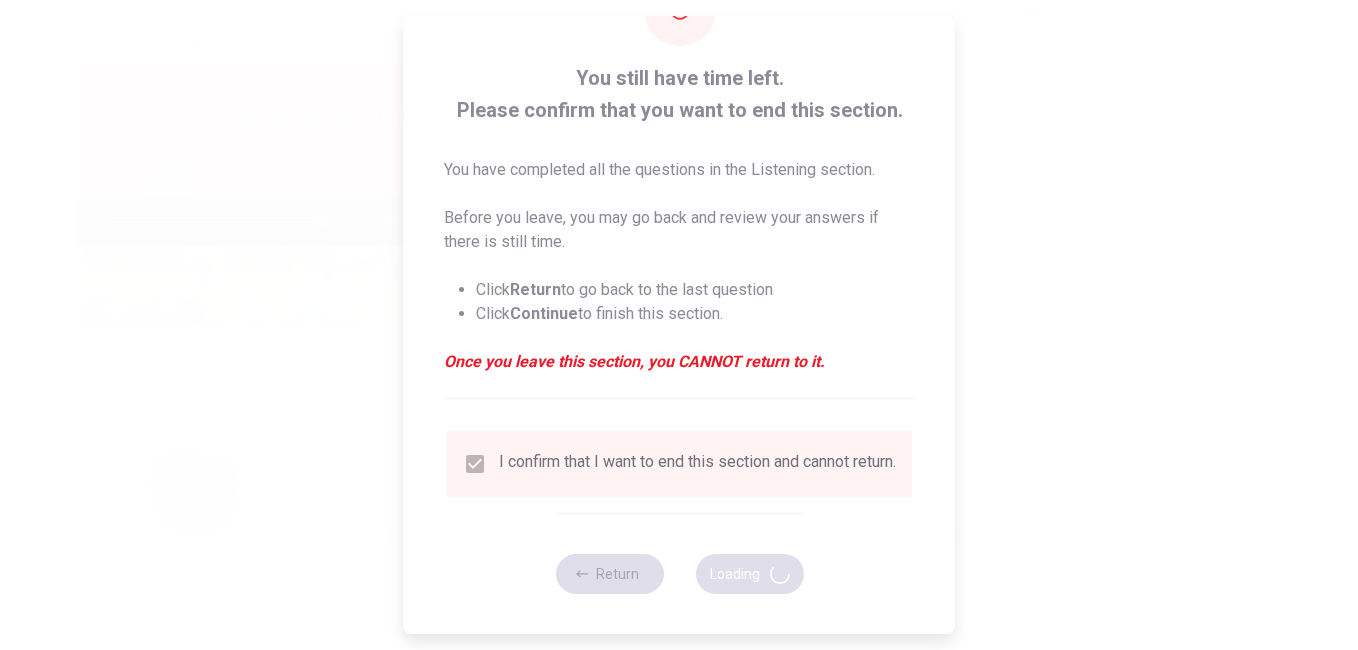 type on "59" 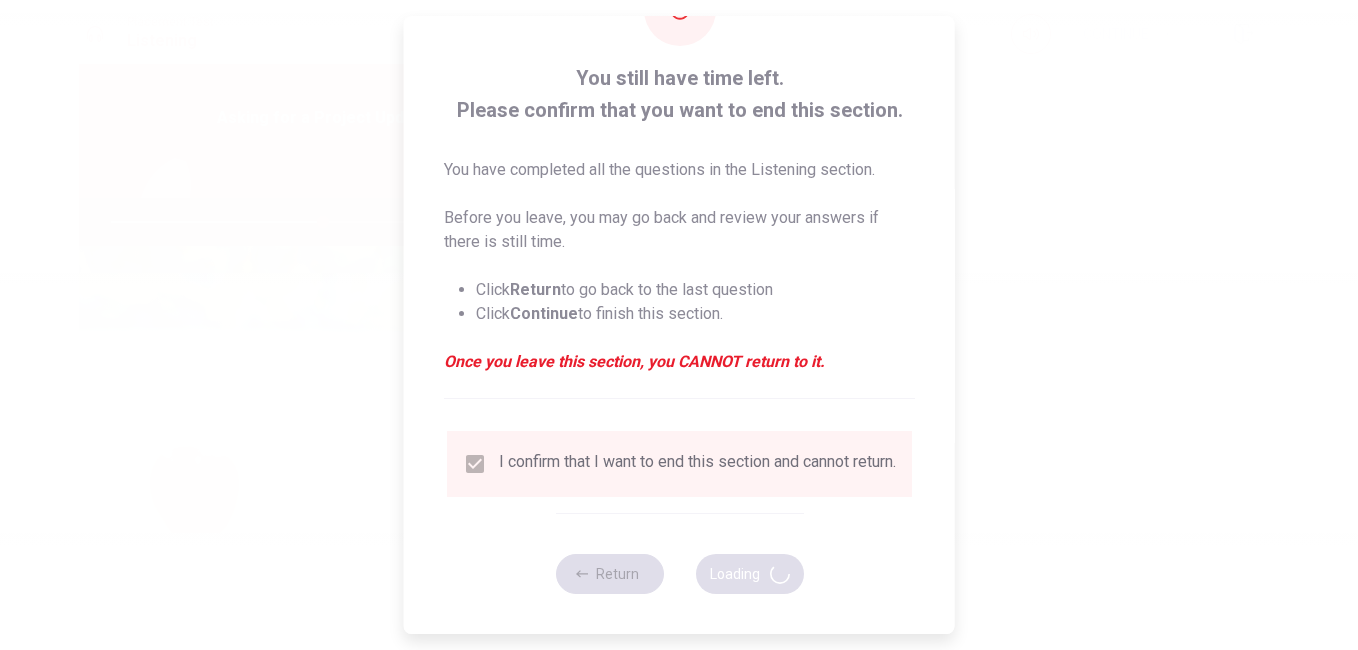 scroll, scrollTop: 0, scrollLeft: 0, axis: both 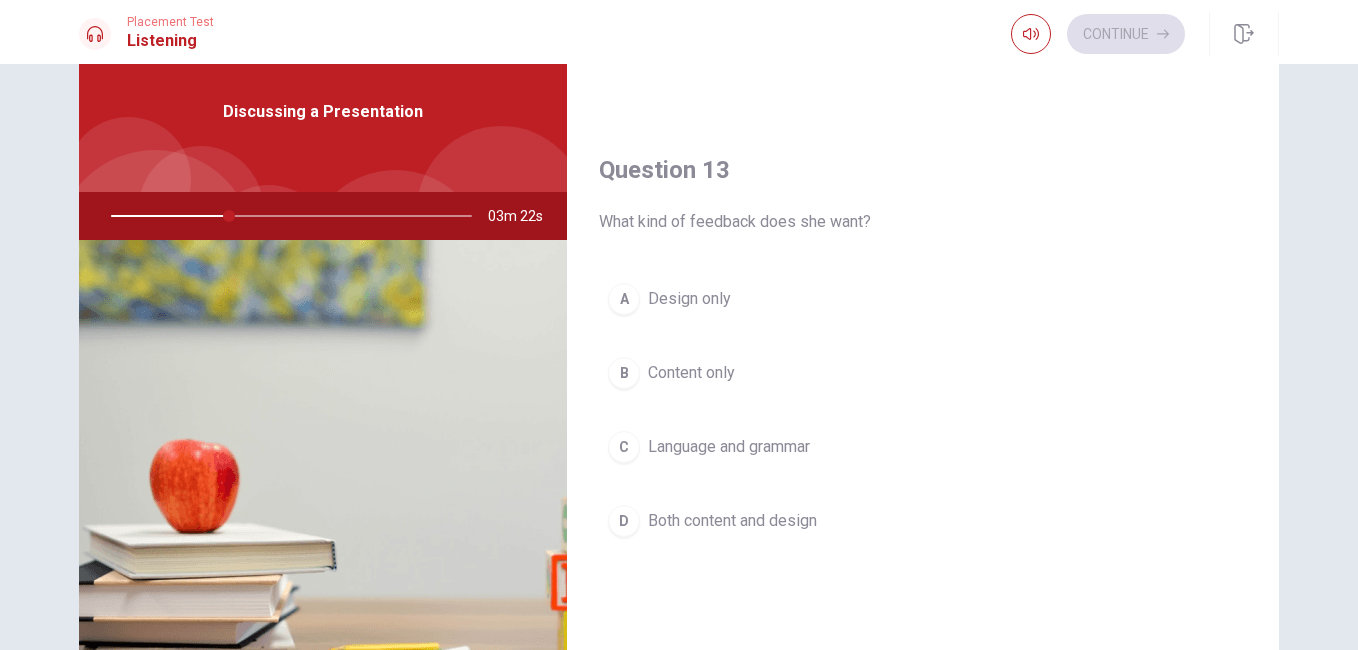 click on "Both content and design" at bounding box center [732, 521] 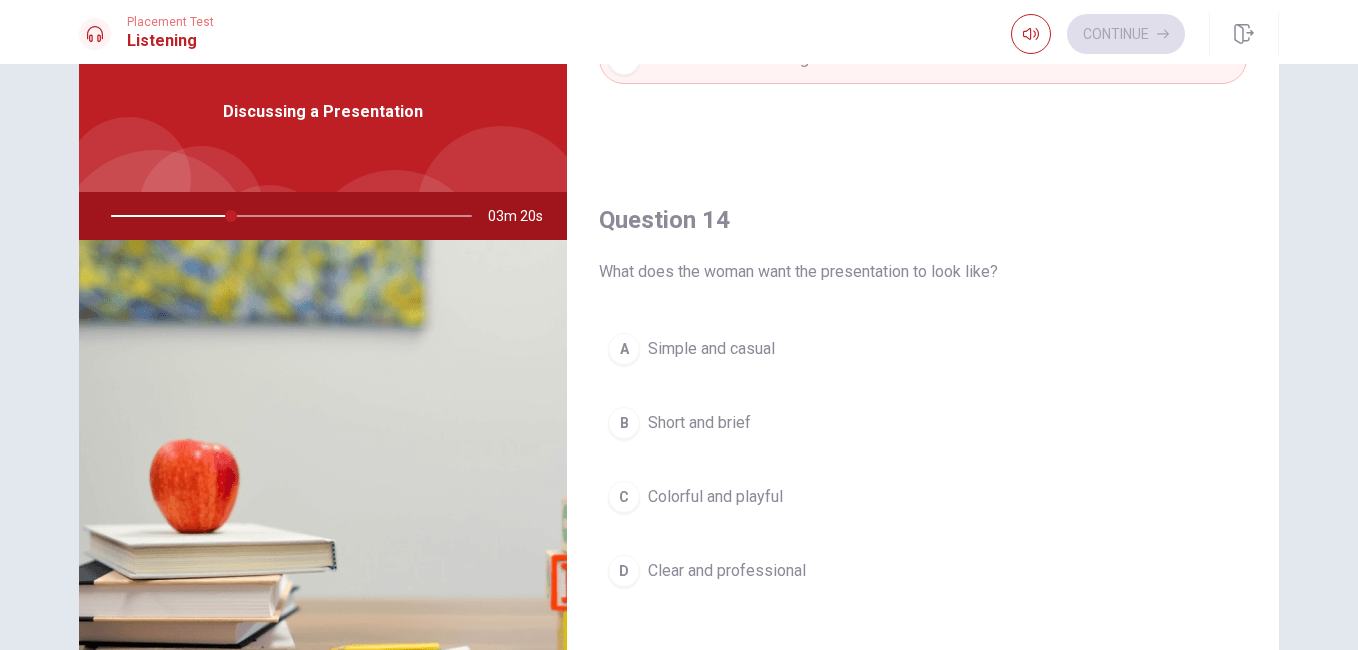 scroll, scrollTop: 1407, scrollLeft: 0, axis: vertical 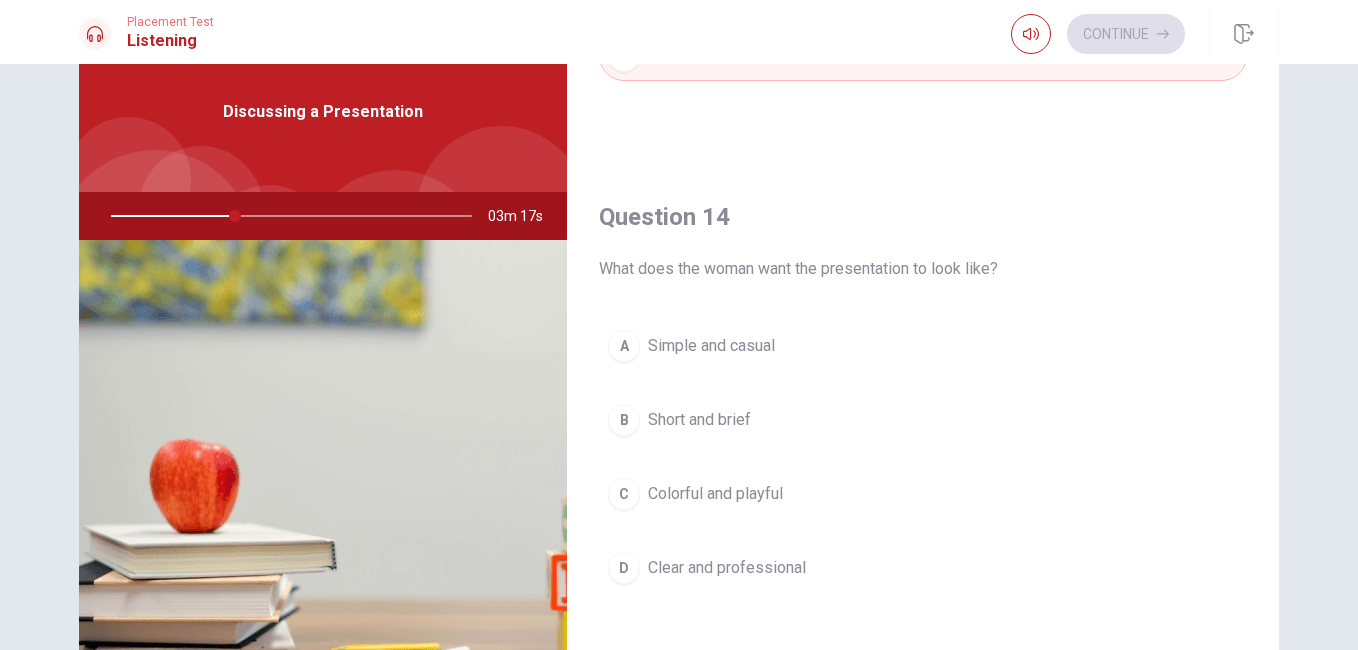 click on "Clear and professional" at bounding box center (727, 568) 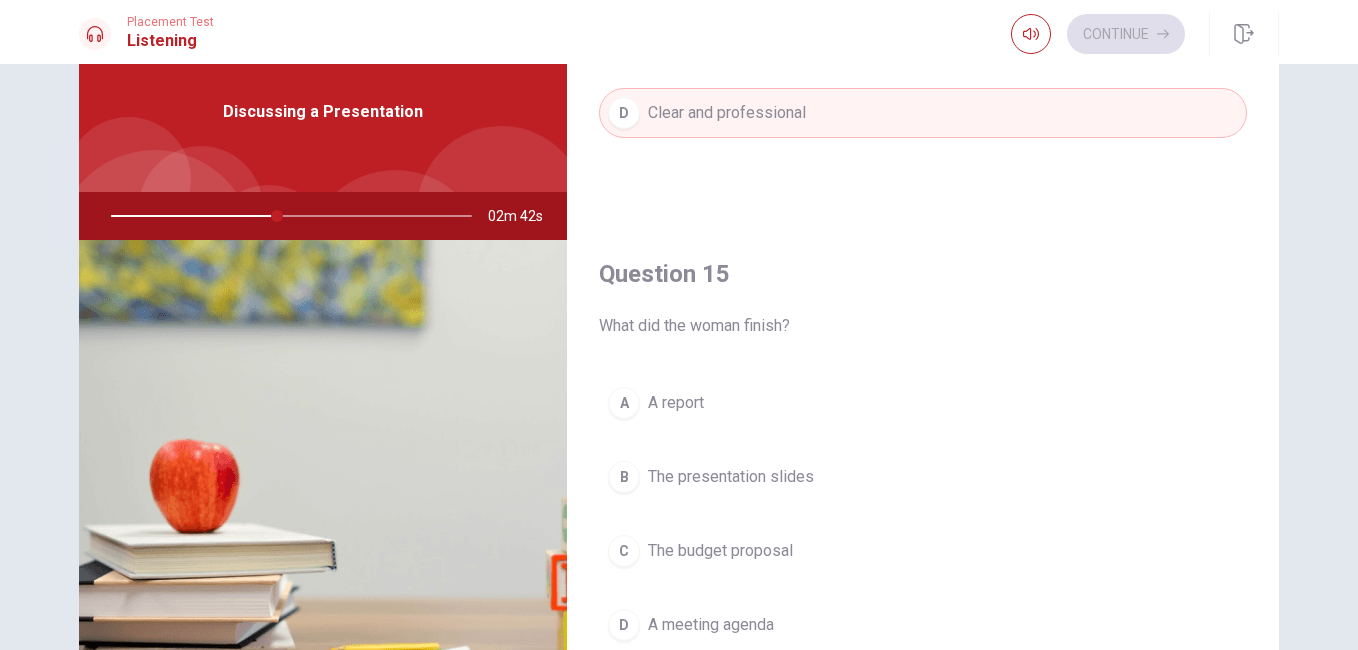 scroll, scrollTop: 1865, scrollLeft: 0, axis: vertical 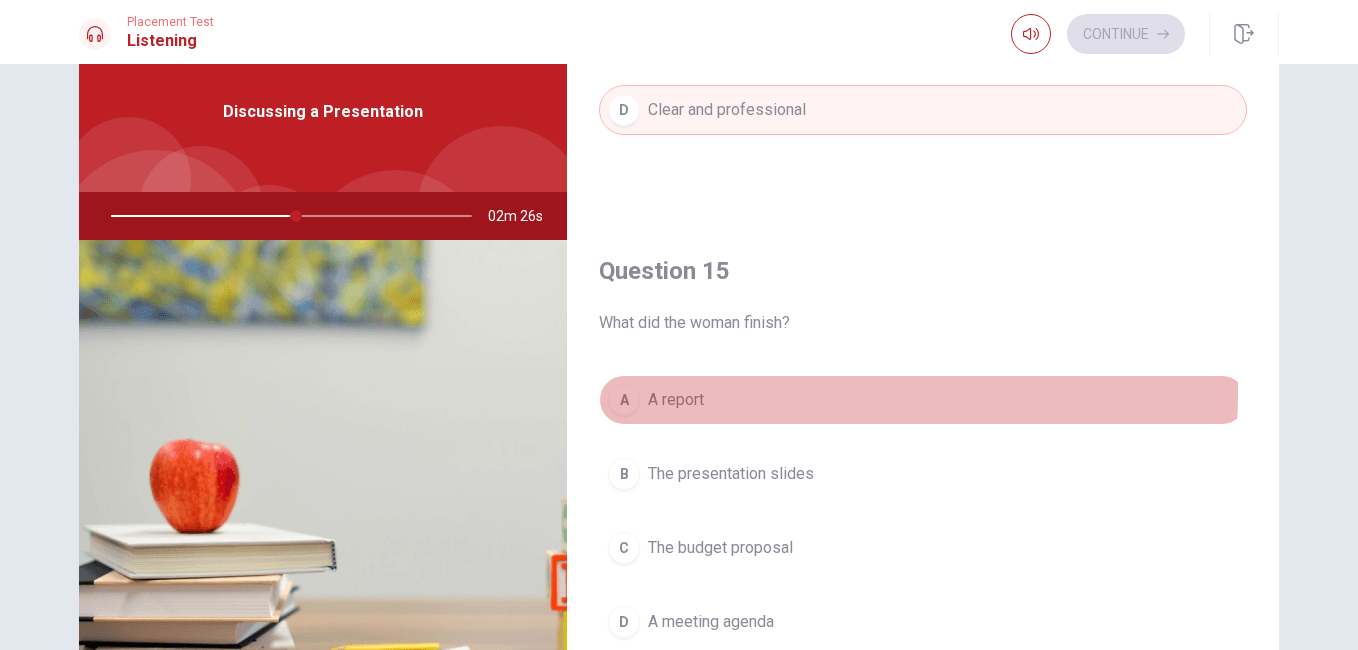 click on "A report" at bounding box center (676, 400) 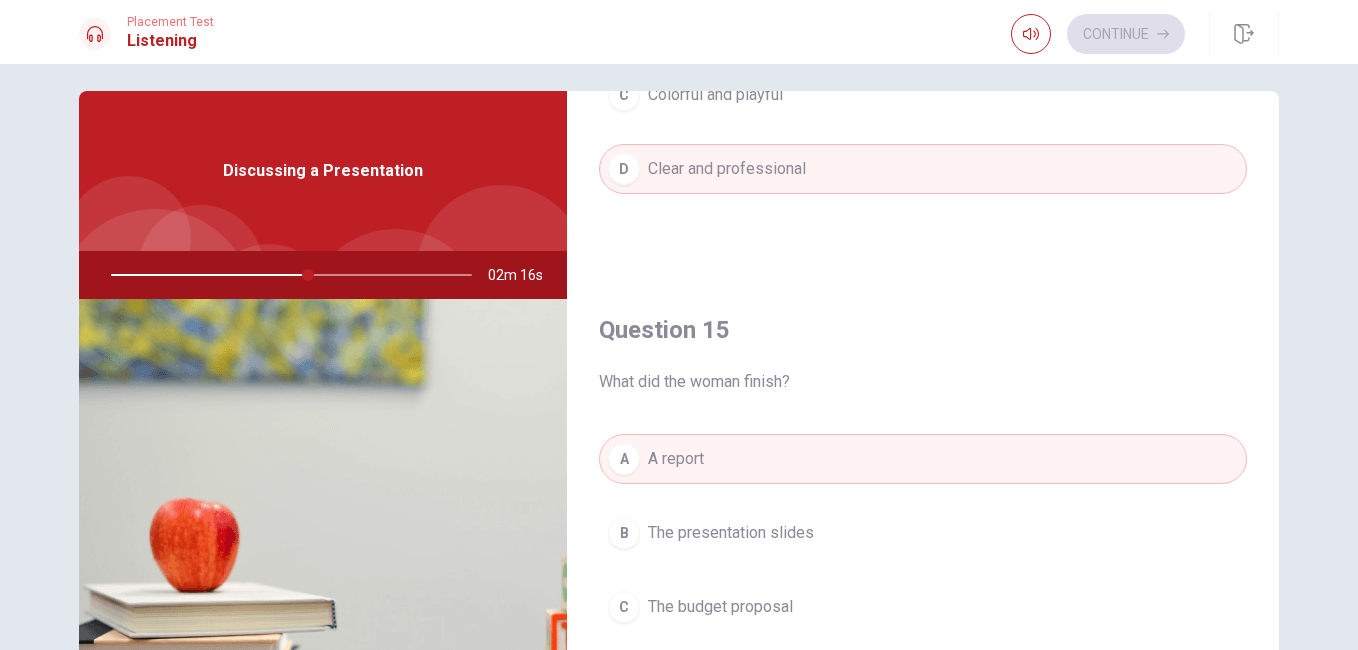 scroll, scrollTop: 0, scrollLeft: 0, axis: both 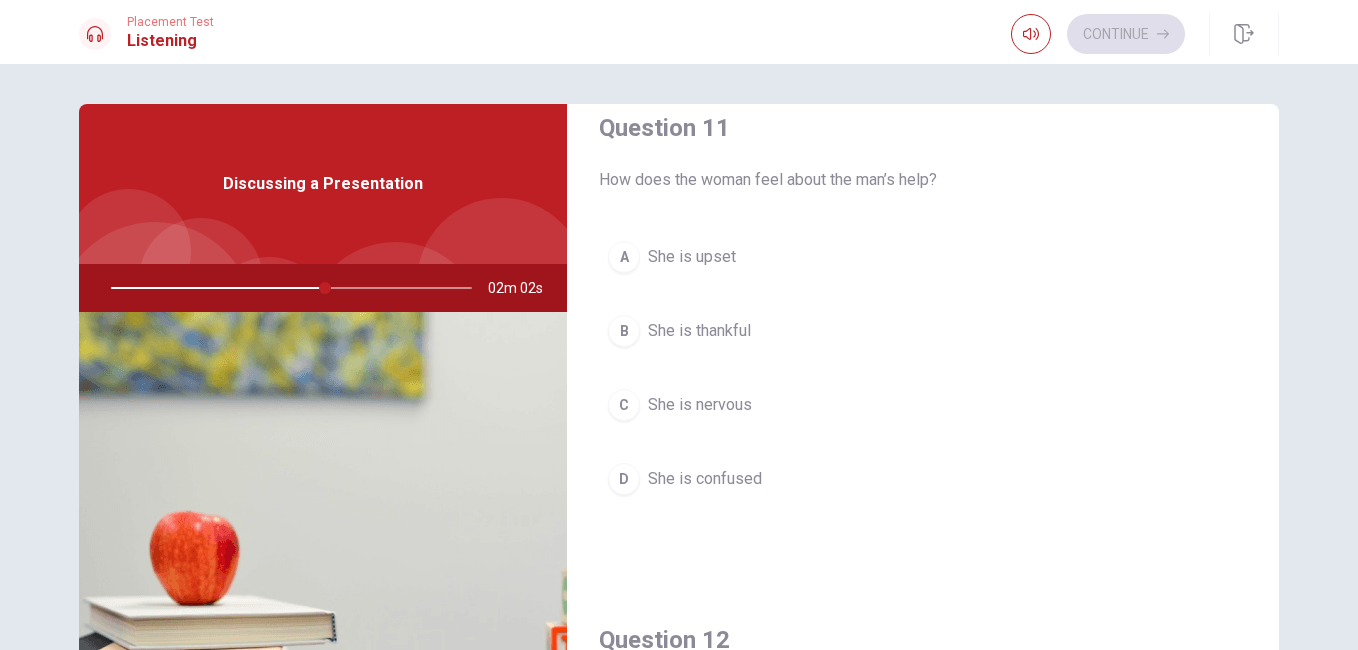 click on "She is nervous" at bounding box center [700, 405] 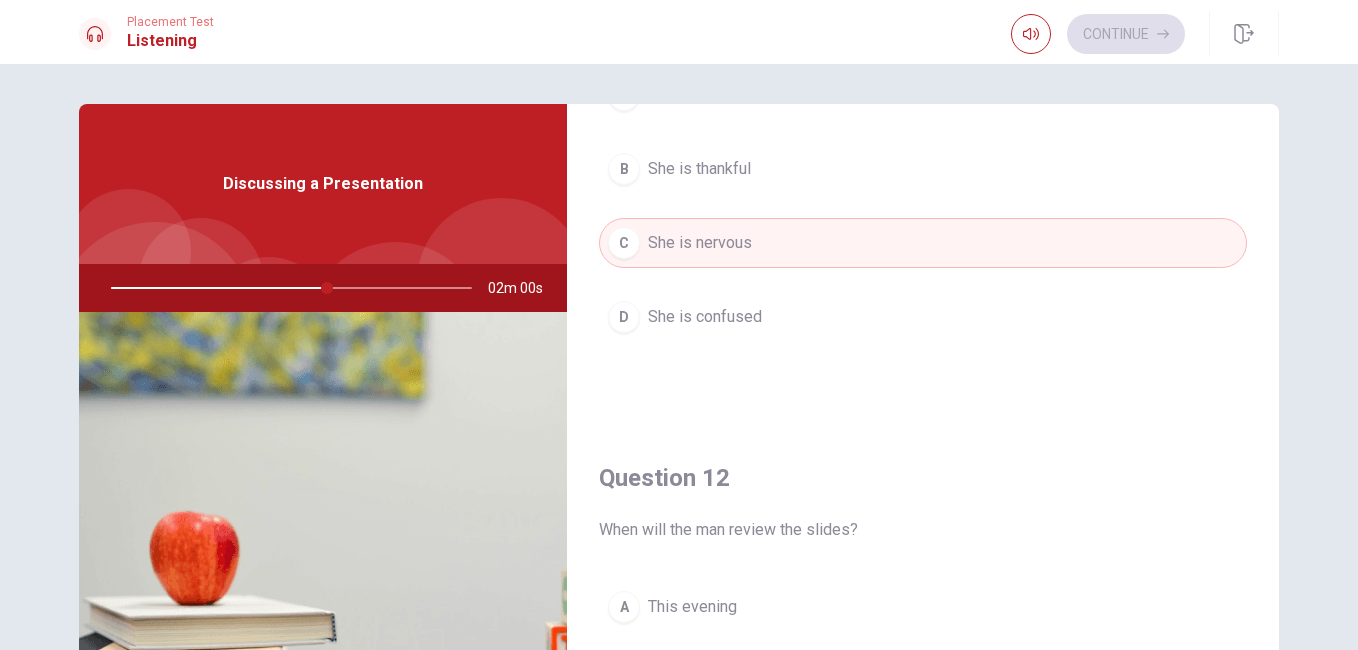 scroll, scrollTop: 196, scrollLeft: 0, axis: vertical 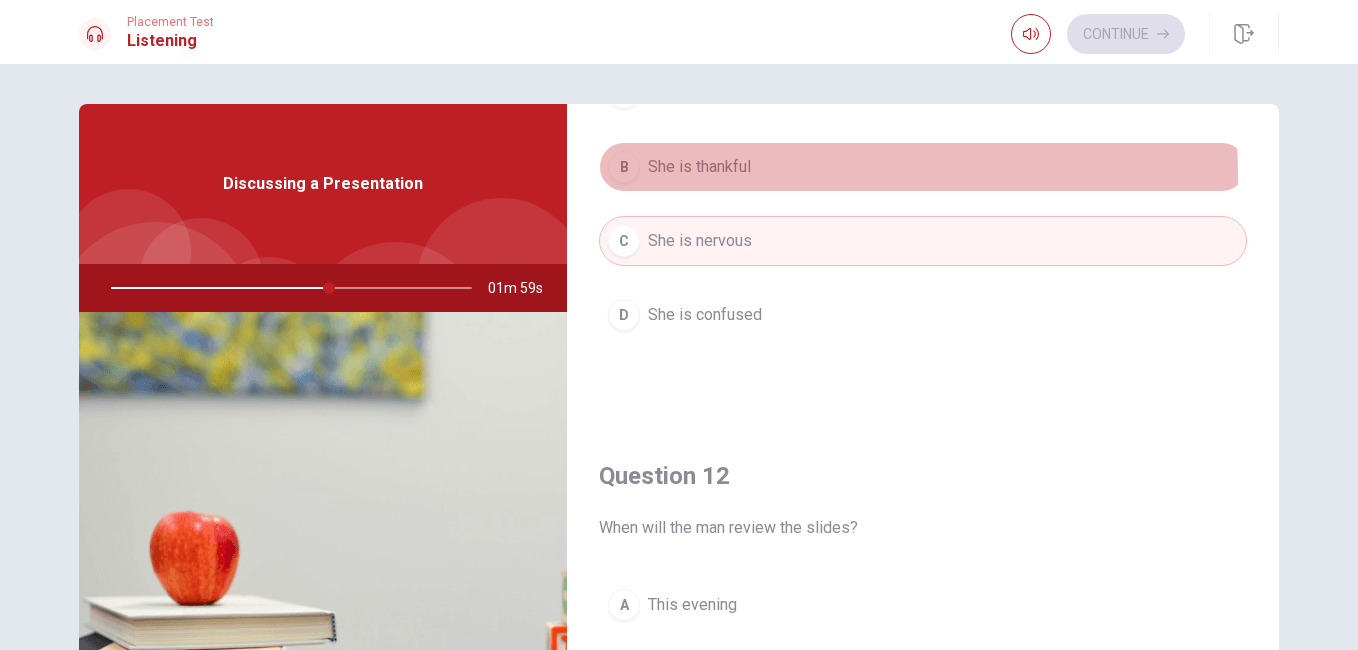 click on "She is thankful" at bounding box center (699, 167) 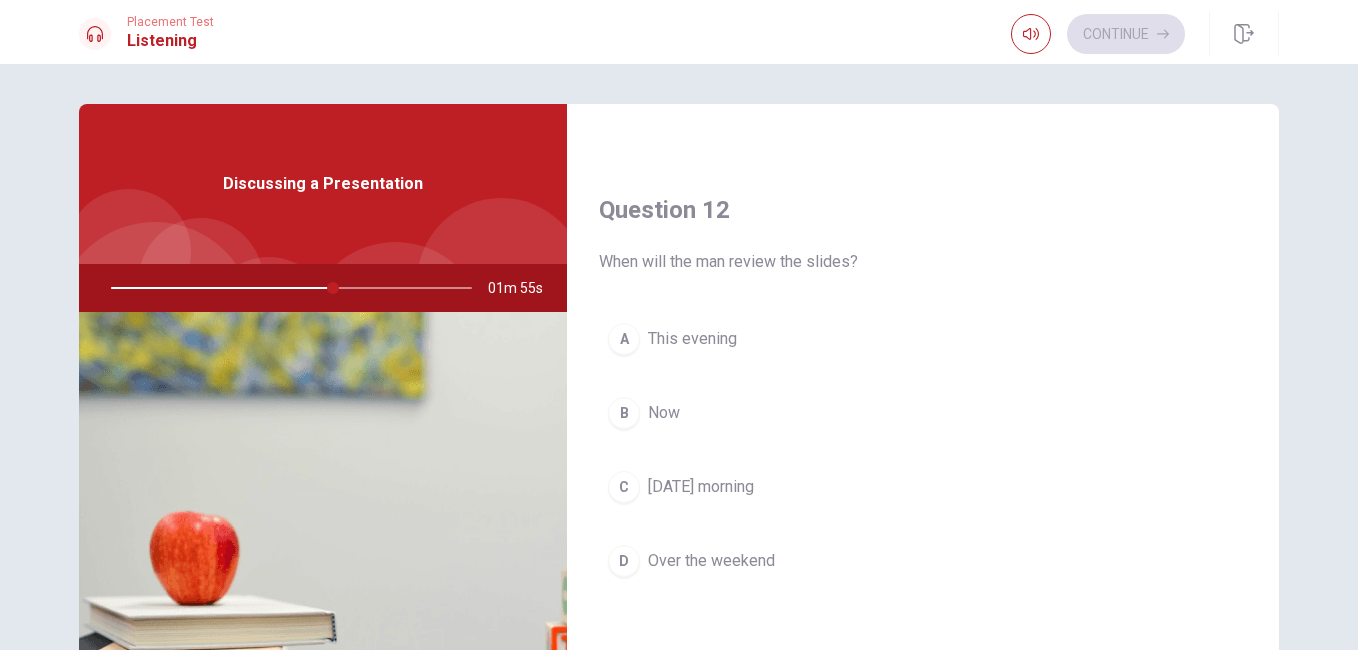 scroll, scrollTop: 463, scrollLeft: 0, axis: vertical 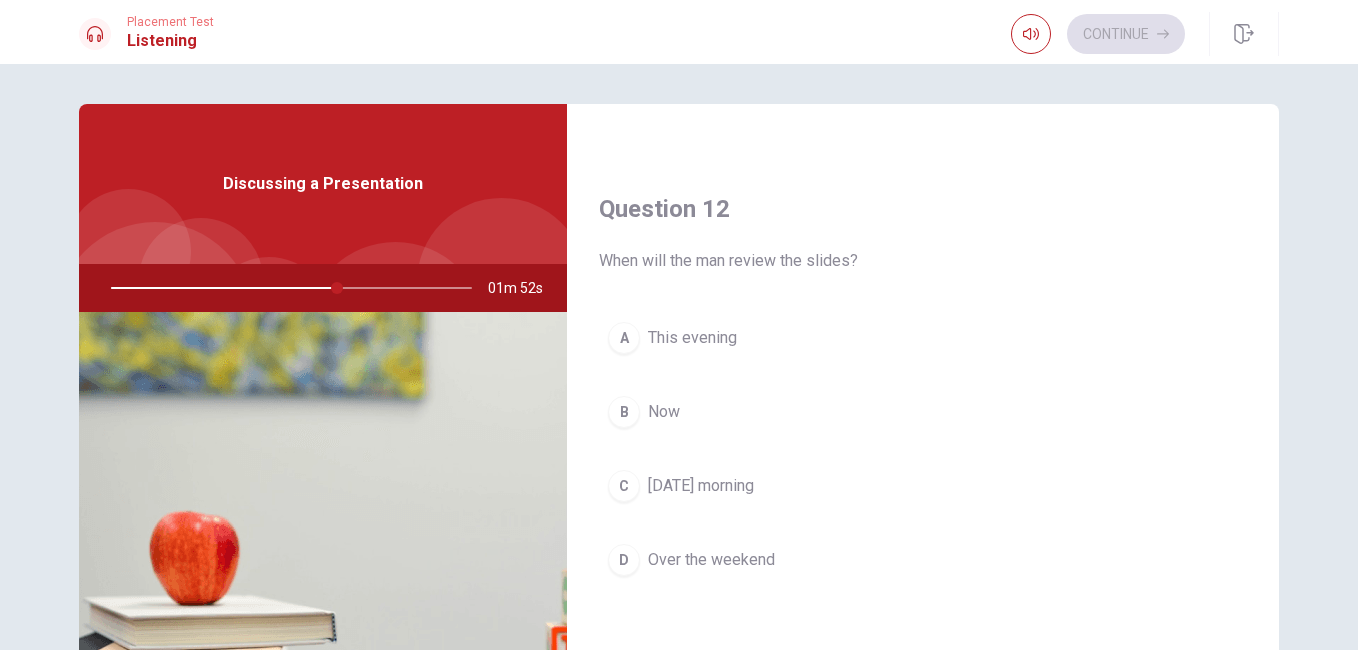 click on "[DATE] morning" at bounding box center [701, 486] 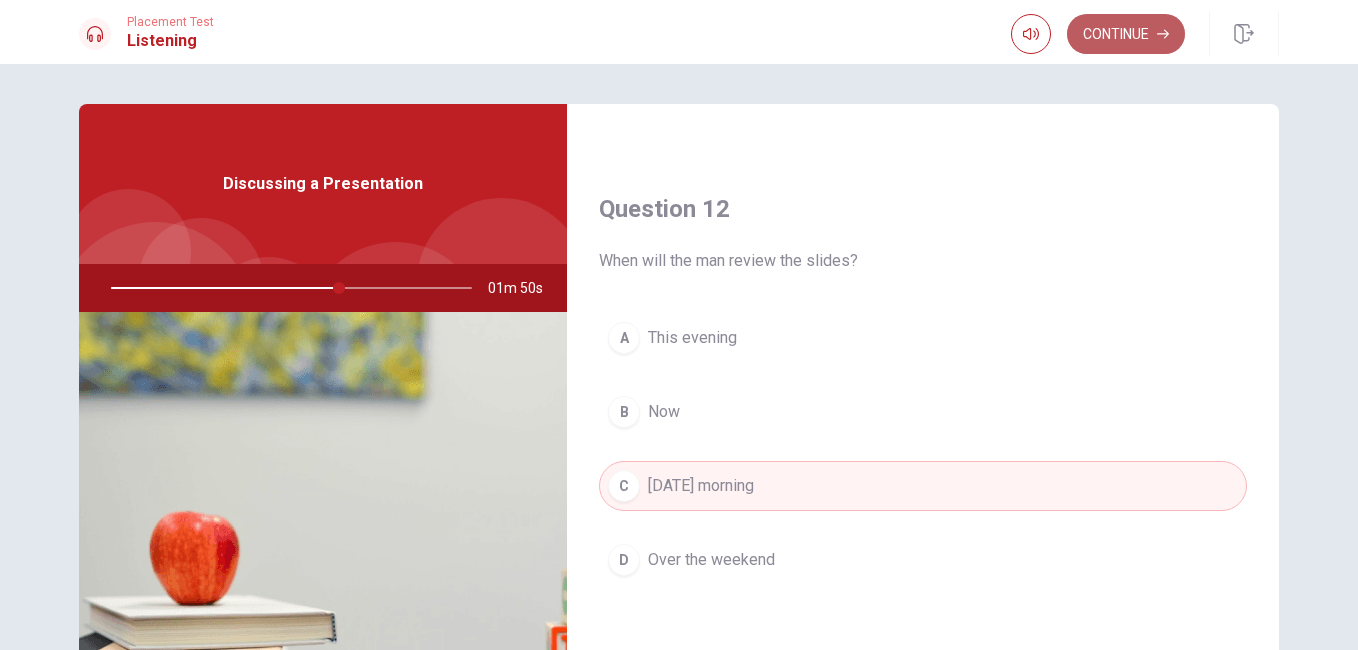 click on "Continue" at bounding box center [1126, 34] 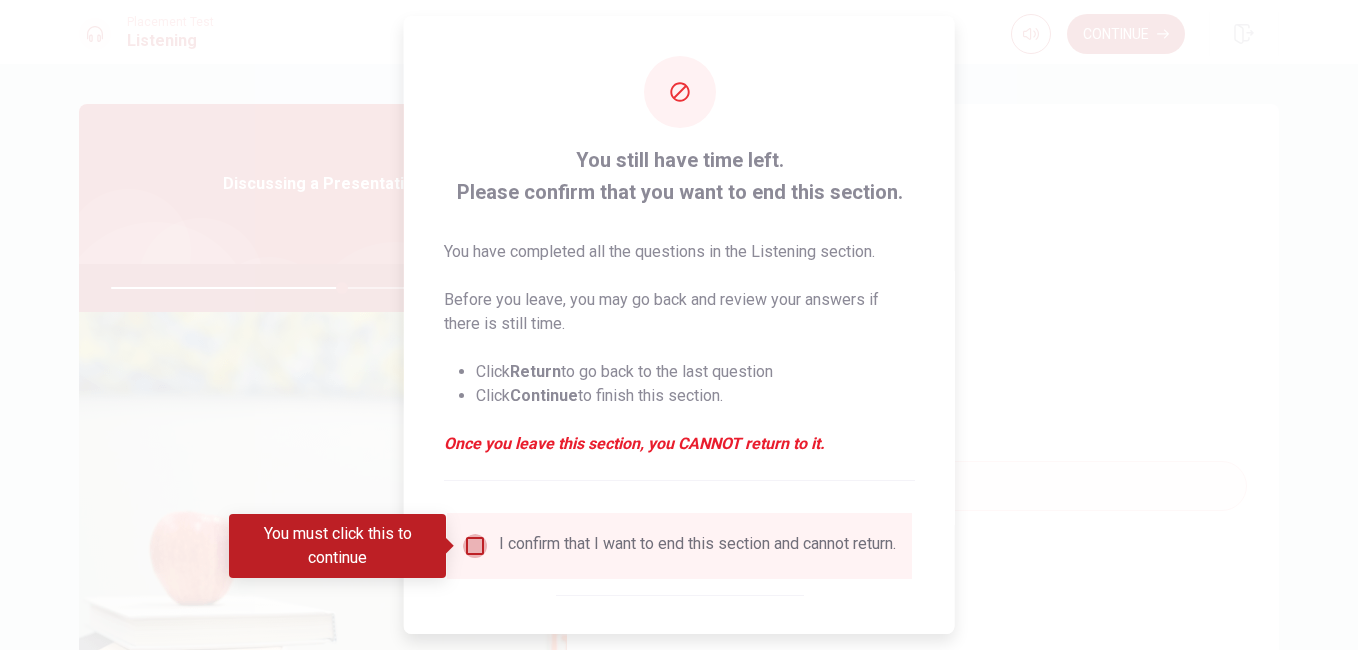 click at bounding box center [475, 546] 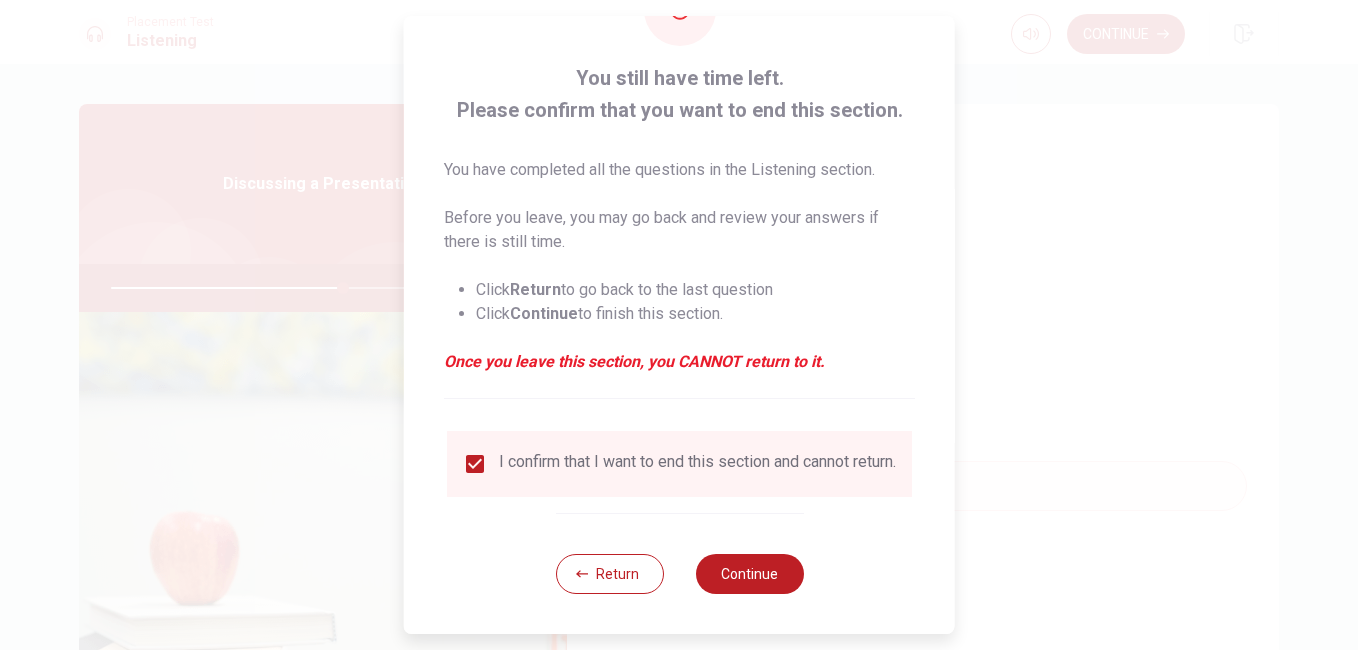 scroll, scrollTop: 96, scrollLeft: 0, axis: vertical 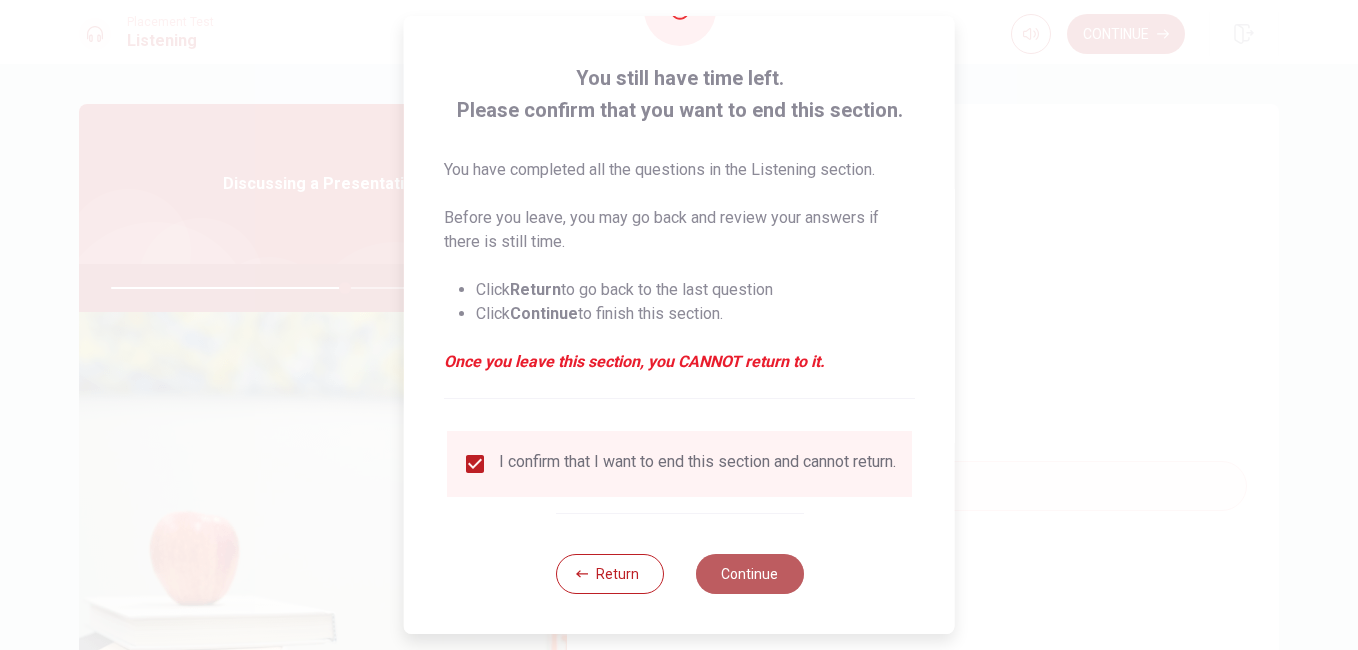 click on "Continue" at bounding box center (749, 574) 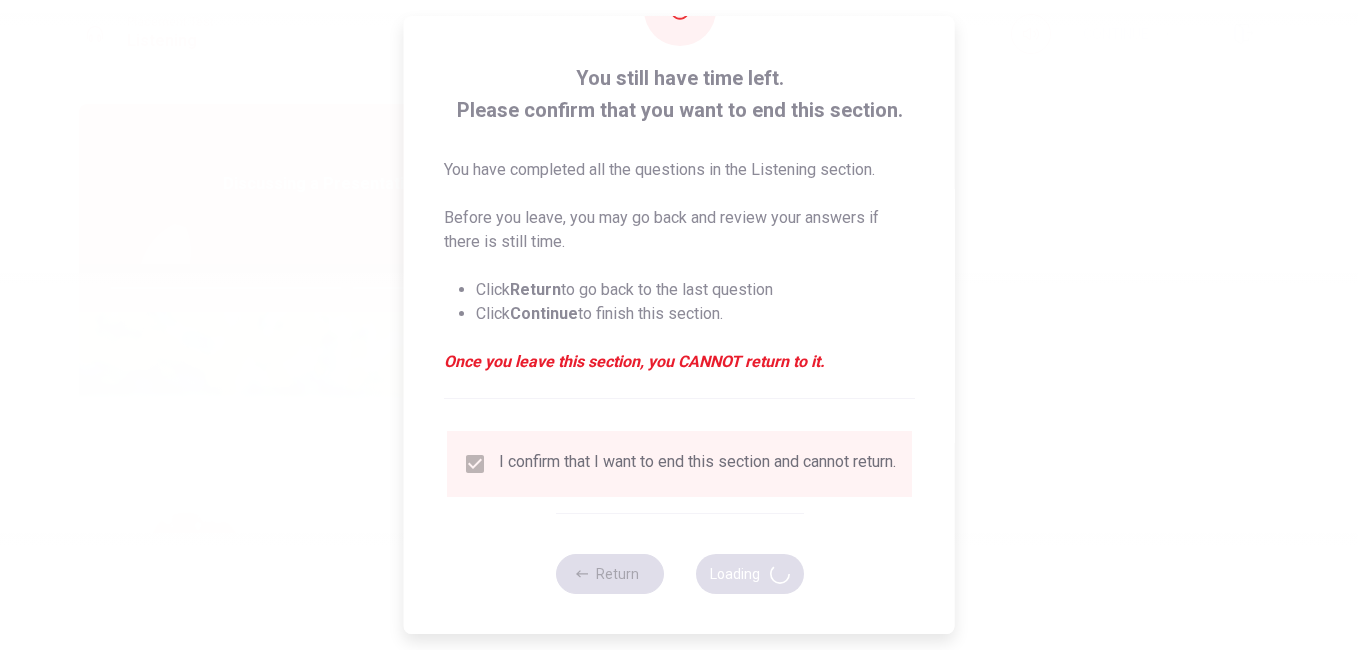 type on "66" 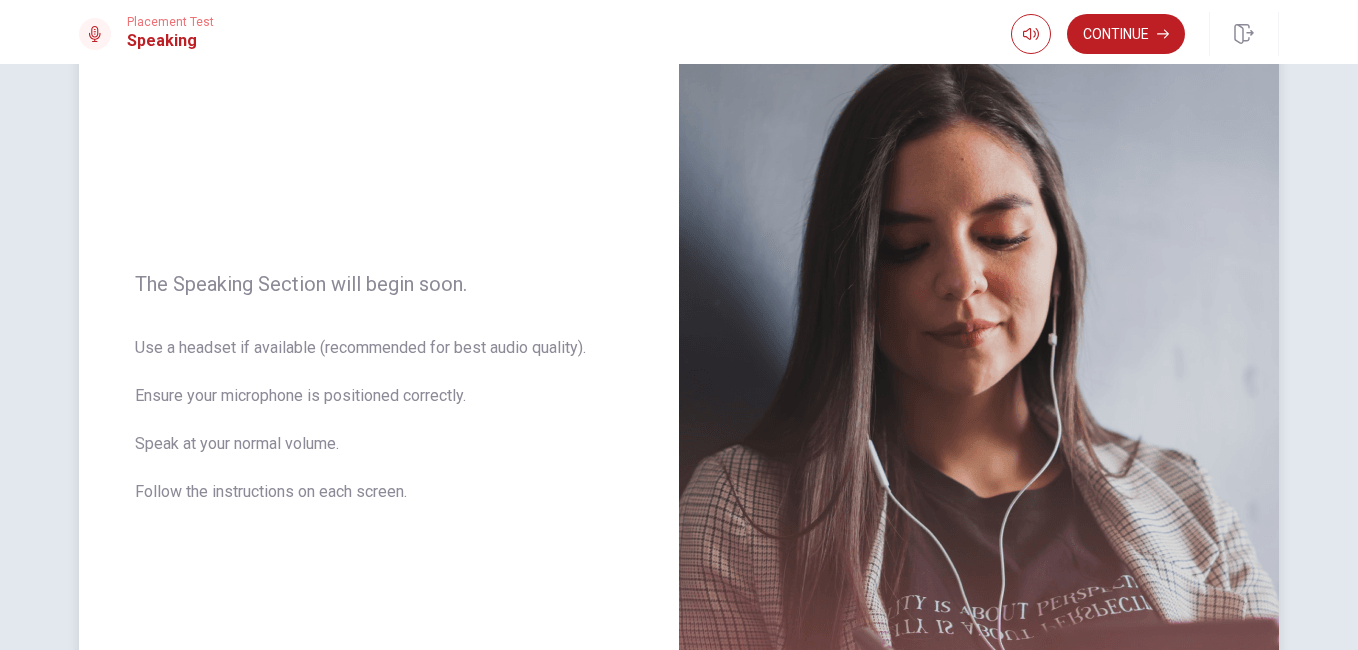 scroll, scrollTop: 145, scrollLeft: 0, axis: vertical 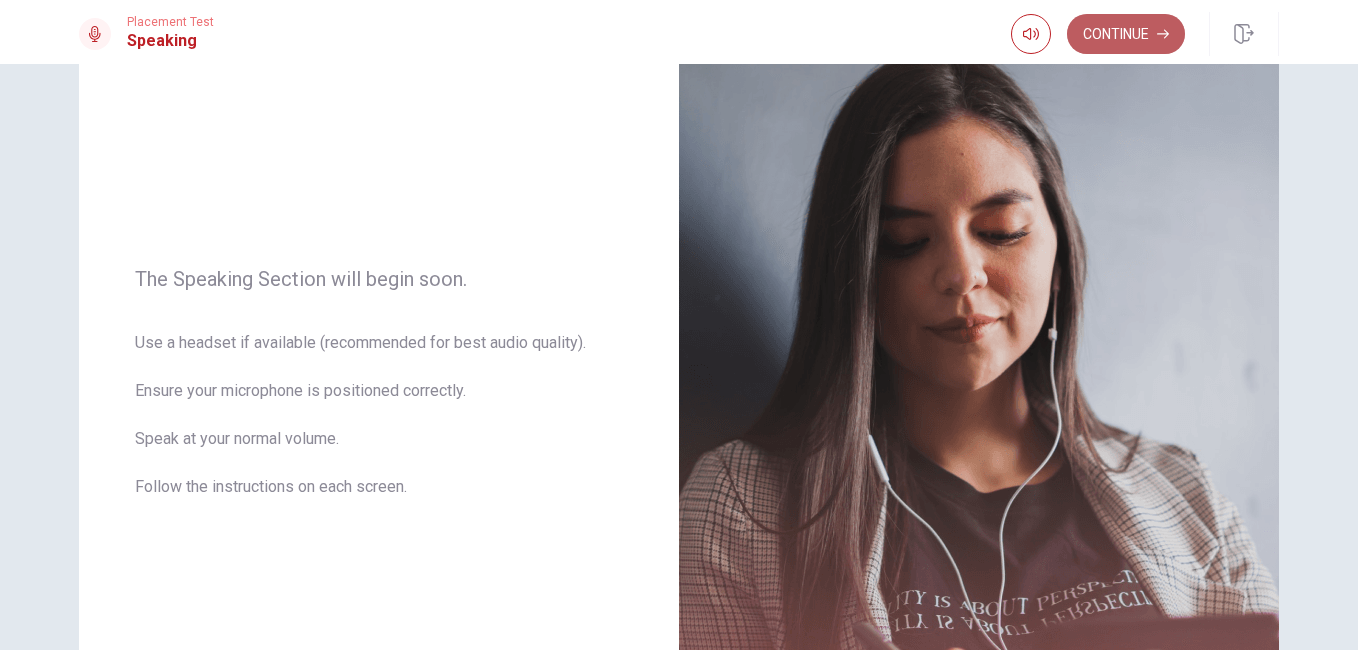 click on "Continue" at bounding box center (1126, 34) 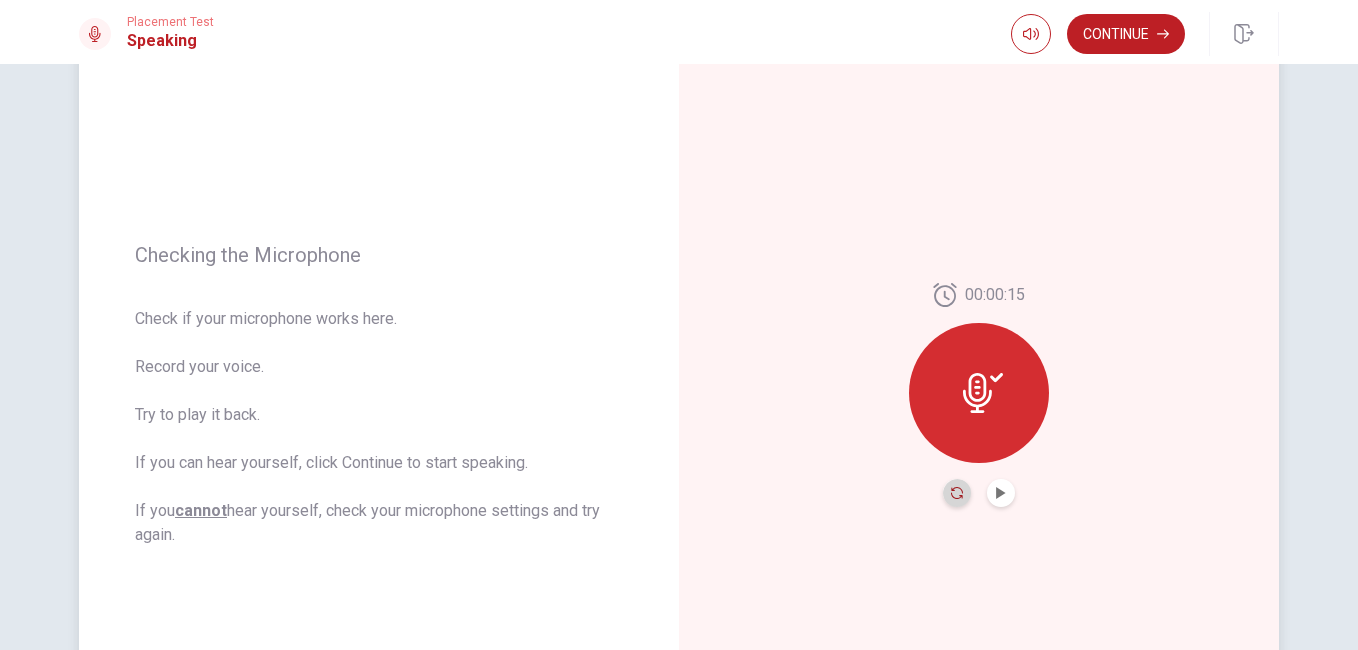 click 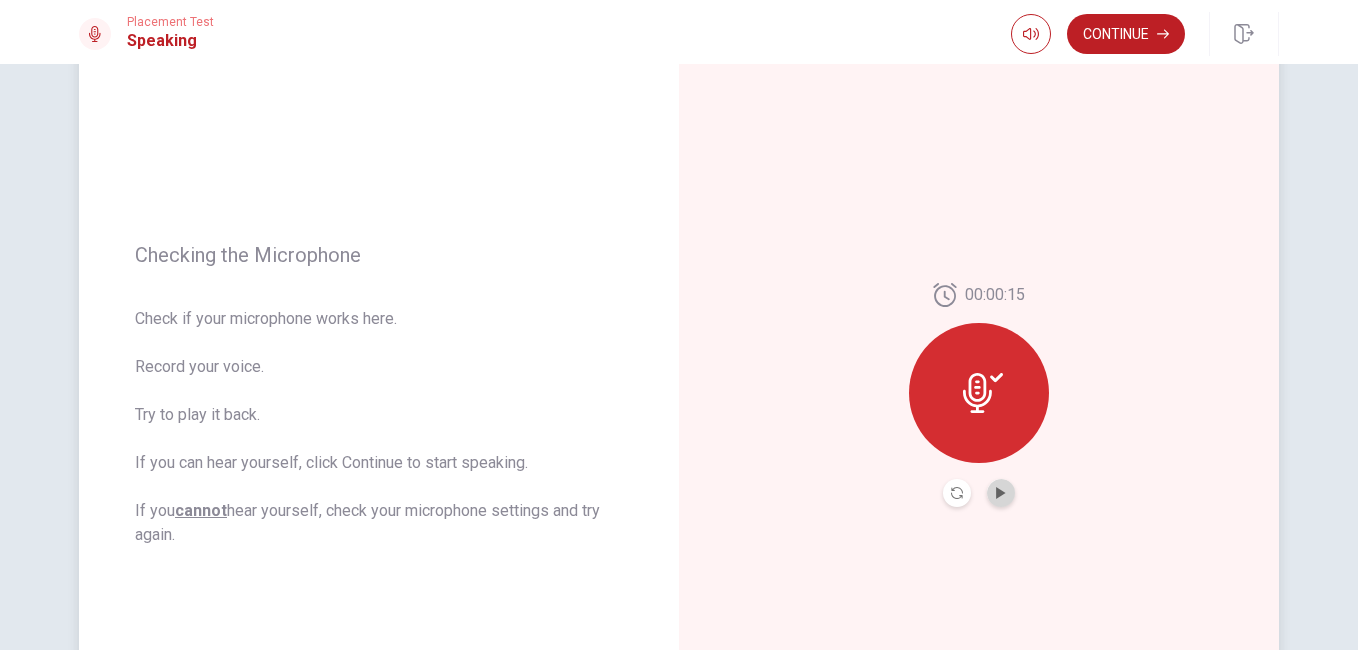 click at bounding box center [1001, 493] 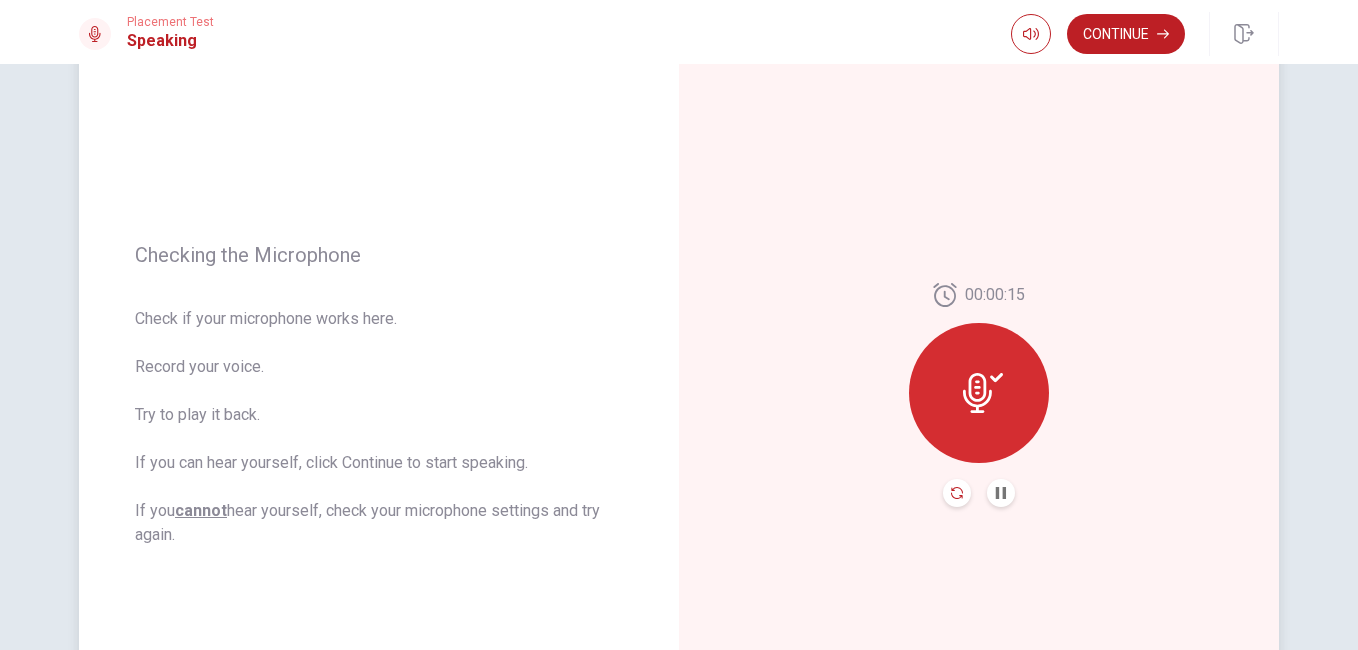click 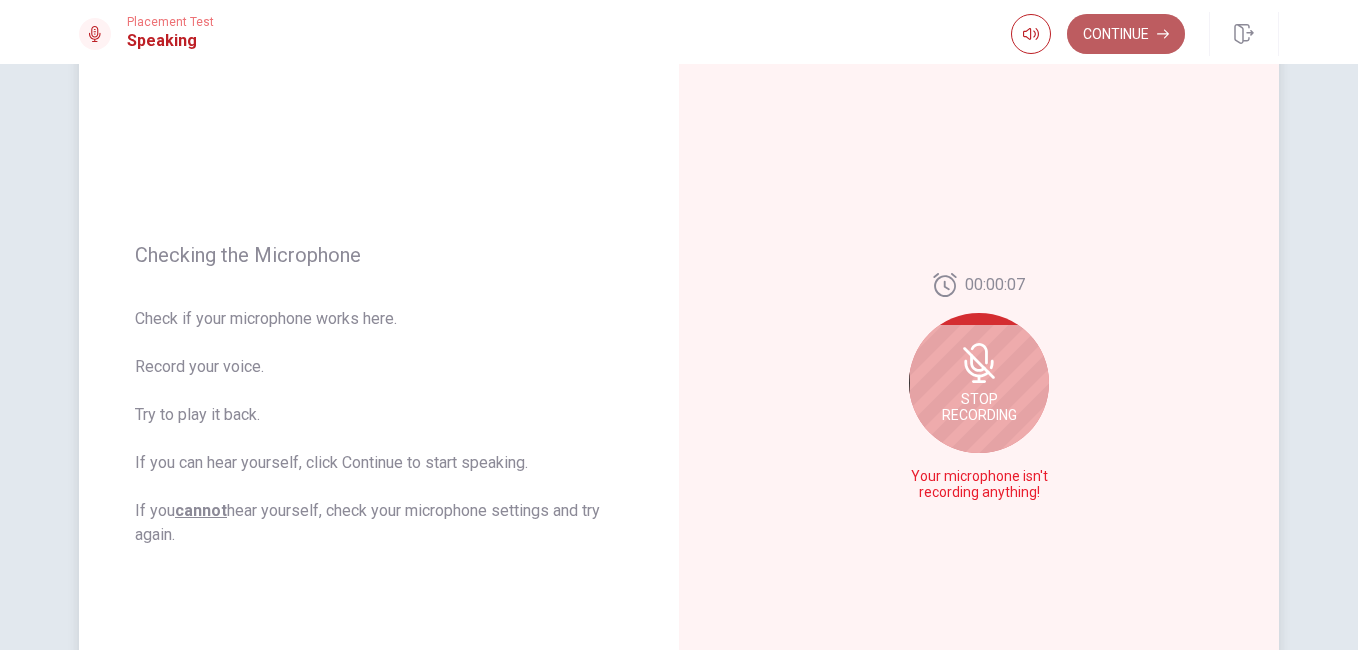 click on "Continue" at bounding box center (1126, 34) 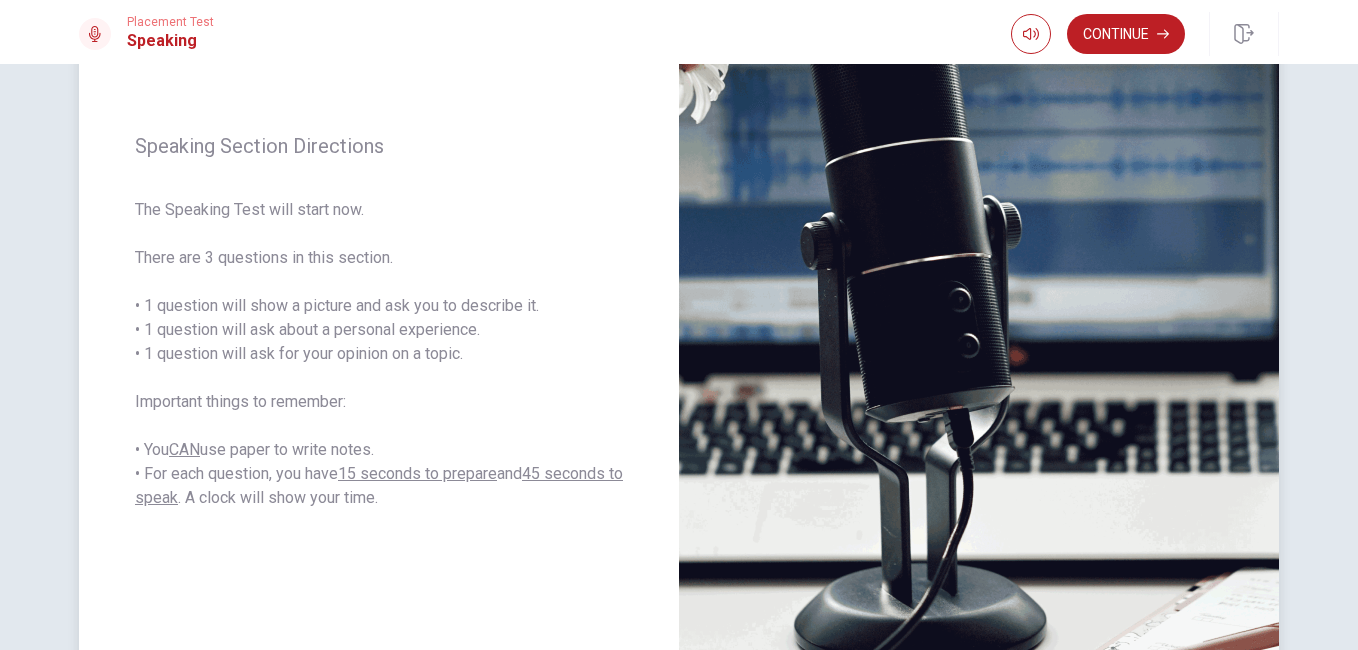 scroll, scrollTop: 217, scrollLeft: 0, axis: vertical 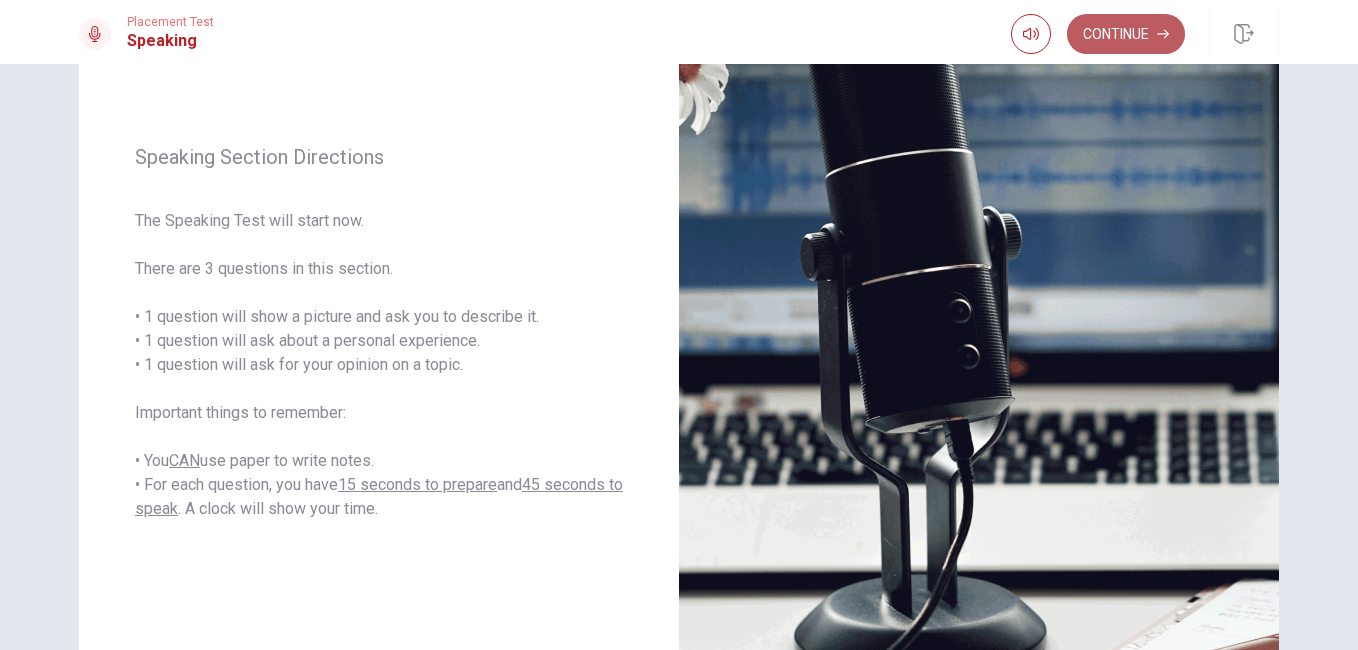 click on "Continue" at bounding box center (1126, 34) 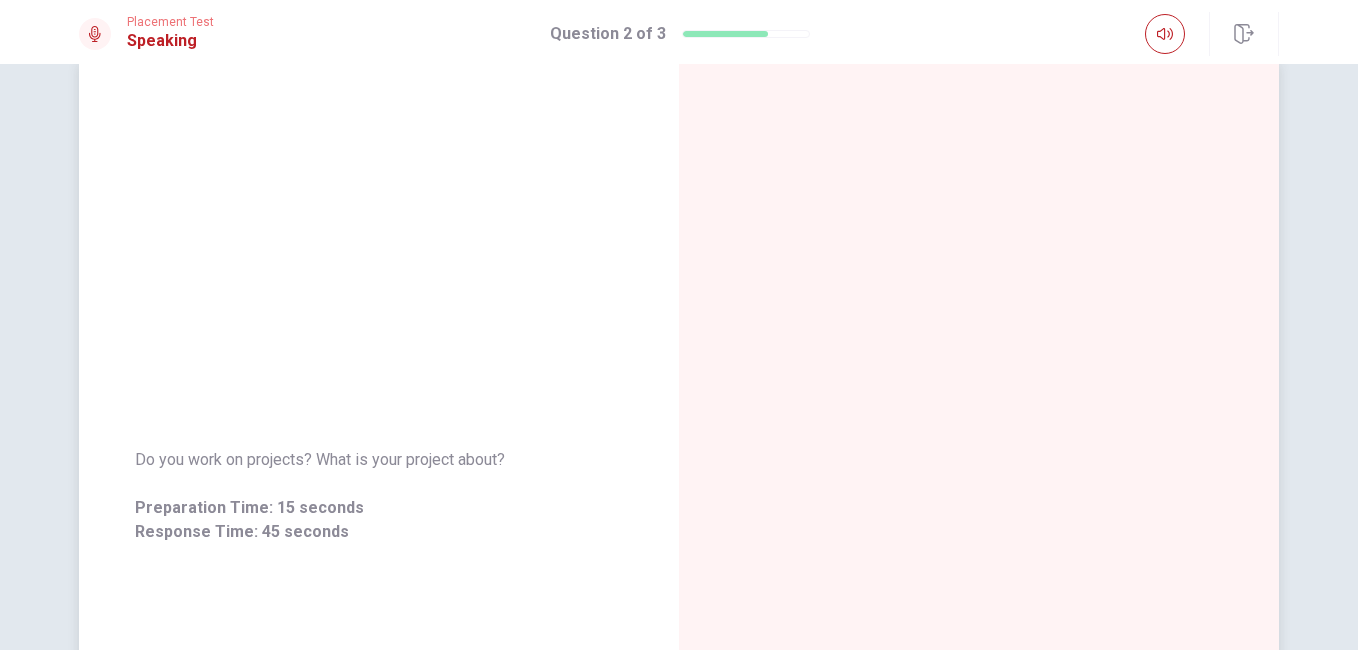 scroll, scrollTop: 0, scrollLeft: 0, axis: both 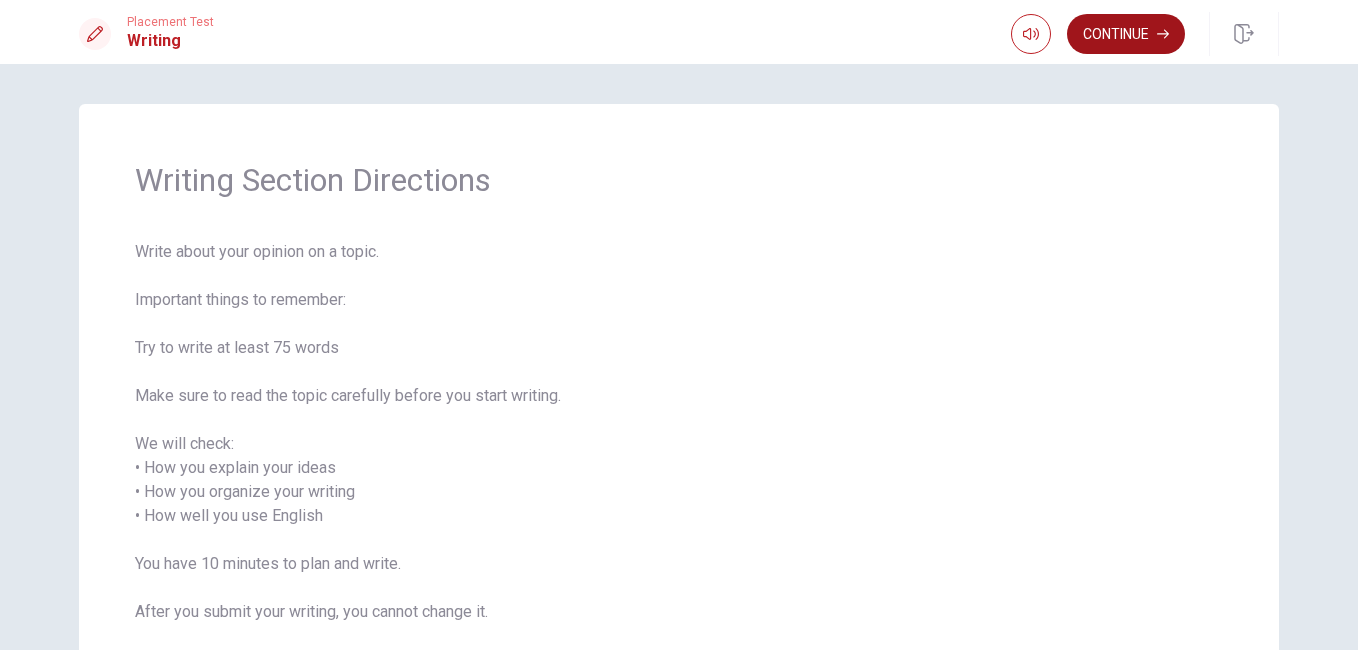 click on "Continue" at bounding box center [1126, 34] 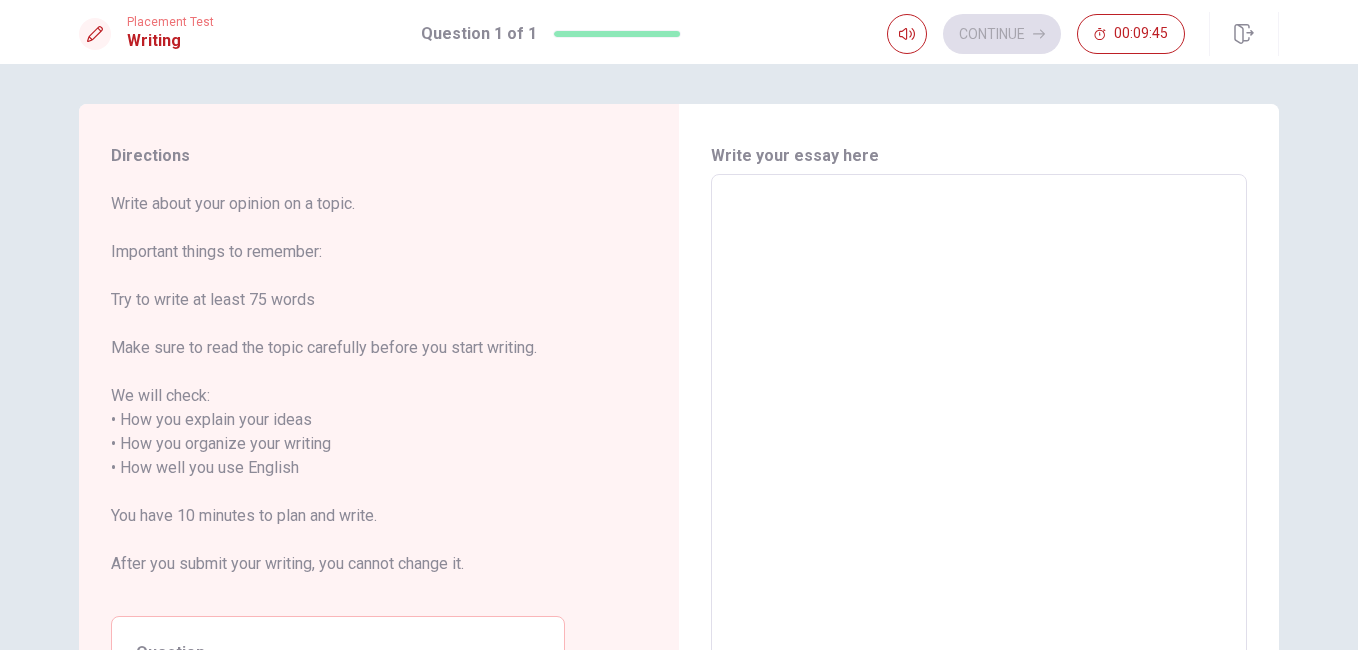 click at bounding box center (979, 456) 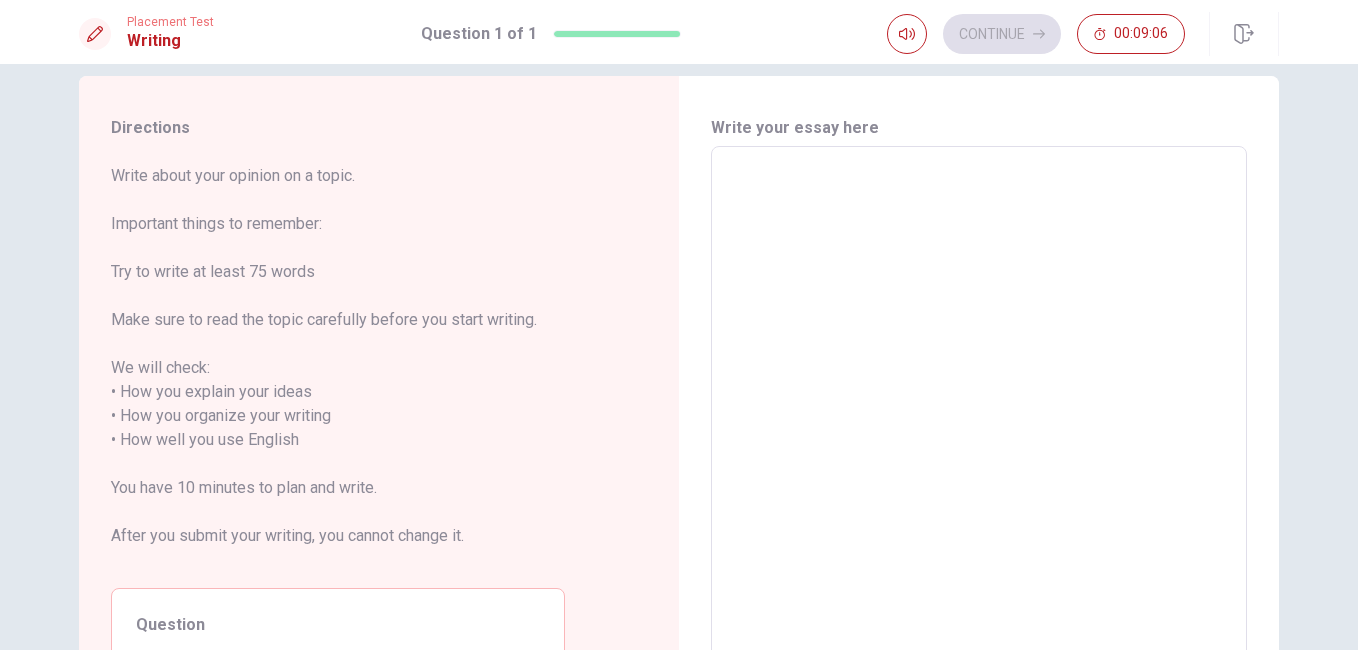 scroll, scrollTop: 31, scrollLeft: 0, axis: vertical 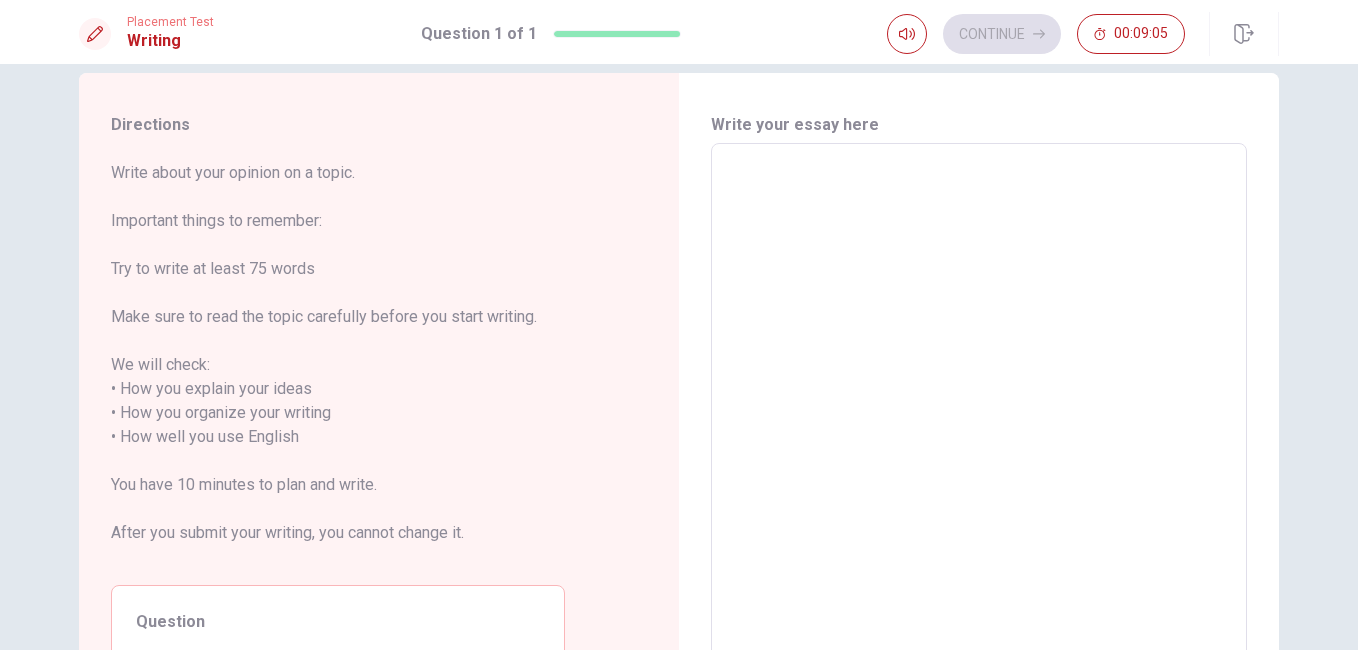 type on "M" 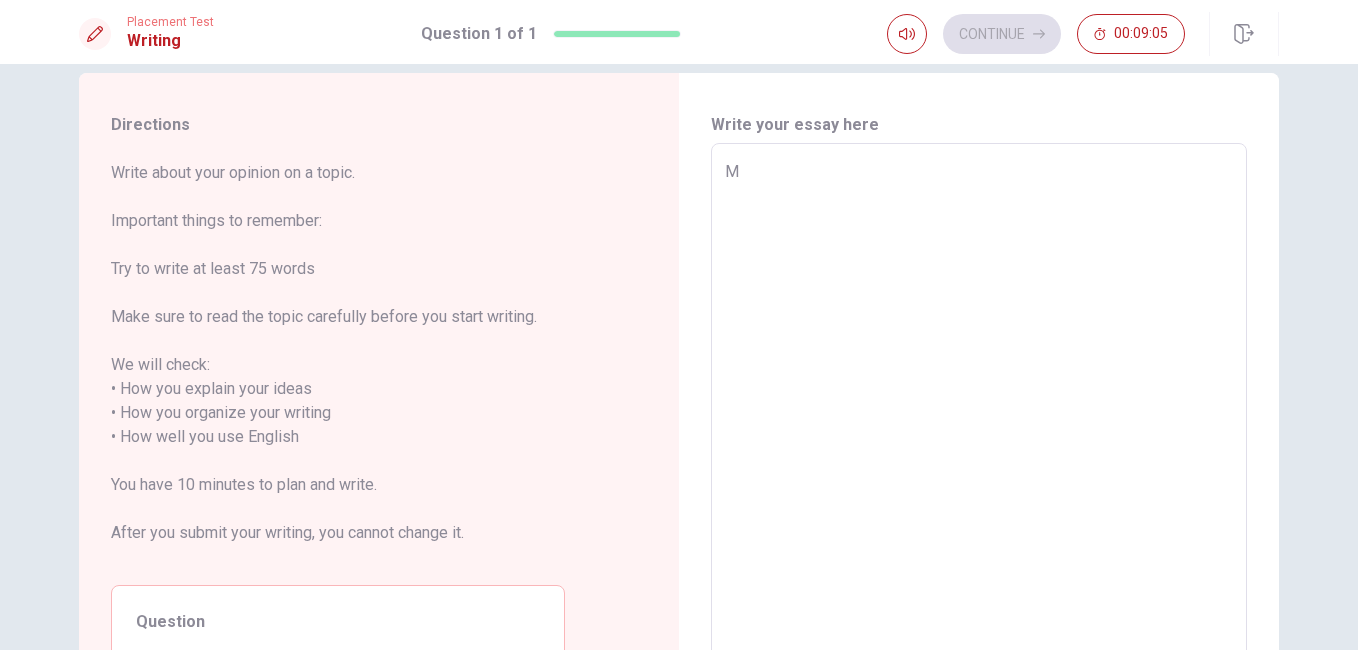 type on "x" 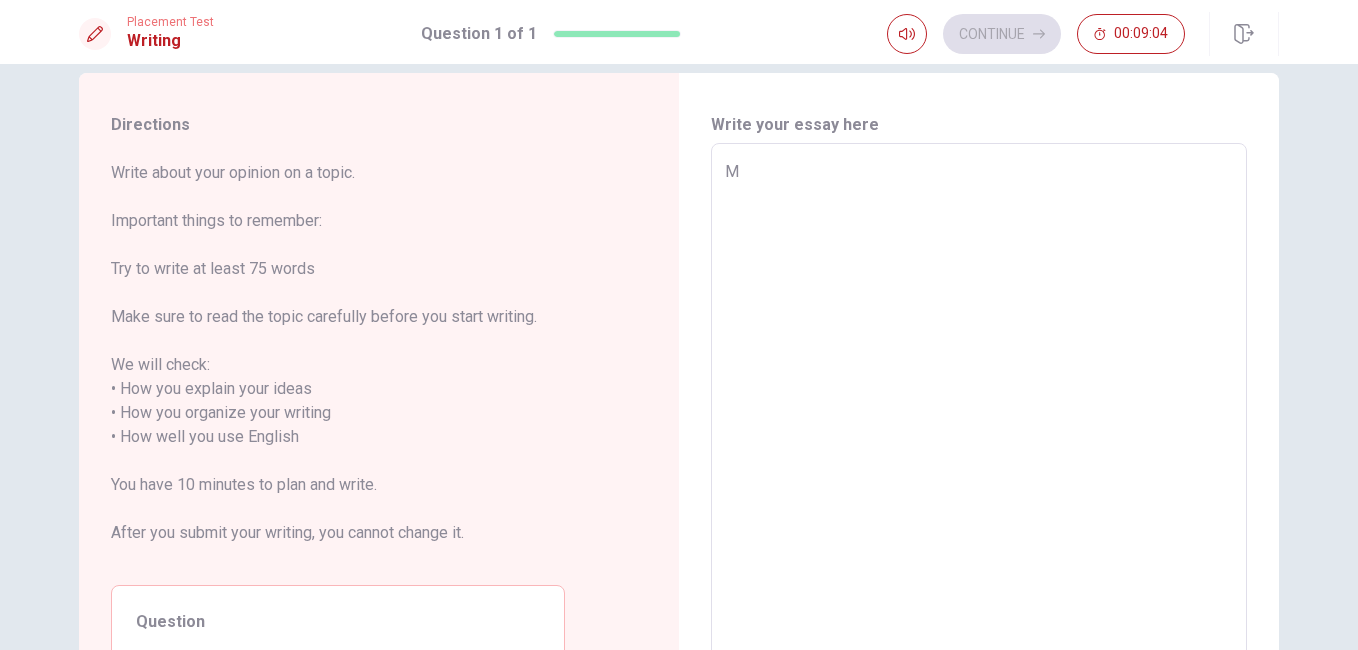 type on "My" 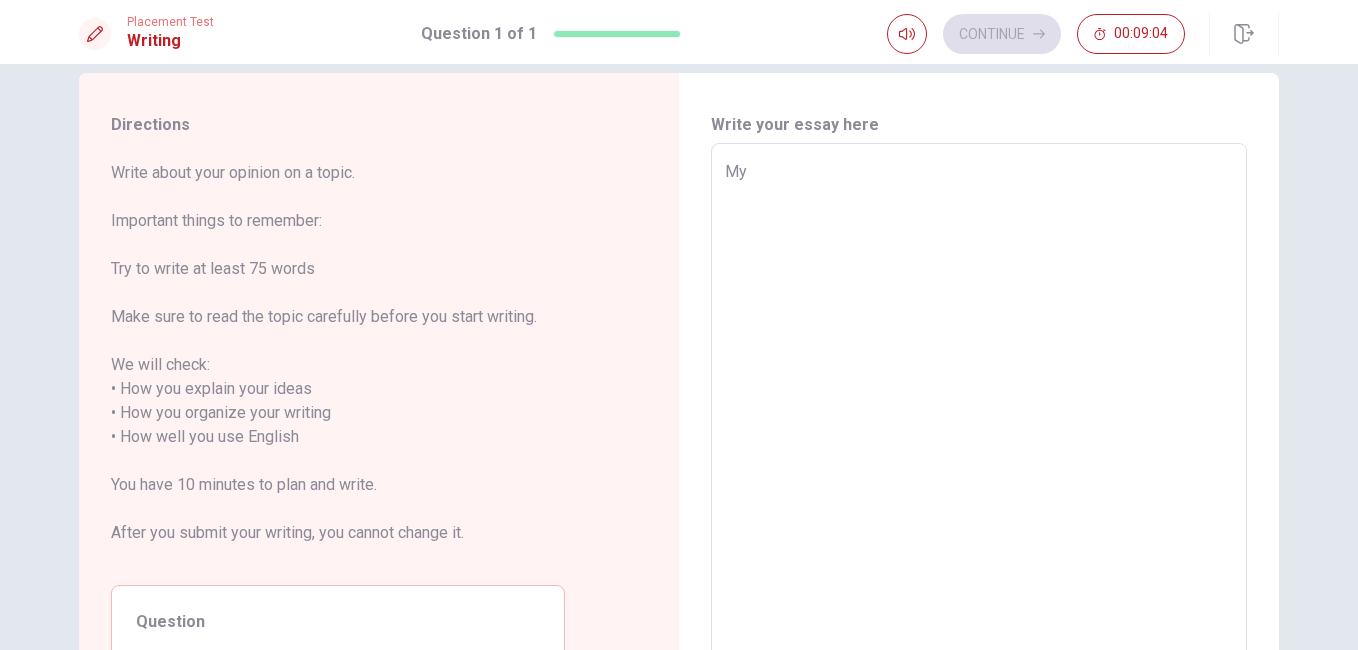 type on "x" 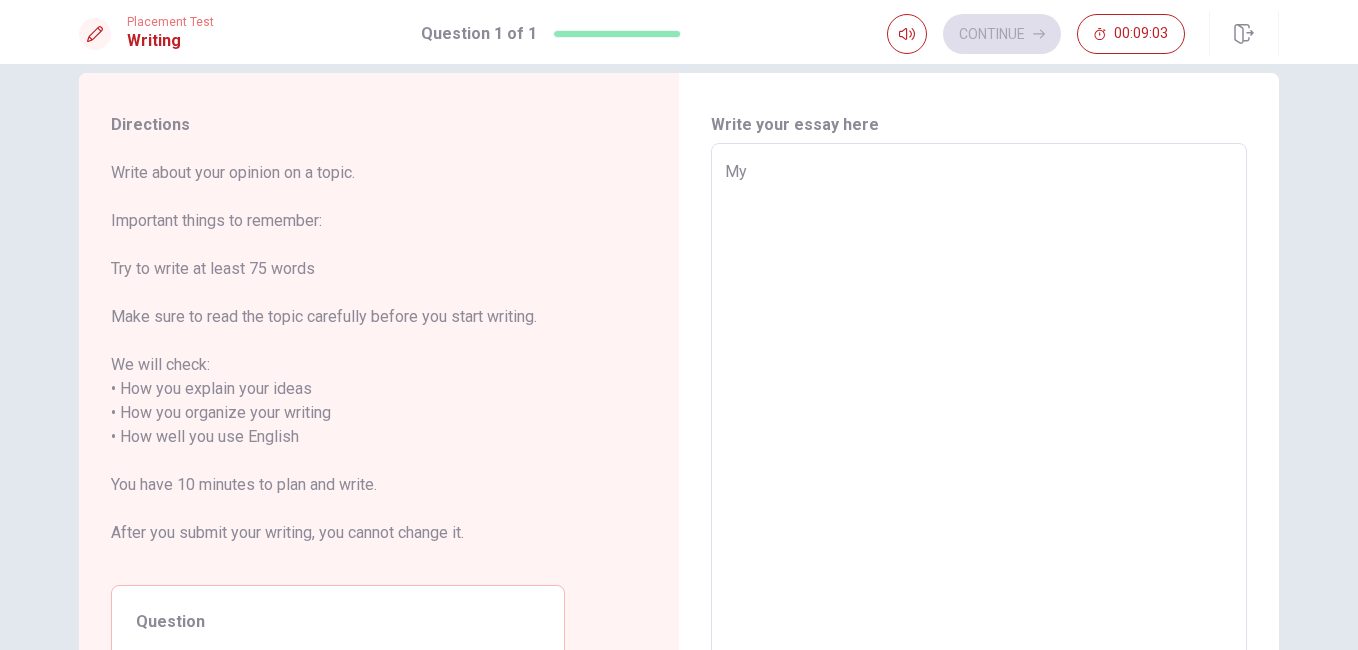 type on "My d" 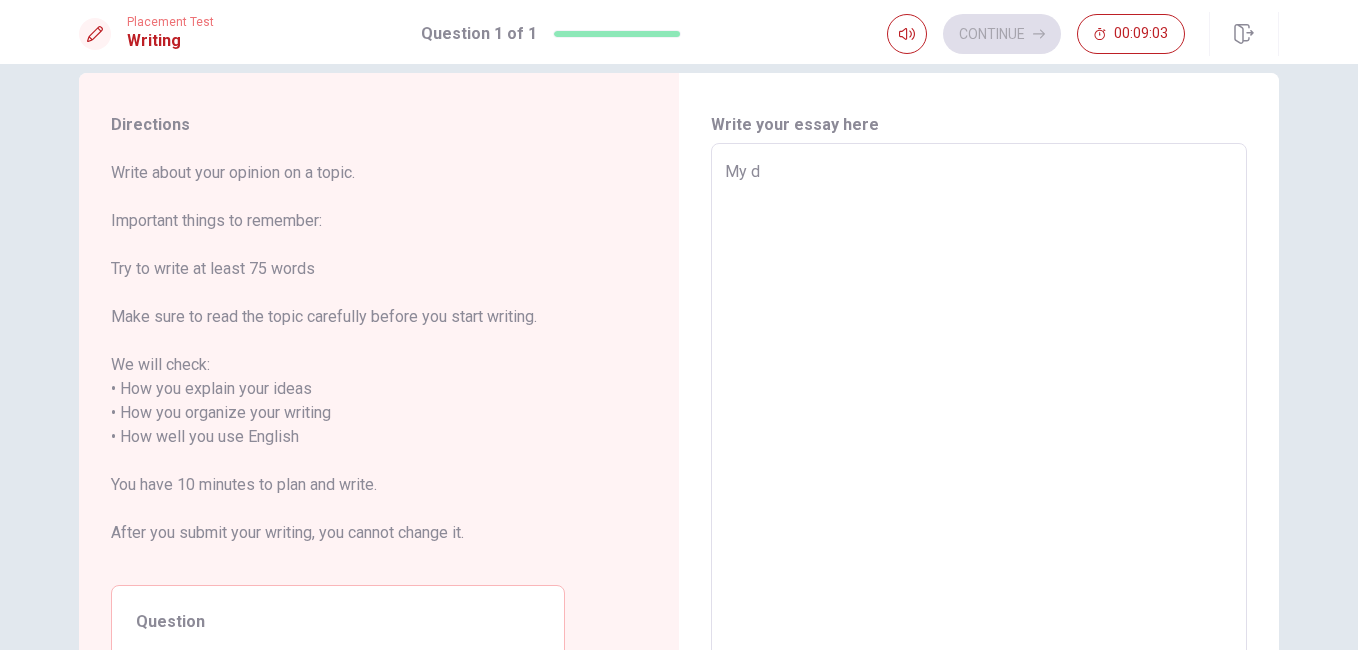 type on "x" 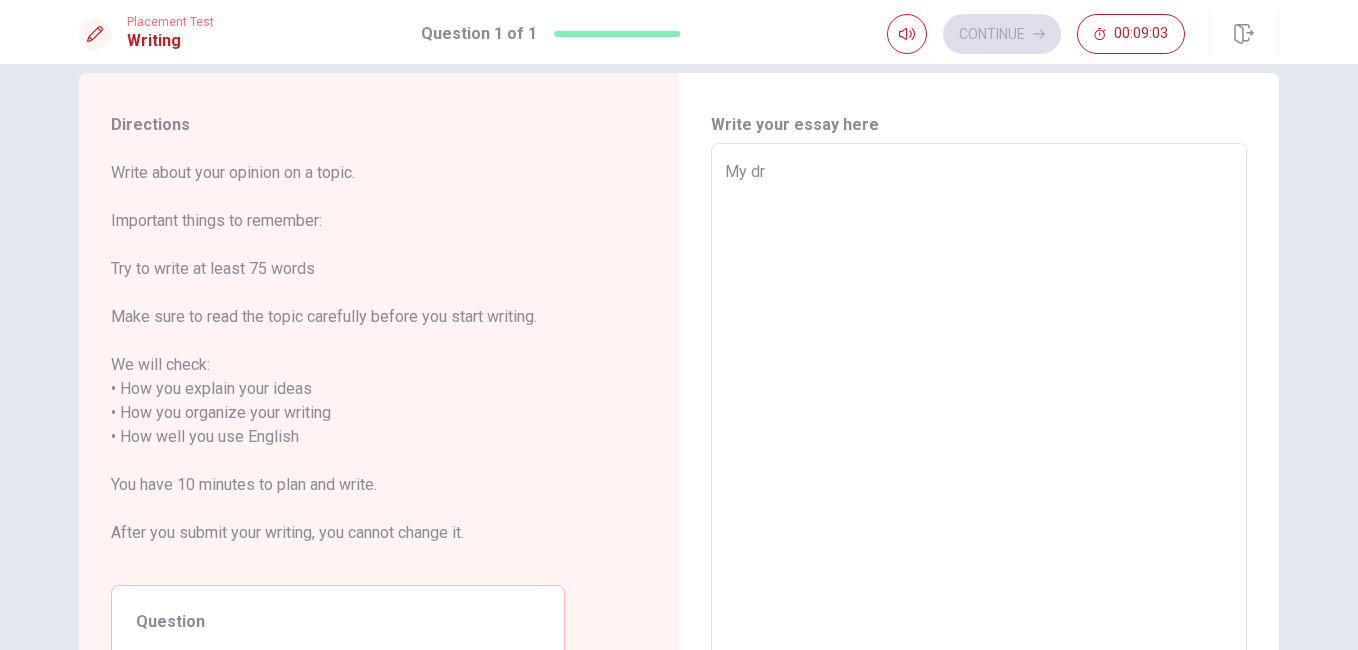 type on "x" 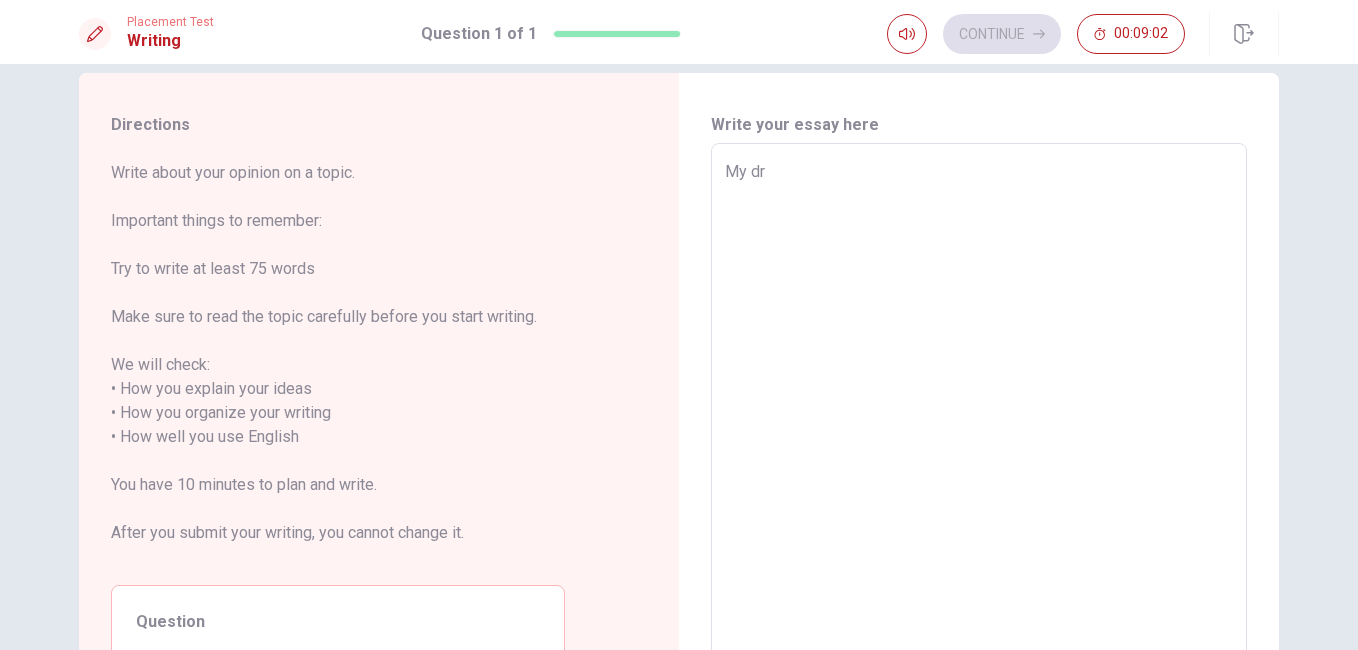 type on "My dre" 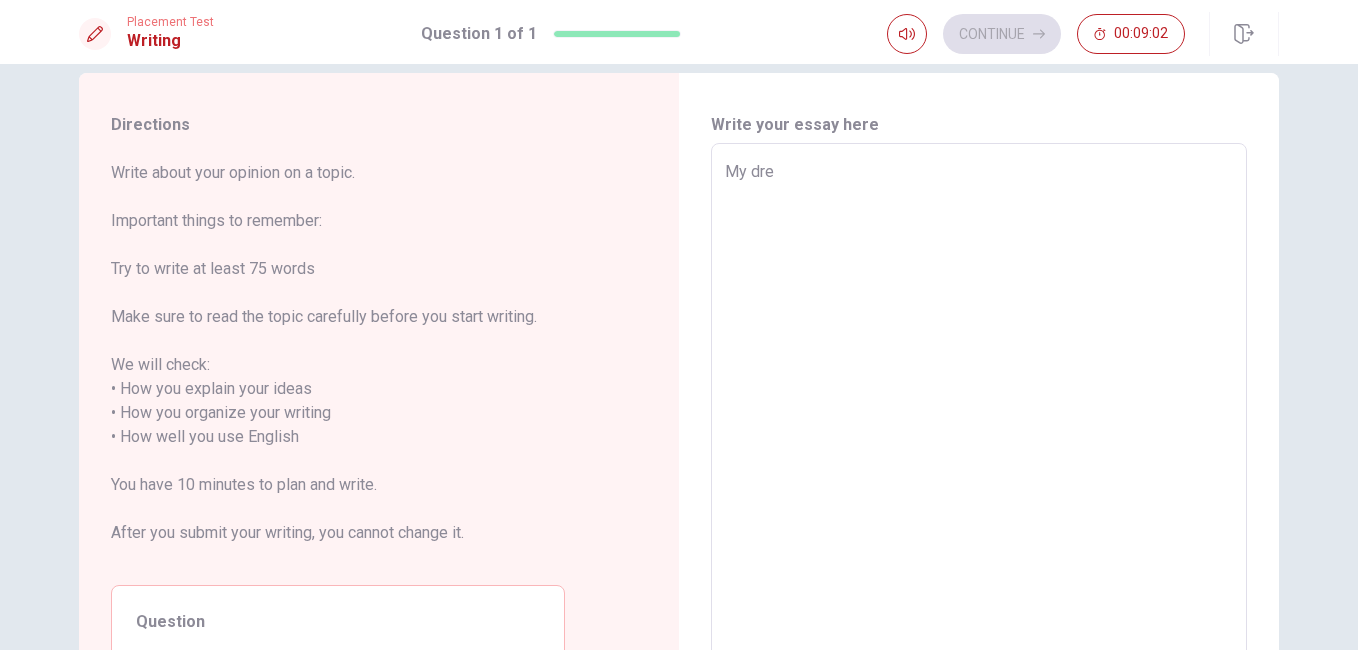 type on "x" 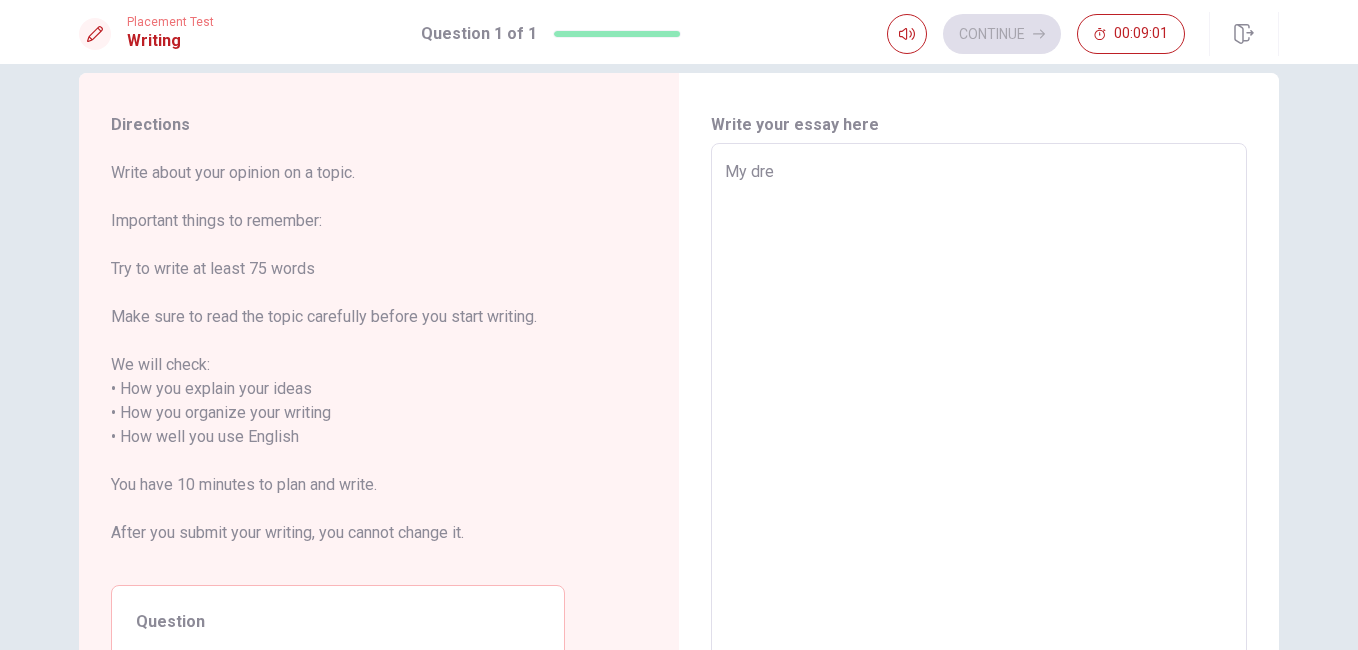 type on "My drea" 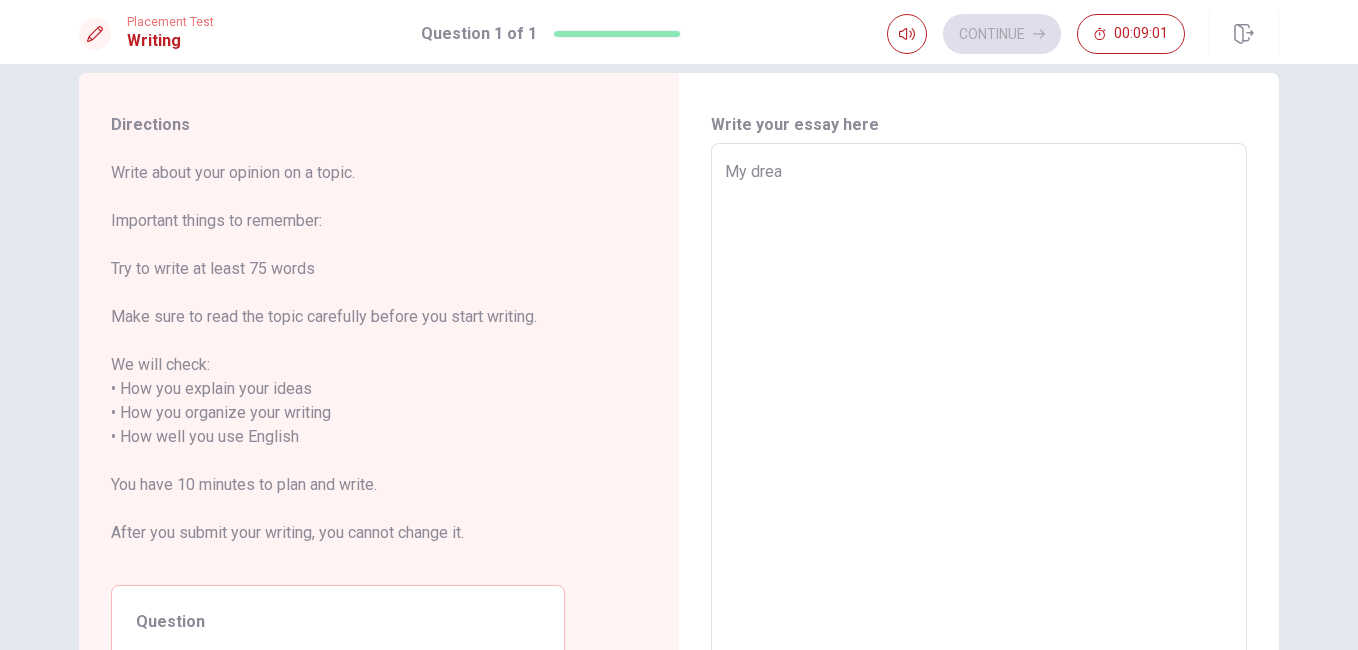 type on "x" 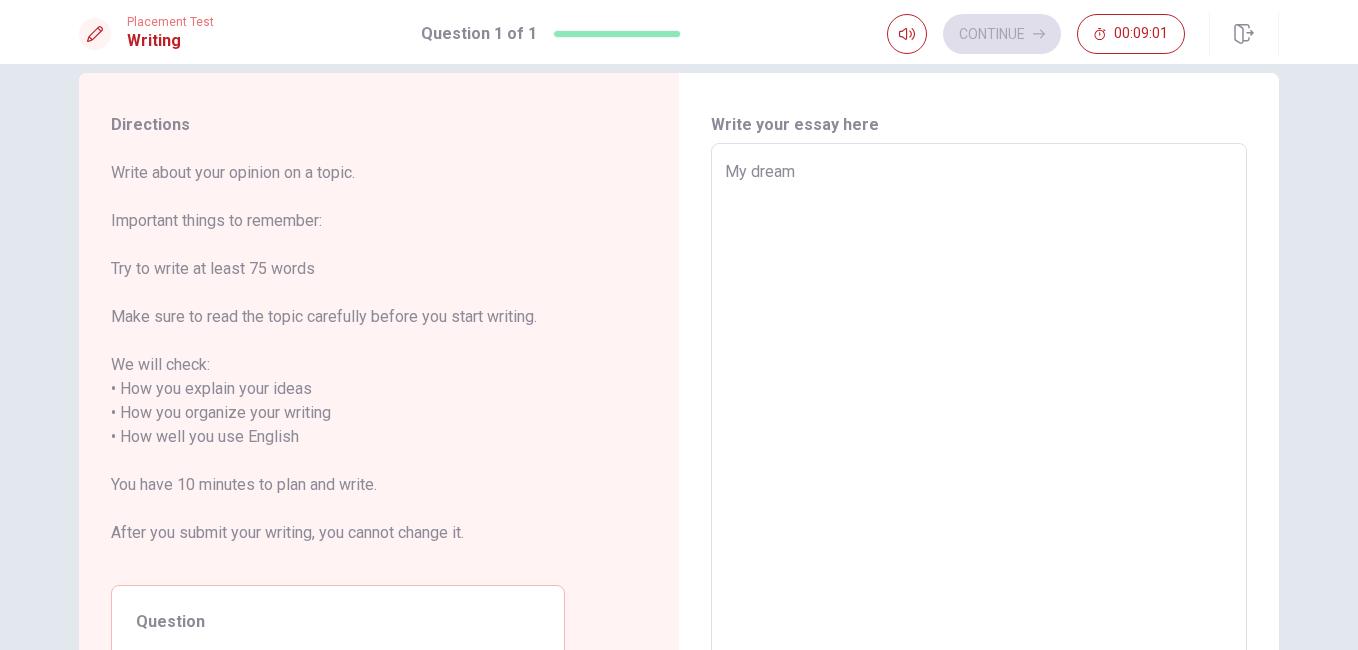 type on "x" 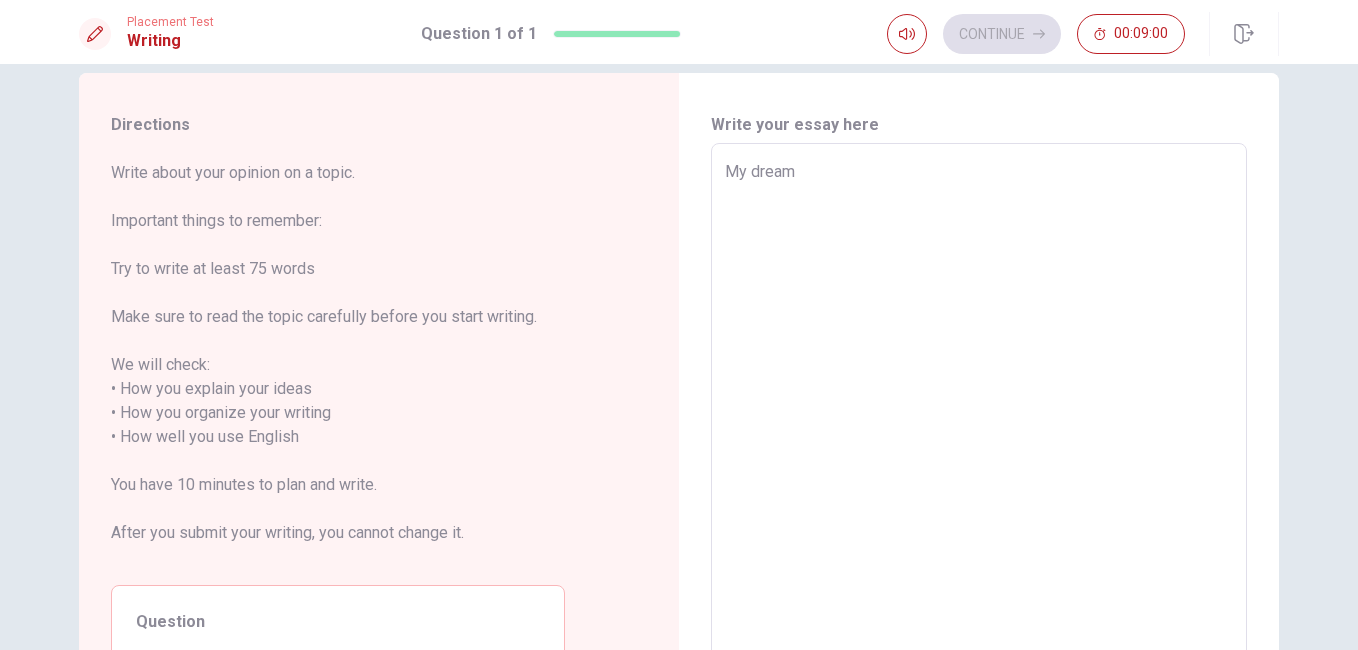 type on "My dream v" 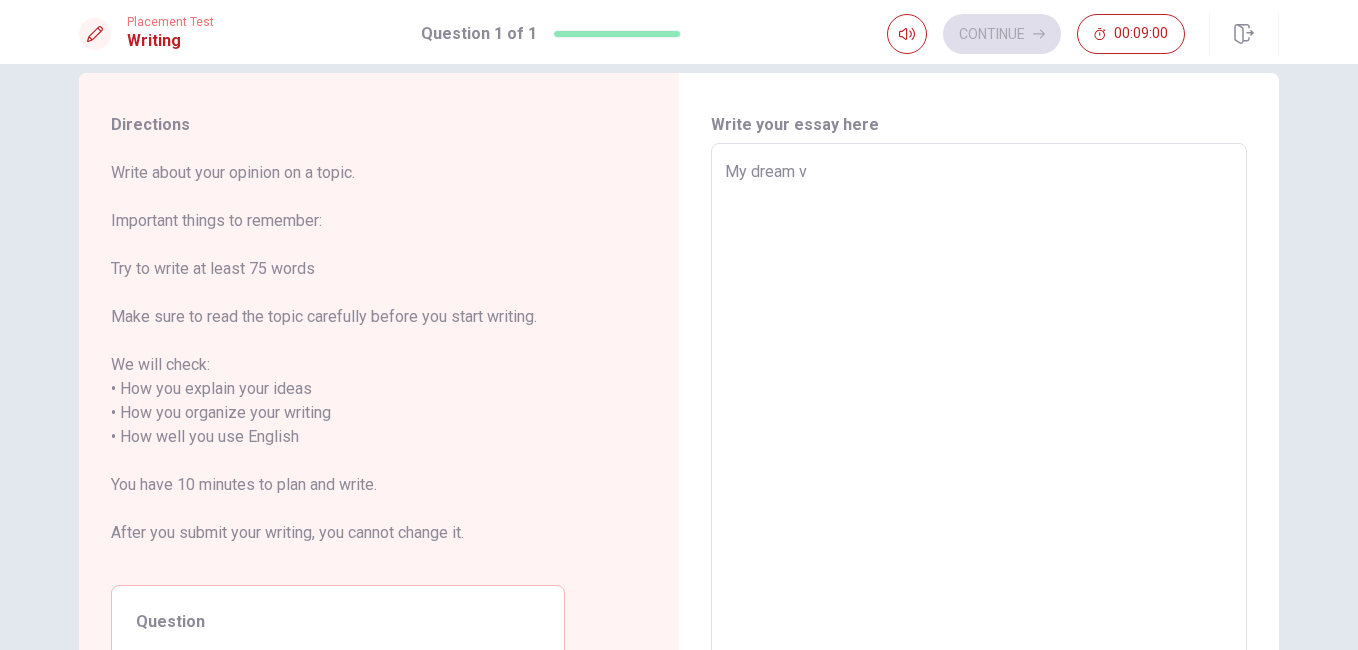 type on "x" 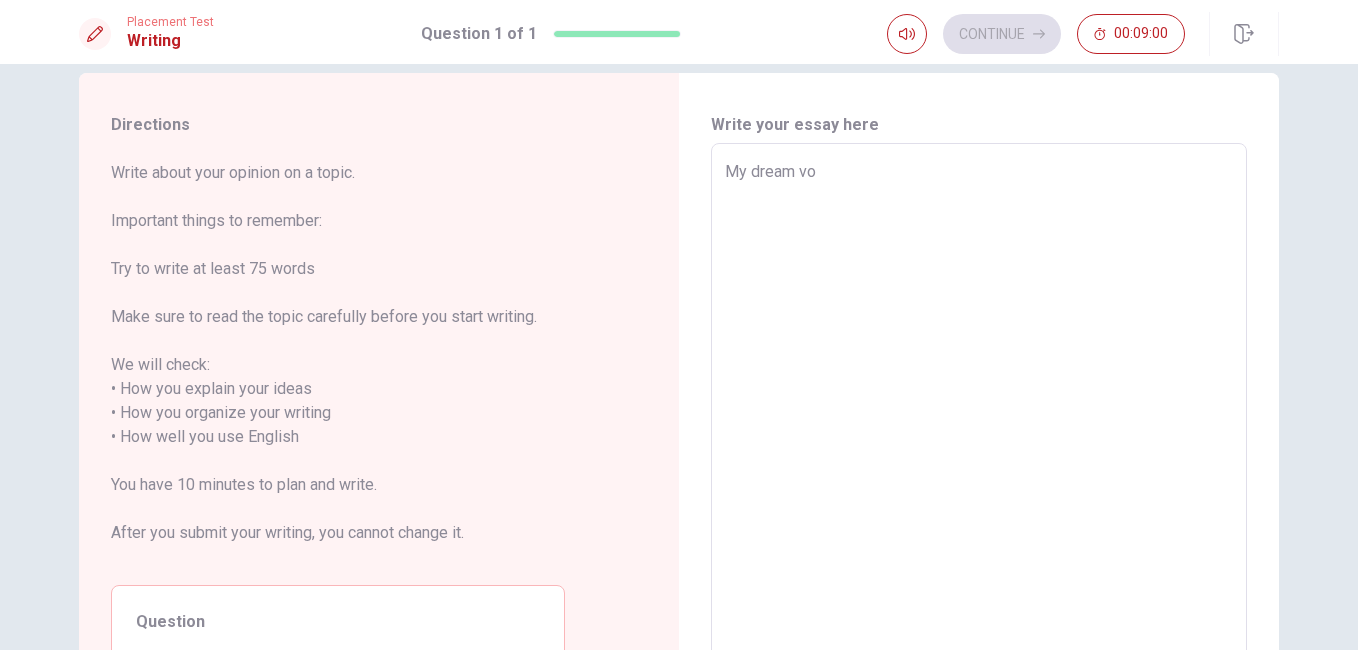 type on "x" 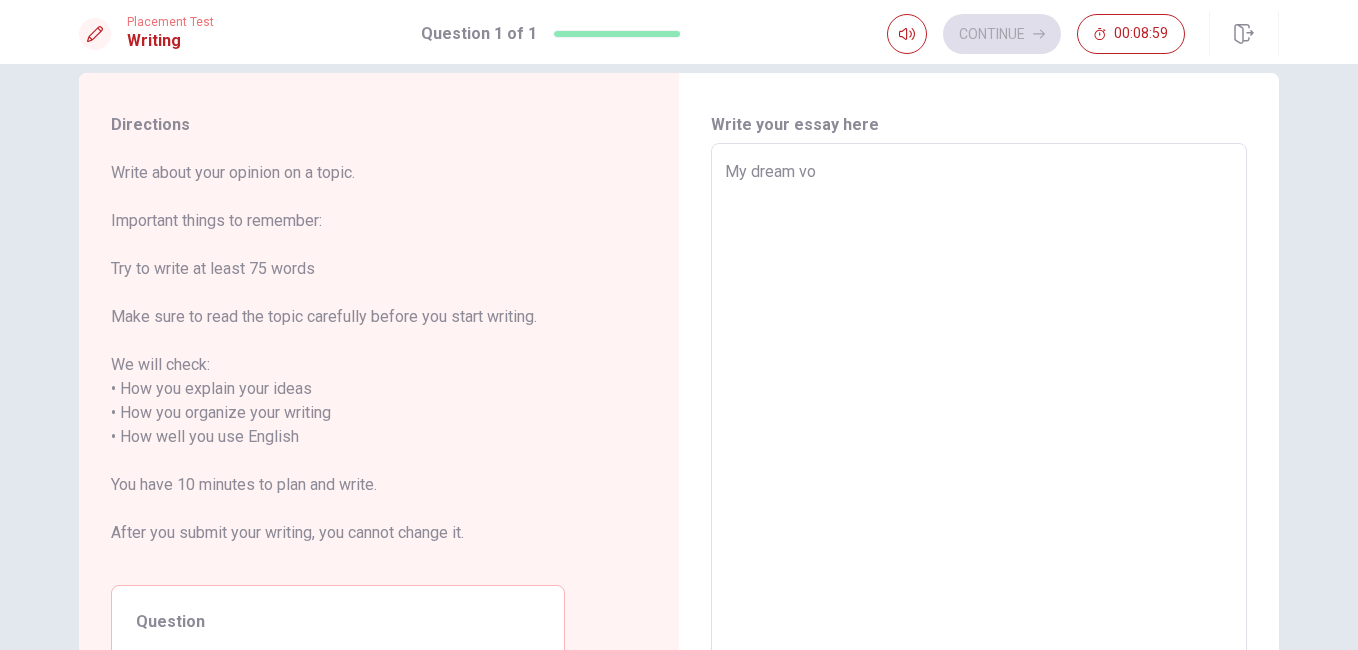 type on "My dream vov" 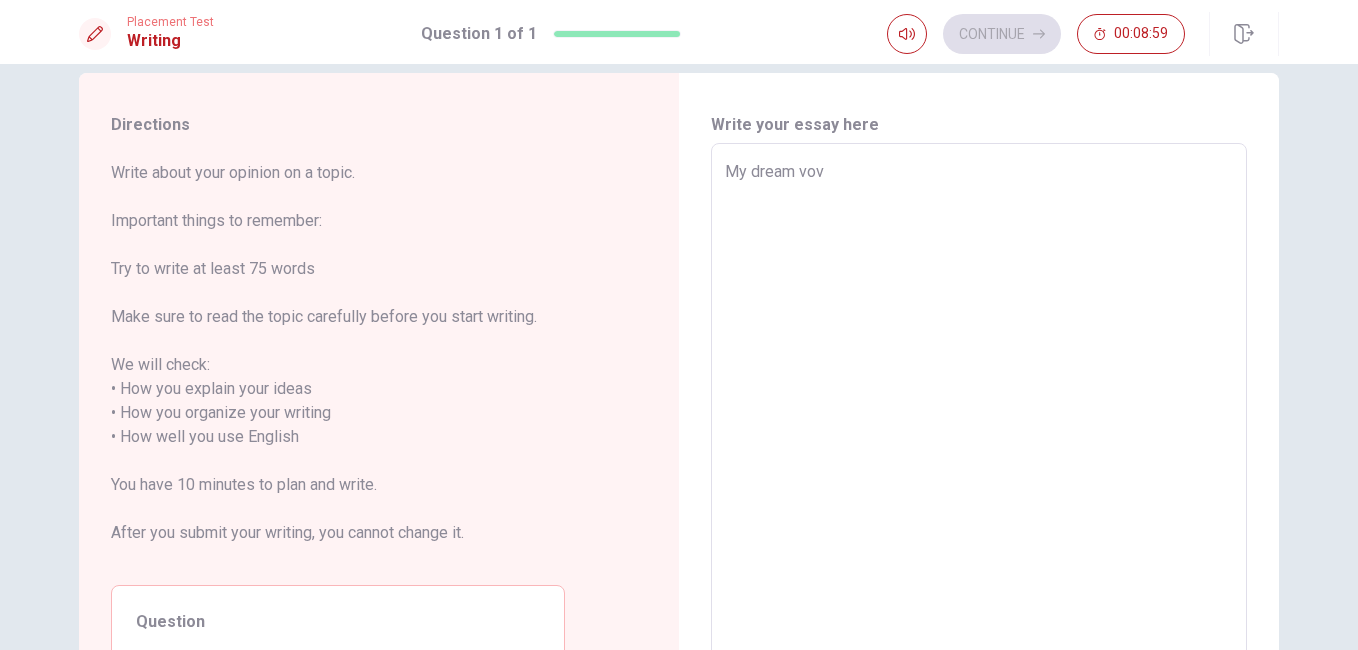 type on "x" 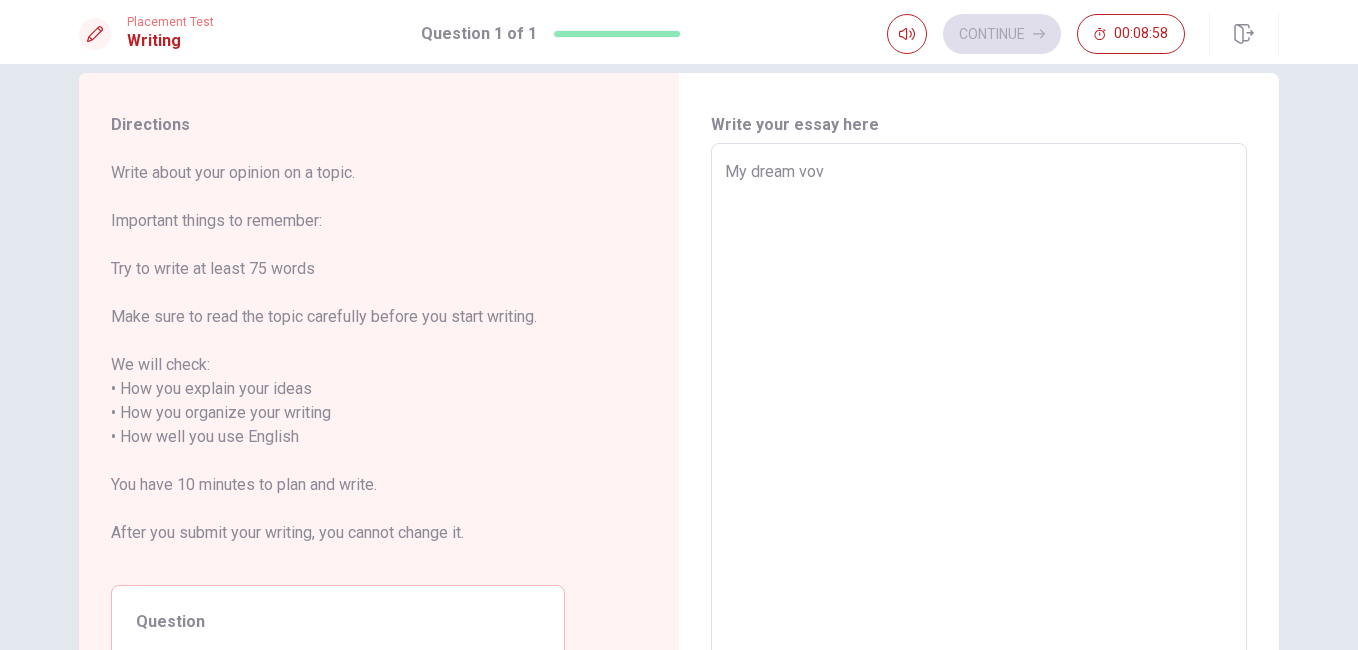 type on "My dream vo" 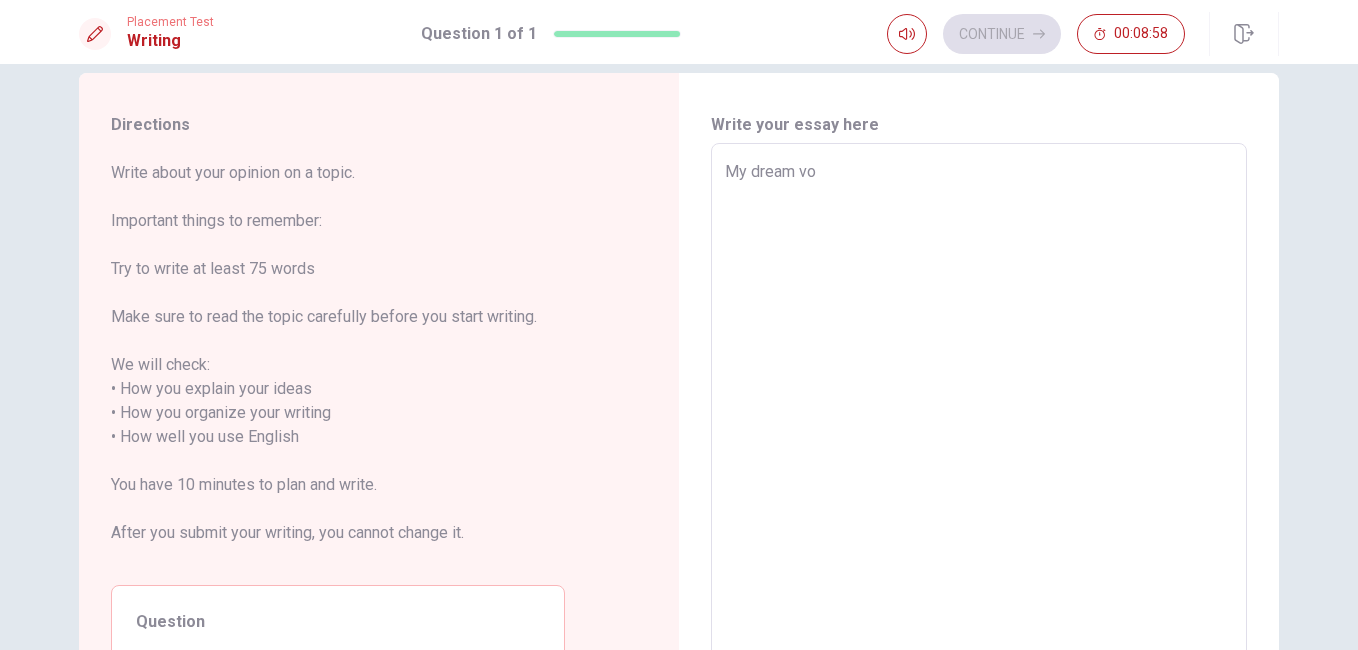 type on "x" 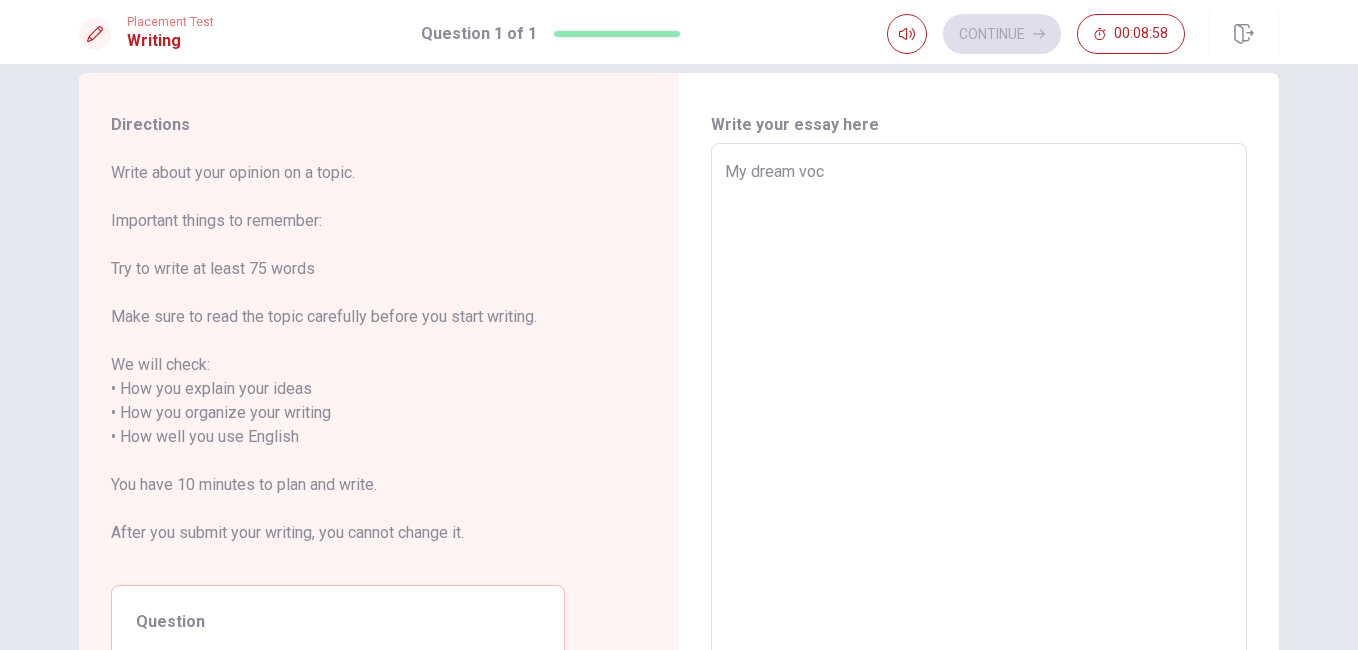 type on "x" 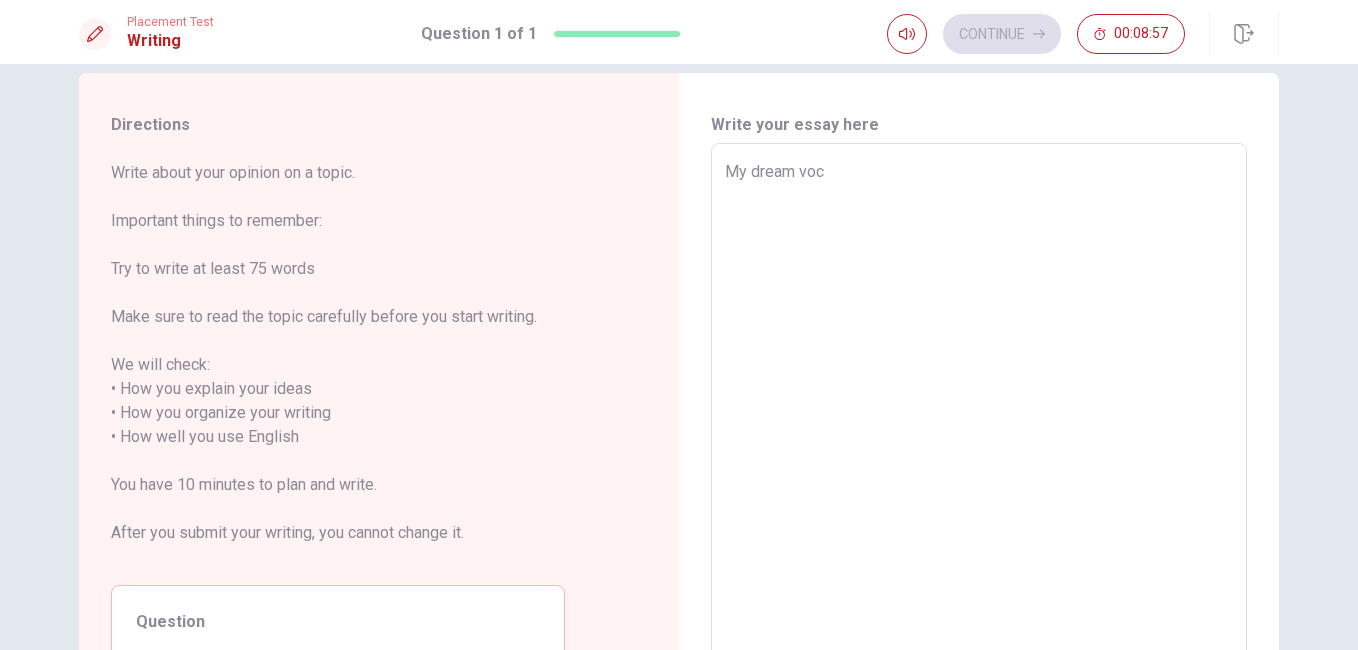 type on "My dream voca" 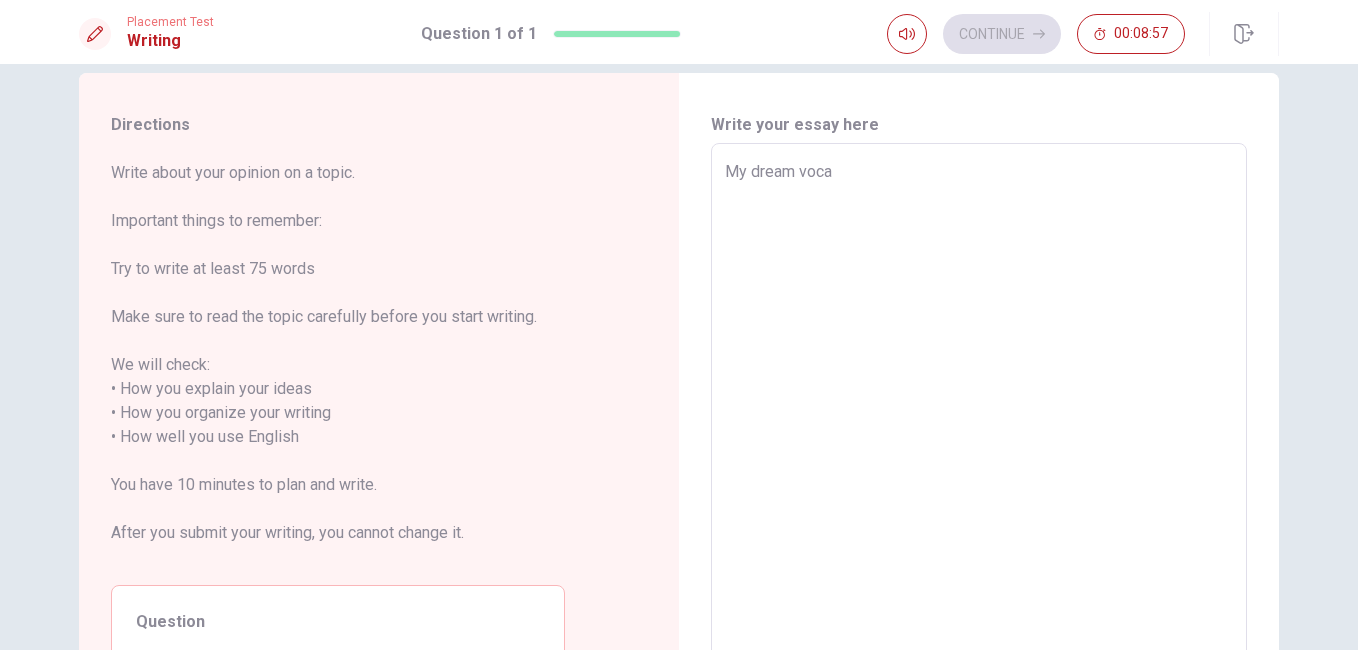 type on "x" 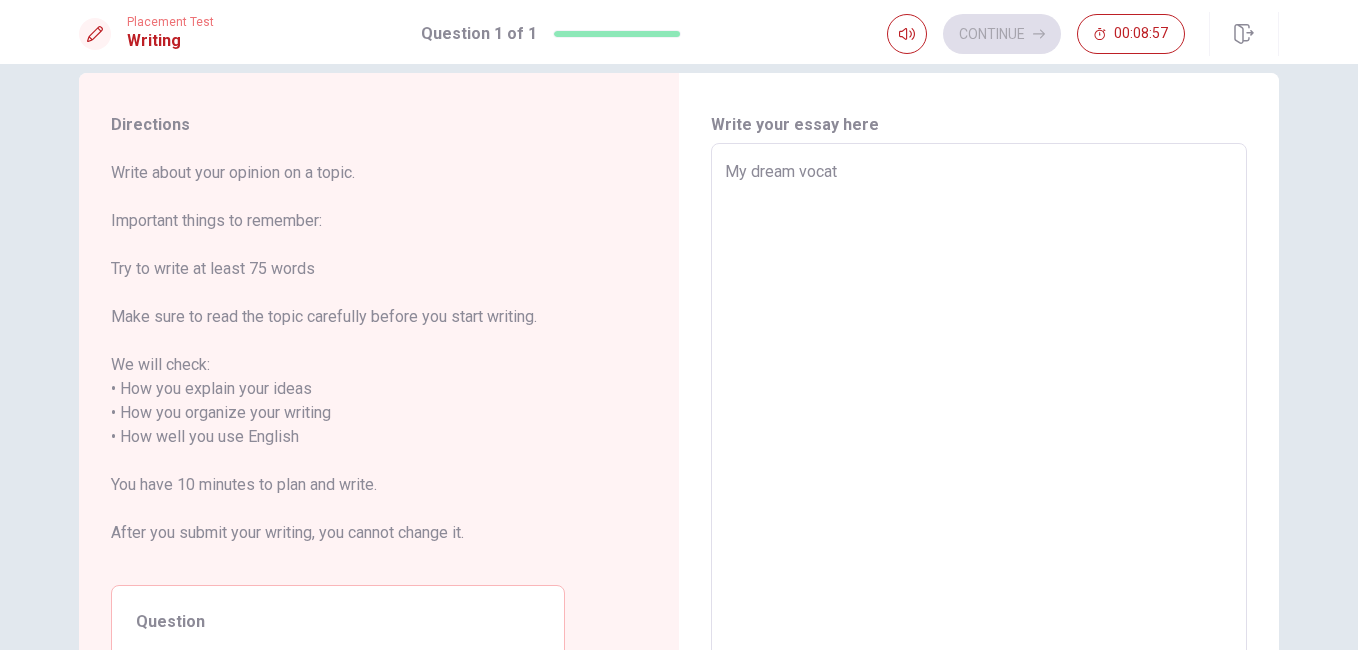 type on "x" 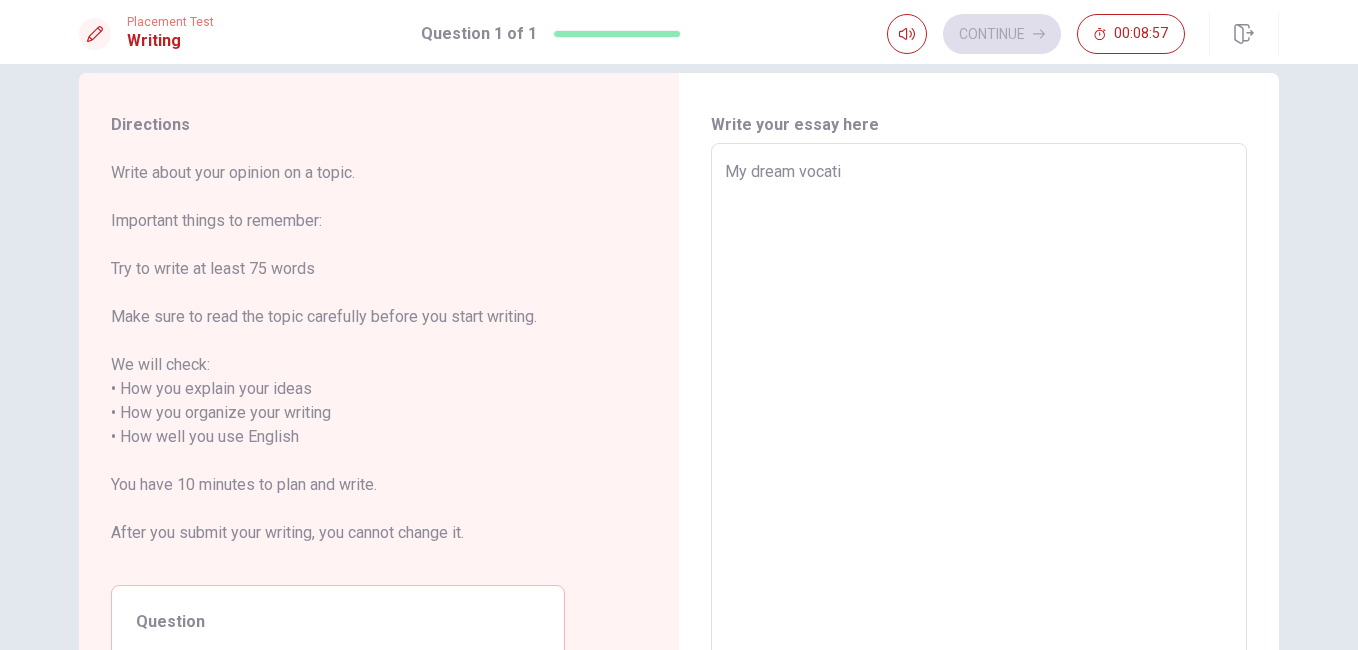 type on "x" 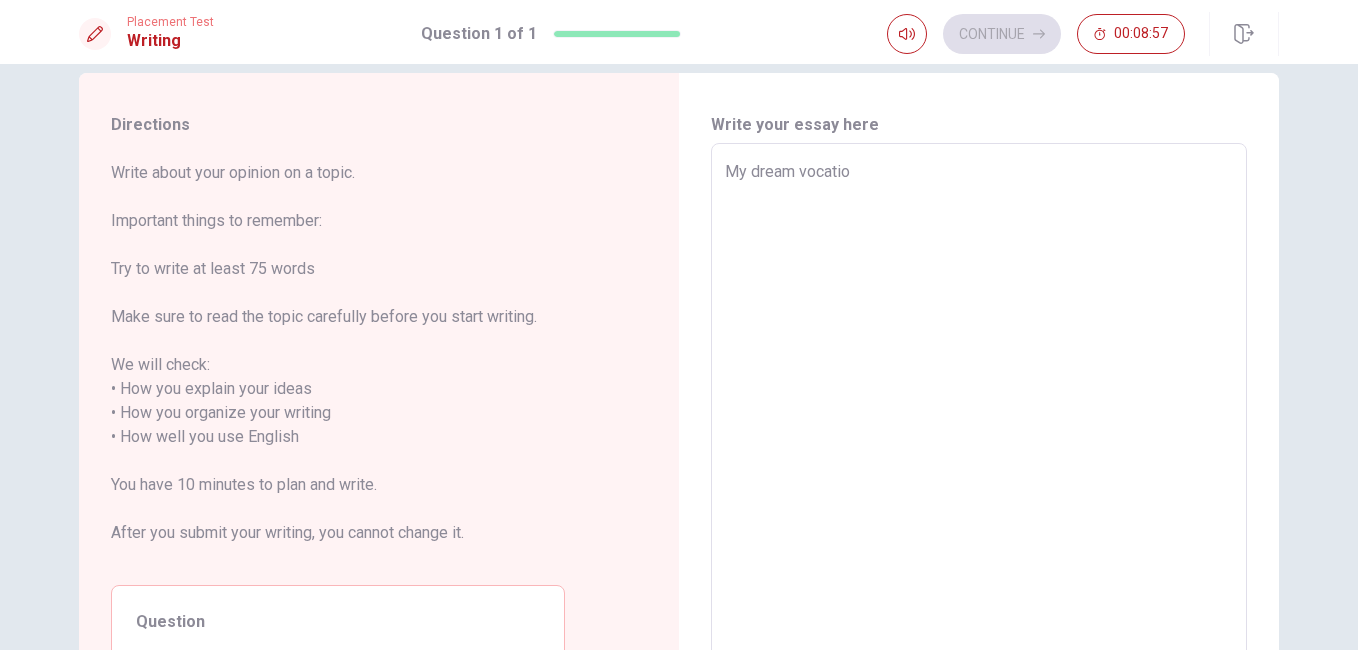 type on "x" 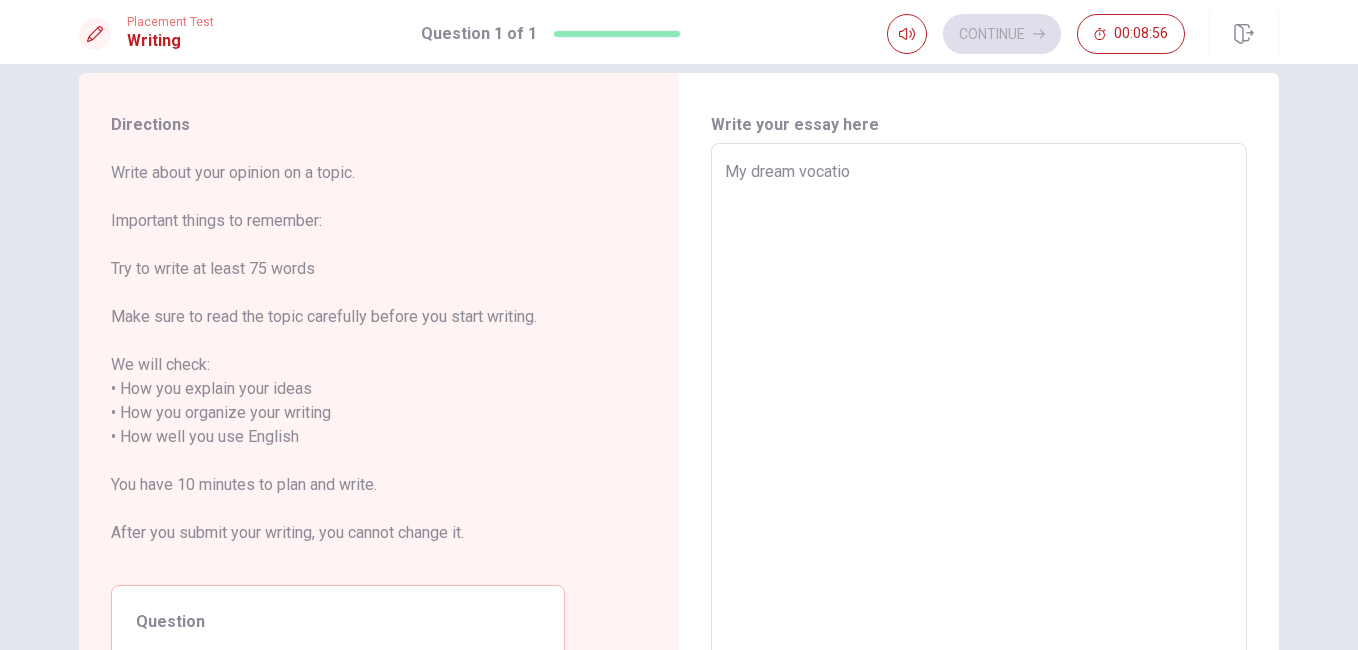 type on "My dream vocation" 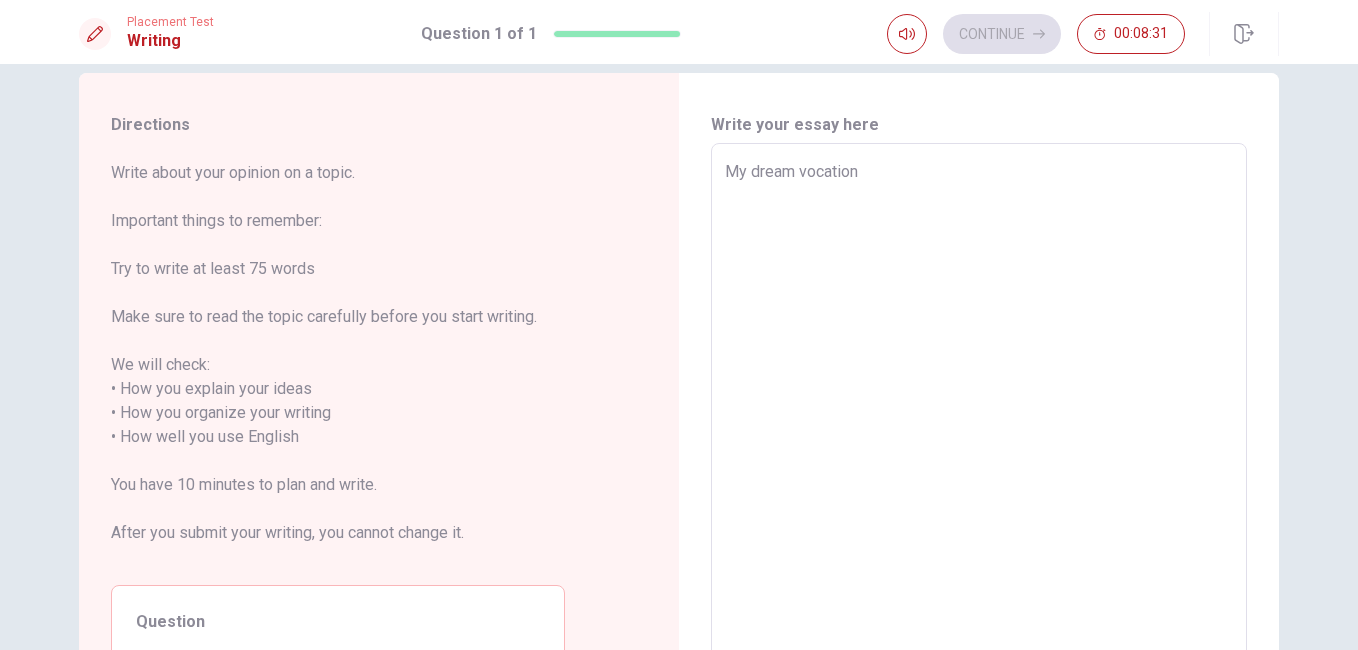 type on "x" 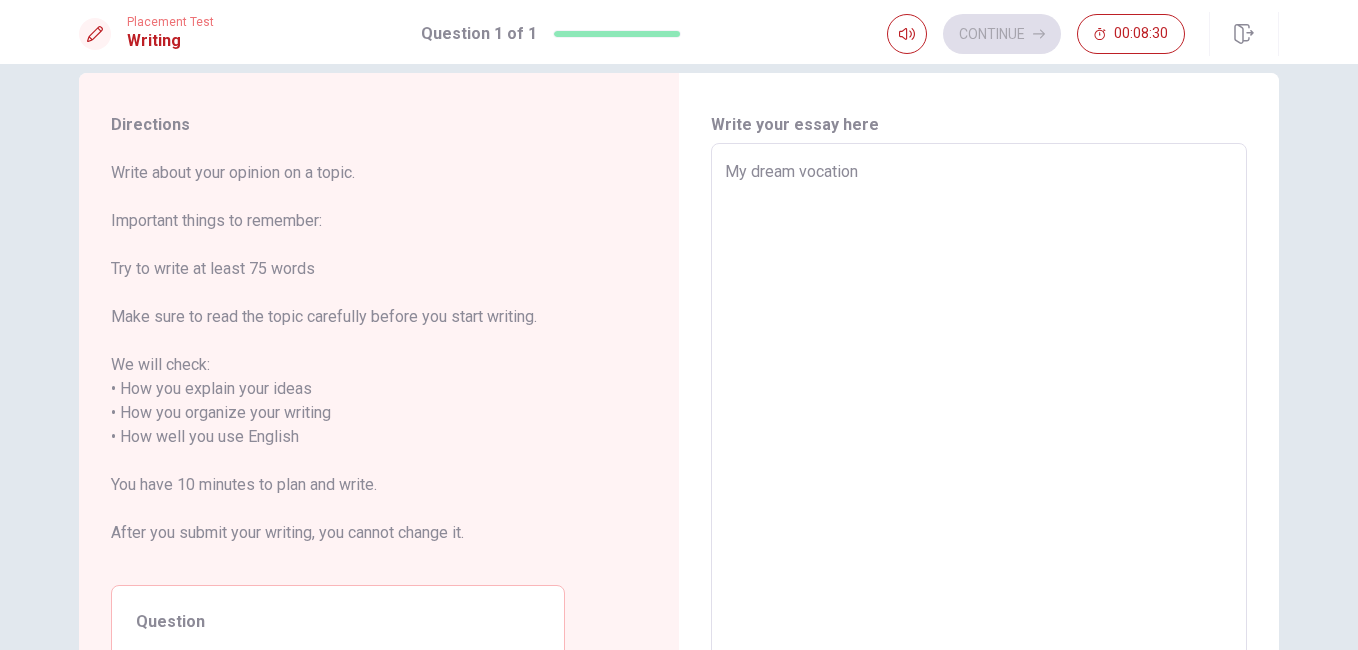 type on "My dream vocation" 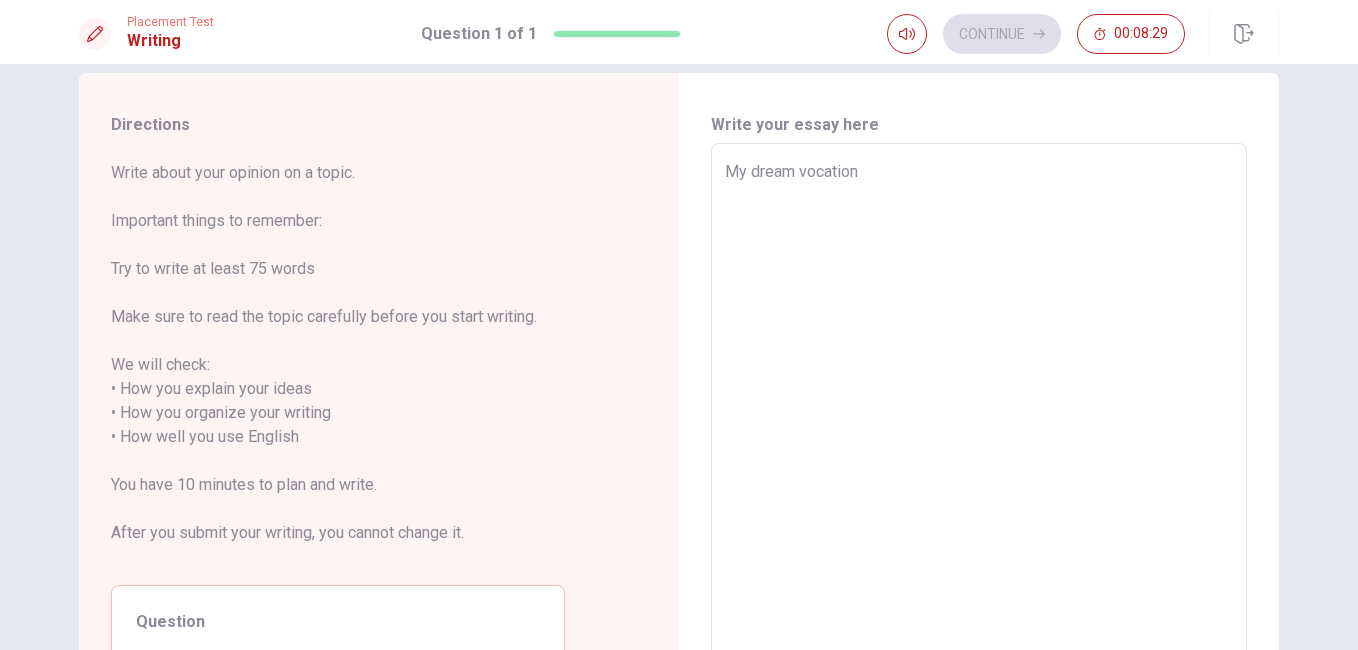 type on "x" 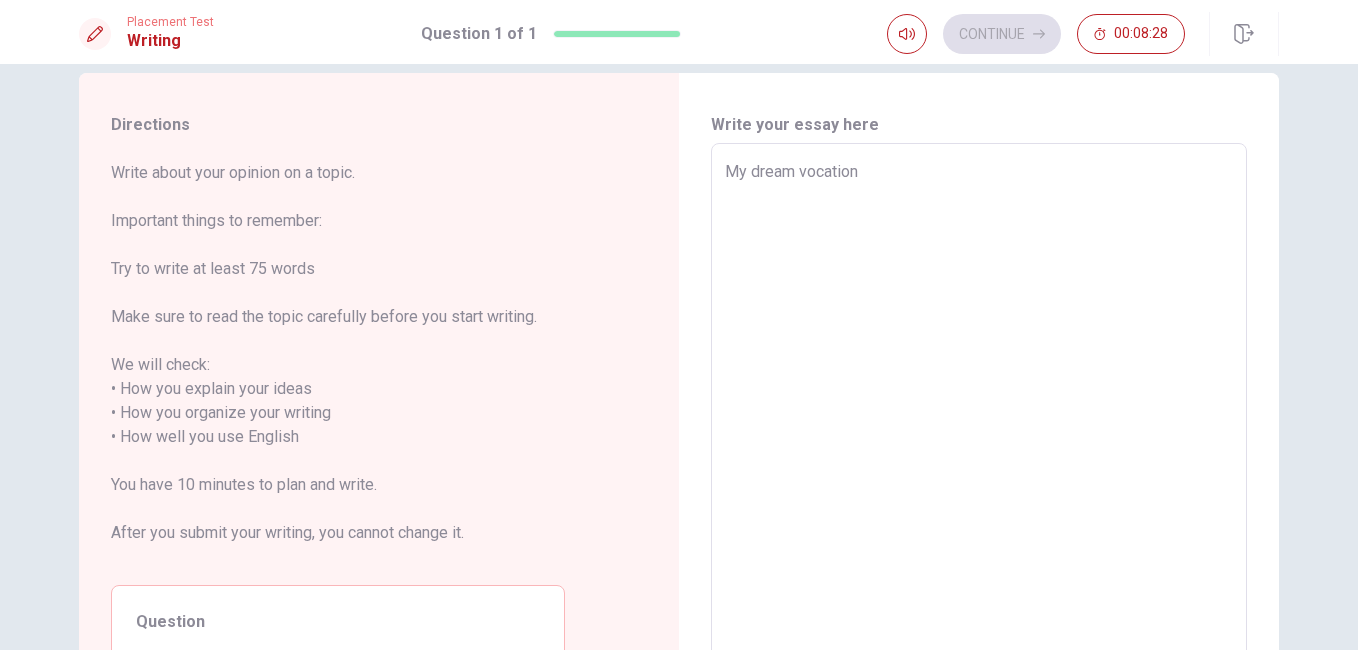 type on "My dream vocation i" 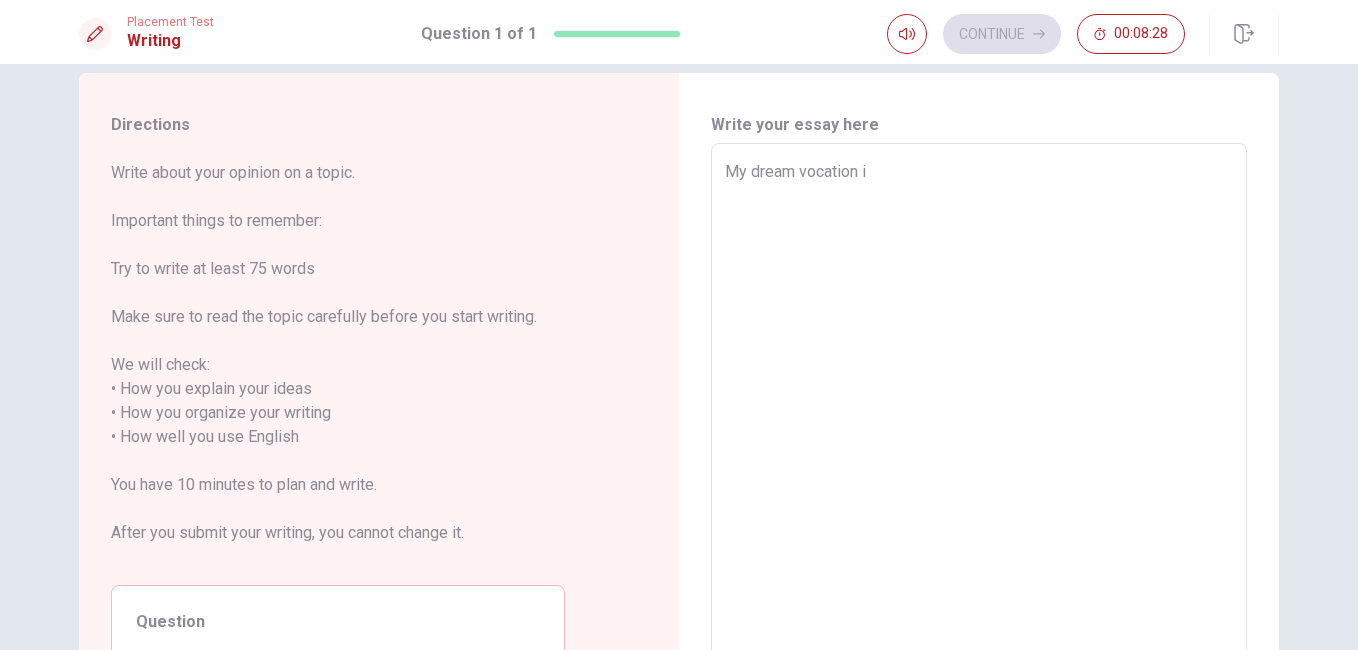 type on "x" 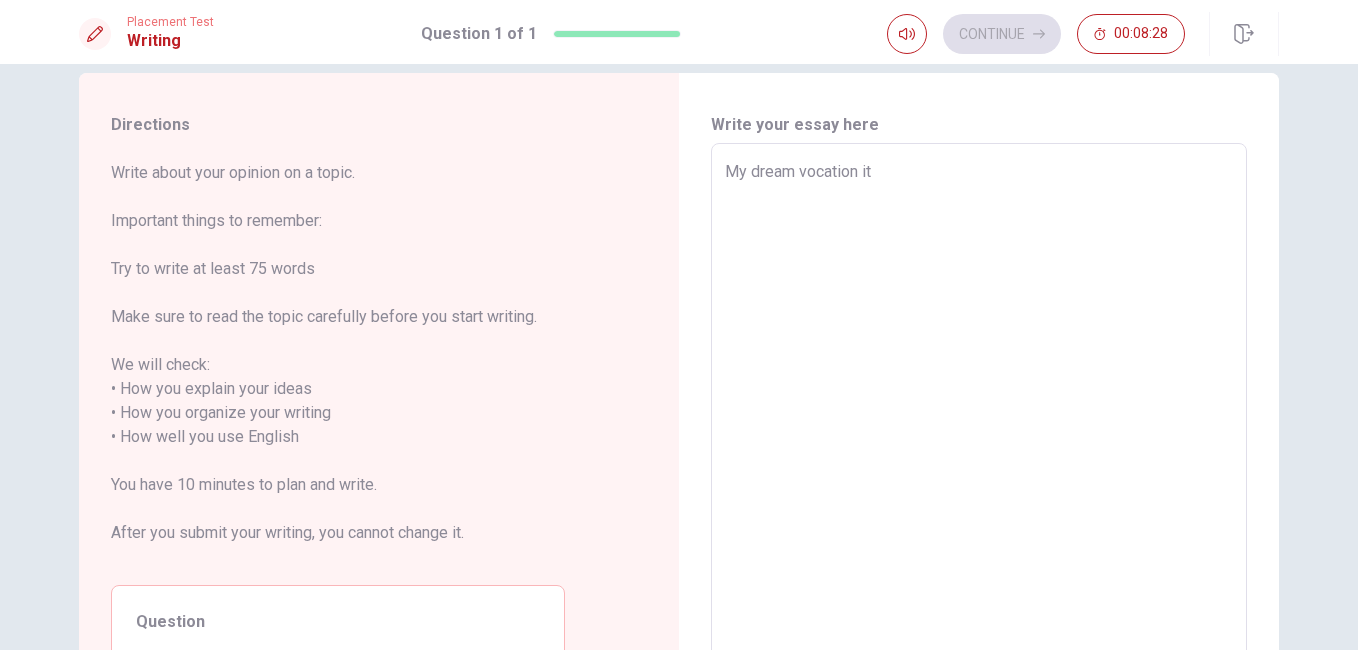 type on "x" 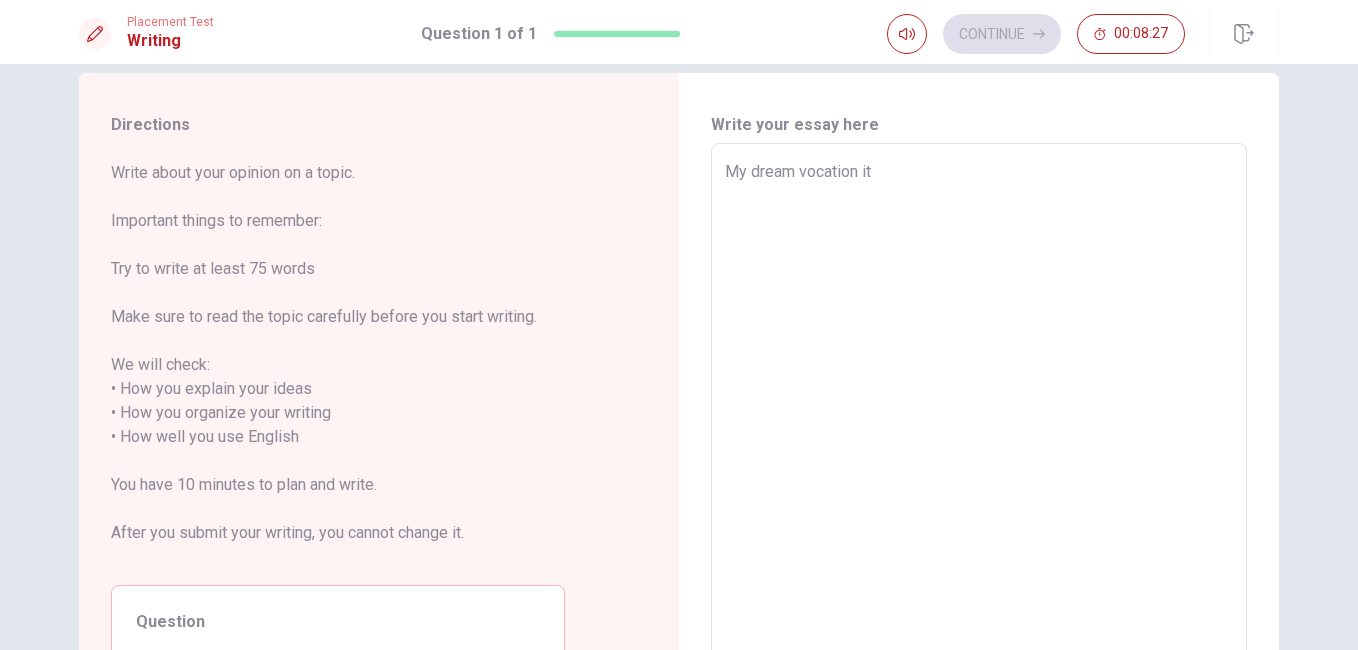 type on "My dream vocation its" 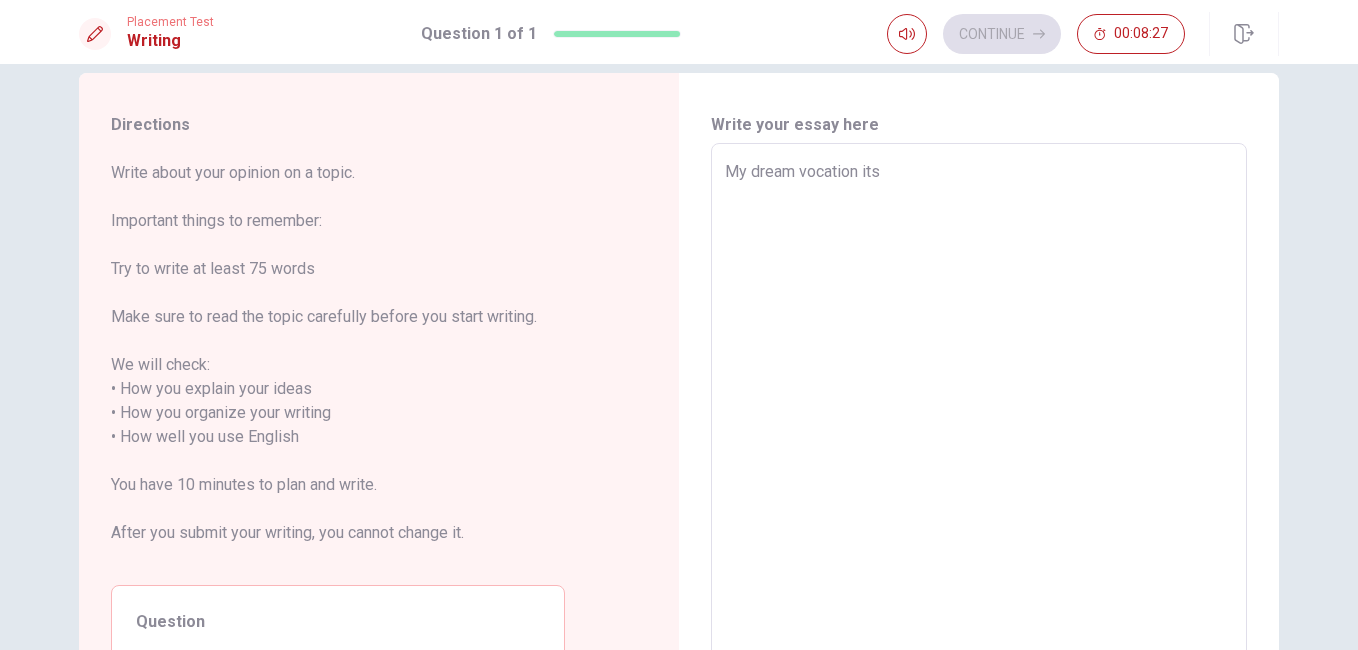 type on "x" 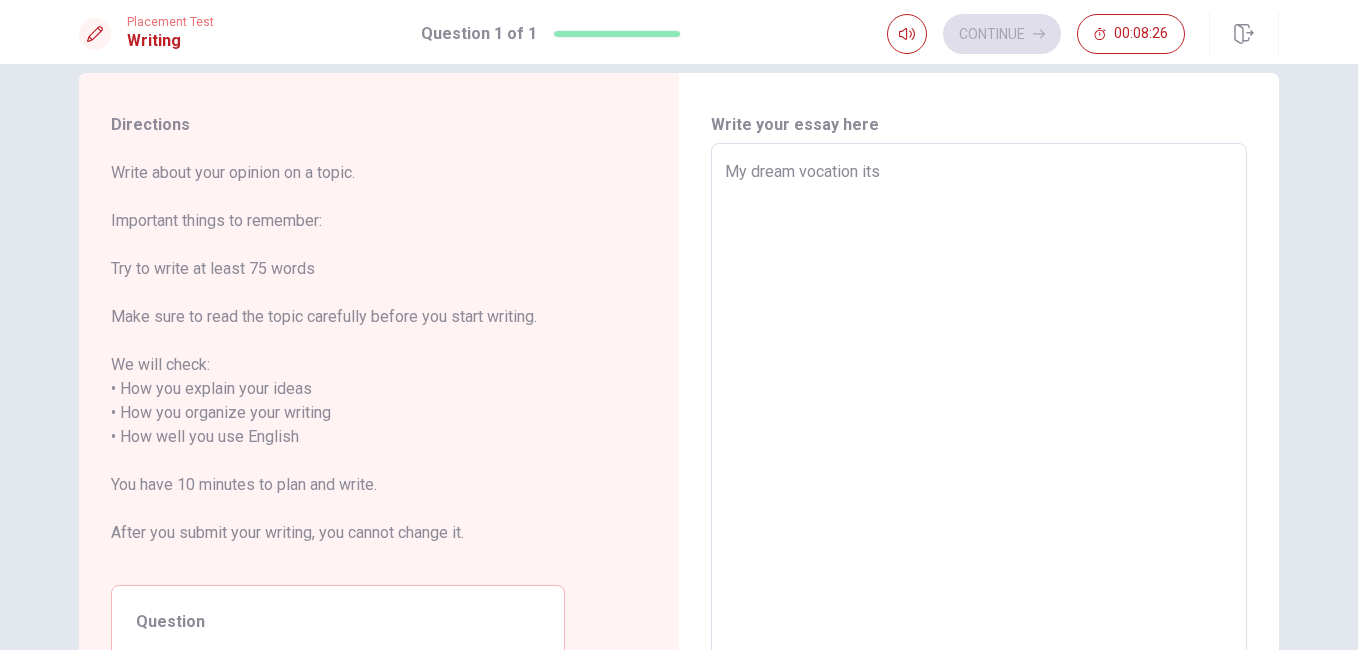 type on "x" 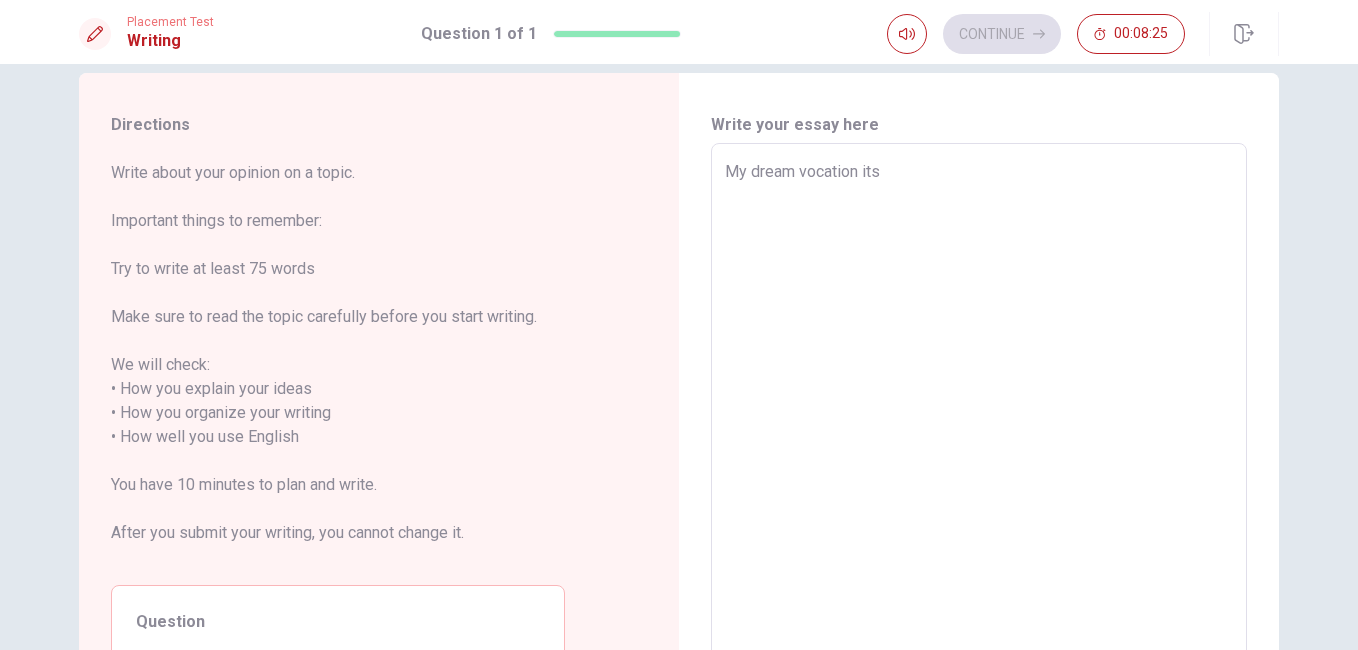 type on "My dream vocation its" 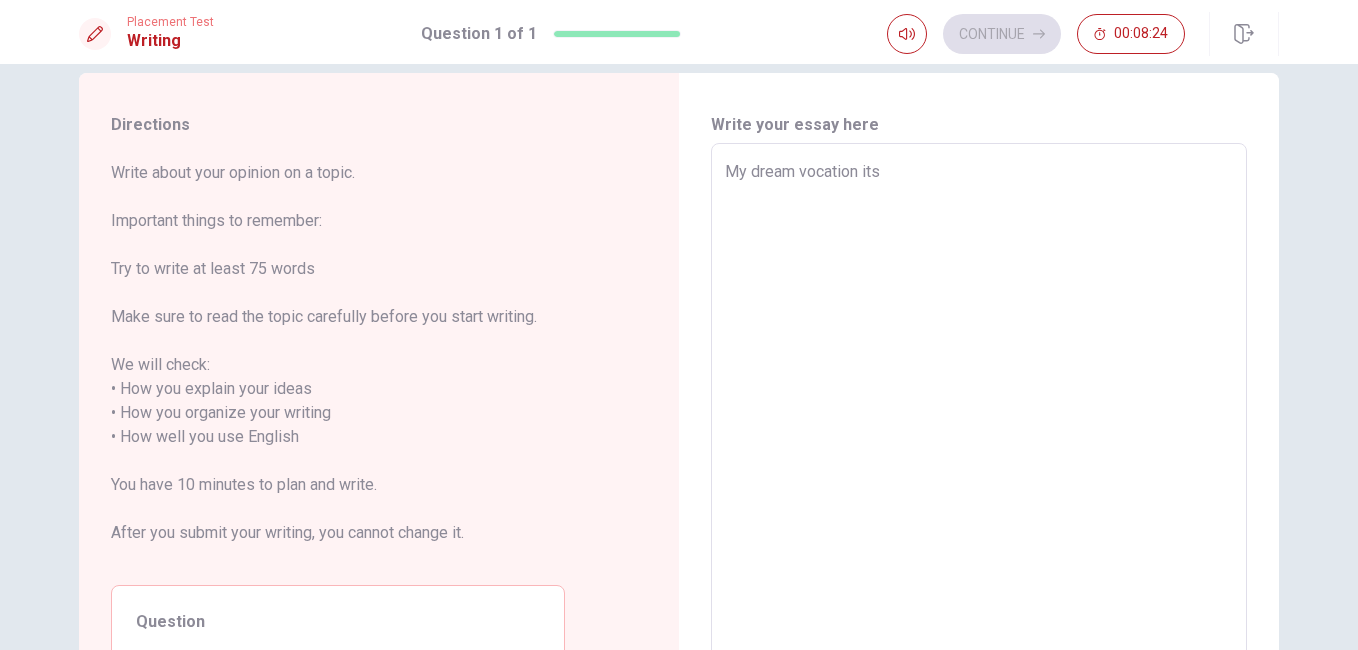 type on "My dream vocation it" 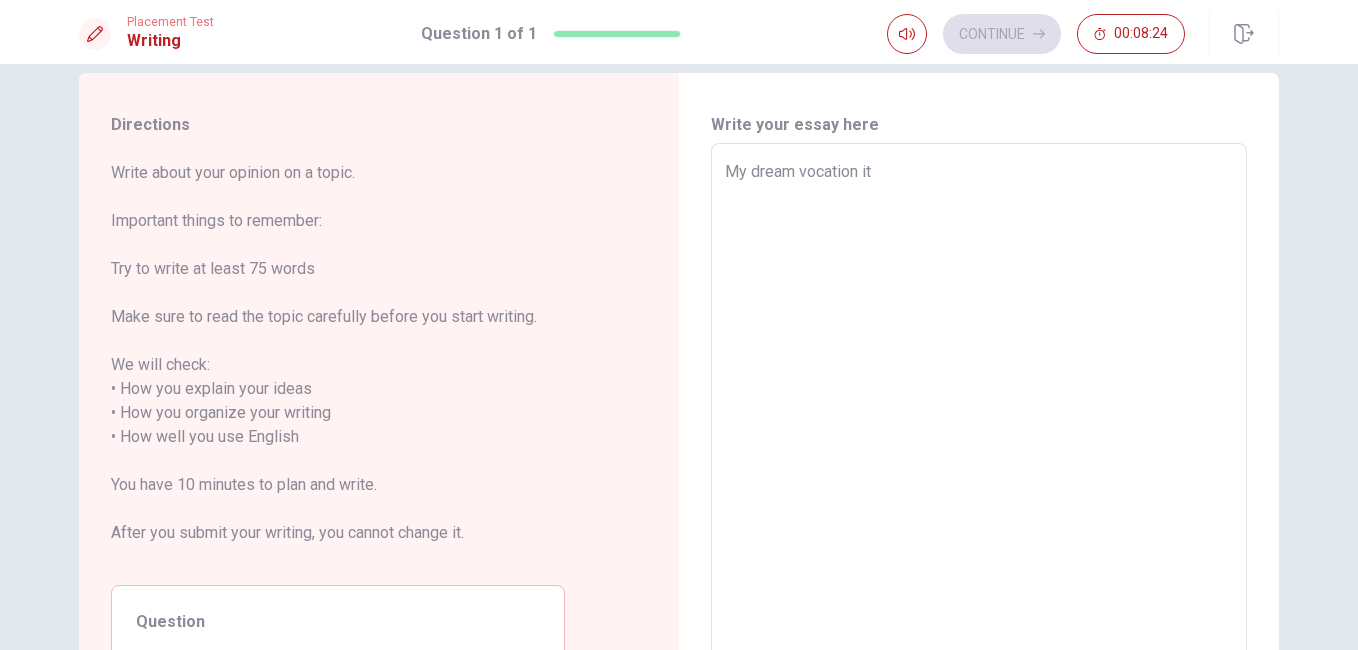 type on "x" 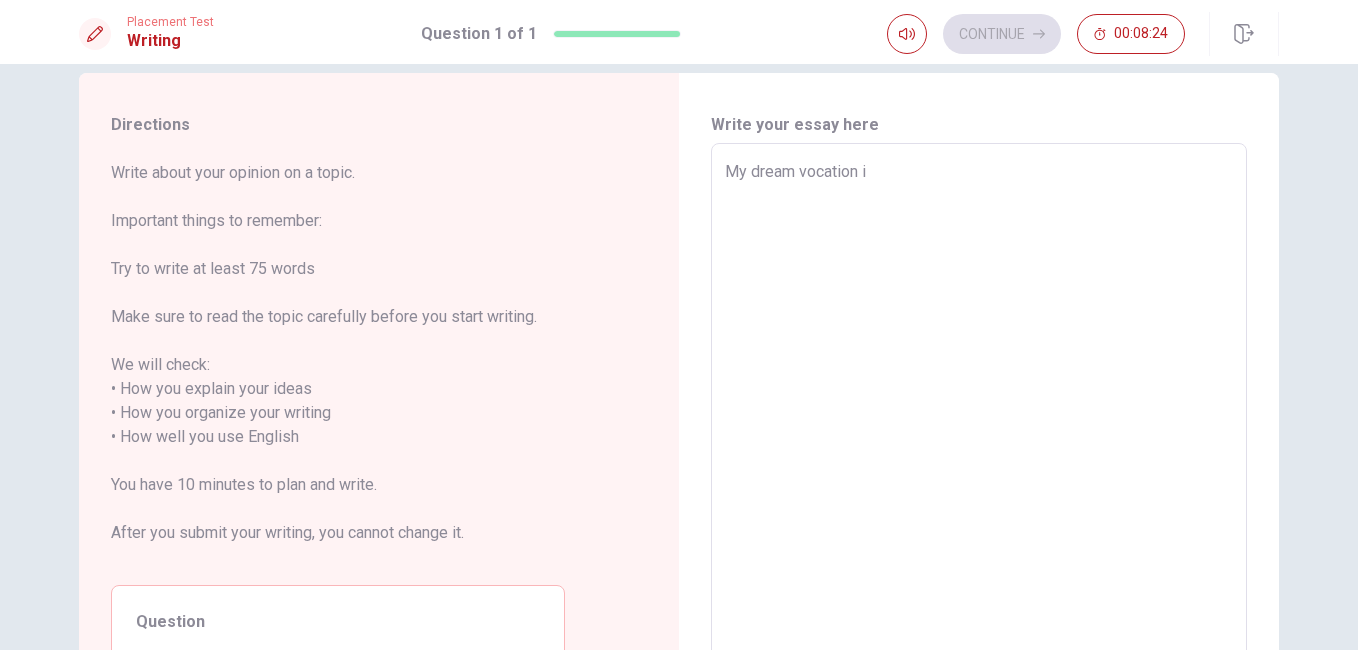 type on "x" 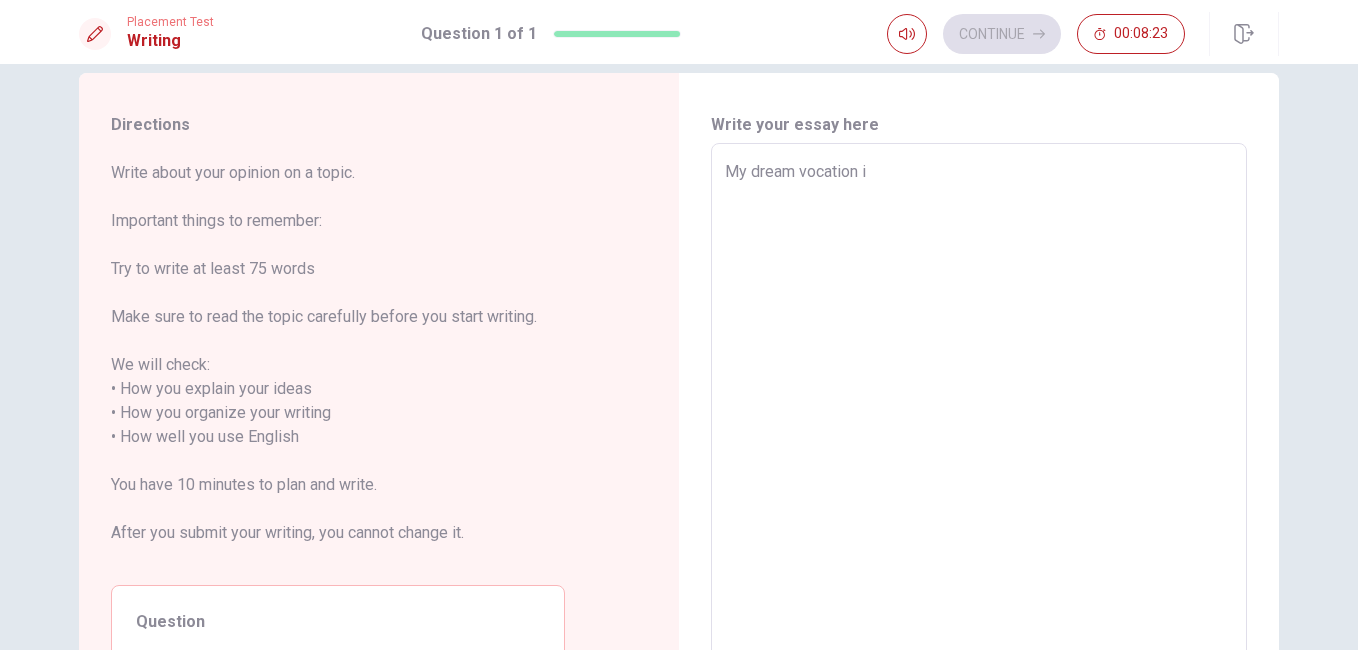type on "My dream vocation" 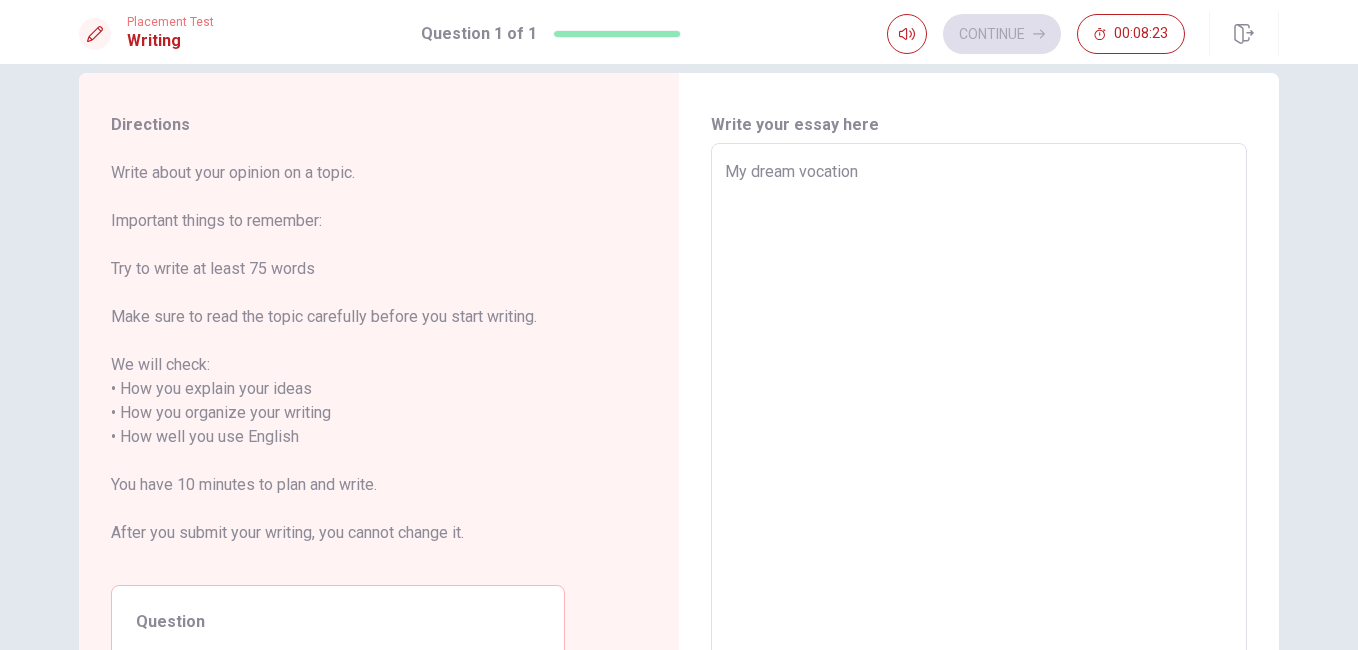 type on "x" 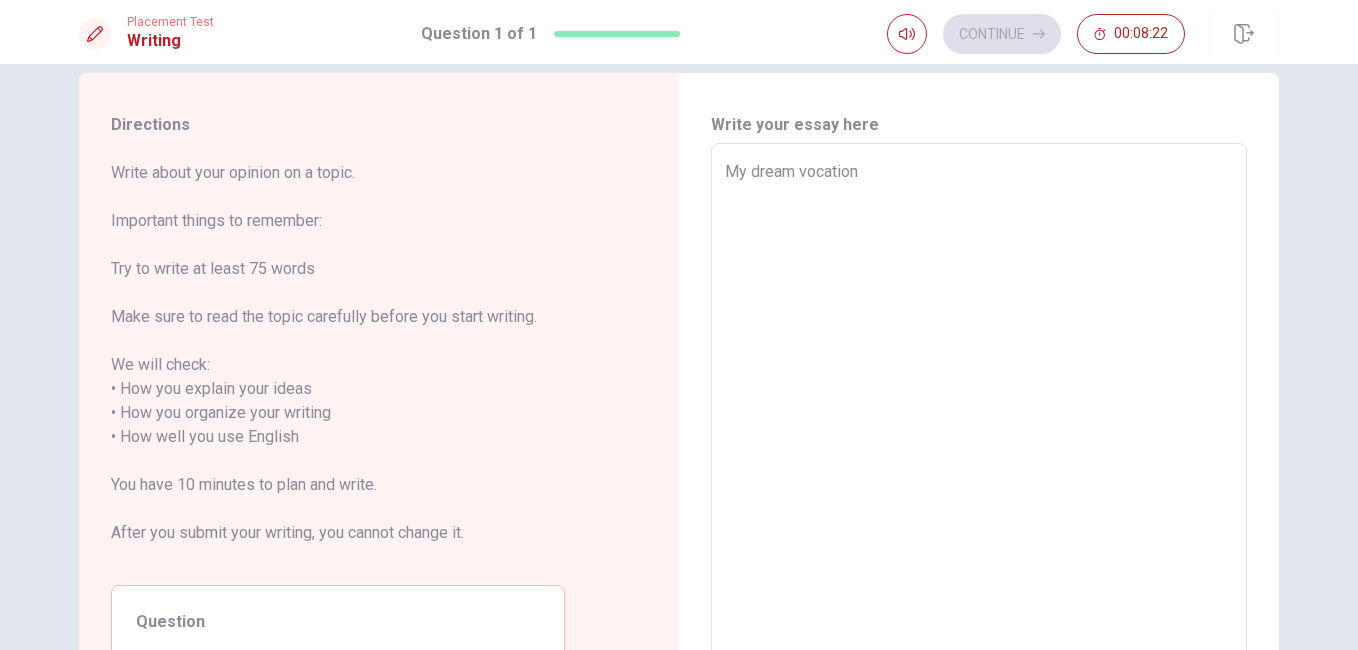 type on "My dream vocation t" 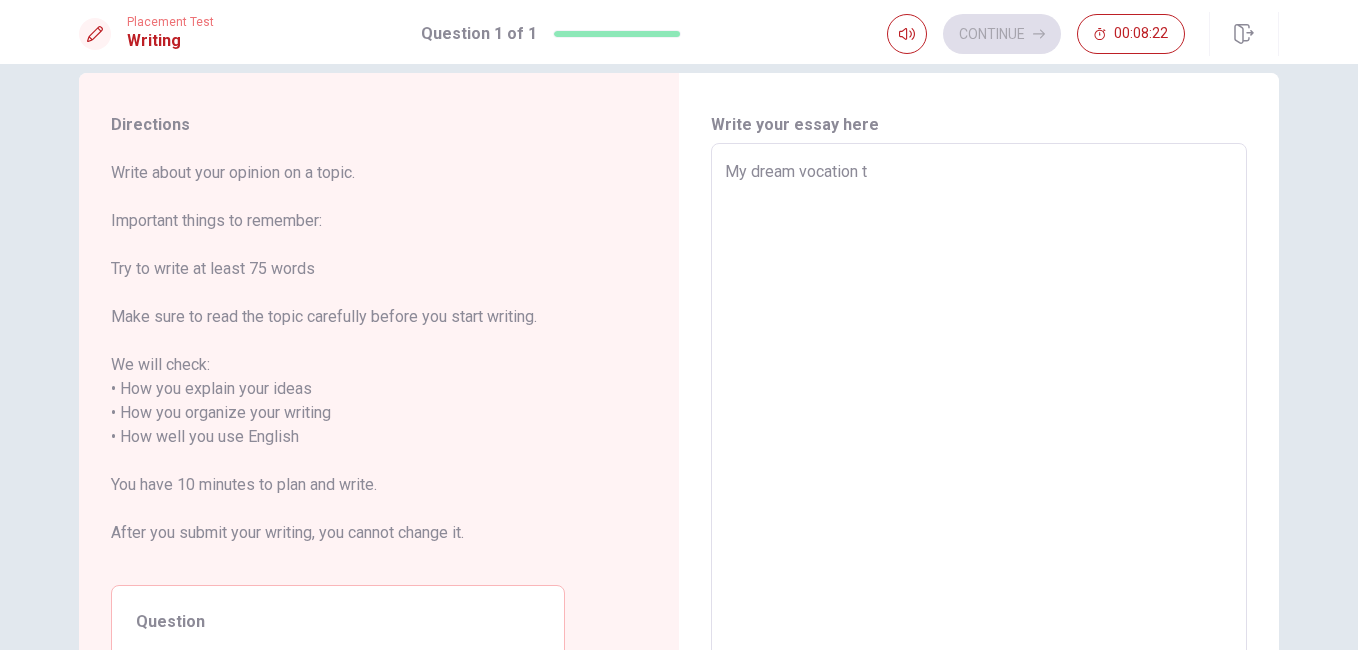 type on "x" 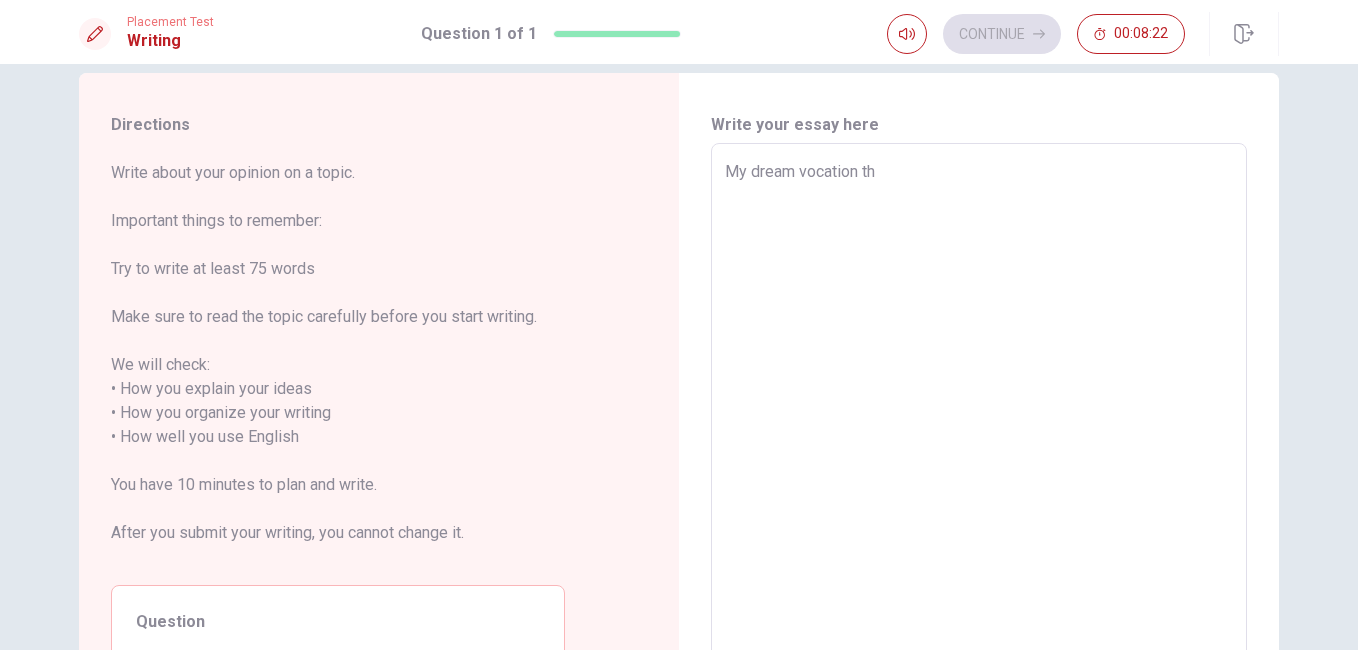 type on "x" 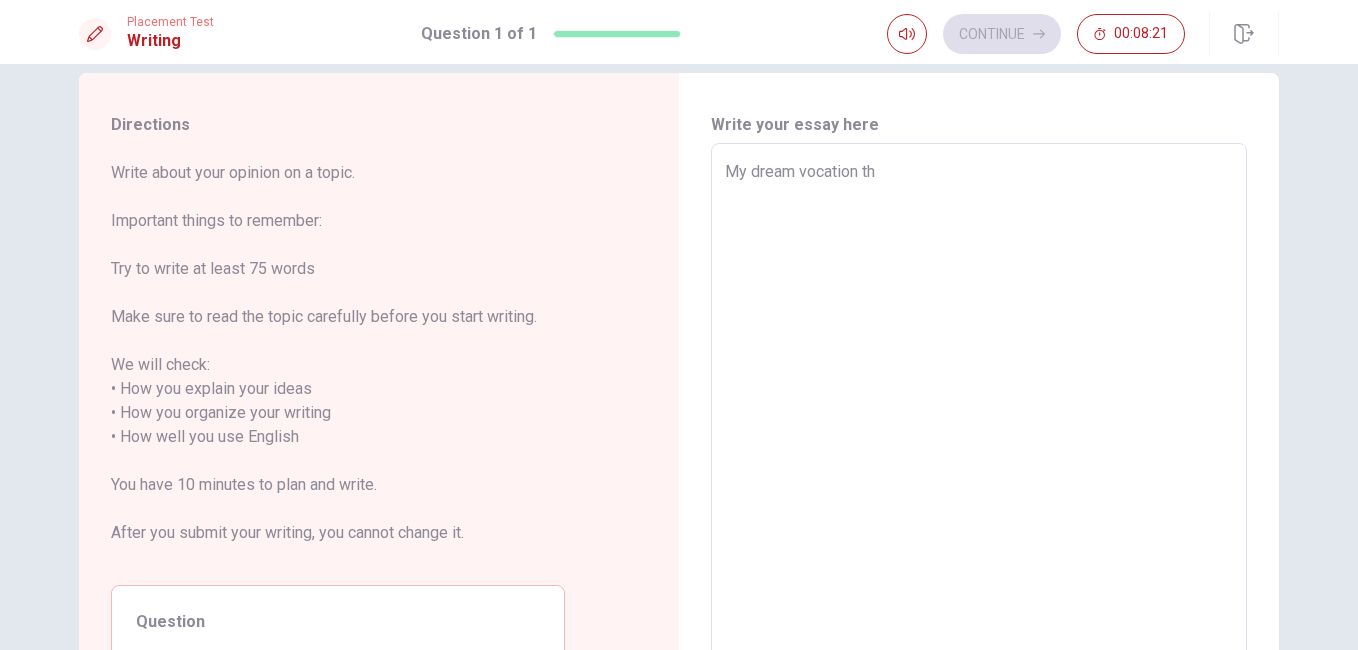 type on "My dream vocation tha" 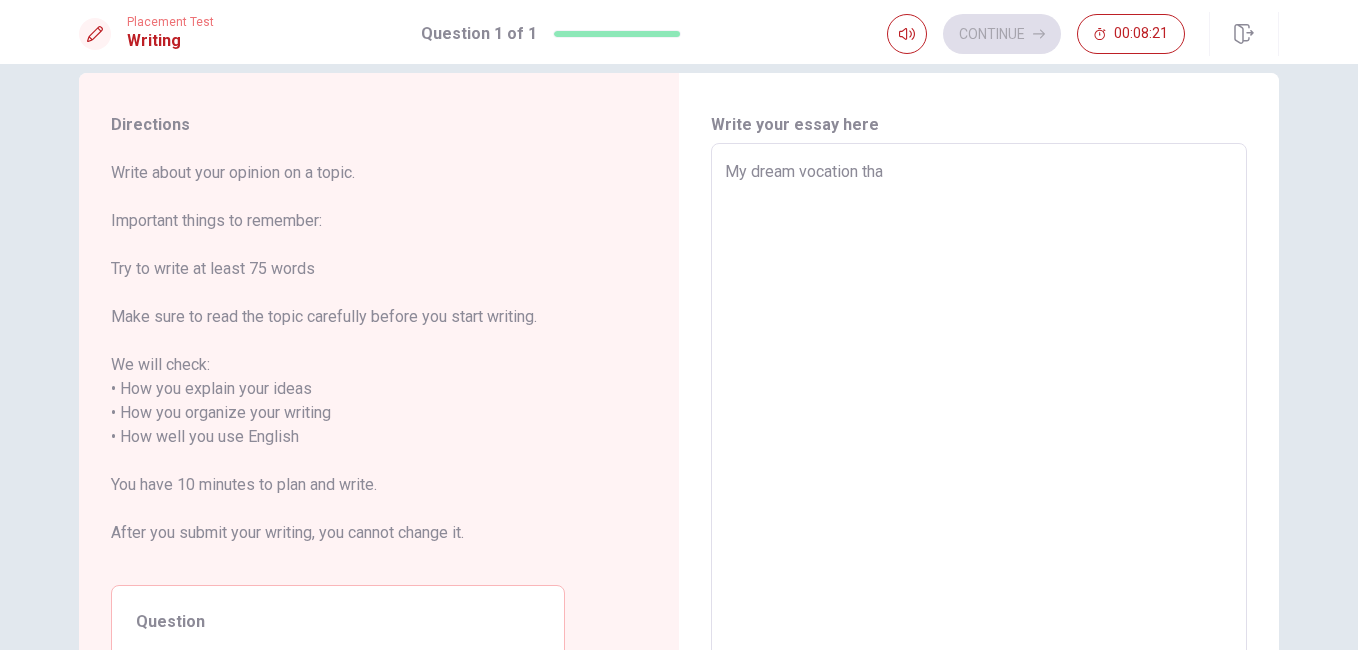 type on "x" 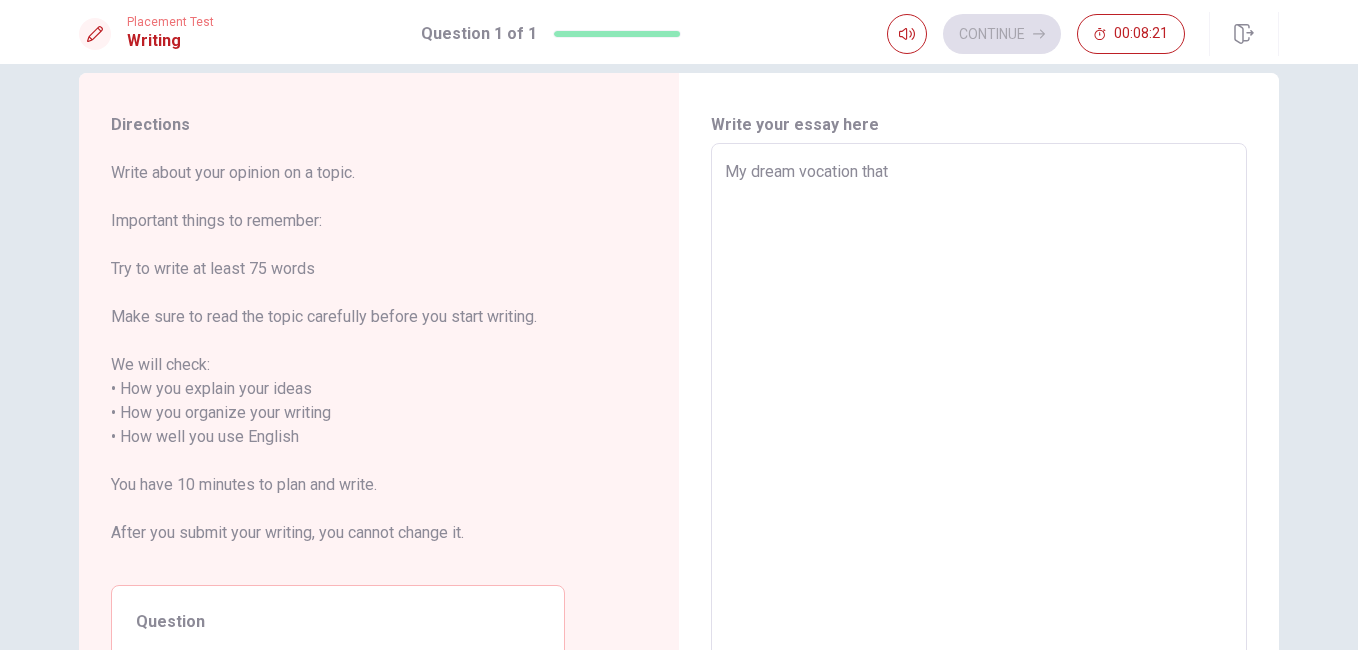 type on "x" 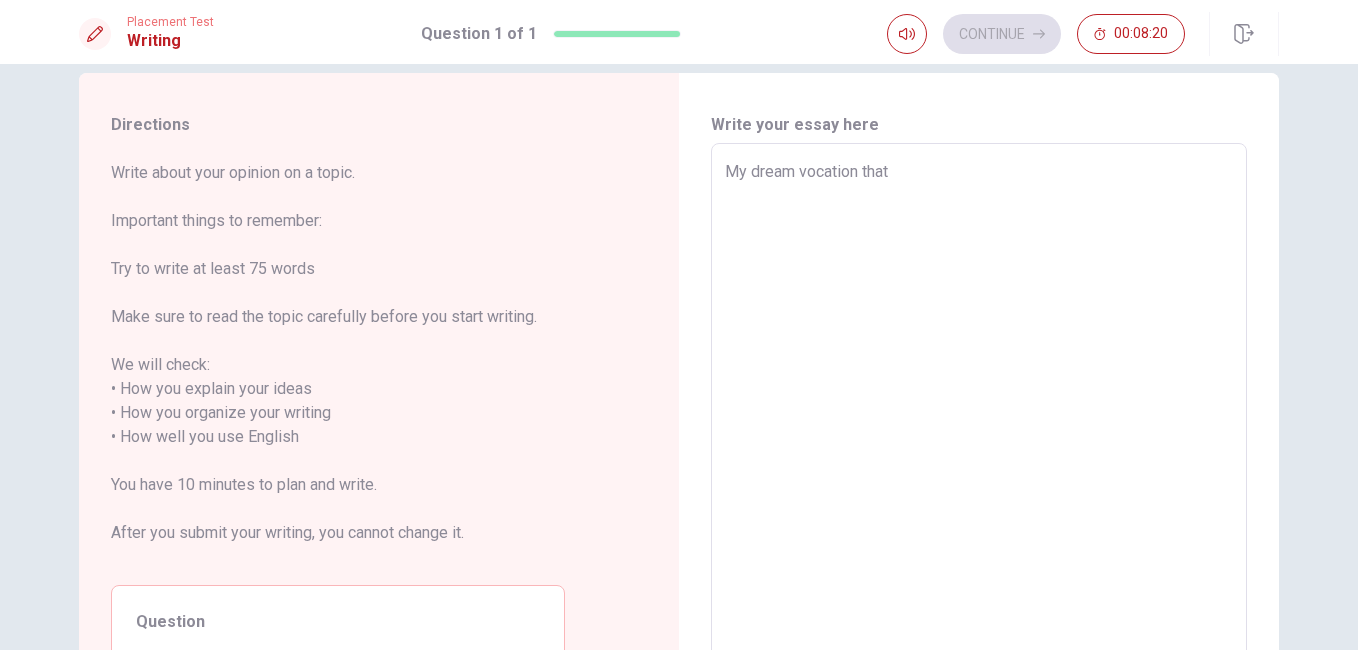 type on "My dream vocation that" 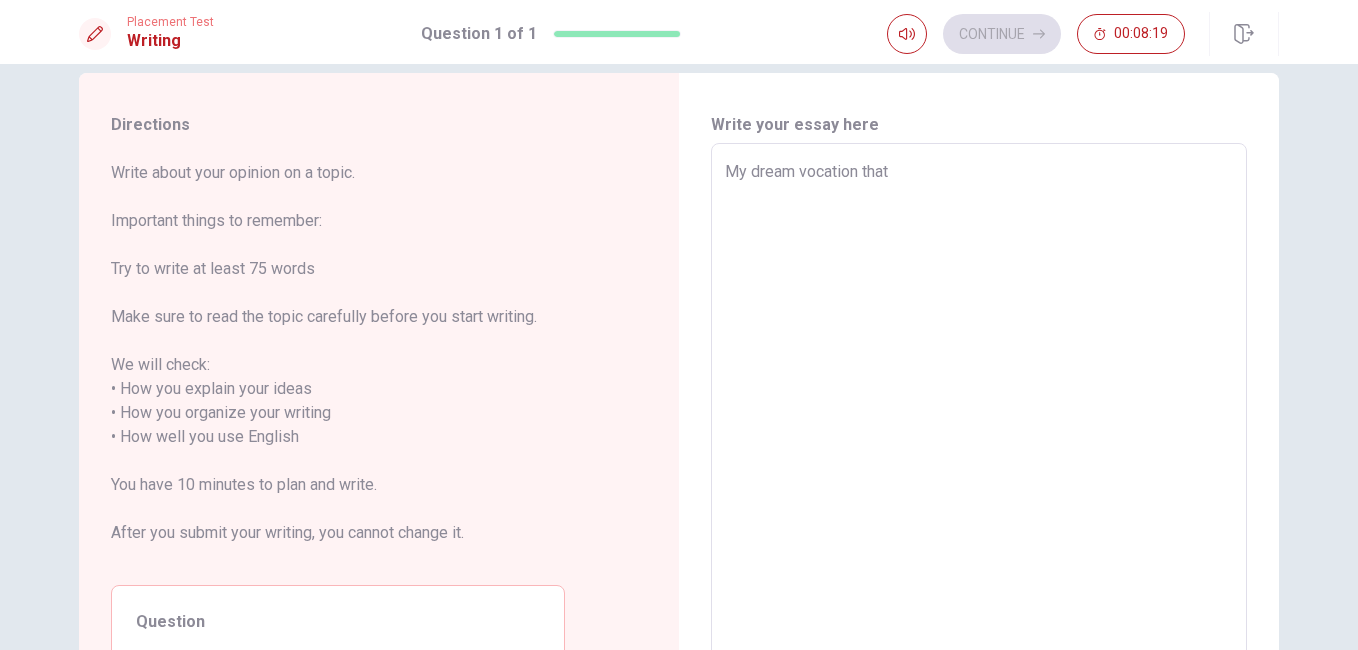 type on "My dream vocation that I" 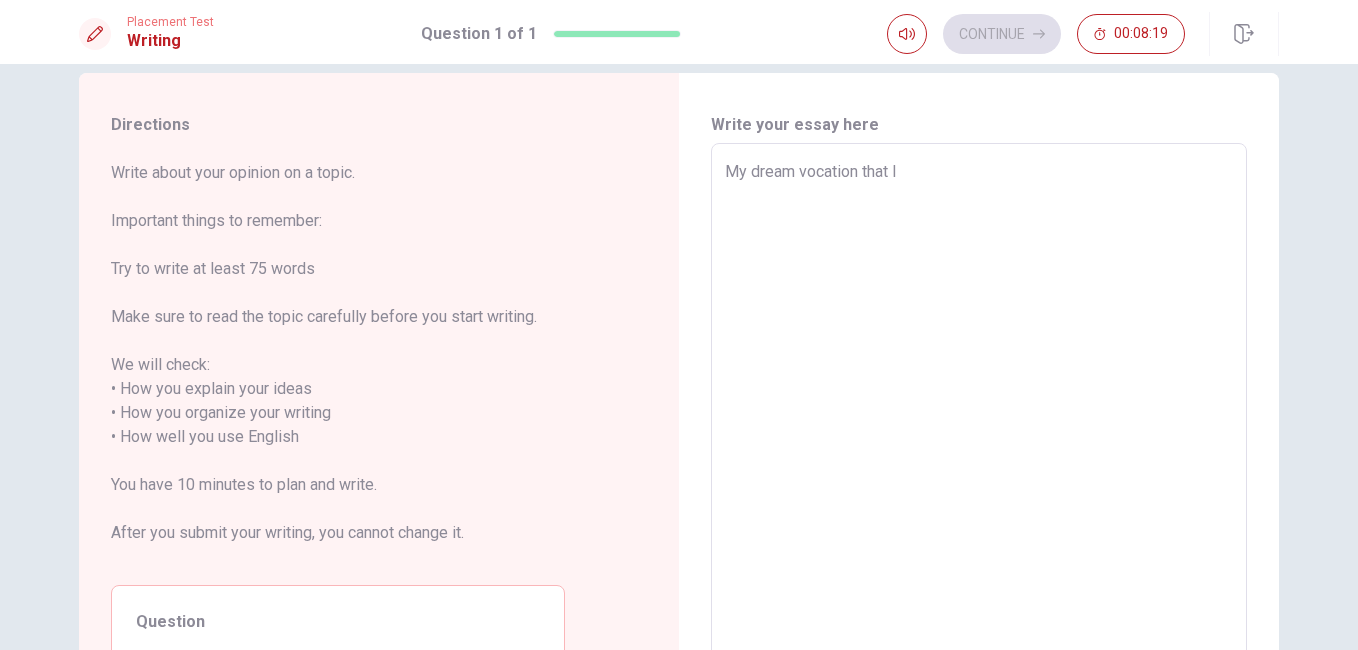 type on "x" 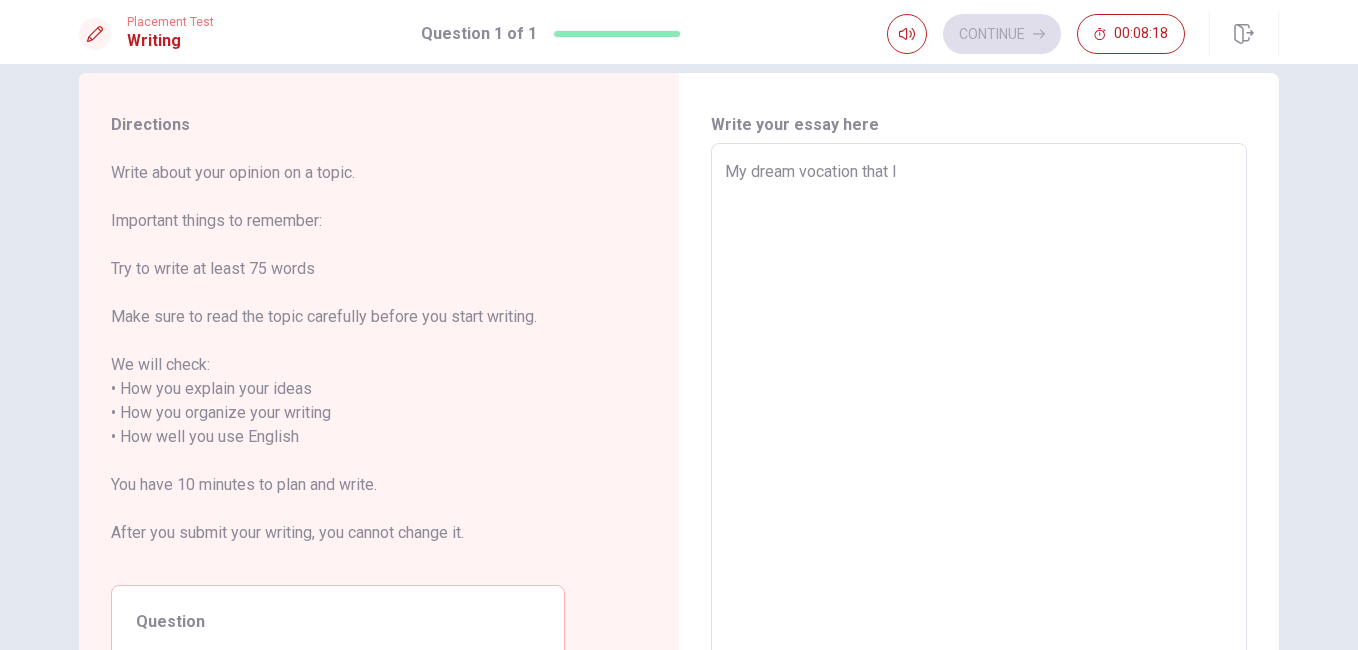 type on "My dream vocation that I" 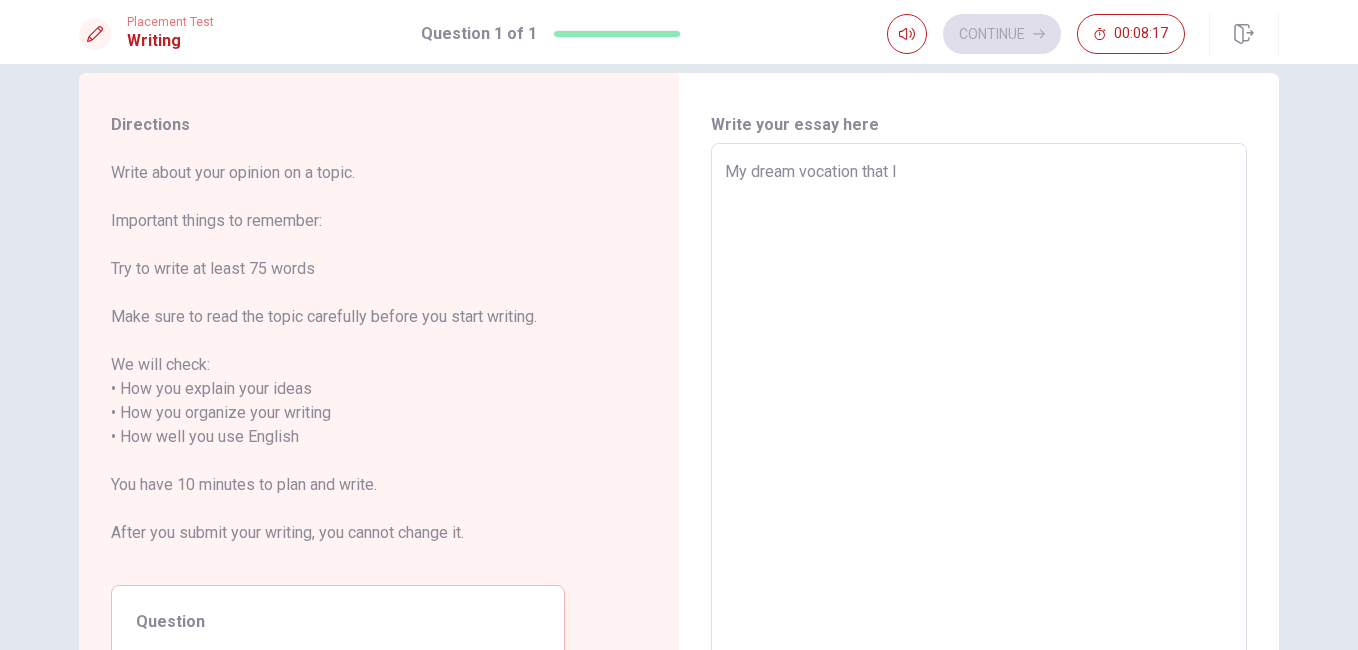 type on "My dream vocation that I w" 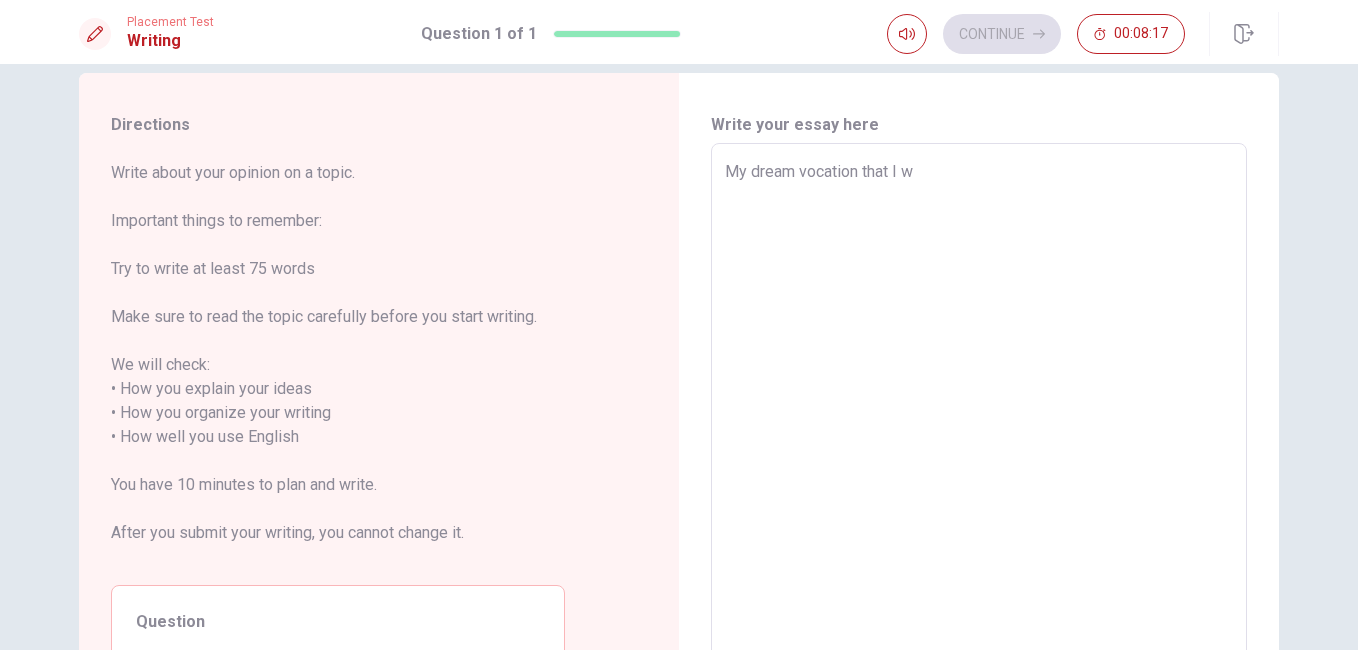type on "x" 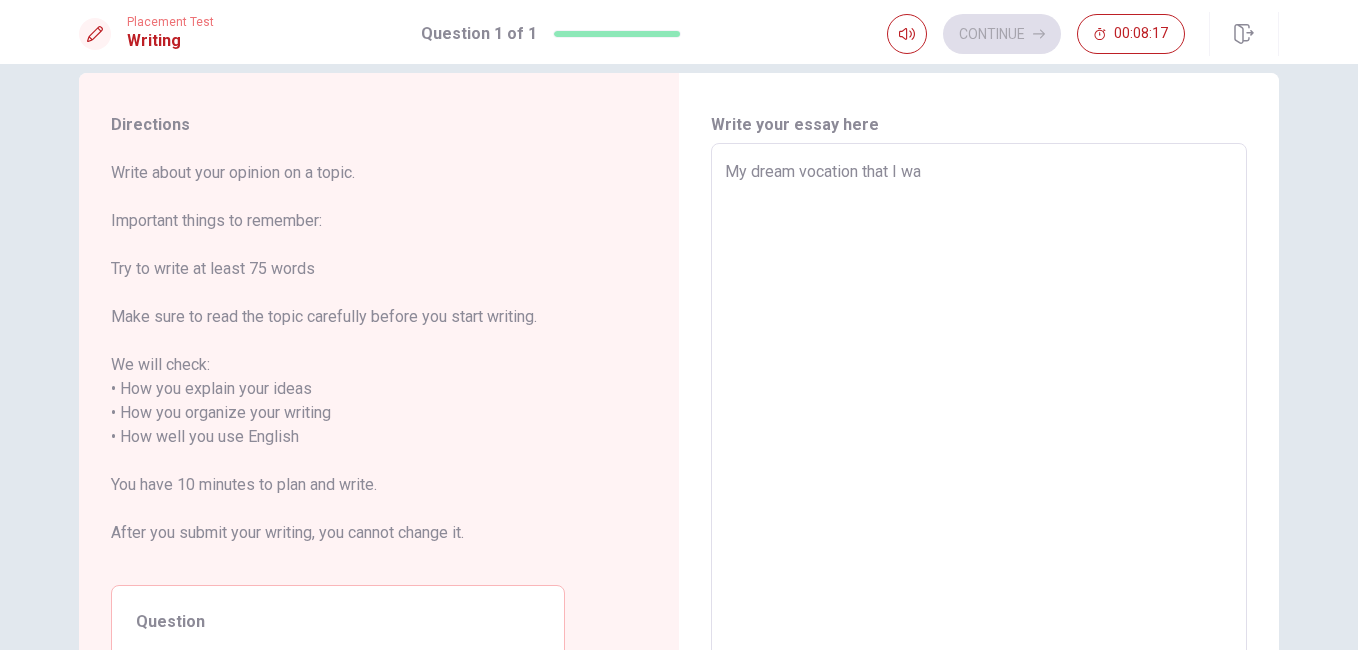 type on "x" 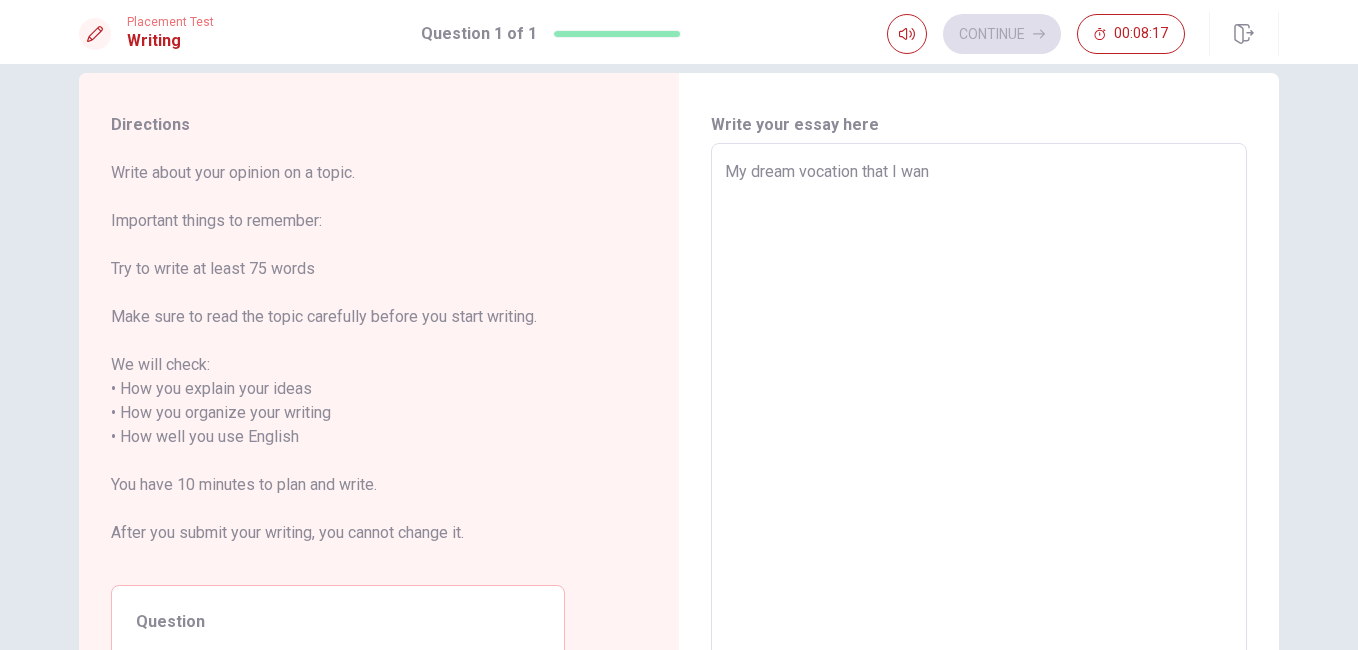 type on "x" 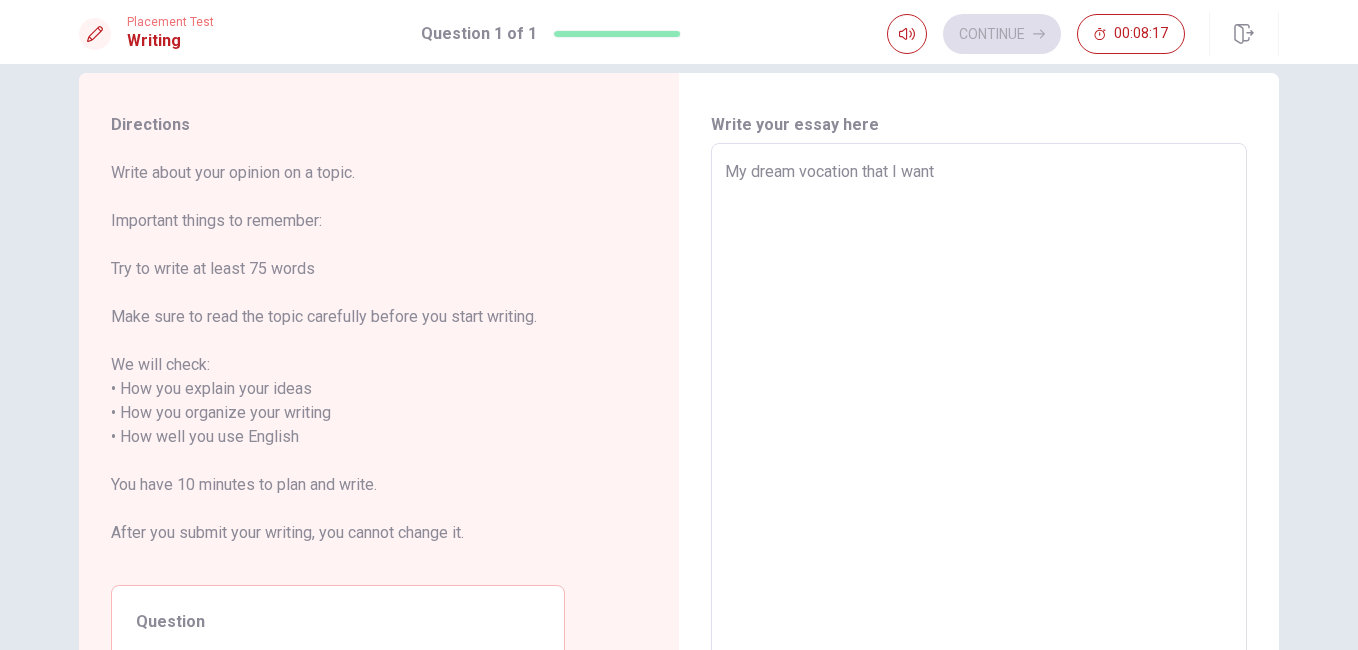 type on "x" 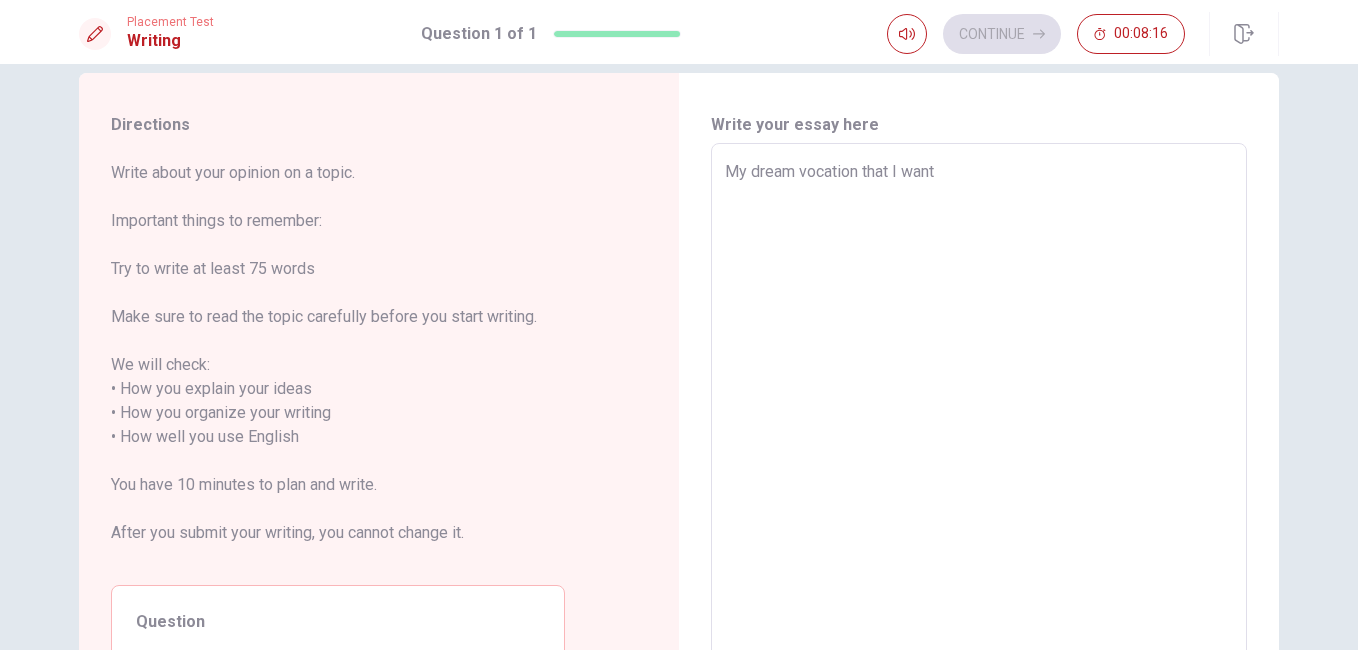 type on "My dream vocation that I want" 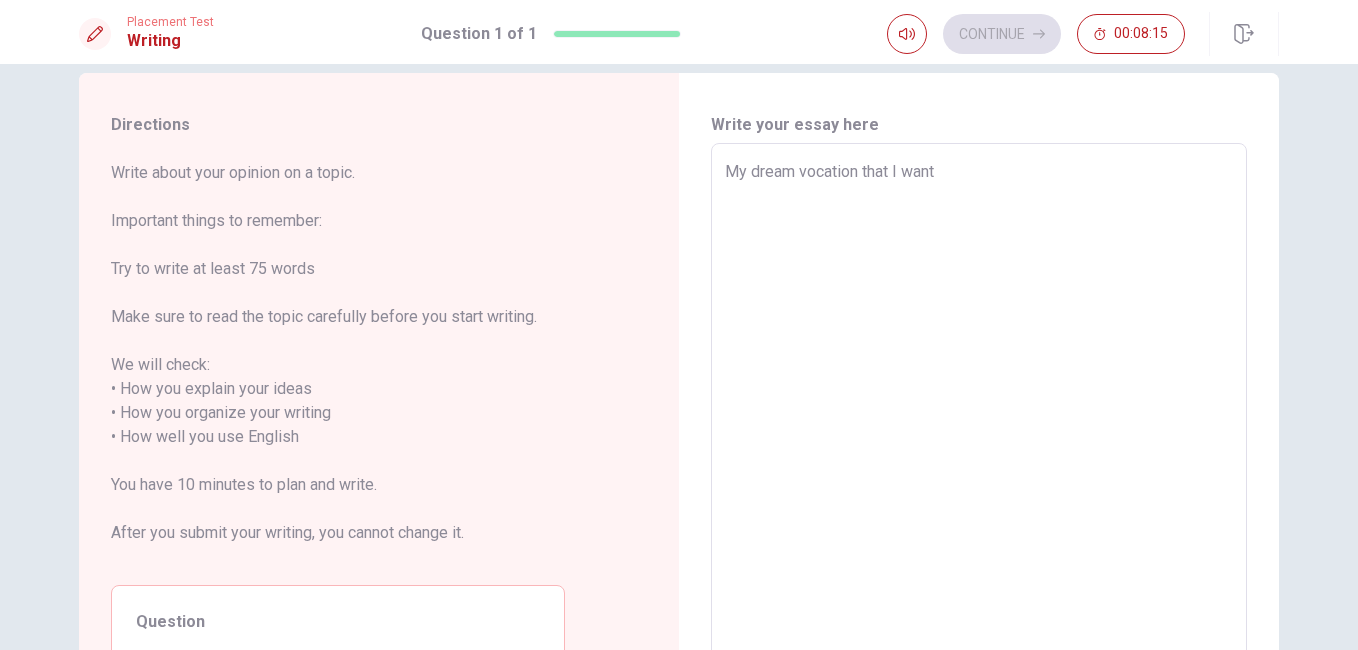 type on "My dream vocation that I want t" 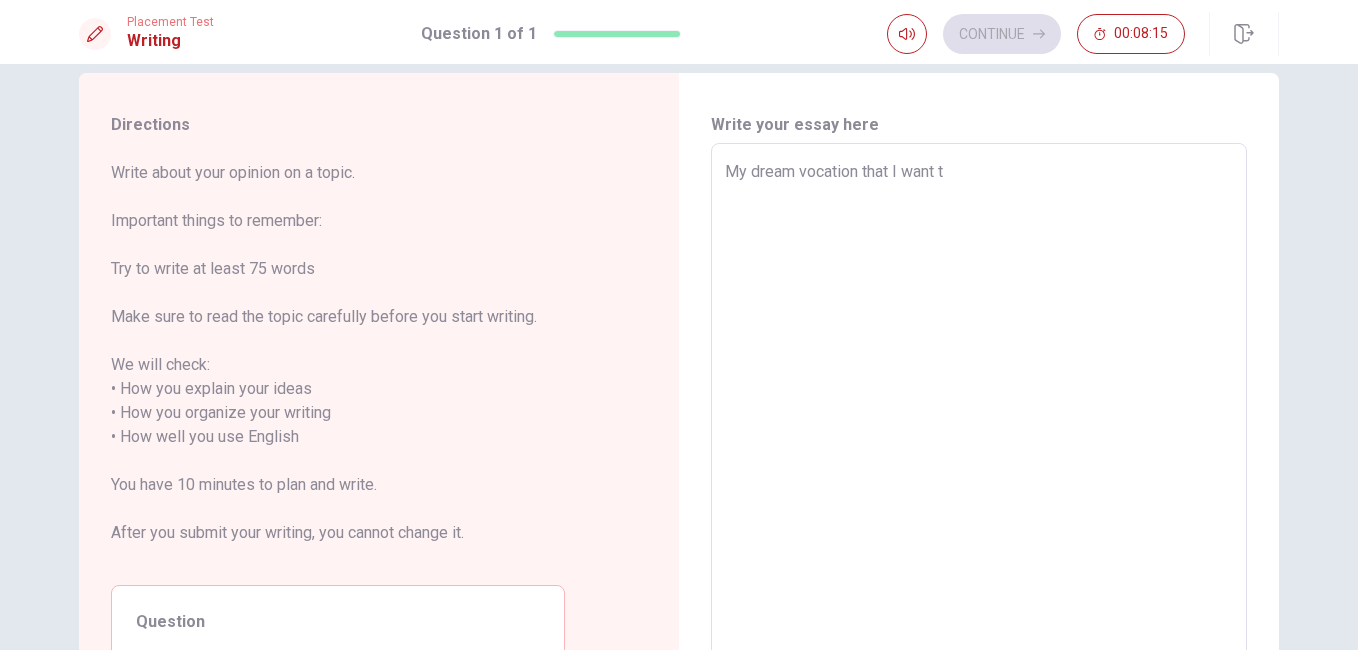 type on "x" 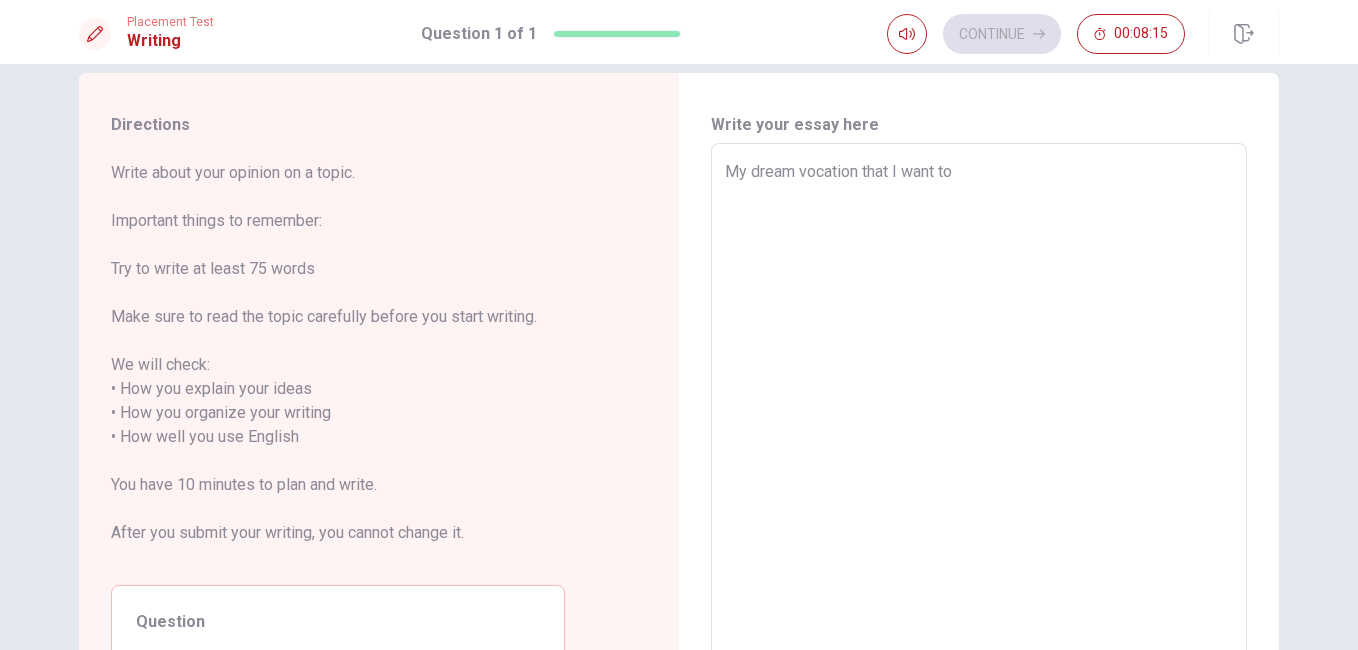 type on "x" 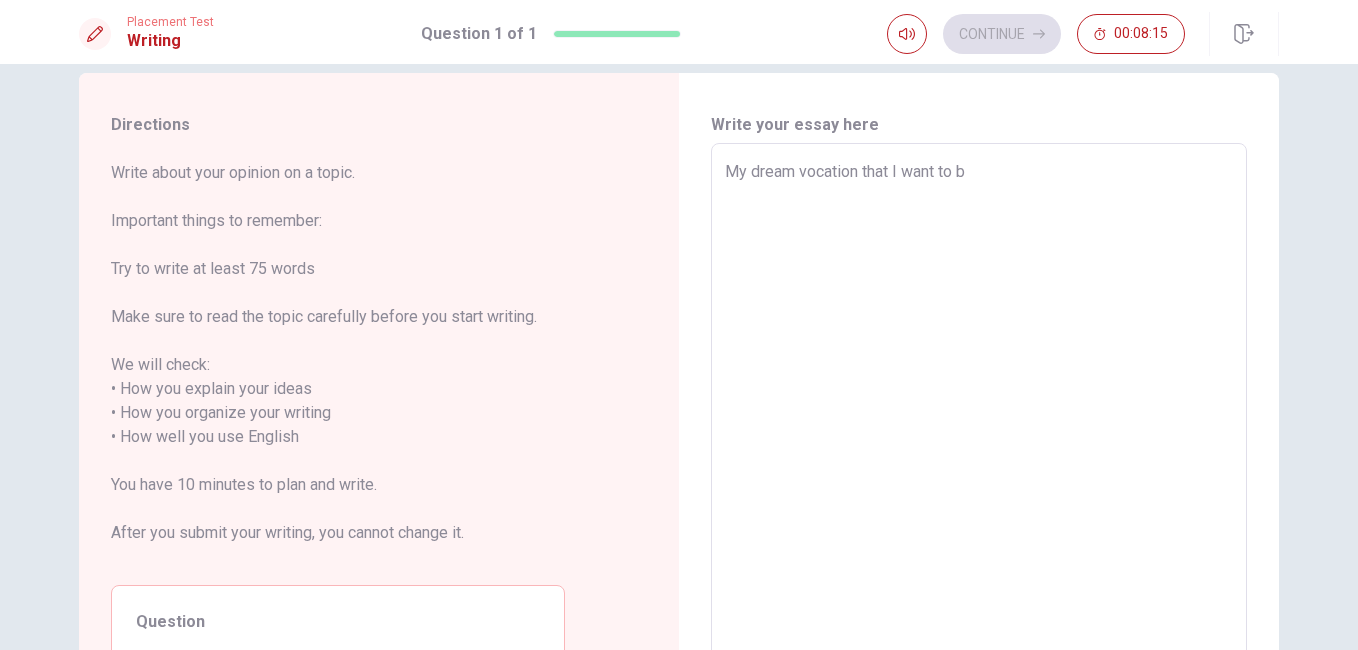 type on "x" 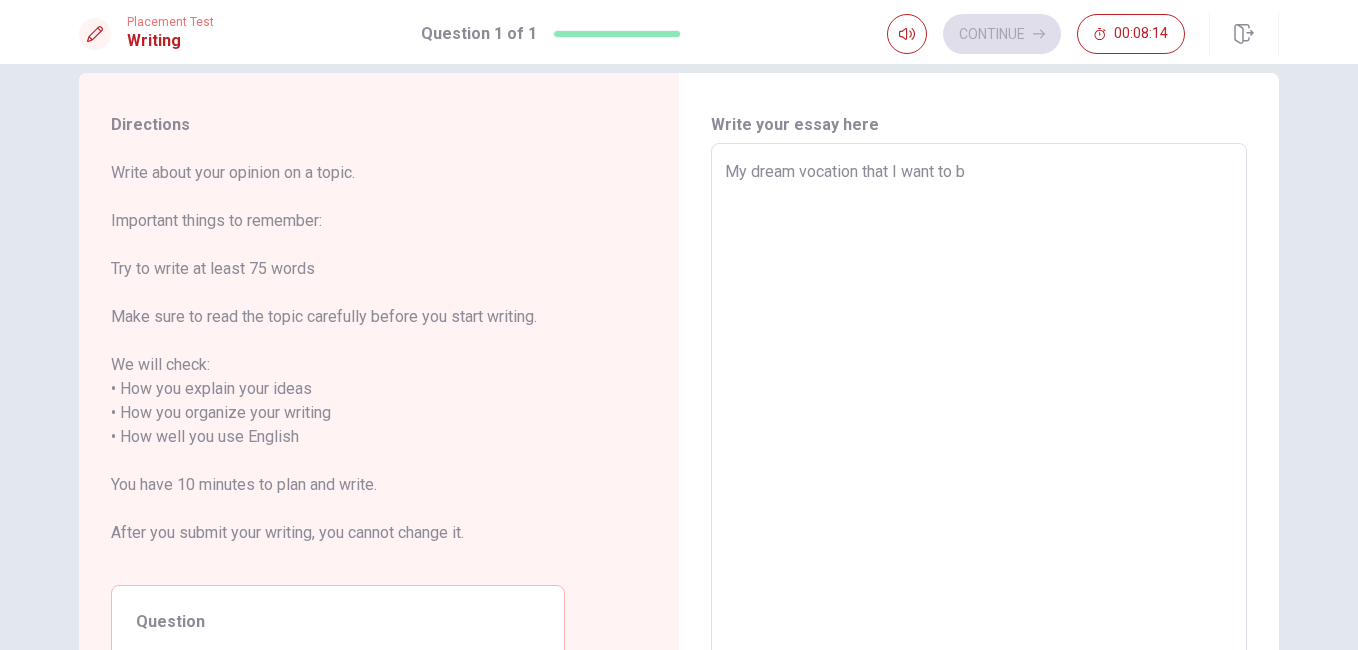 type on "My dream vocation that I want to be" 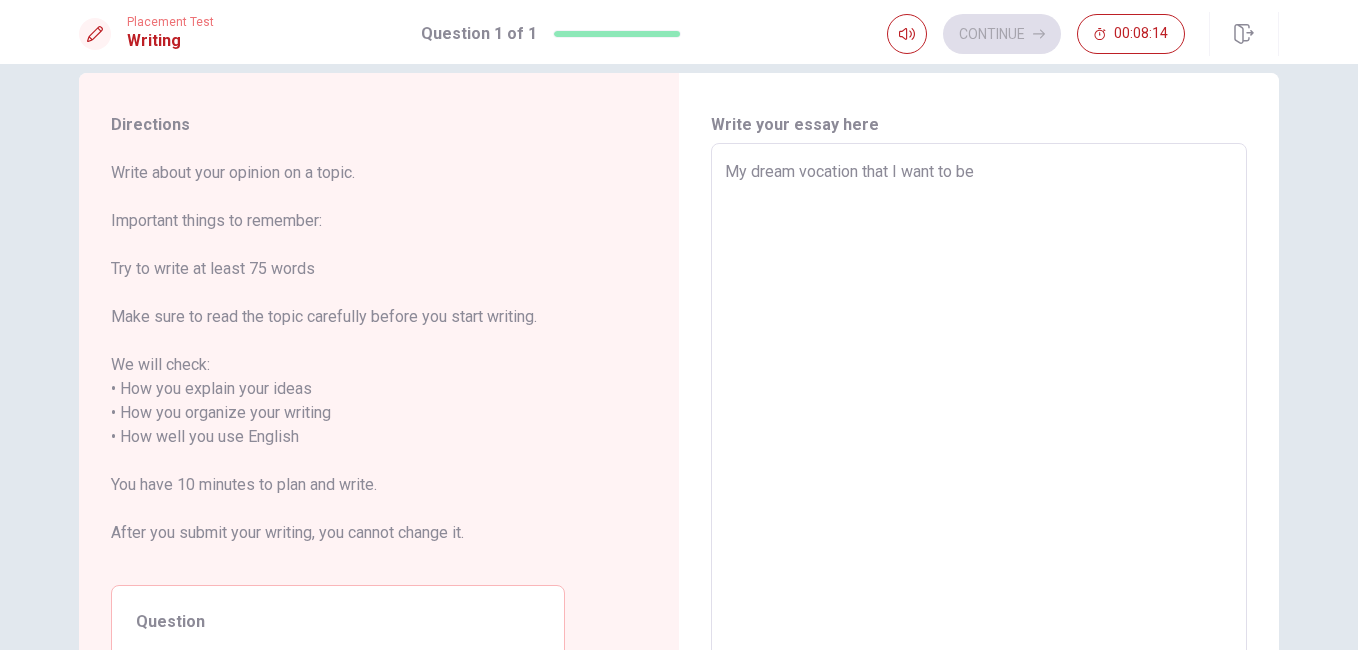 type on "x" 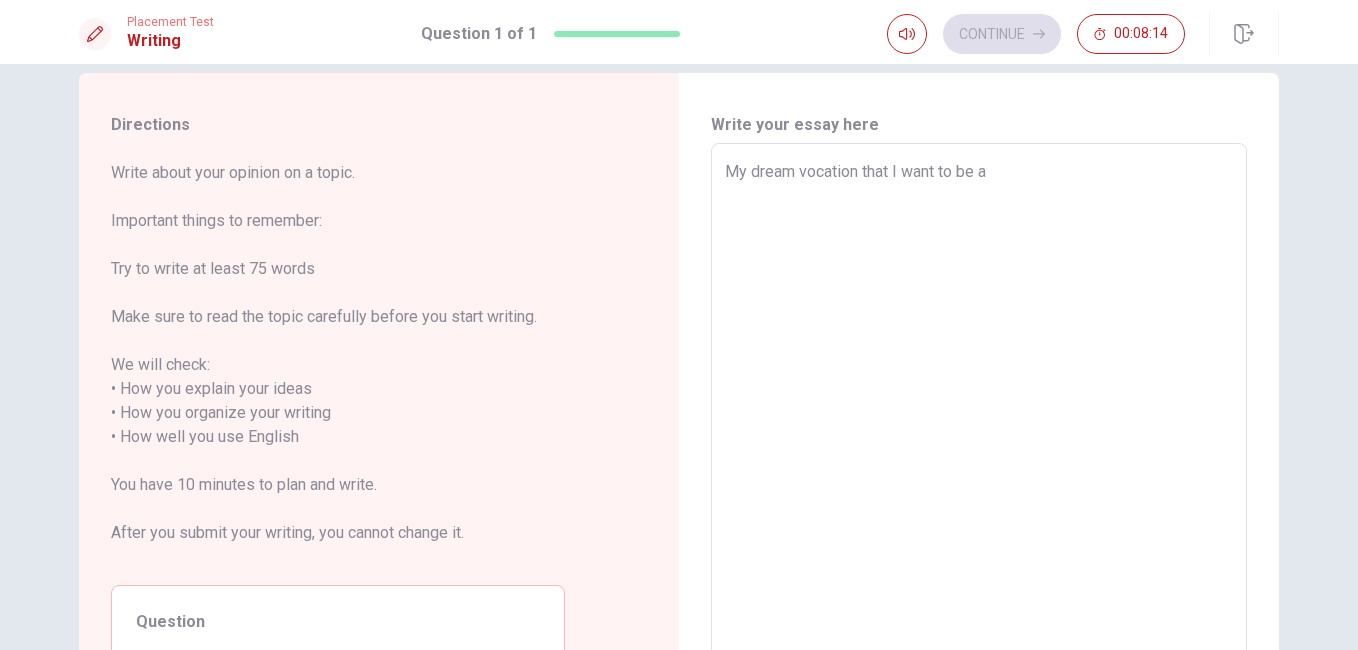 type on "x" 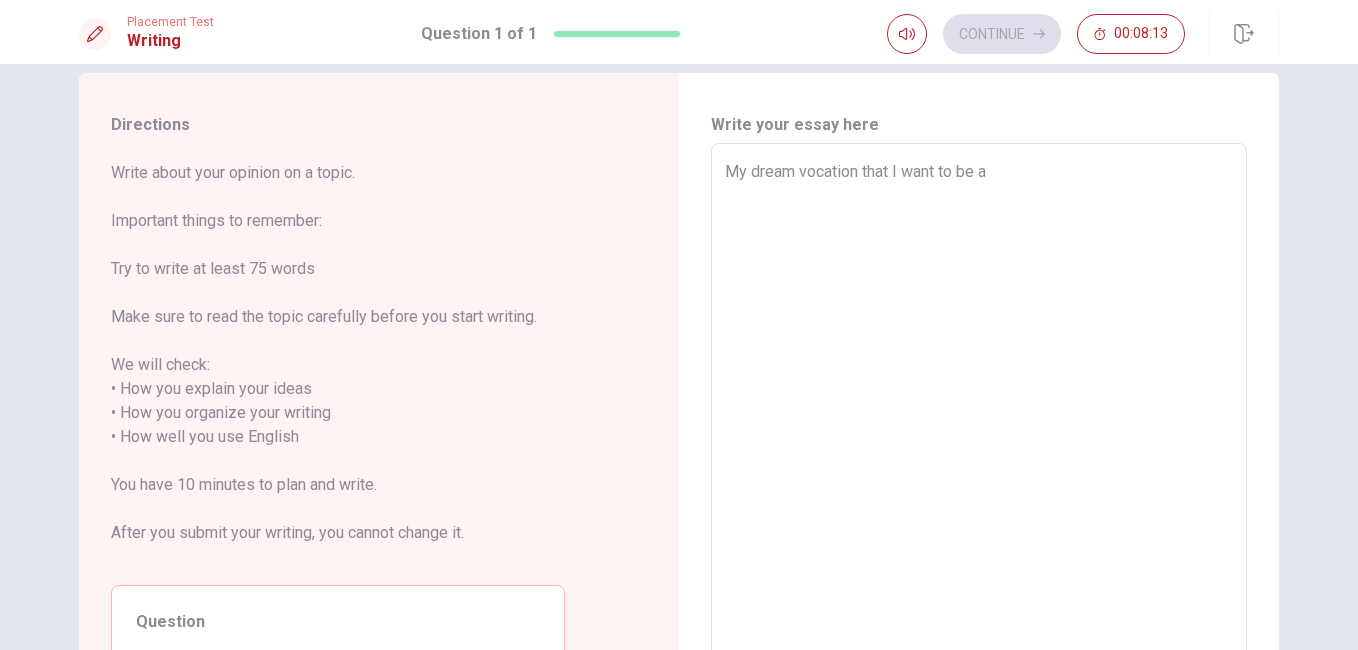 type on "My dream vocation that I want to be a b" 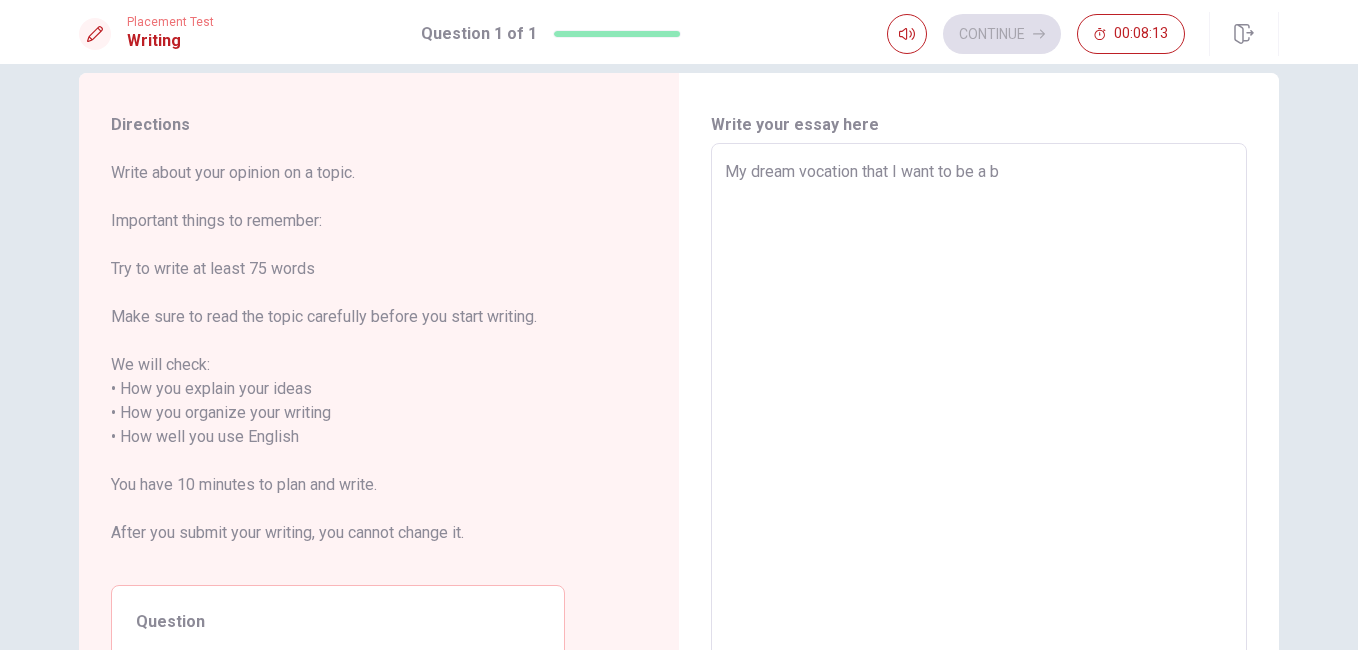 type on "x" 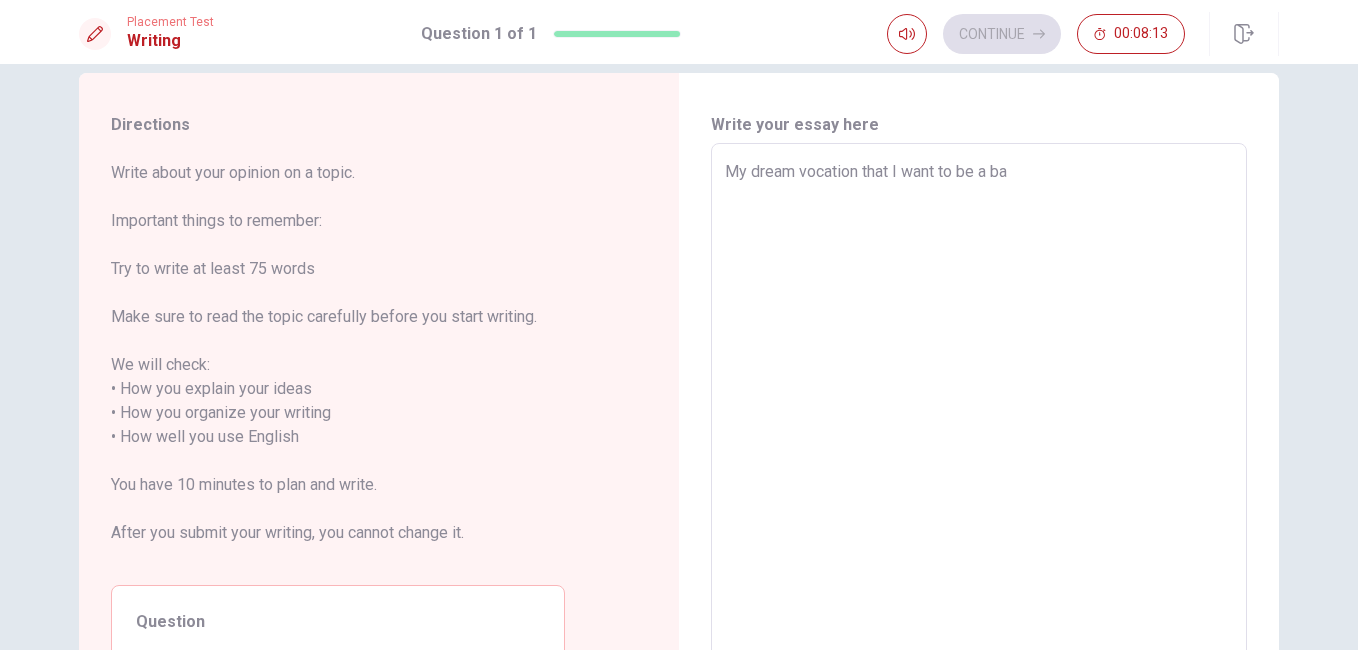 type on "x" 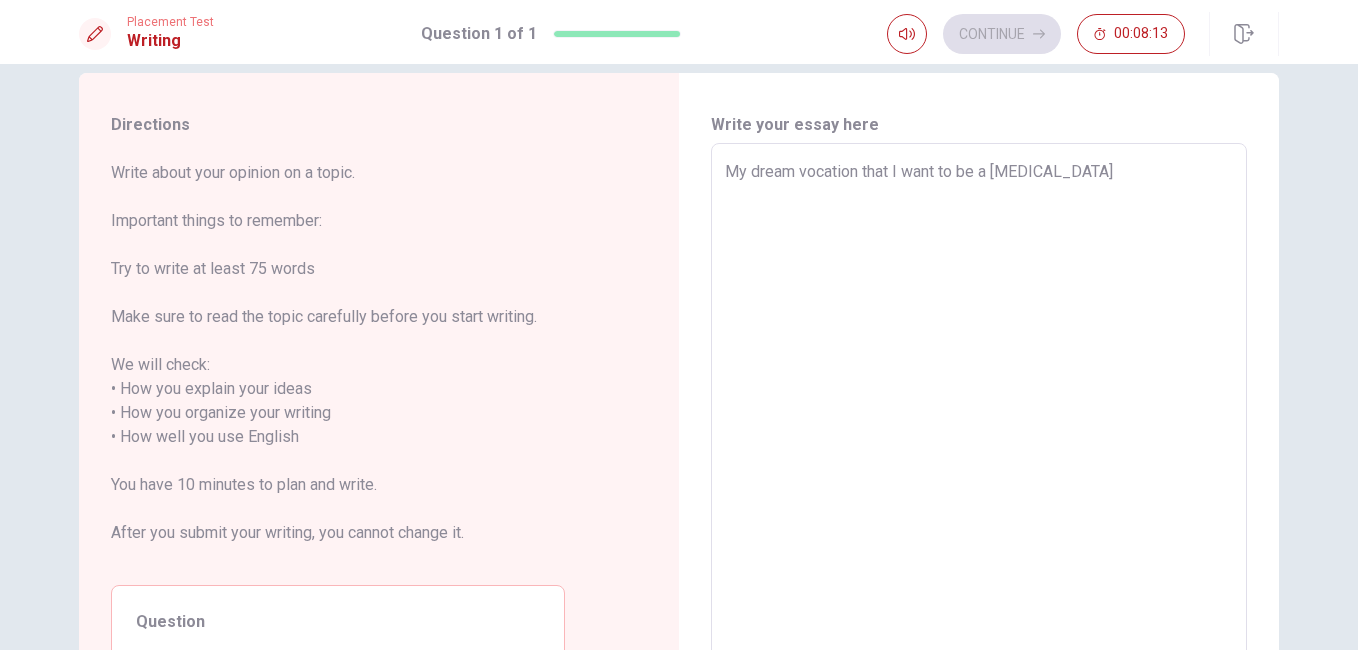 type on "x" 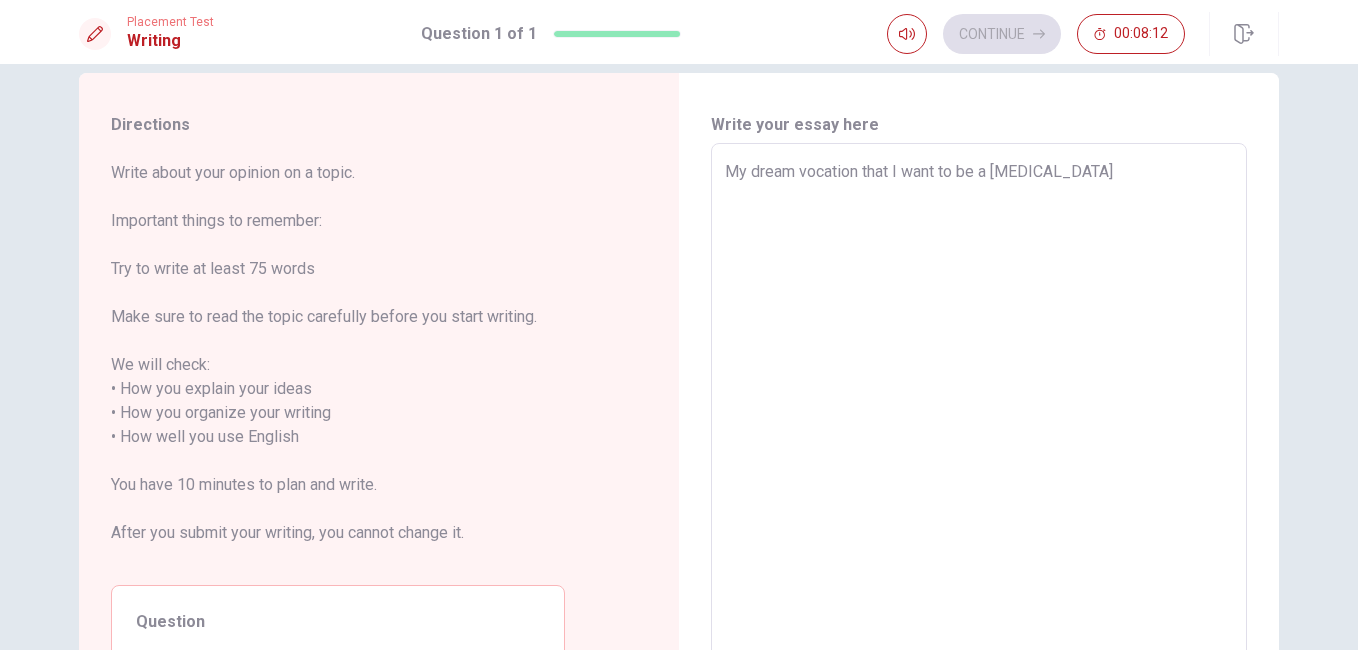 type on "My dream vocation that I want to be a bale" 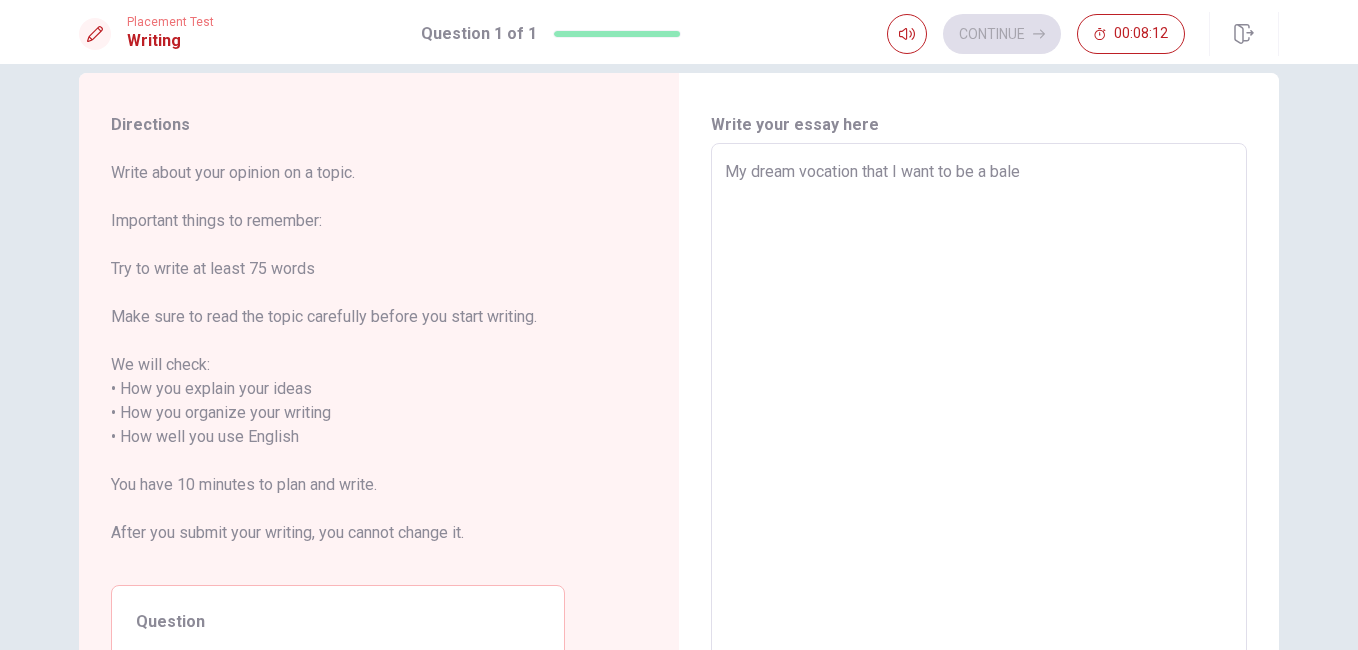 type on "x" 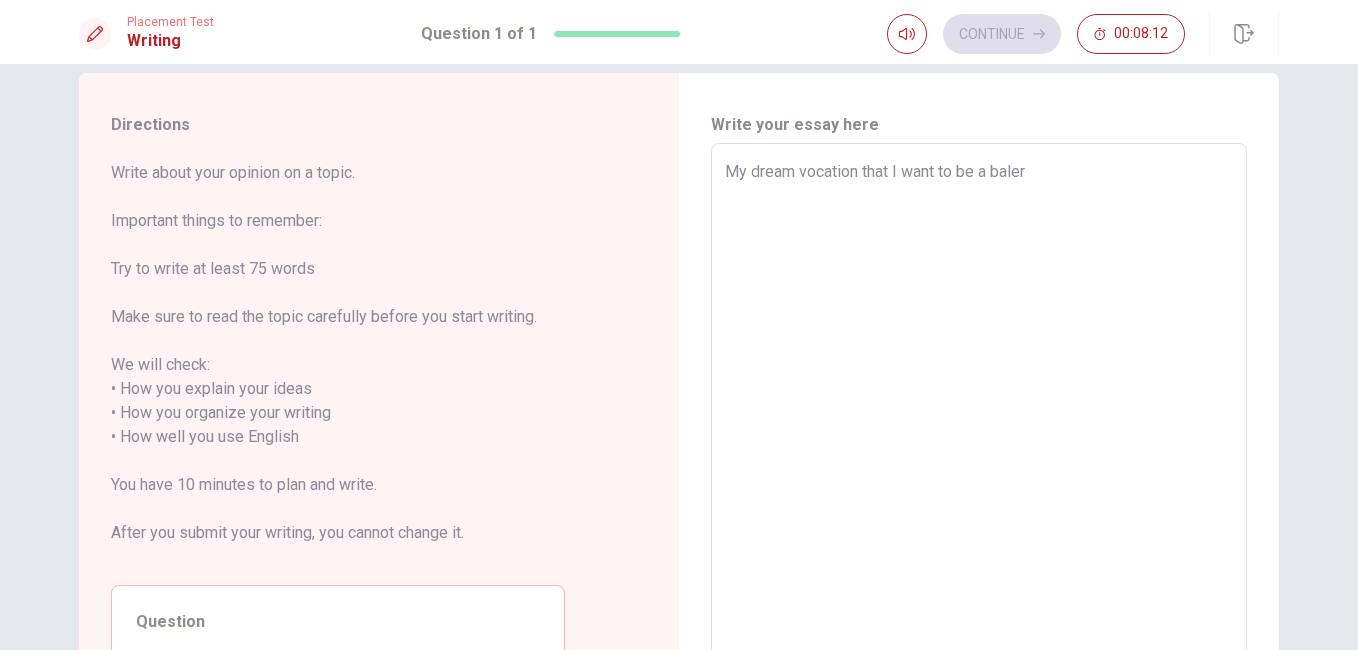 type on "x" 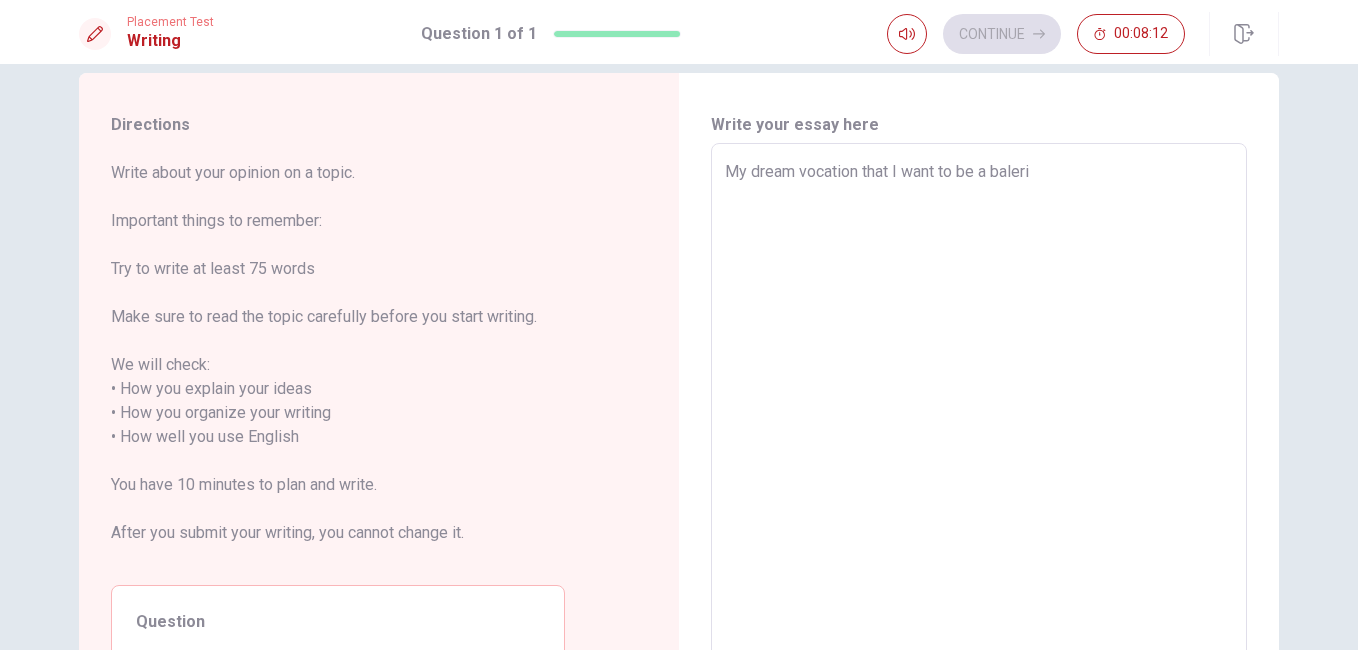 type on "x" 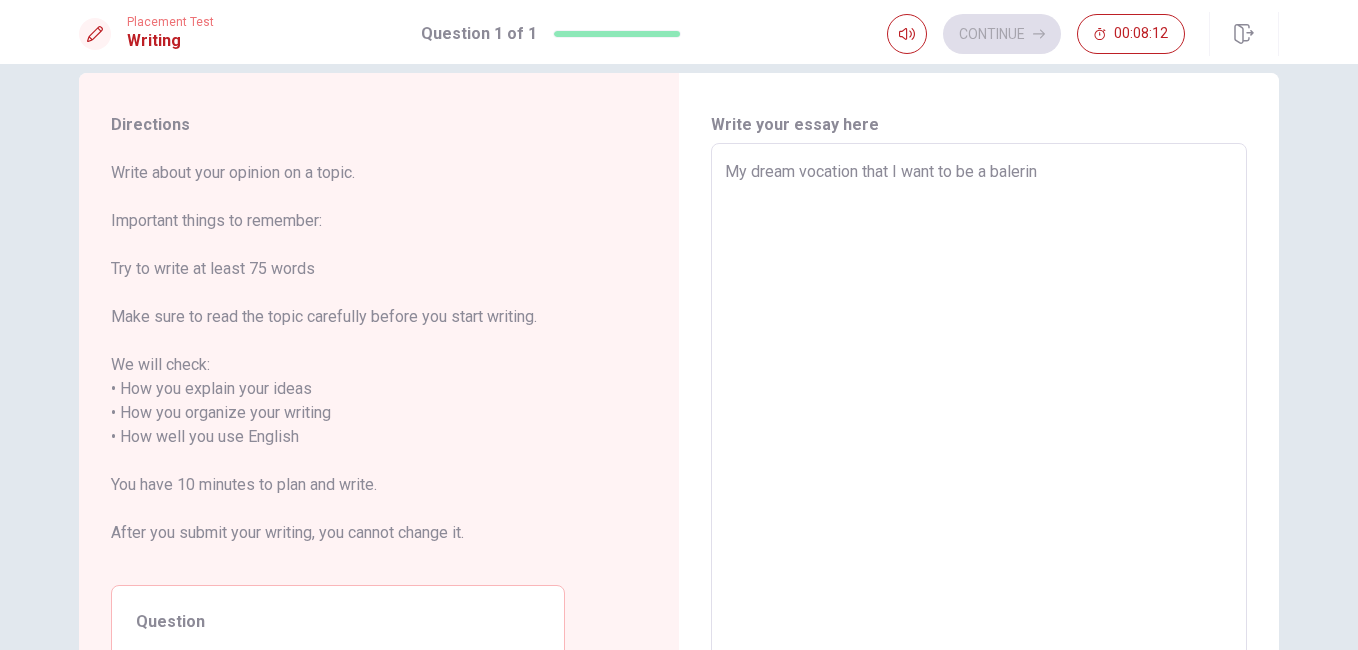 type on "x" 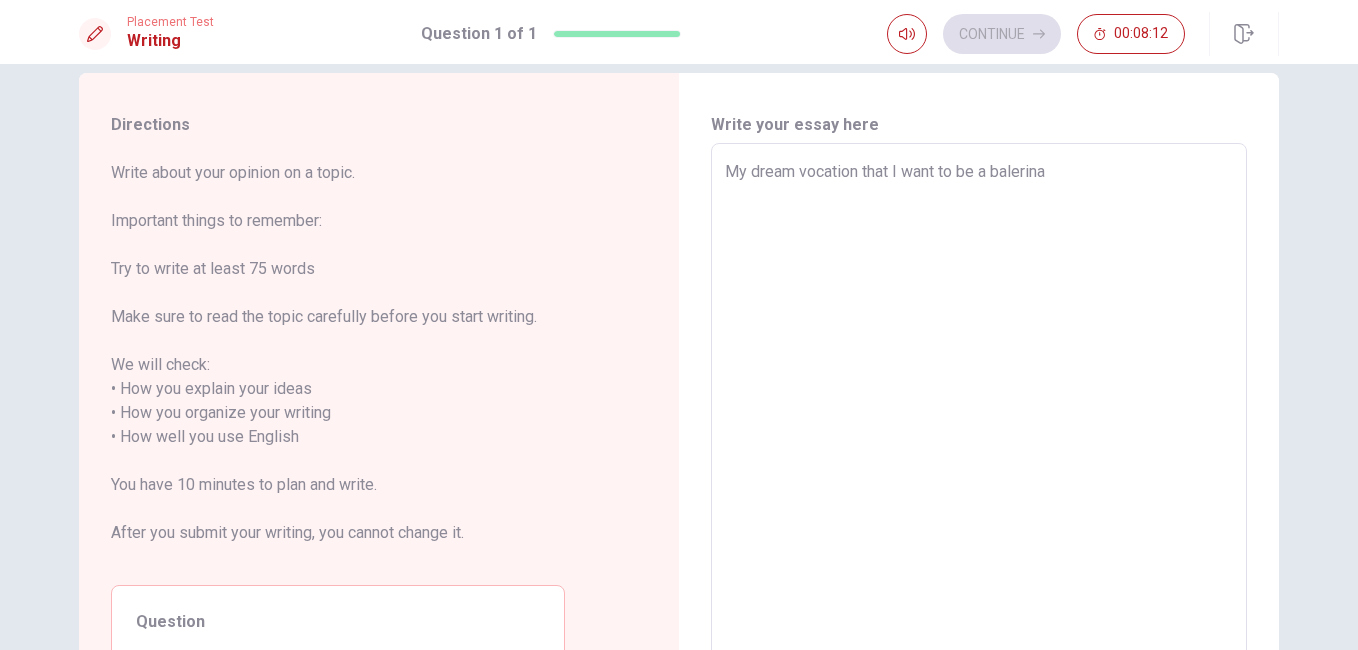 type on "x" 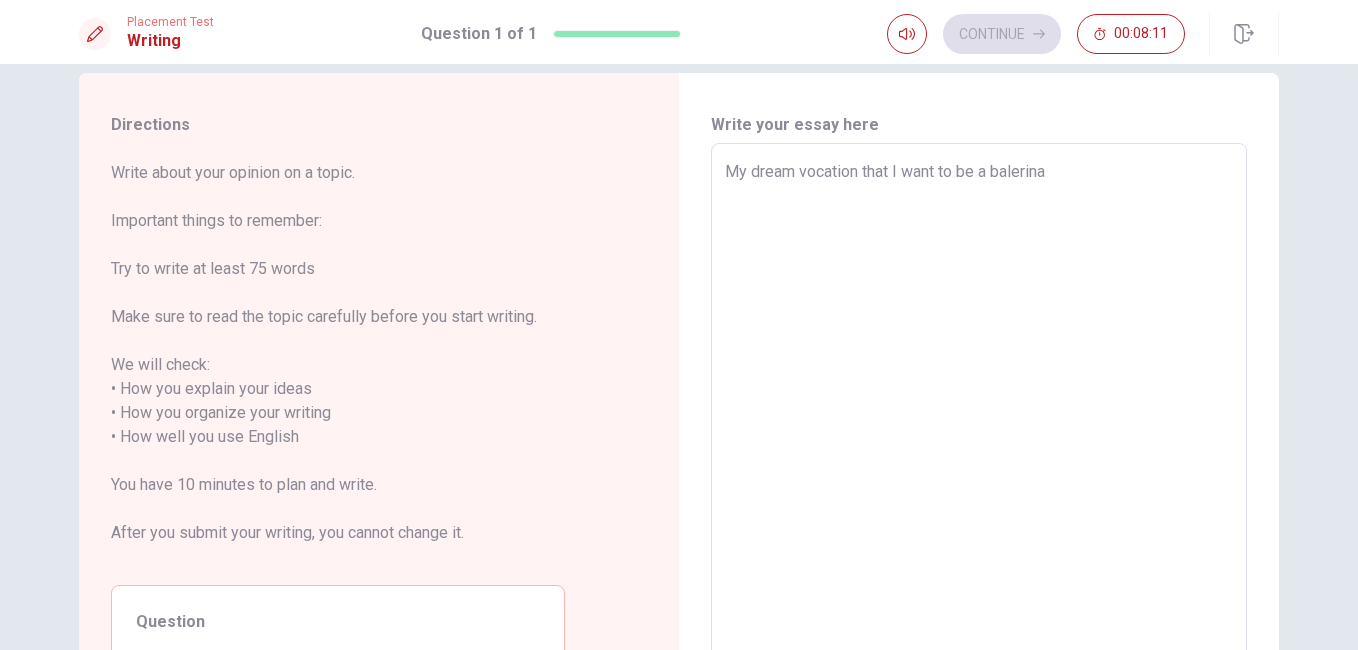 type on "My dream vocation that I want to be a balerina" 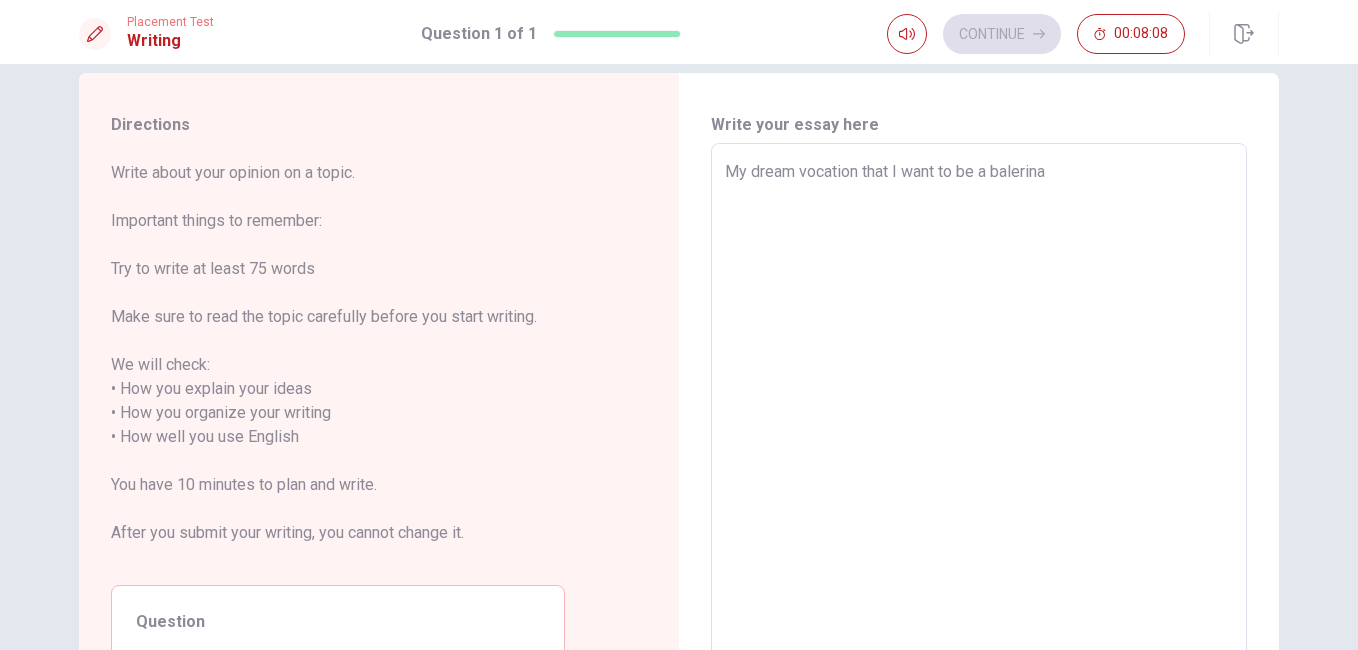 type on "x" 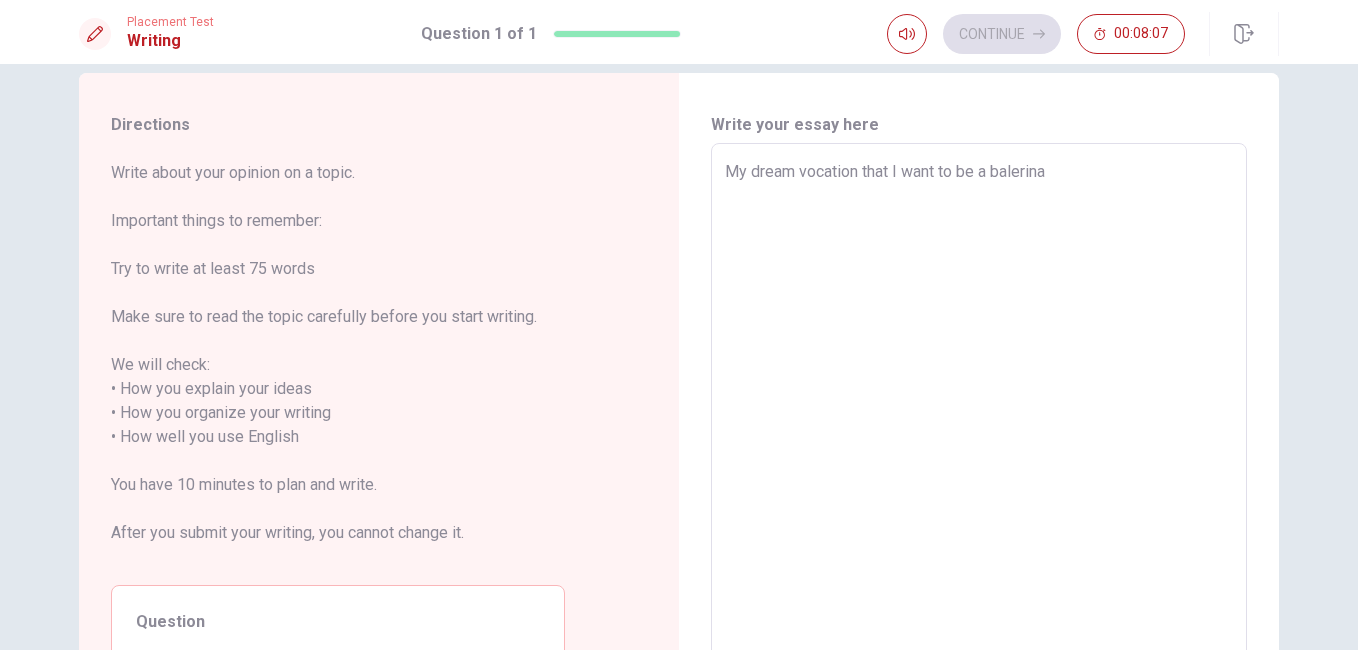 type on "My dream vocation that I want to be a balerina ," 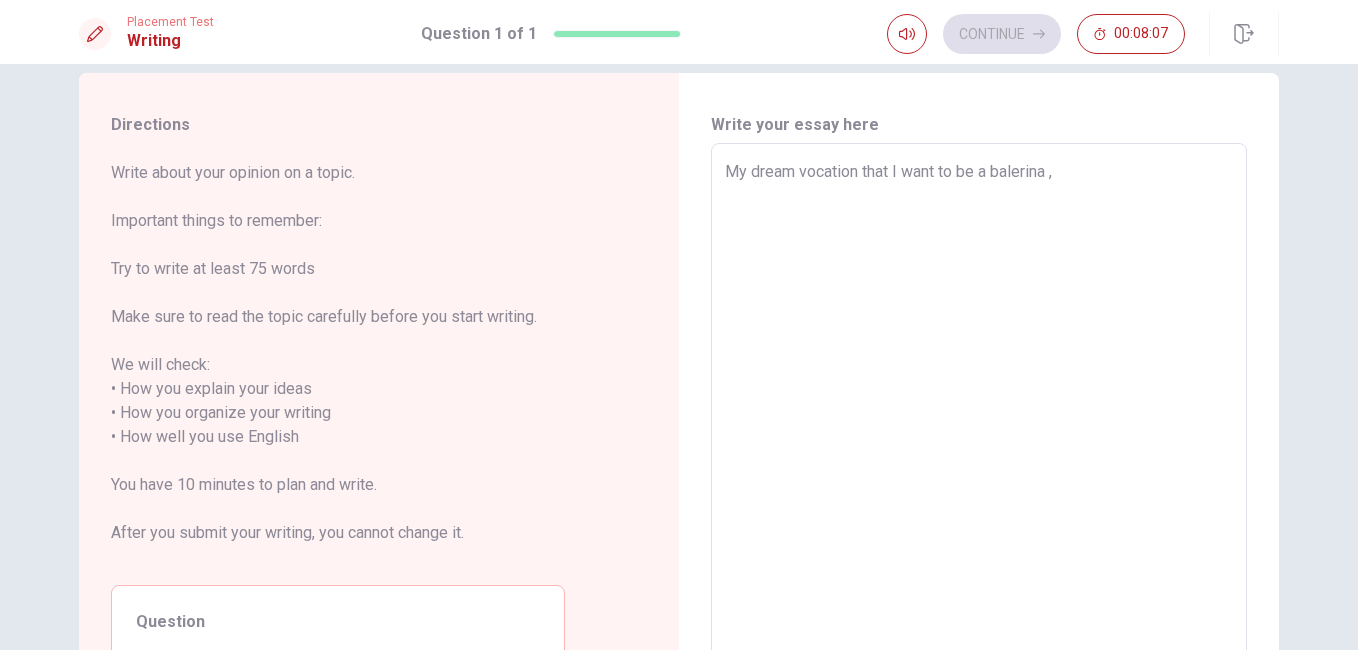 type on "x" 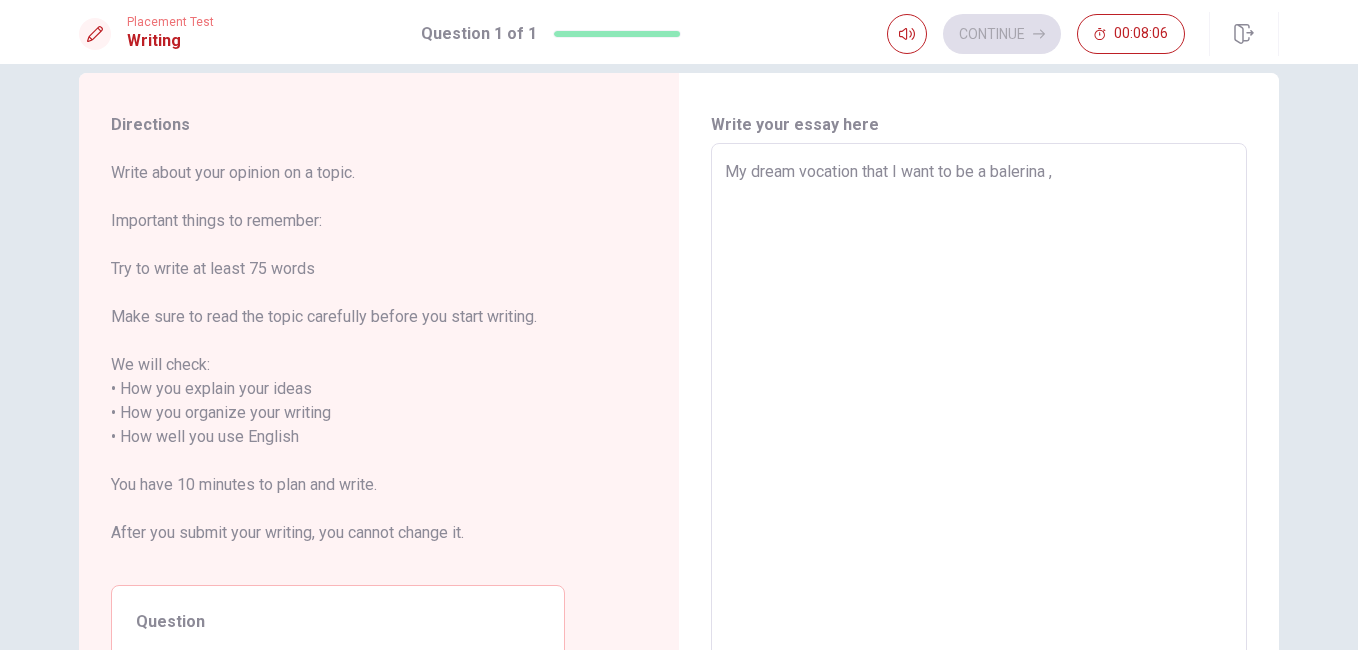 type on "My dream vocation that I want to be a balerina" 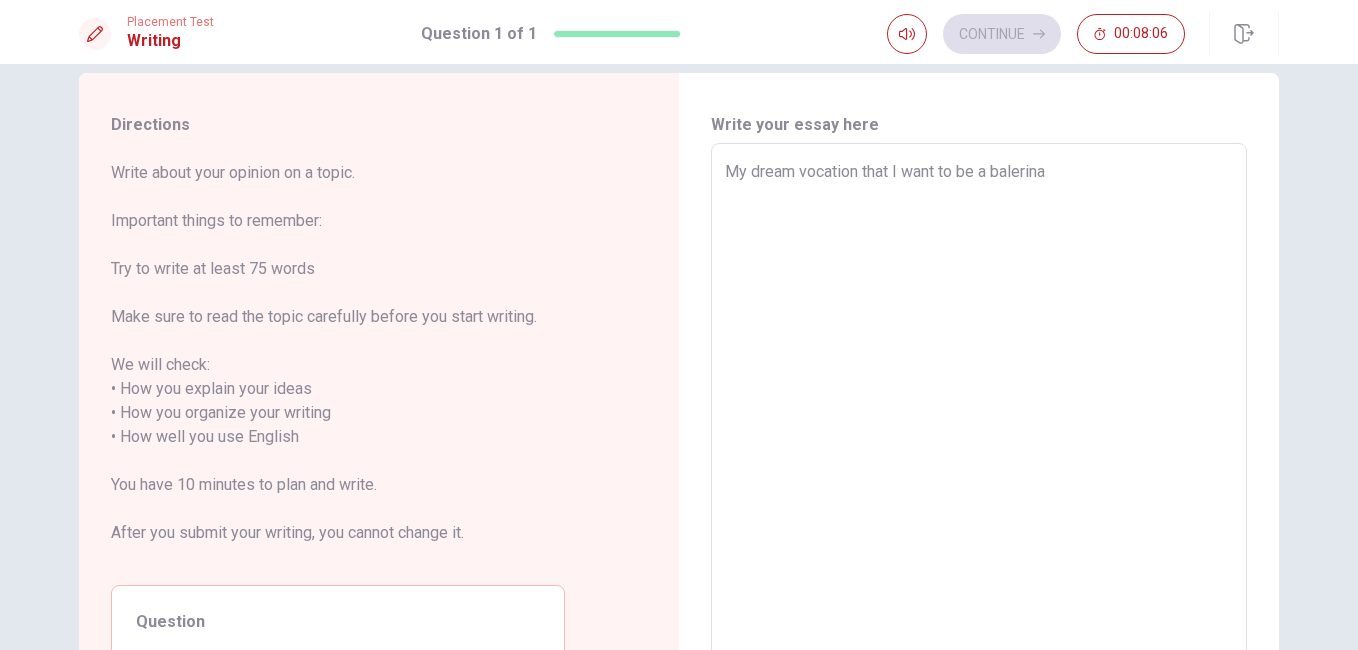 type on "x" 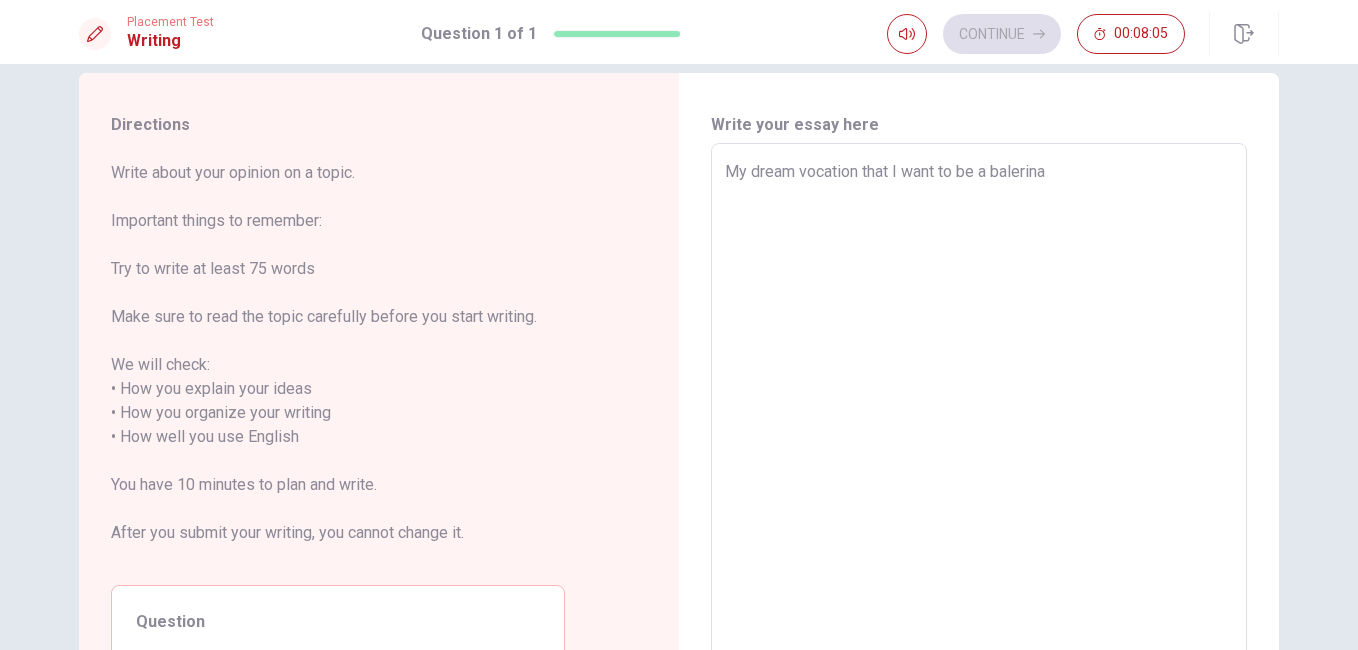 type on "My dream vocation that I want to be a balerina," 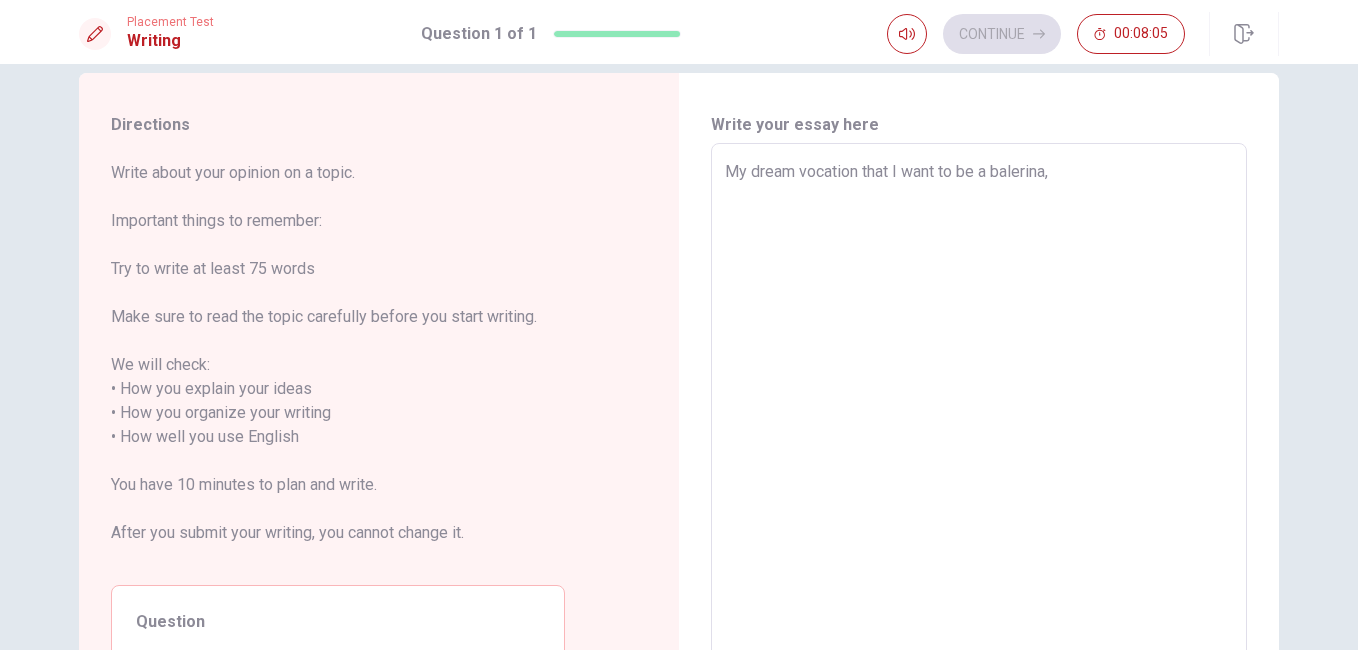 type on "x" 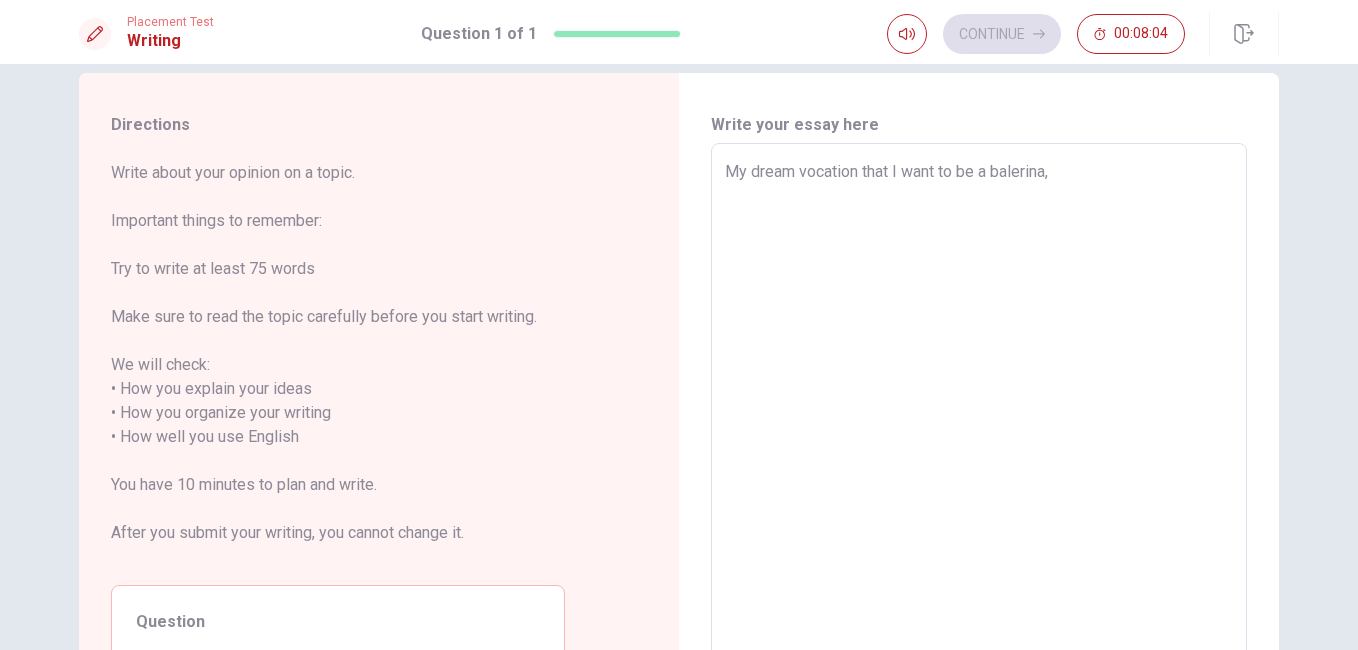 type on "x" 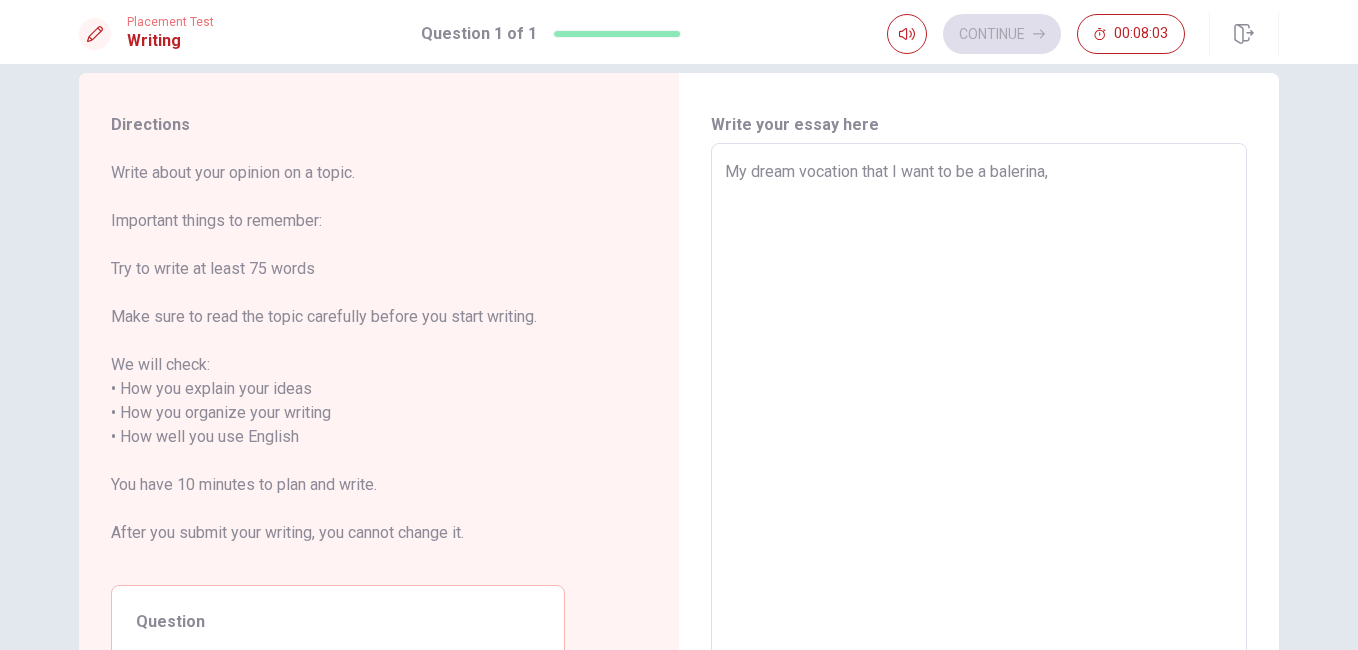type on "My dream vocation that I want to be a balerina, I" 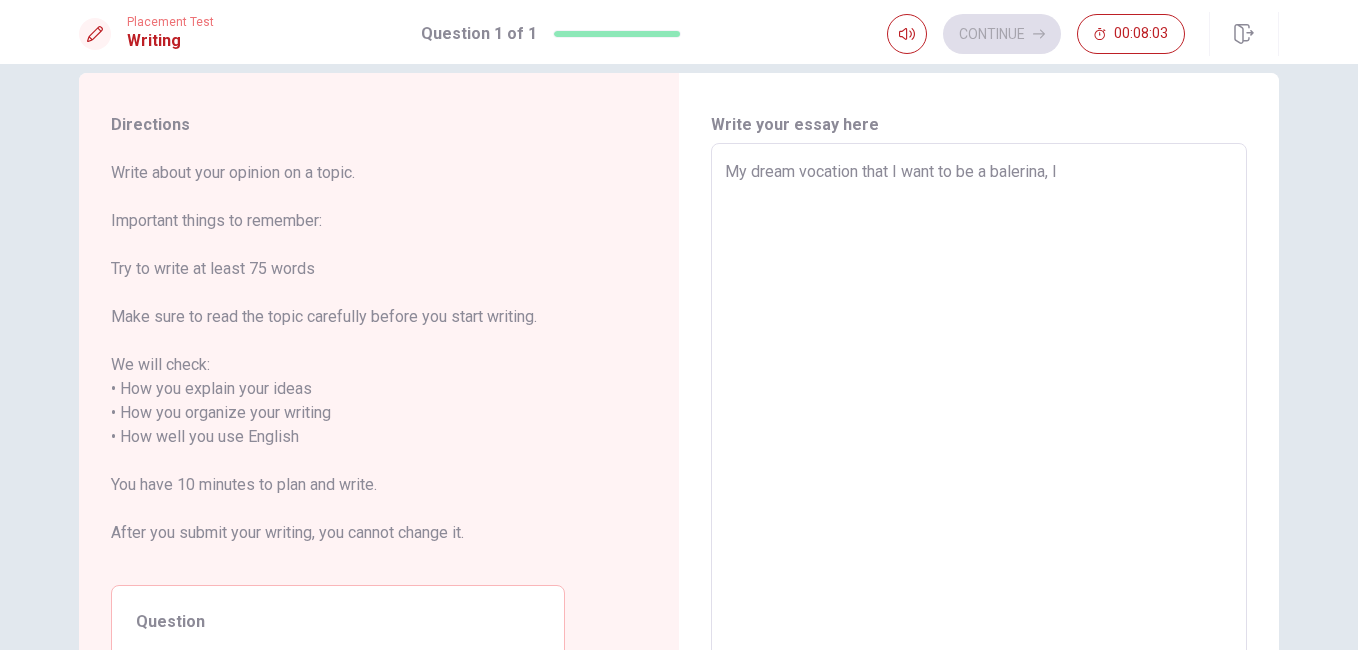 type on "x" 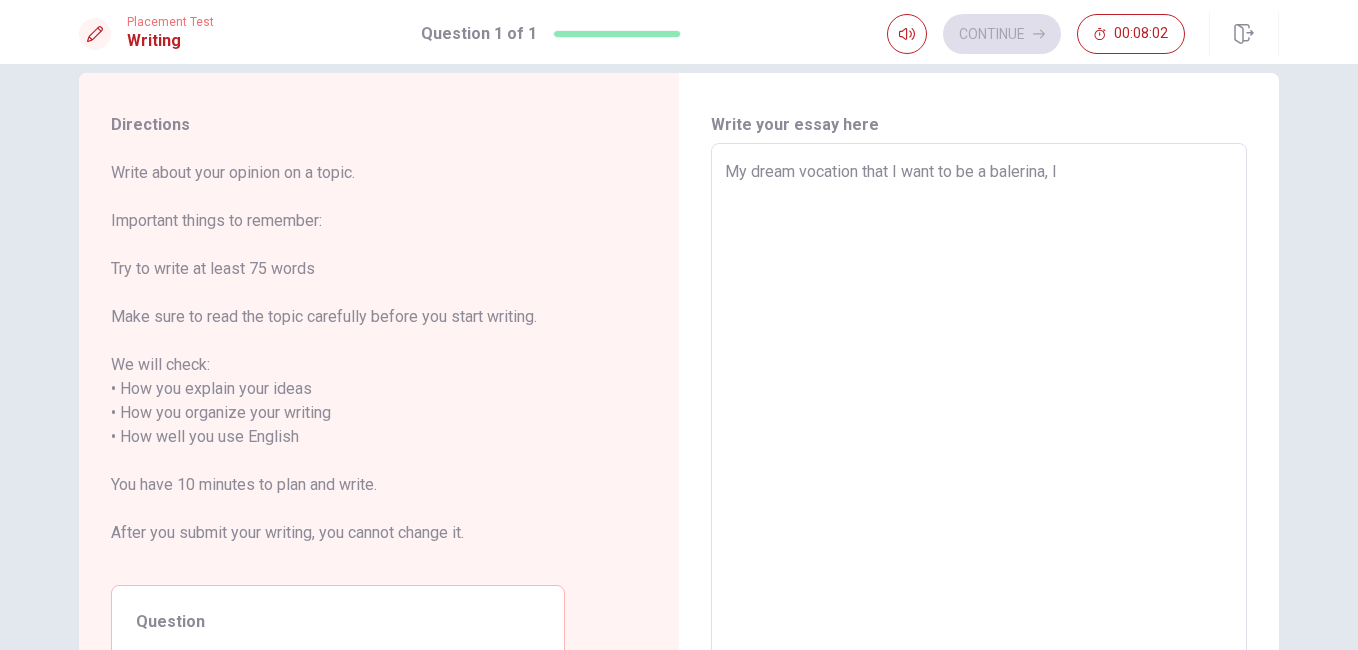 type on "My dream vocation that I want to be a balerina, I" 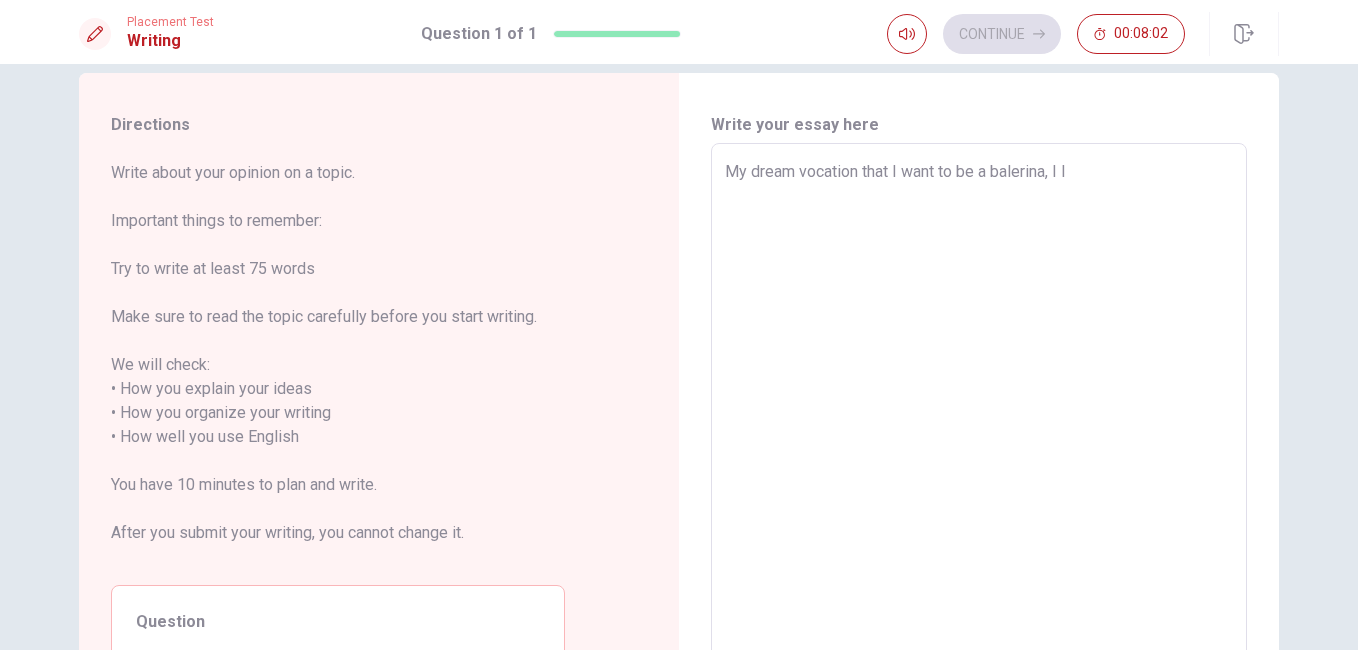 type on "x" 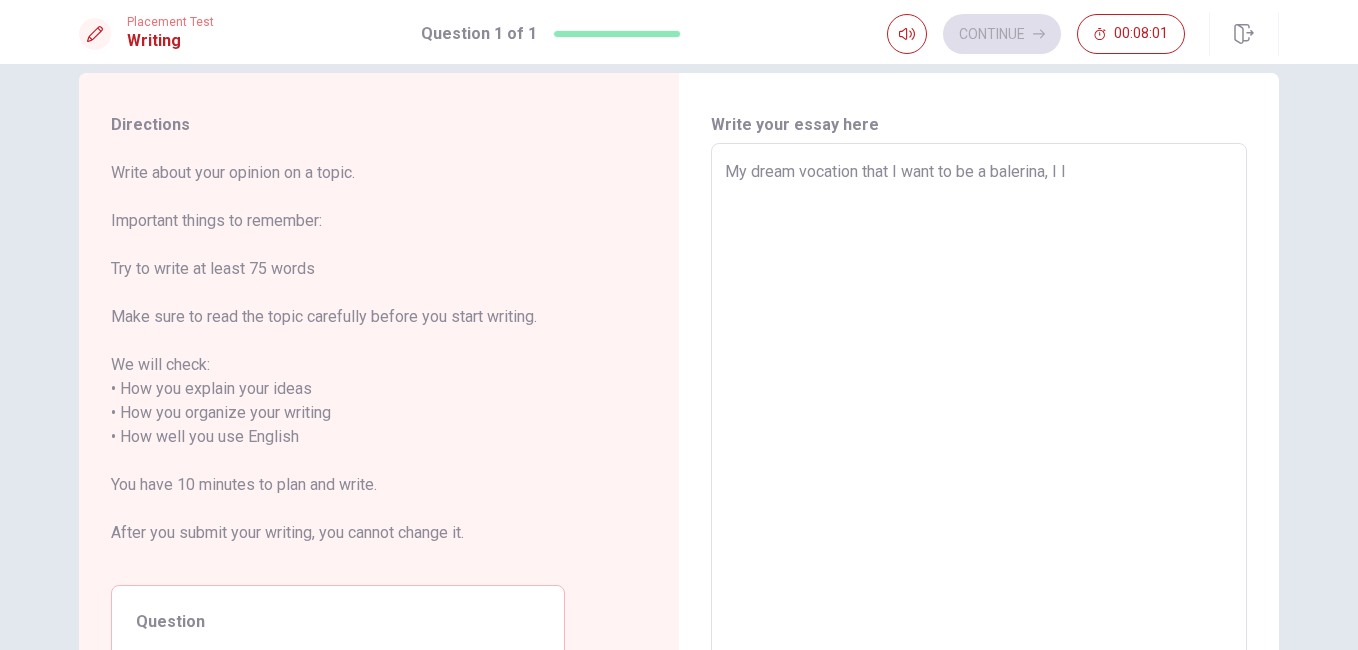 type on "My dream vocation that I want to be a balerina, I lo" 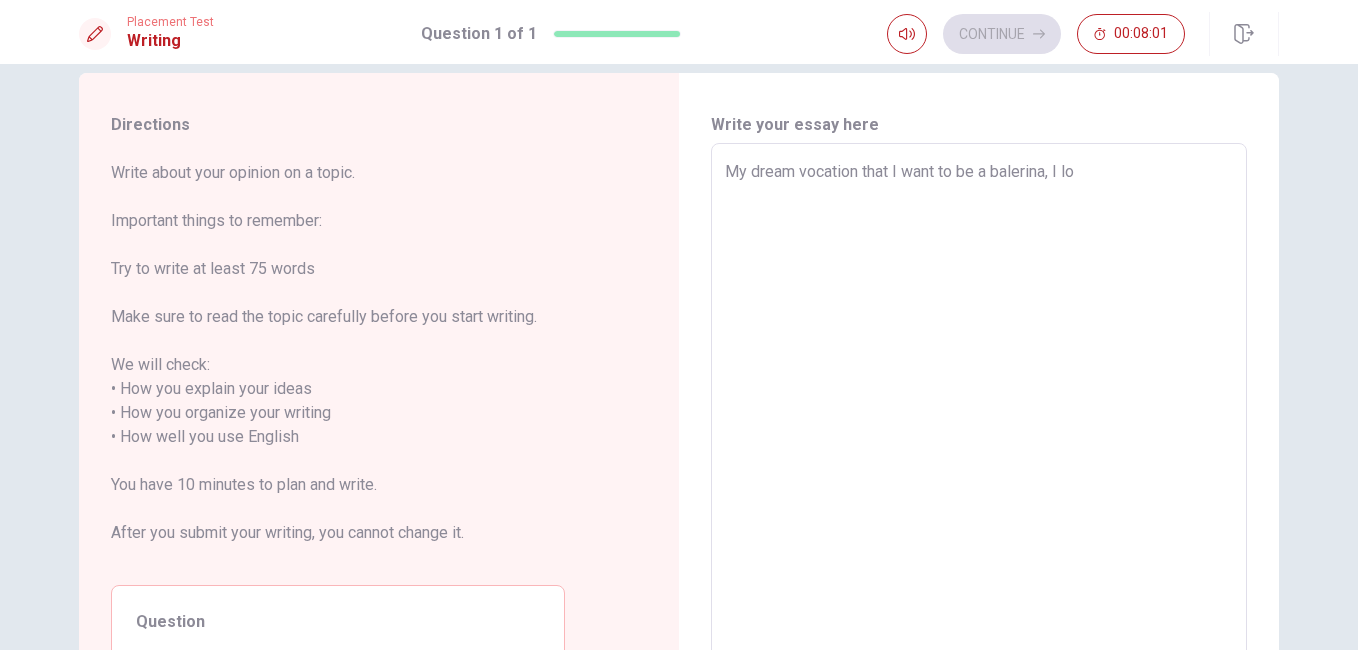 type on "x" 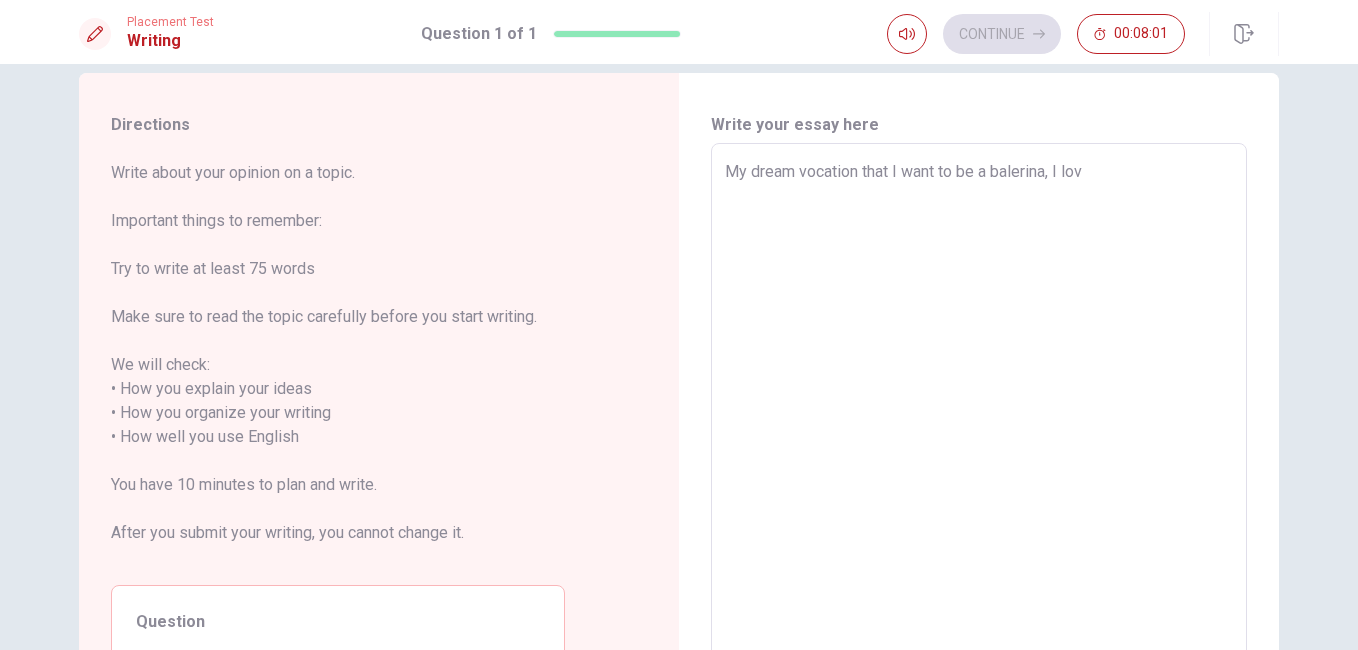 type on "x" 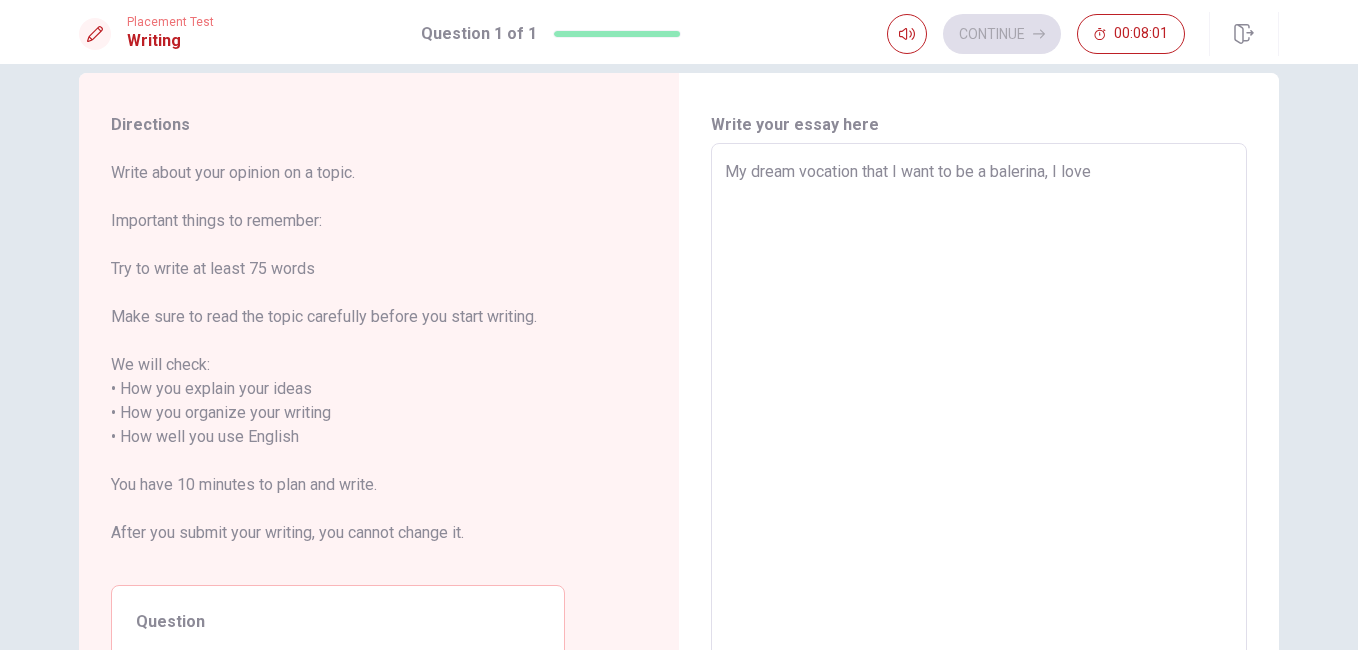 type on "x" 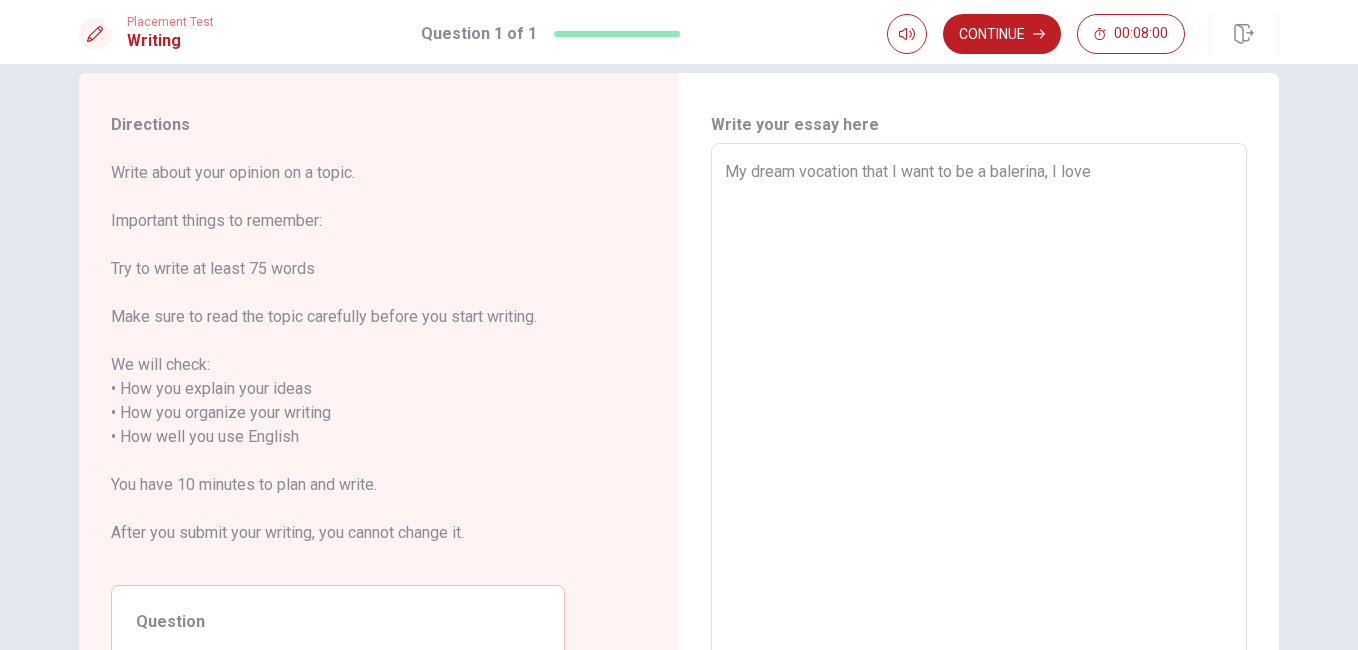 type on "My dream vocation that I want to be a balerina, I love d" 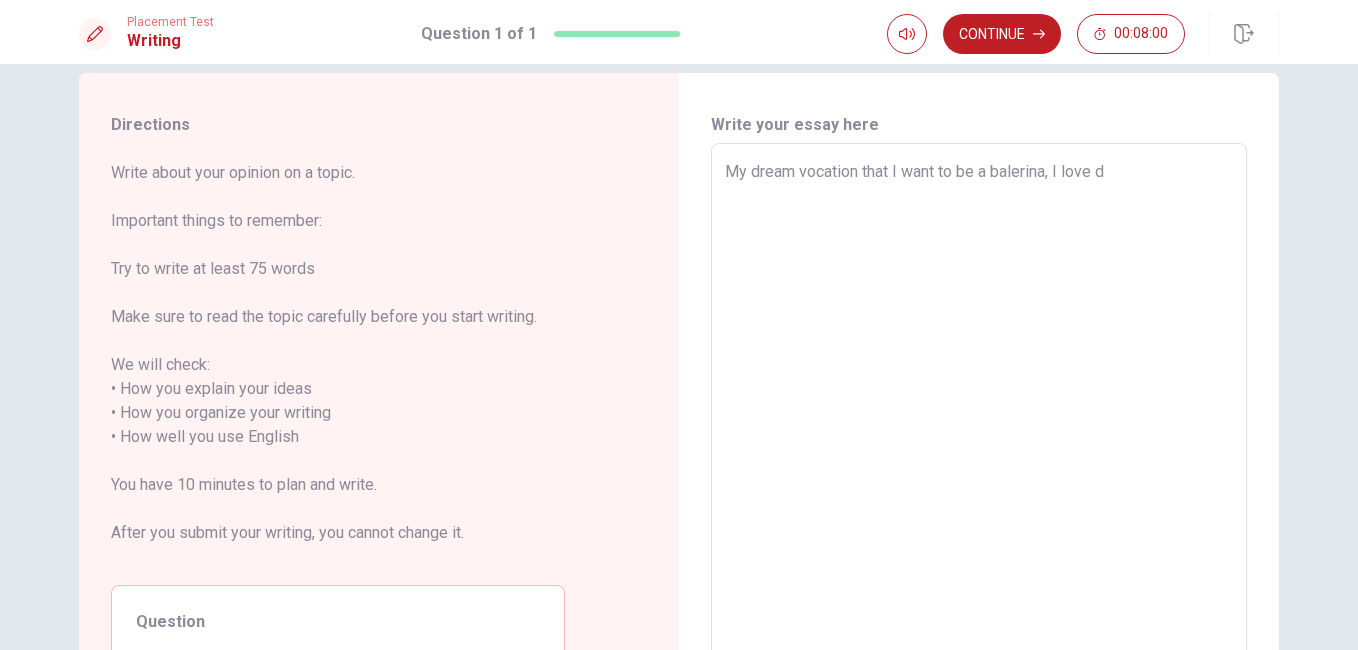 type on "x" 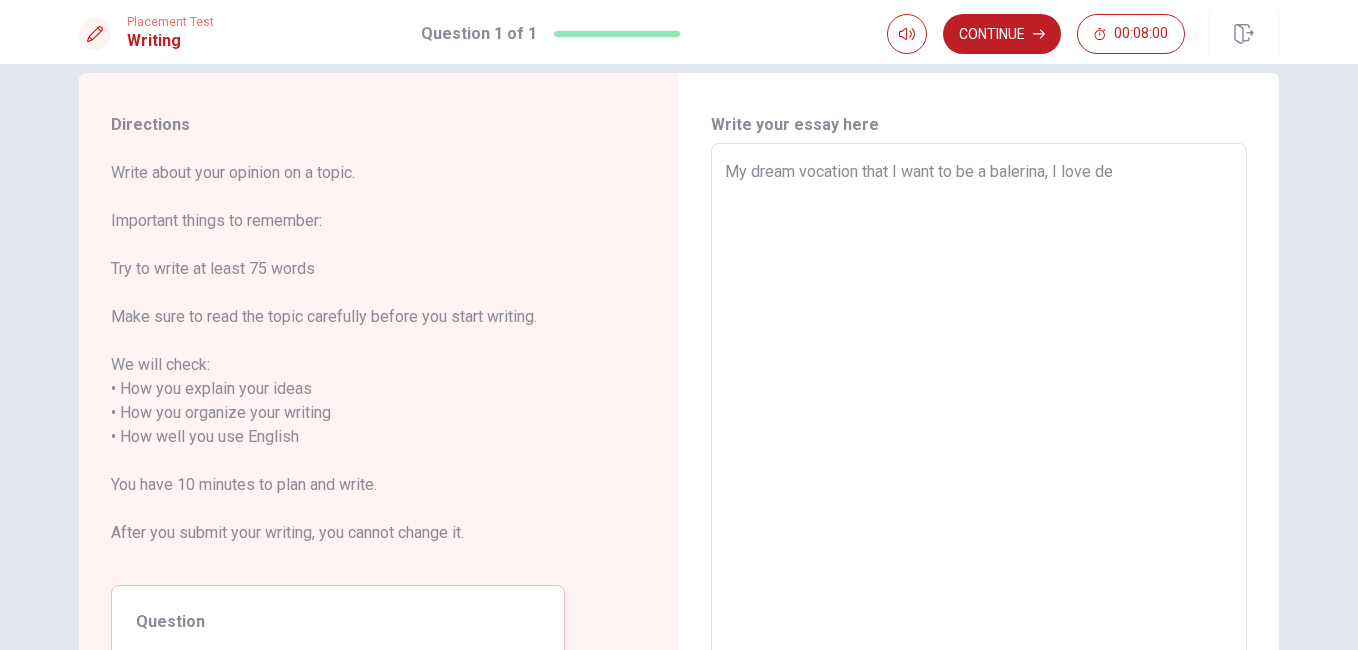 type on "x" 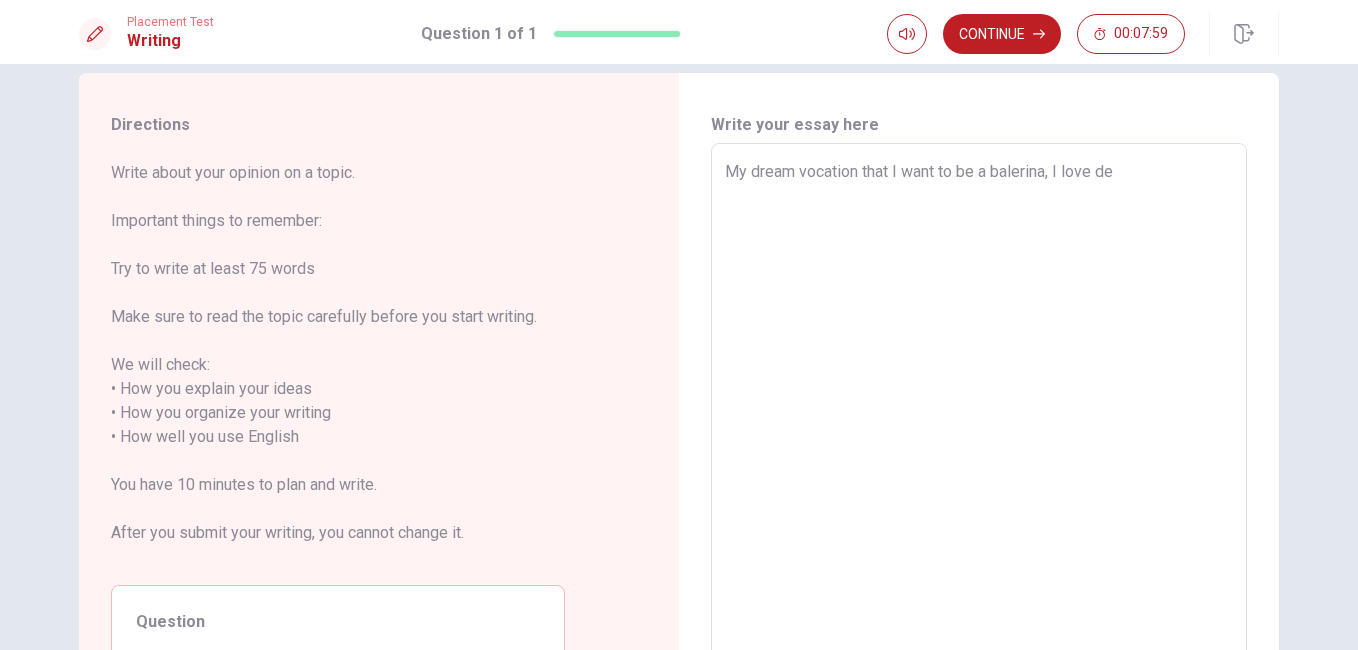 type on "x" 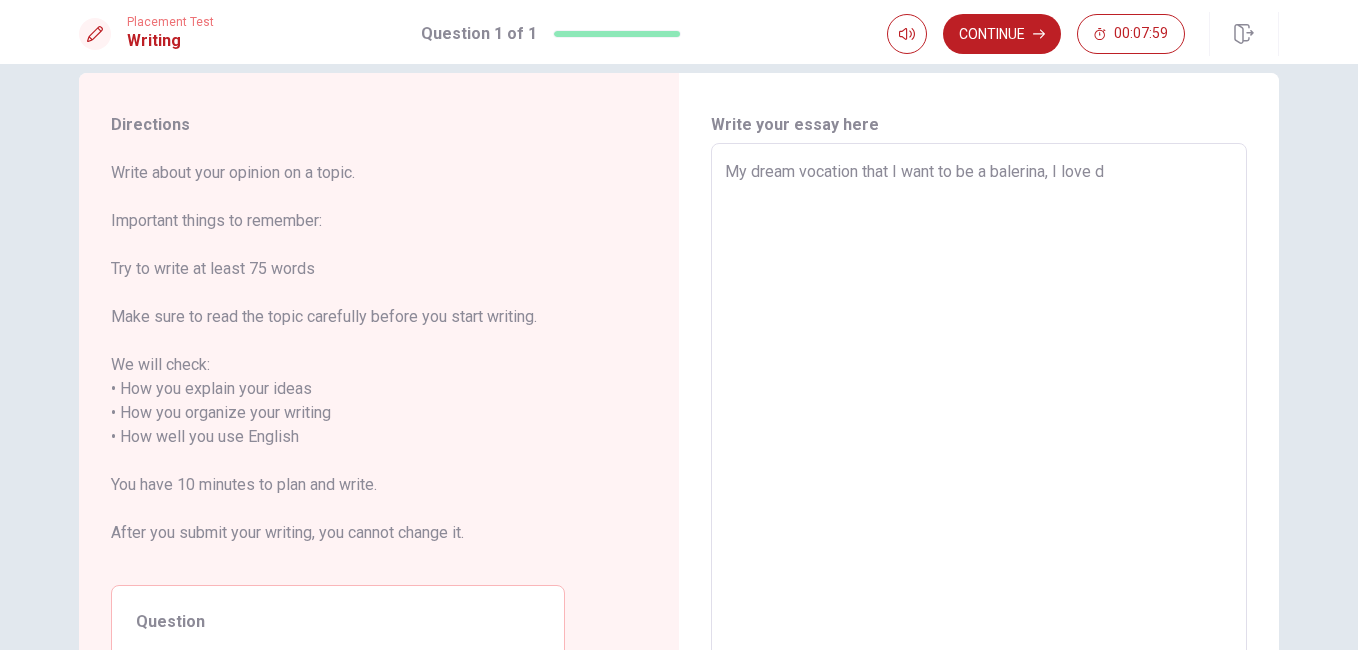 type on "x" 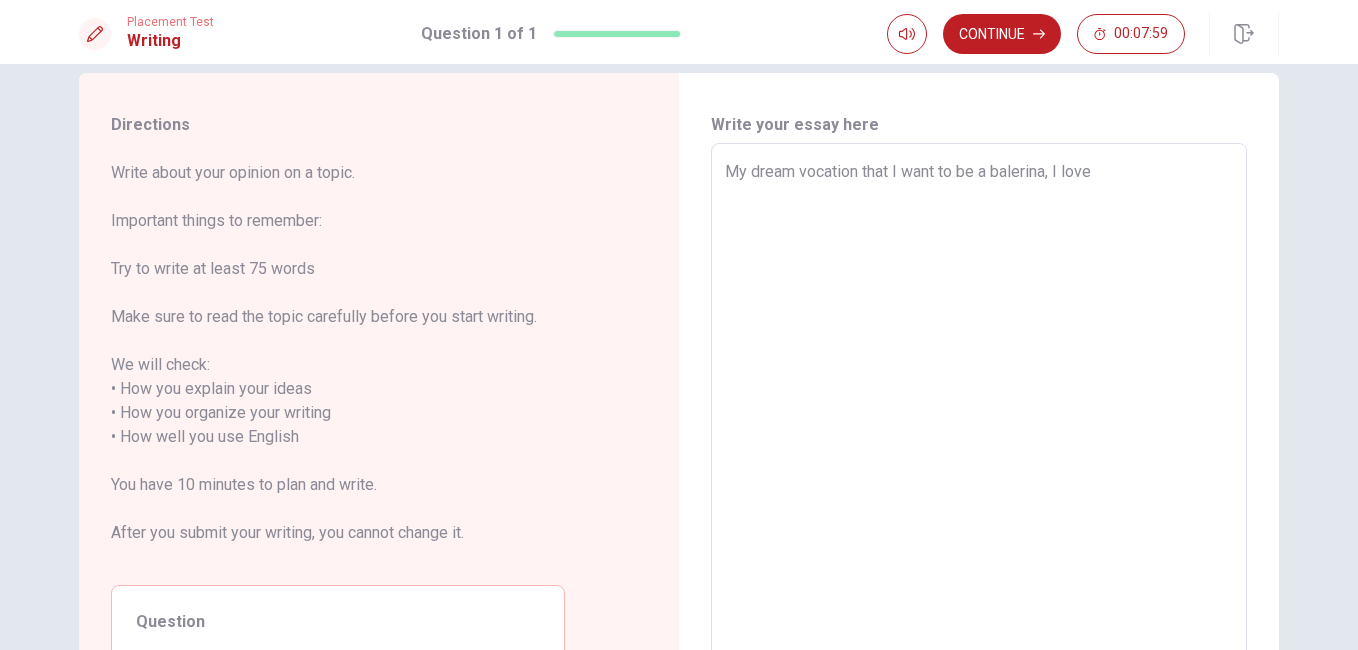 type on "x" 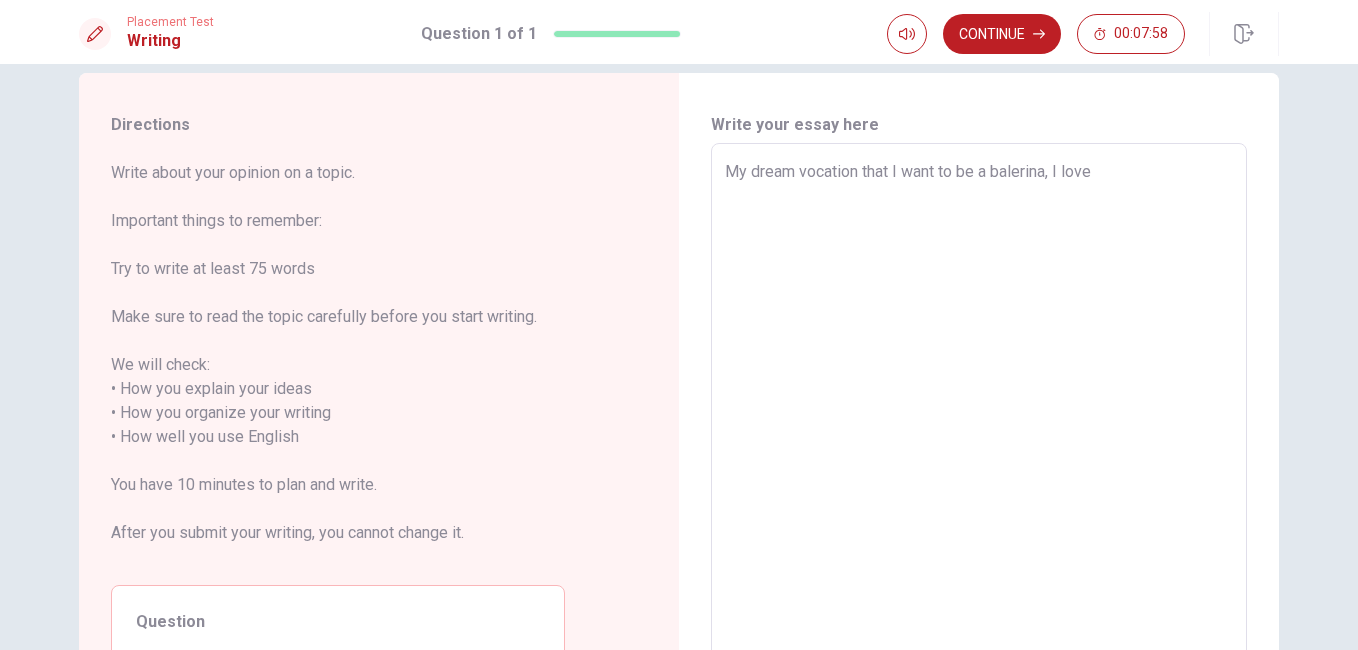type on "My dream vocation that I want to be a balerina, I love t" 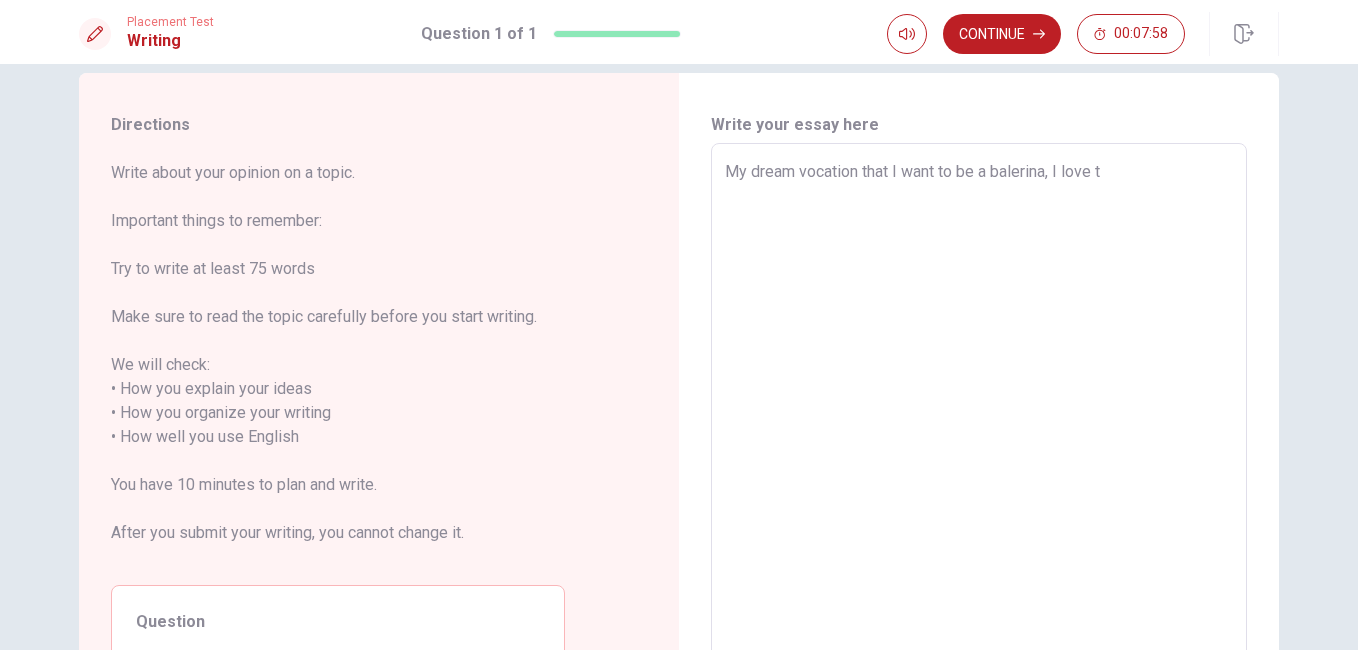 type on "x" 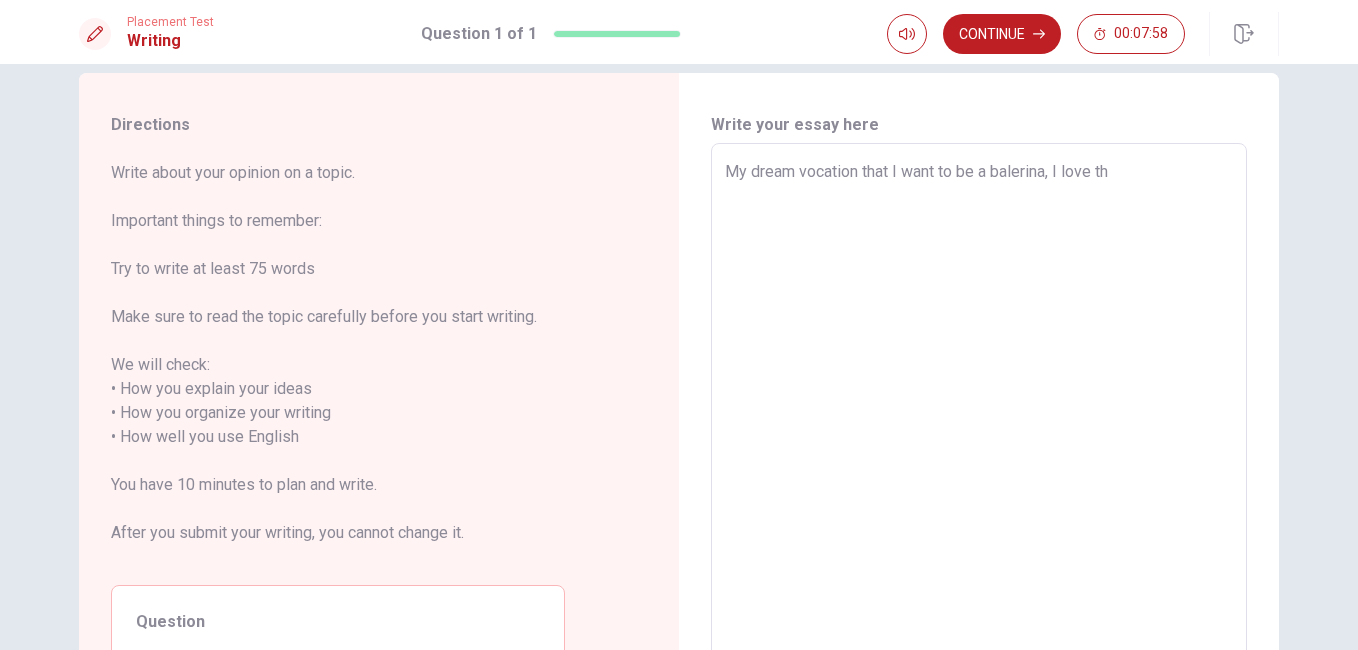 type on "x" 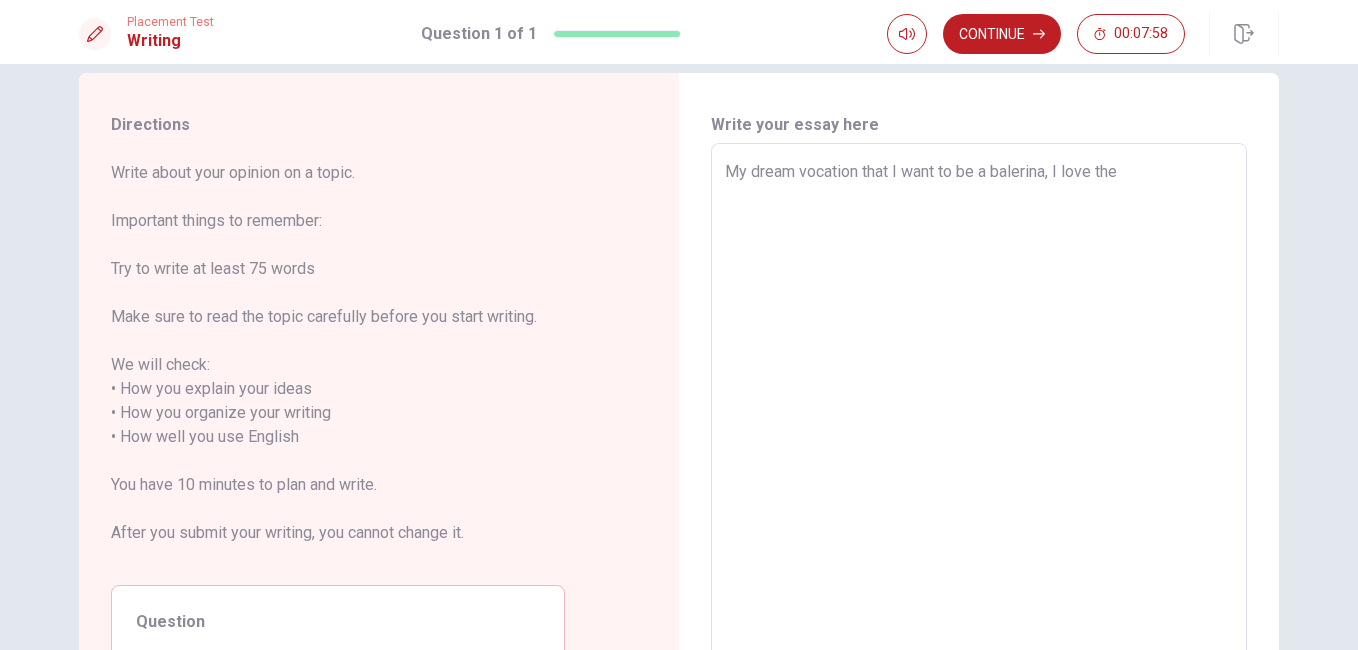 type on "x" 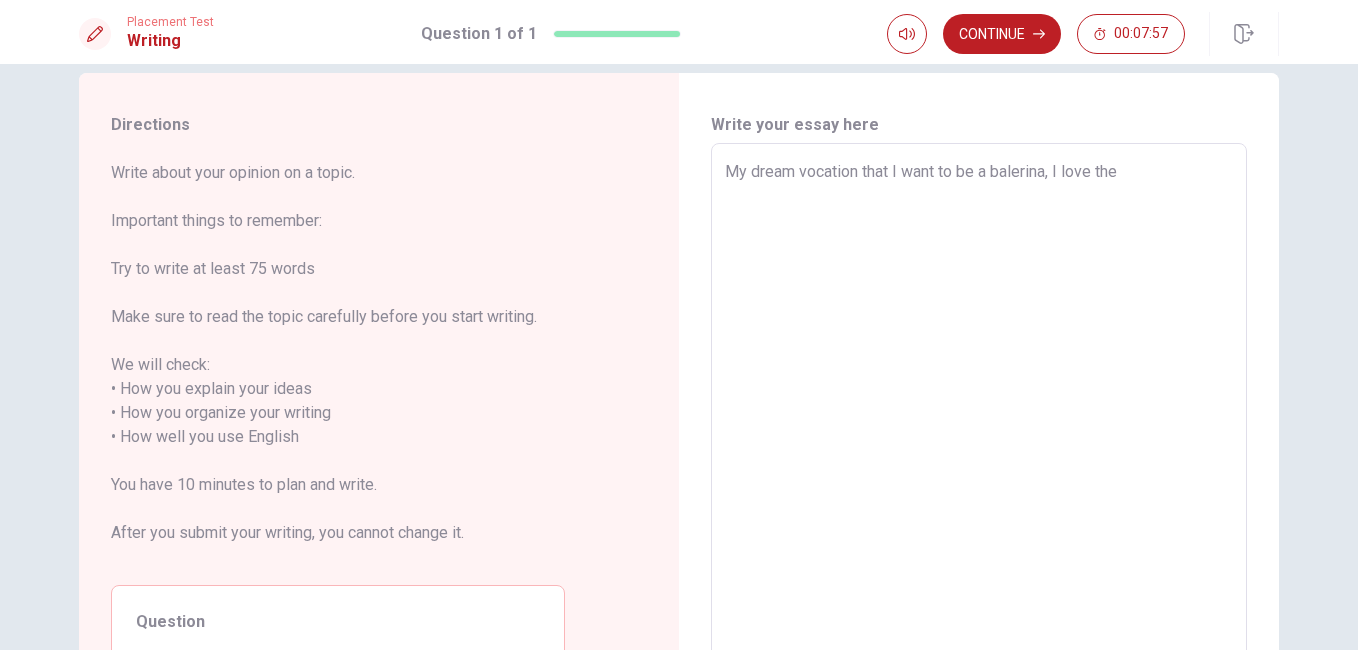 type on "My dream vocation that I want to be a balerina, I love the d" 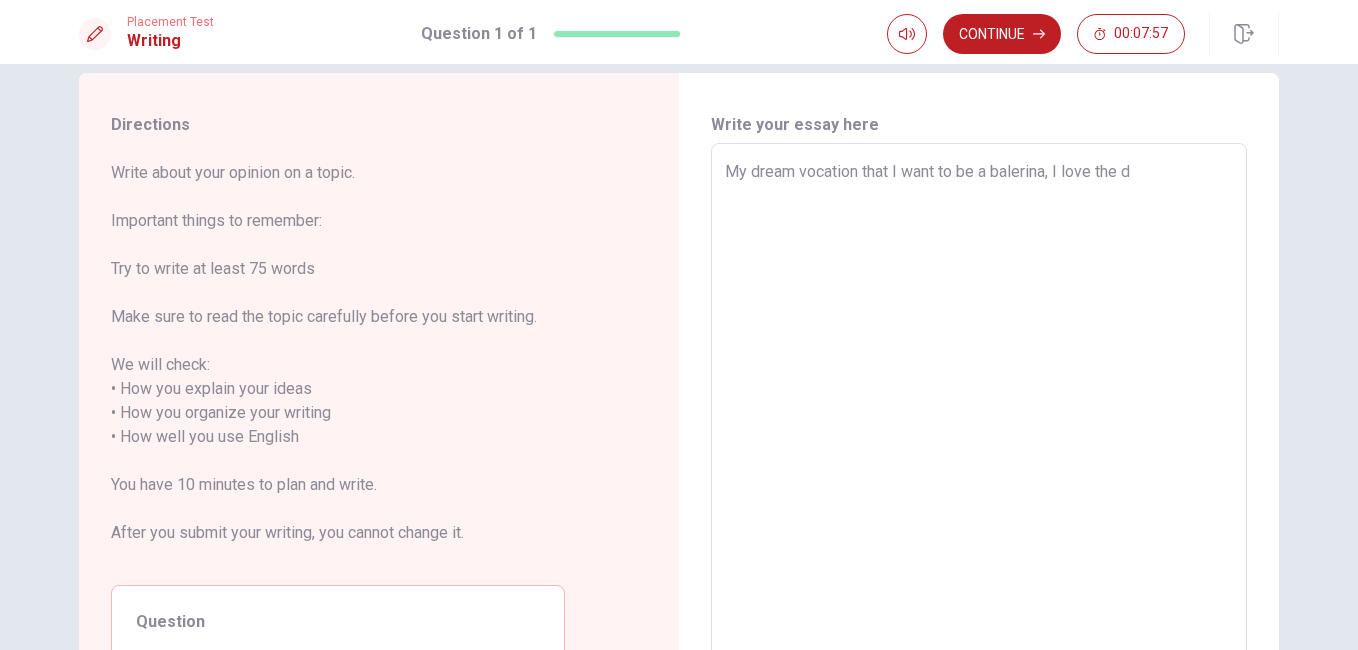 type on "x" 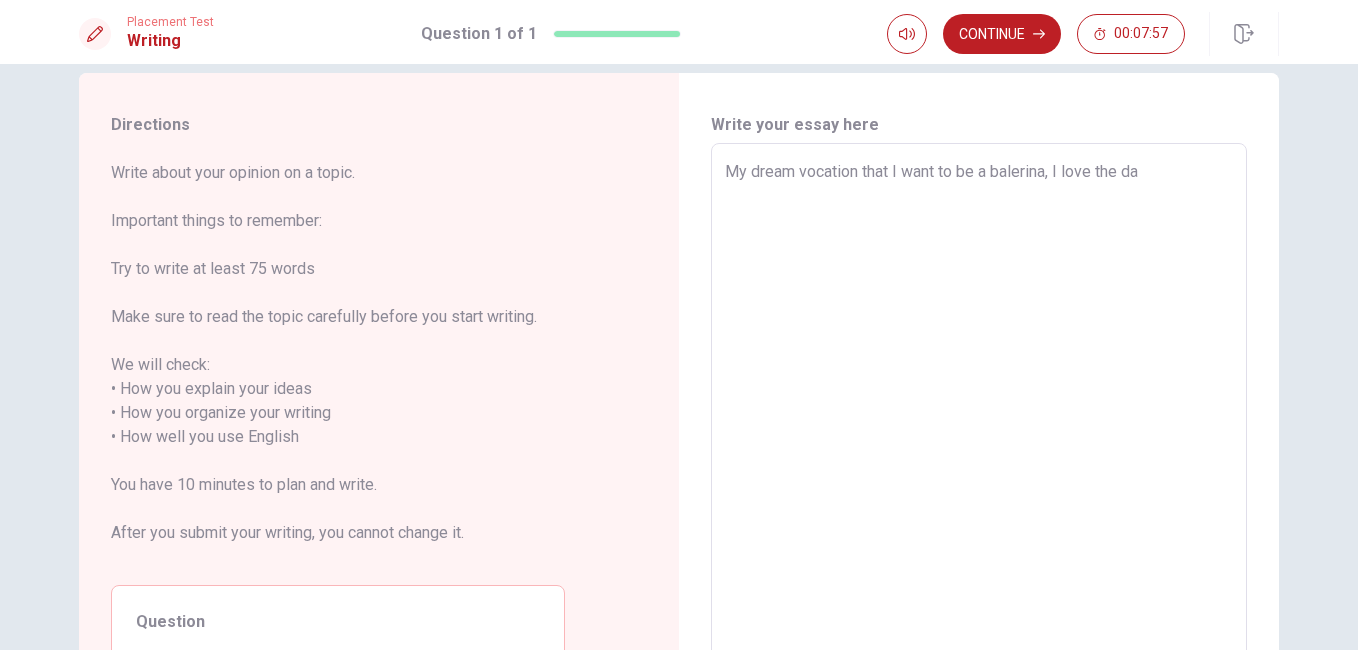 type on "x" 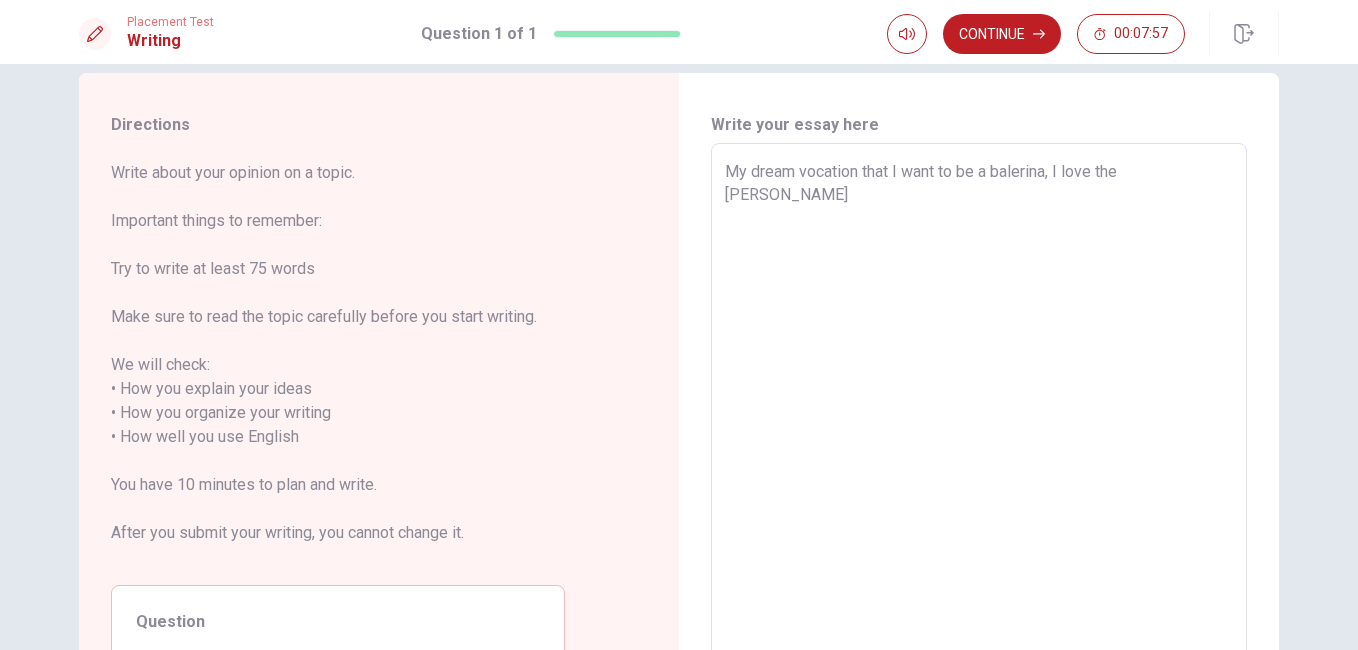 type on "x" 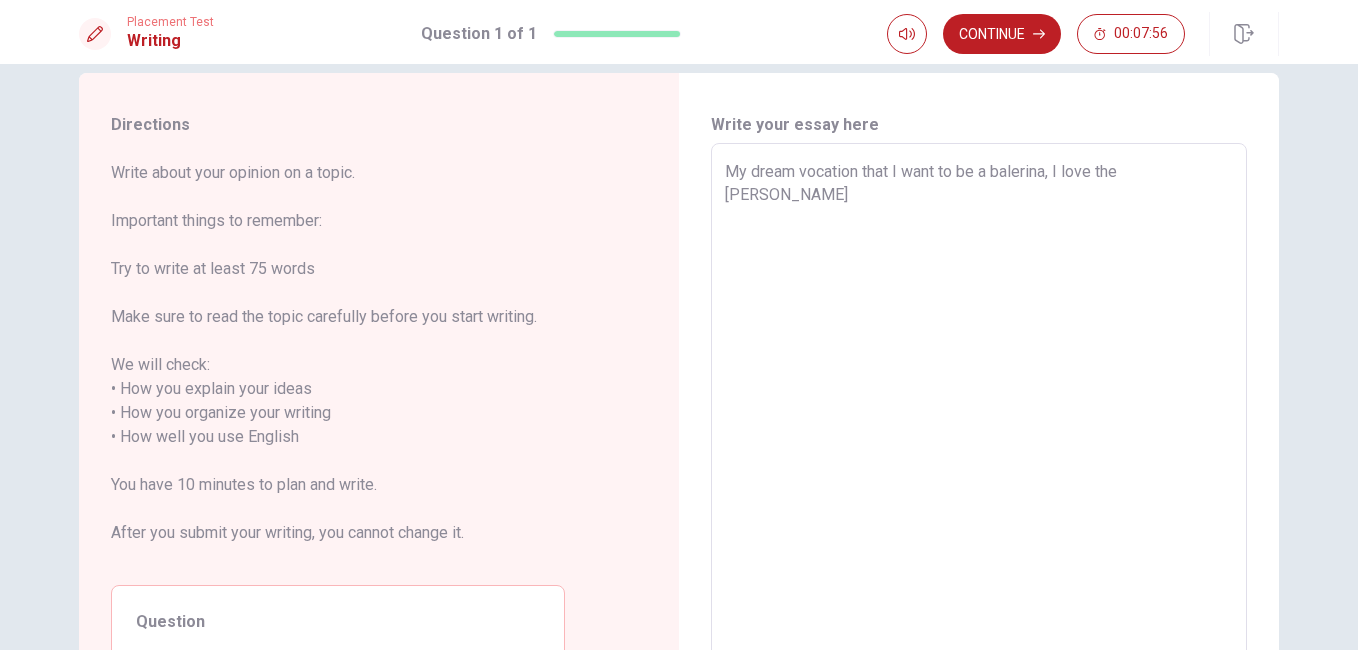 type on "My dream vocation that I want to be a balerina, I love the danc" 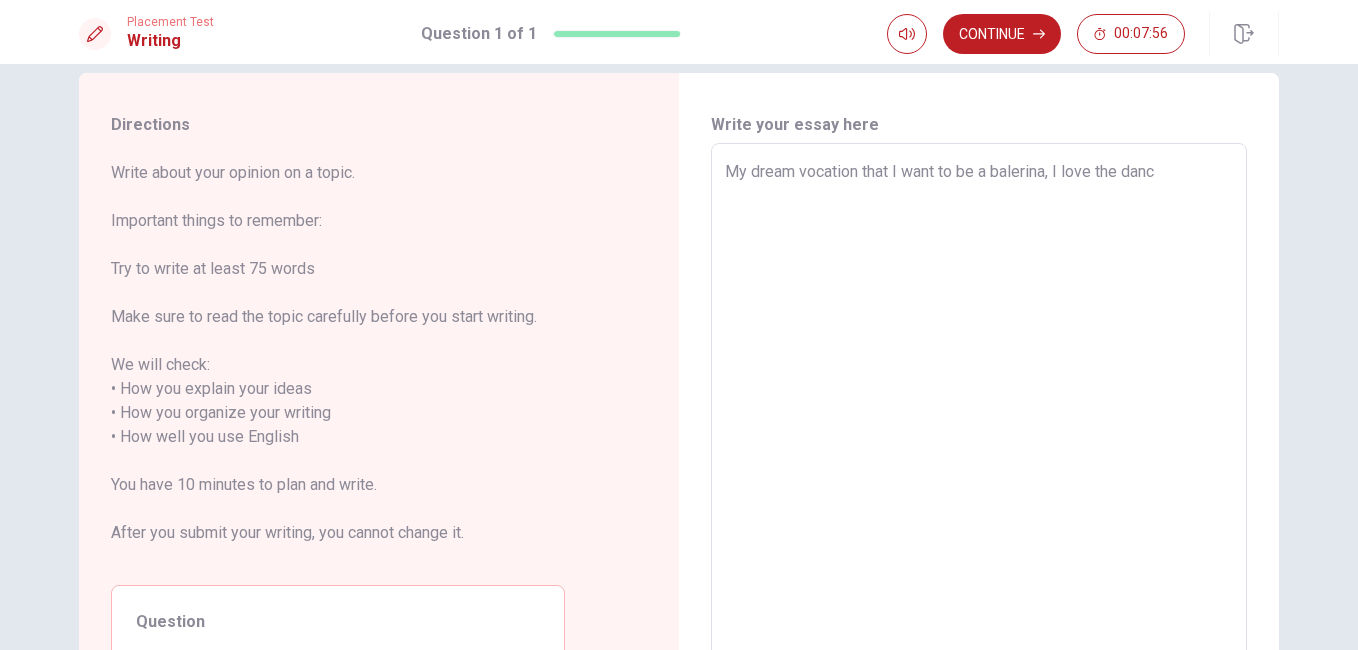 type on "x" 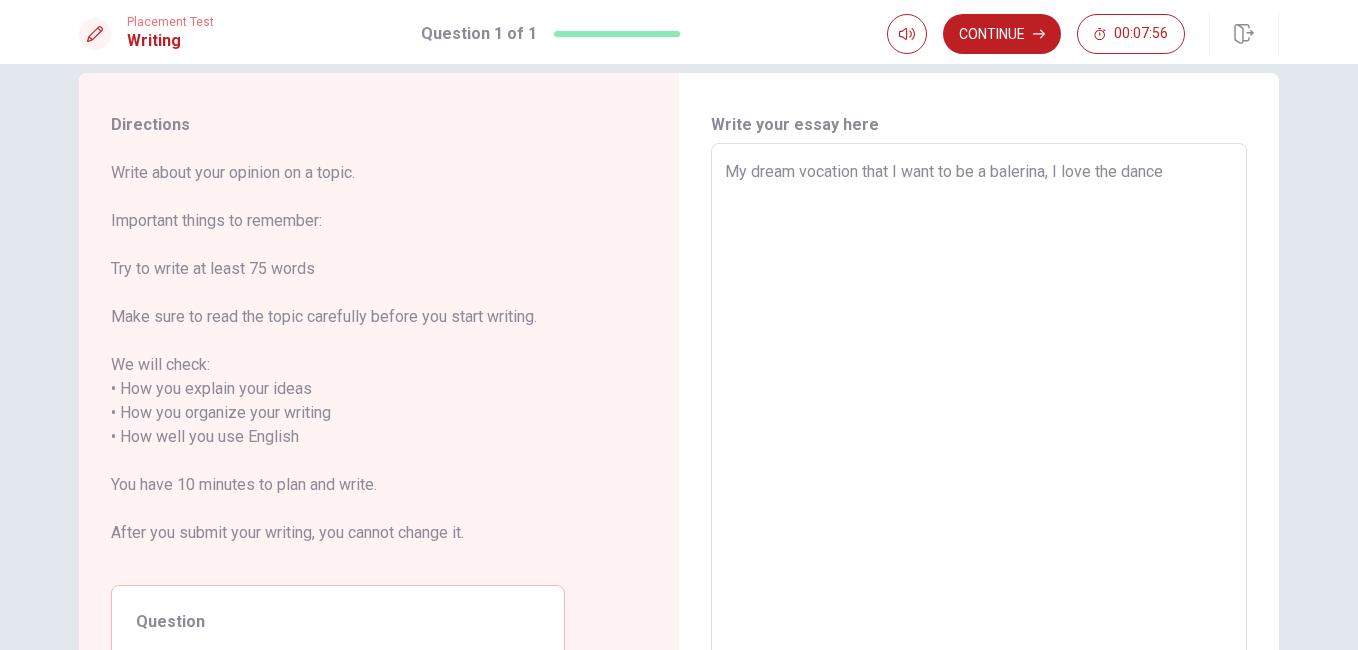 type on "x" 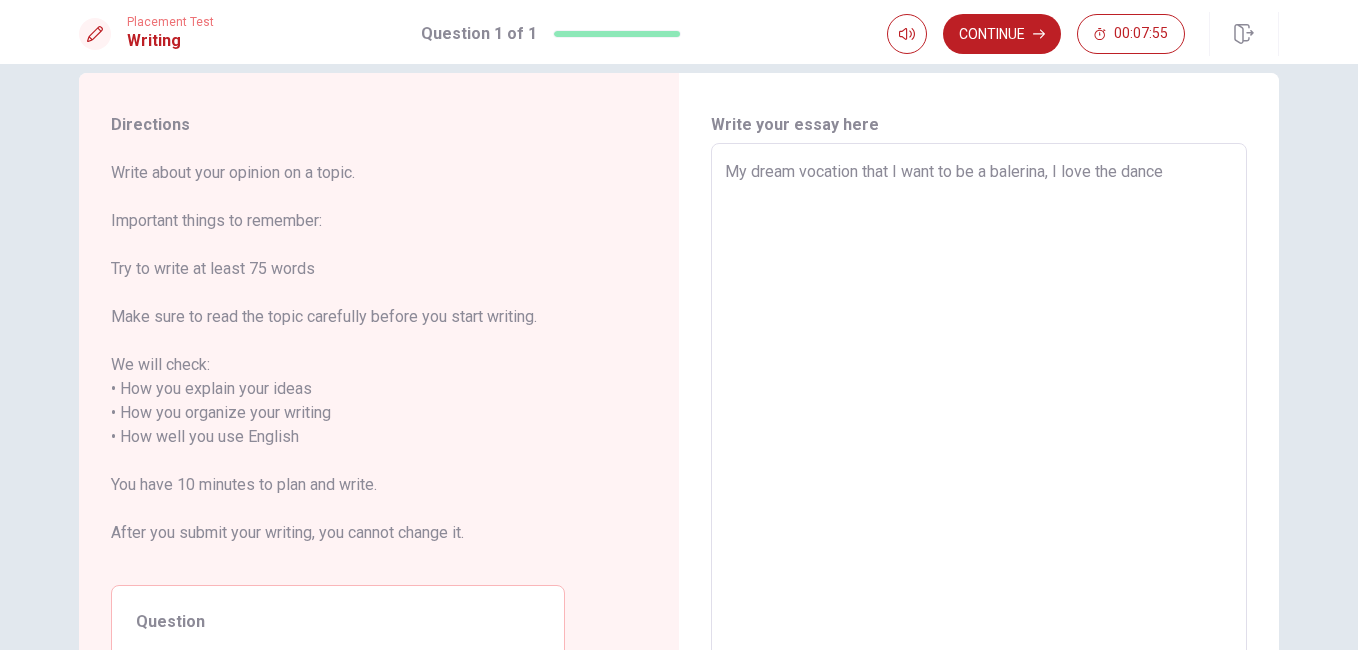 type on "x" 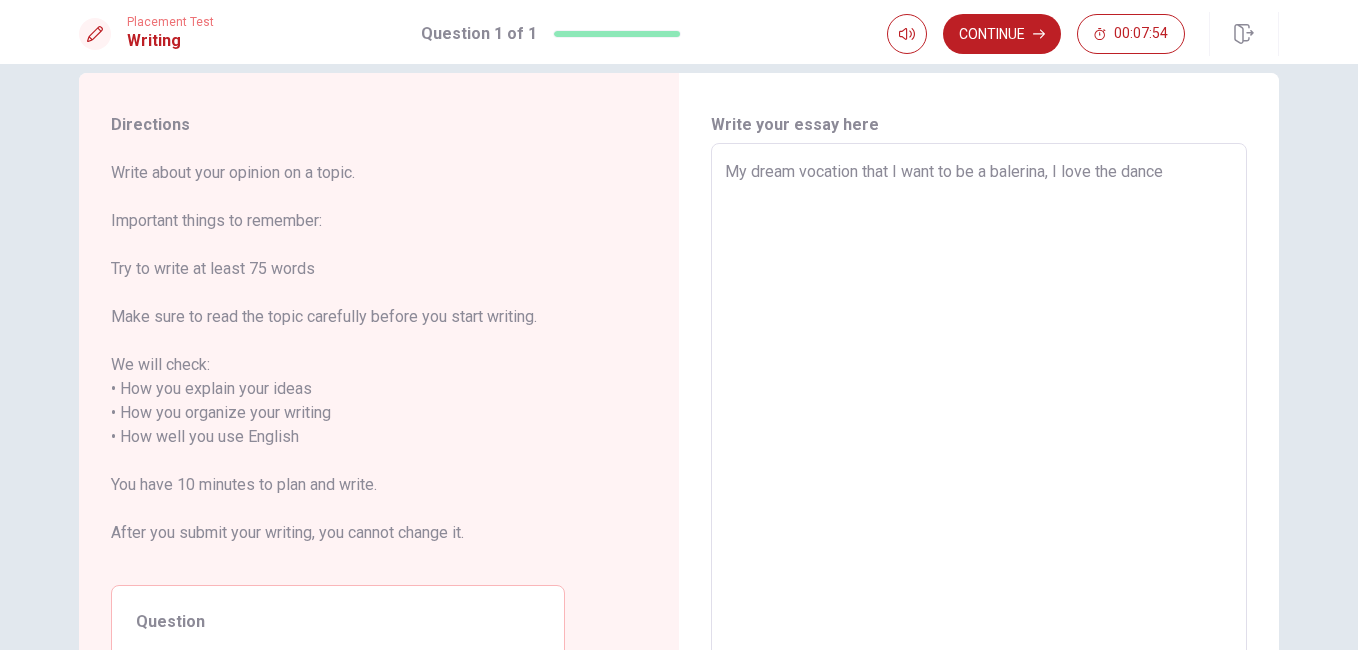 type on "My dream vocation that I want to be a balerina, I love the dance t" 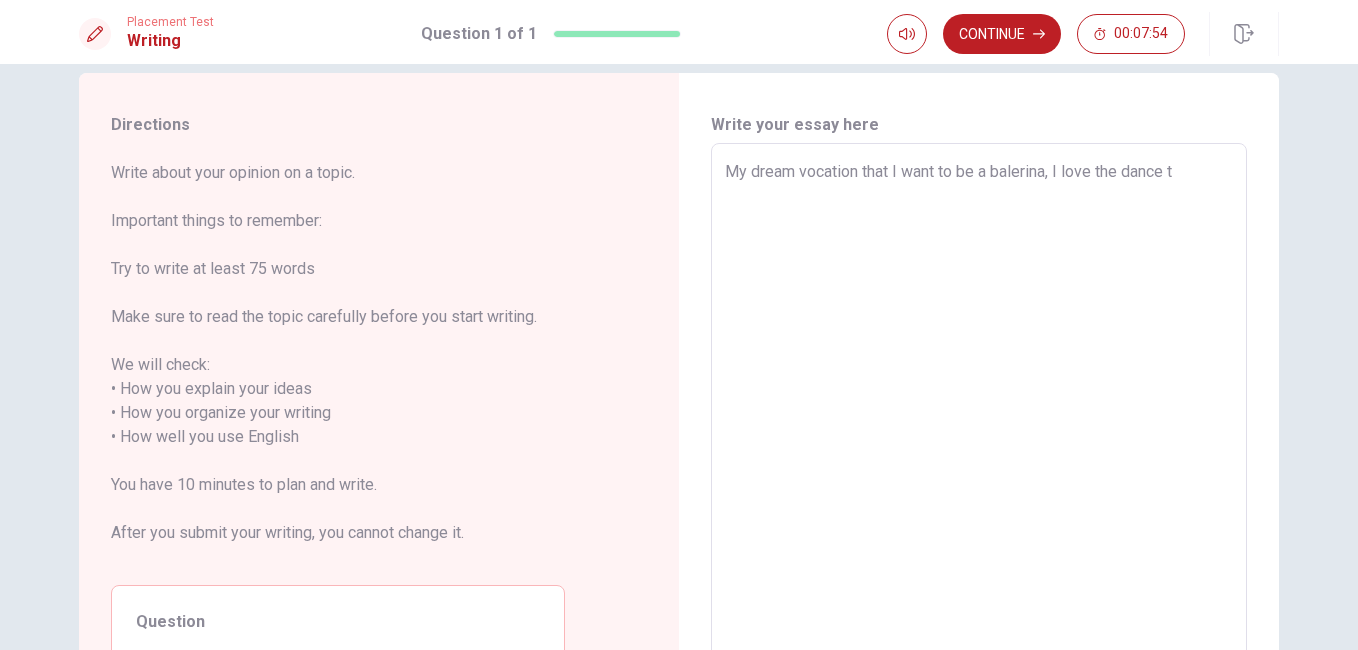 type on "x" 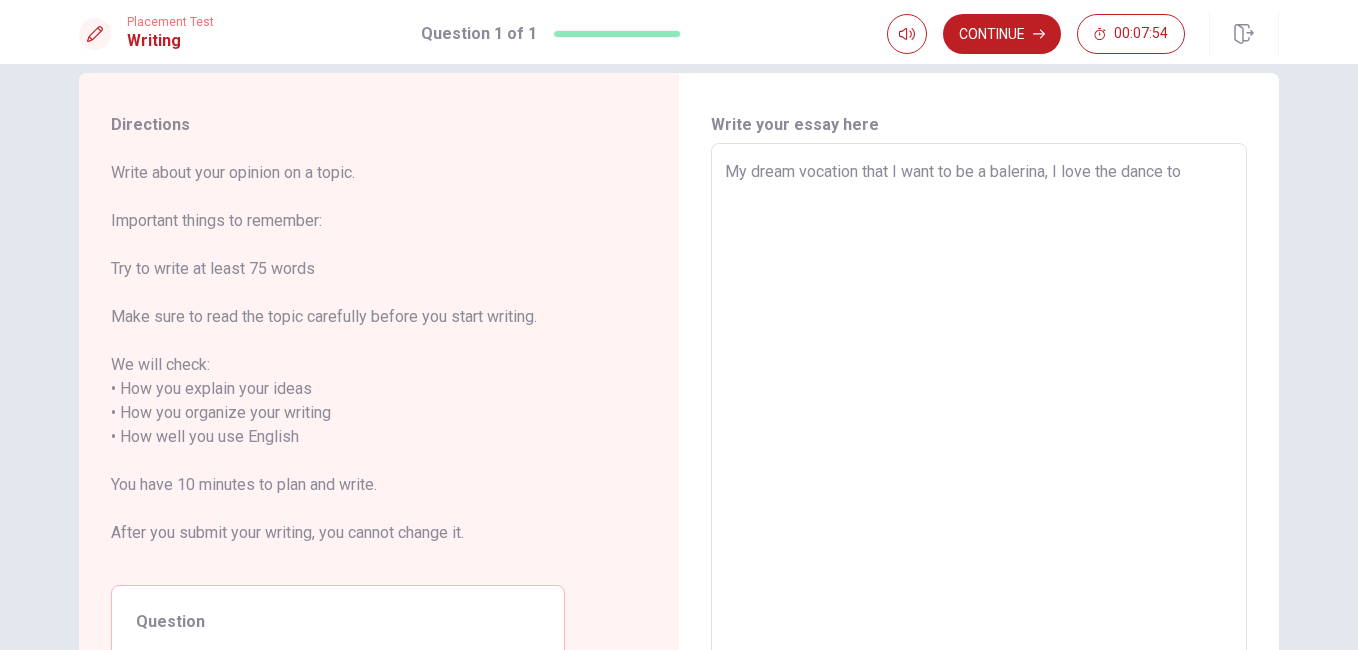 type on "x" 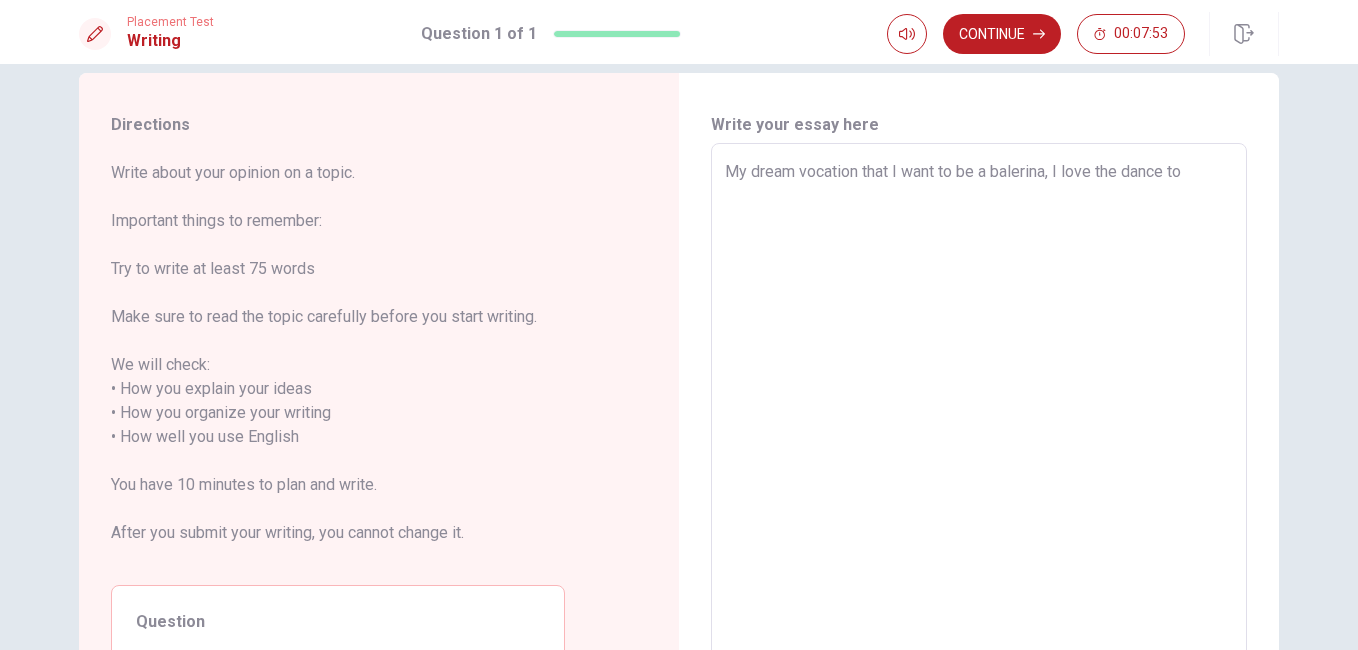 type on "My dream vocation that I want to be a balerina, I love the dance to f" 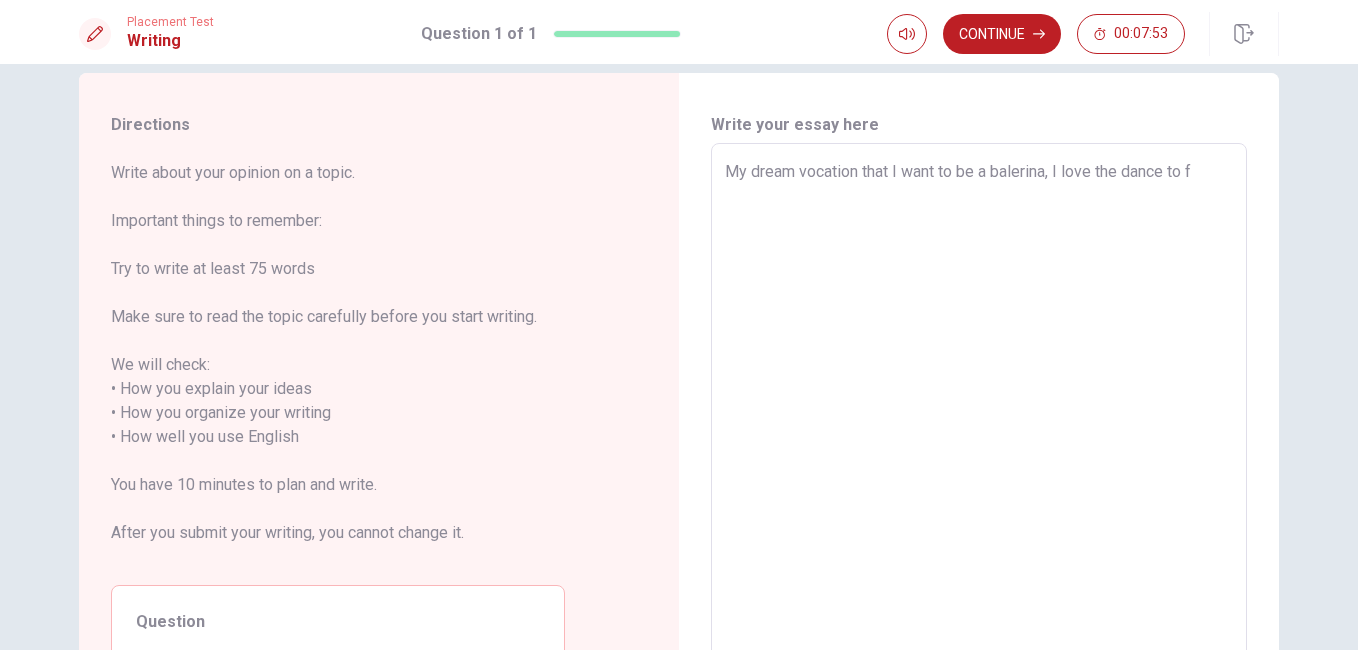type on "x" 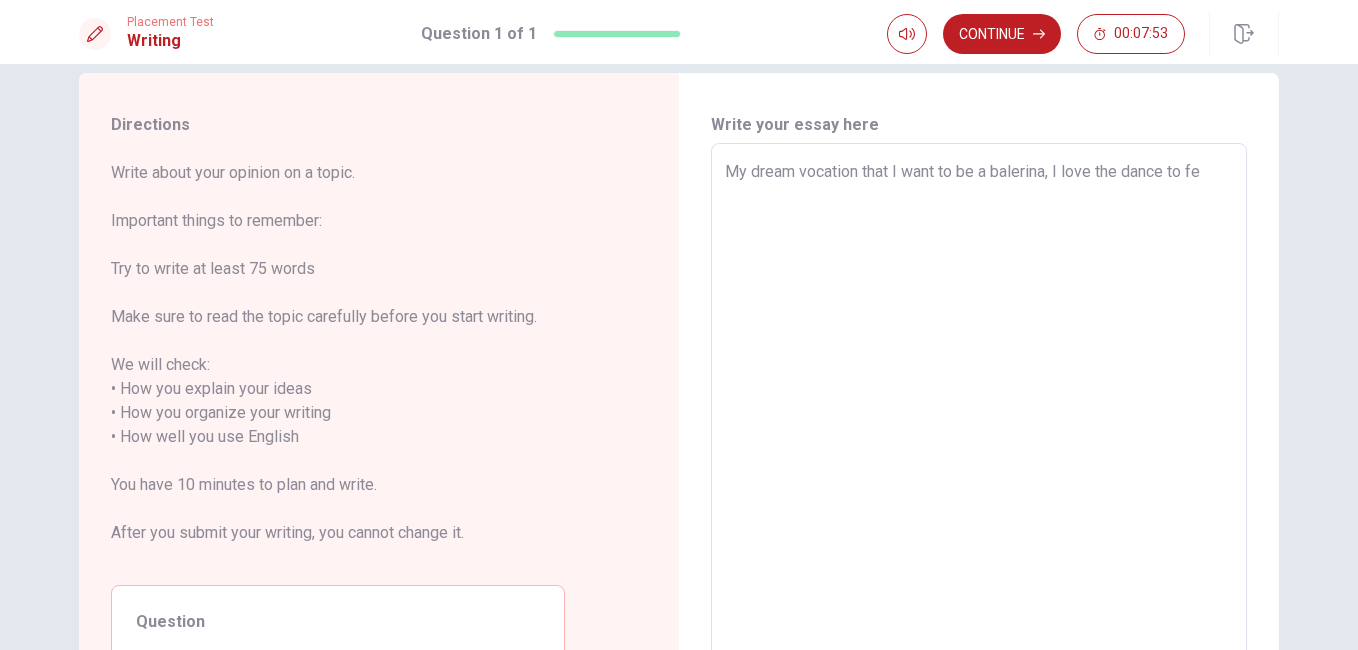 type on "x" 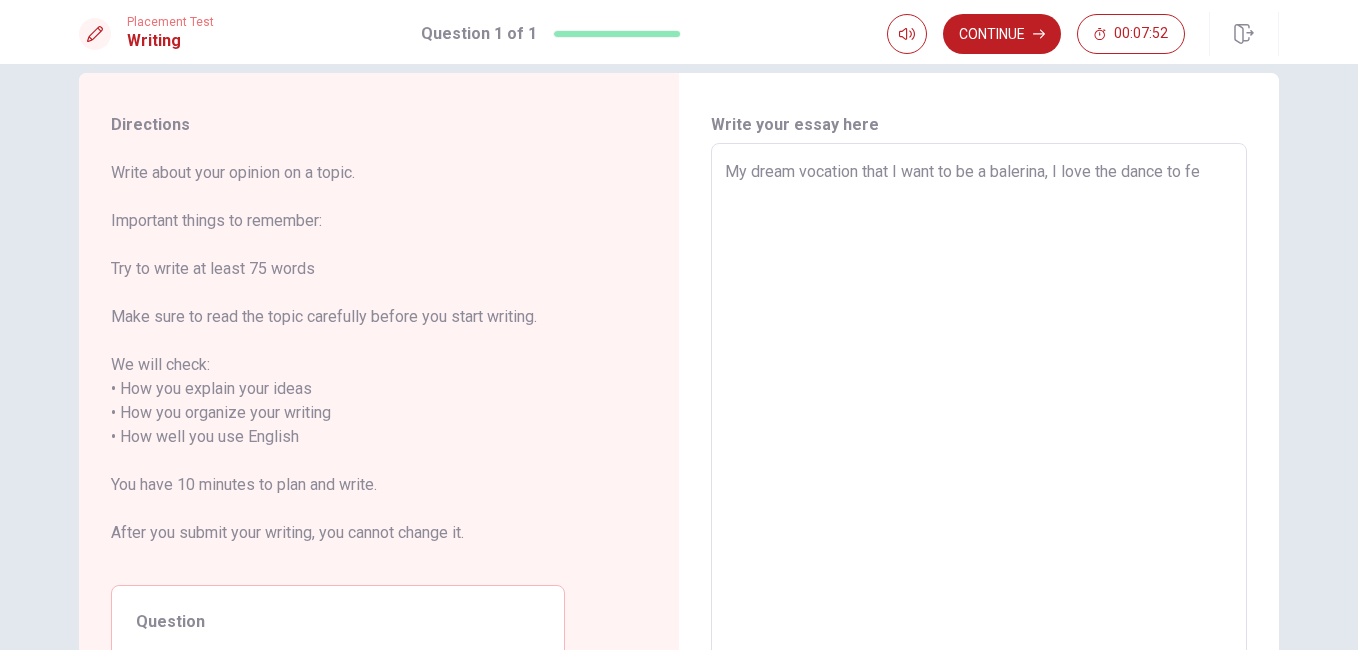 type on "My dream vocation that I want to be a balerina, I love the dance to fee" 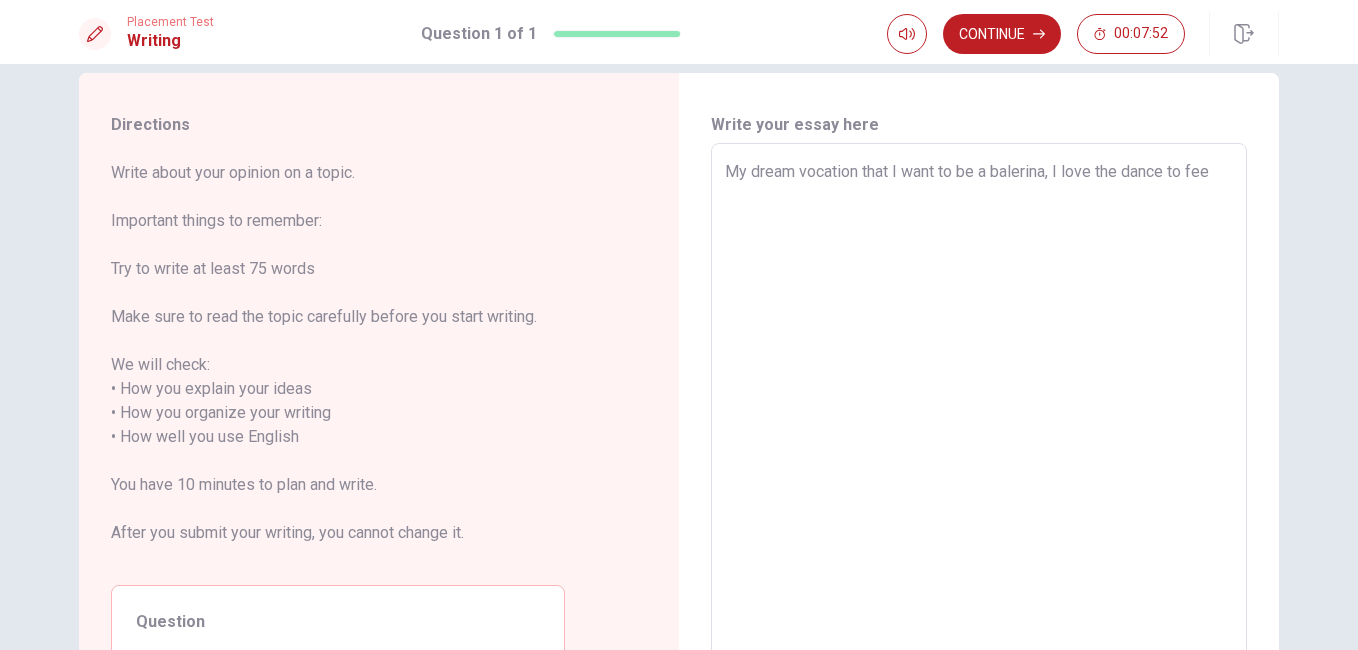 type on "x" 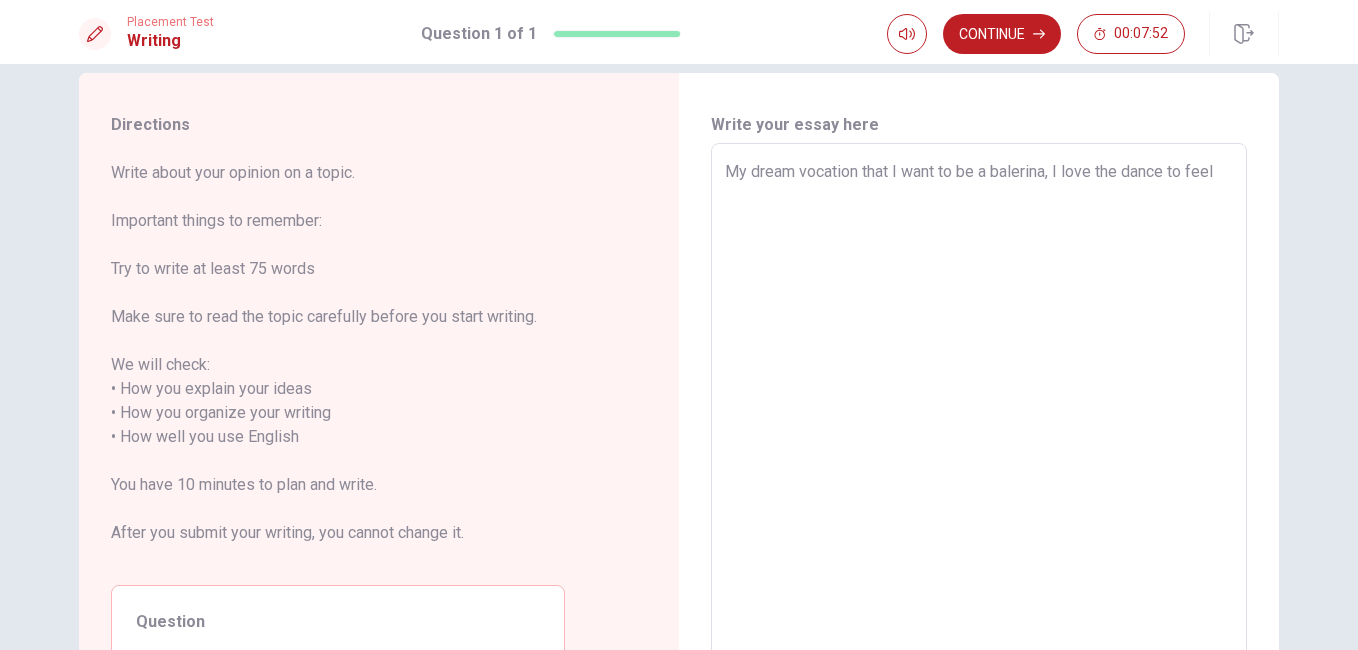 type on "x" 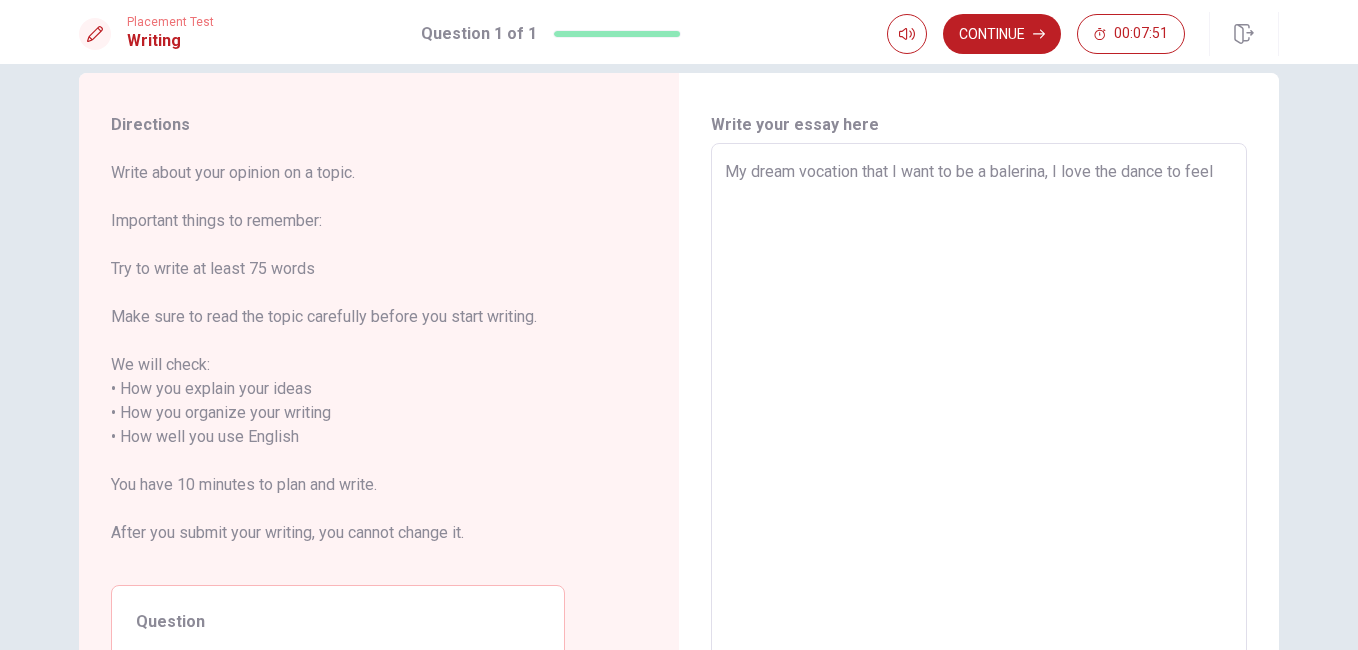 type on "My dream vocation that I want to be a balerina, I love the dance to feel" 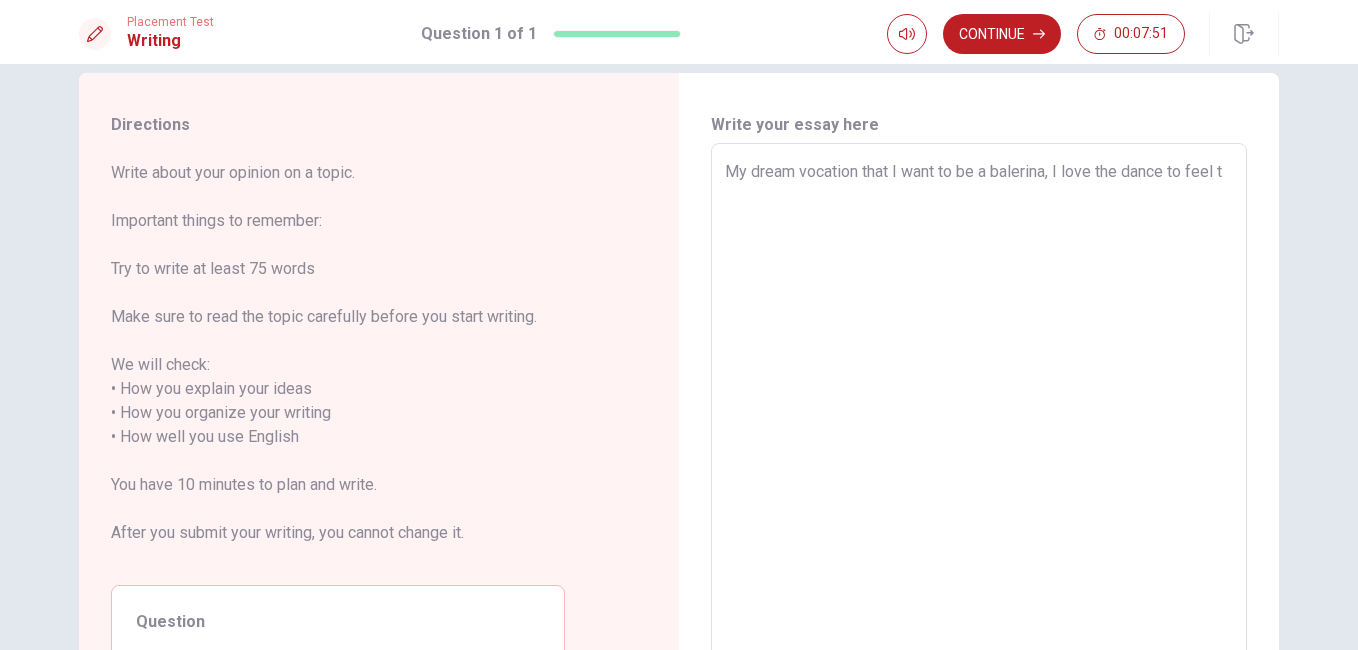 type on "x" 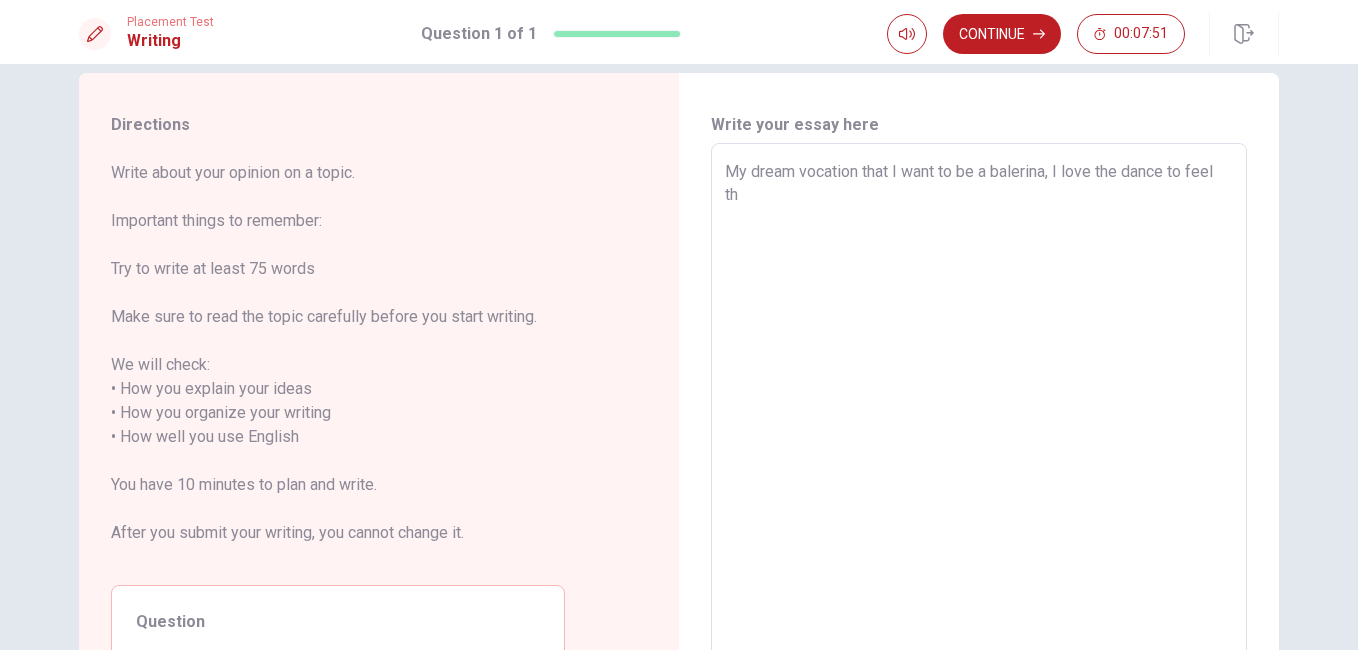 type on "x" 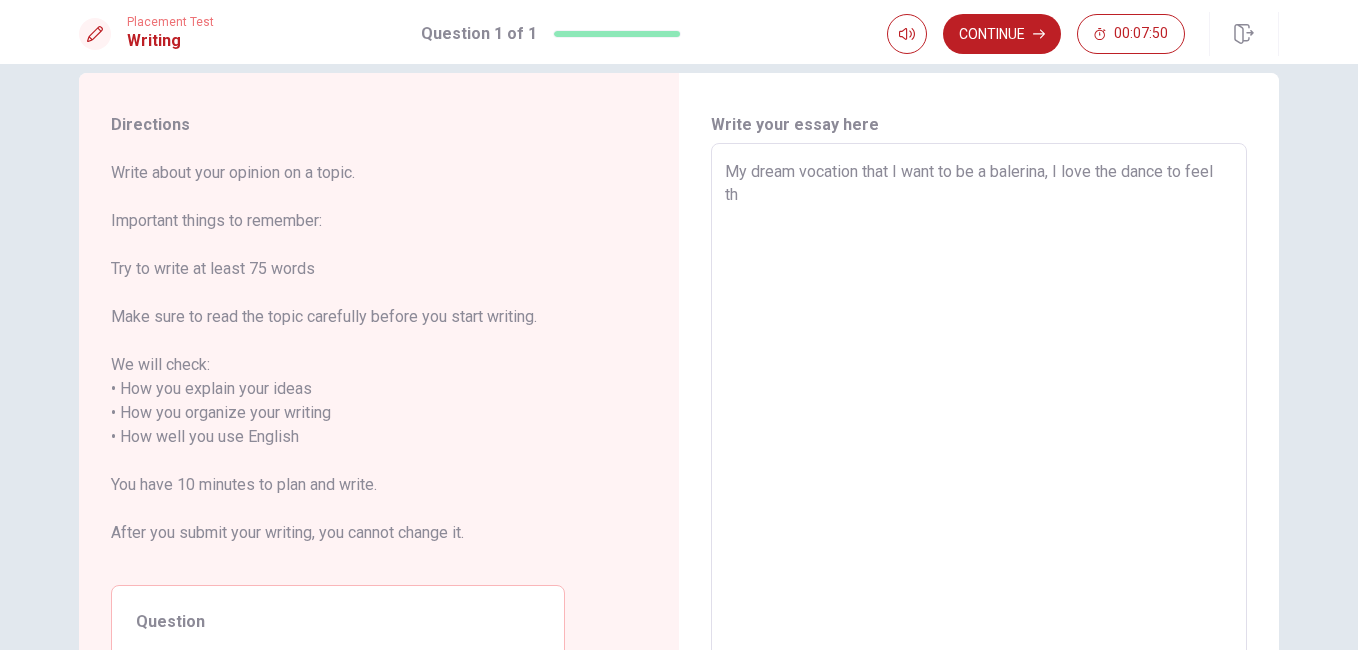 type on "My dream vocation that I want to be a balerina, I love the dance to feel the" 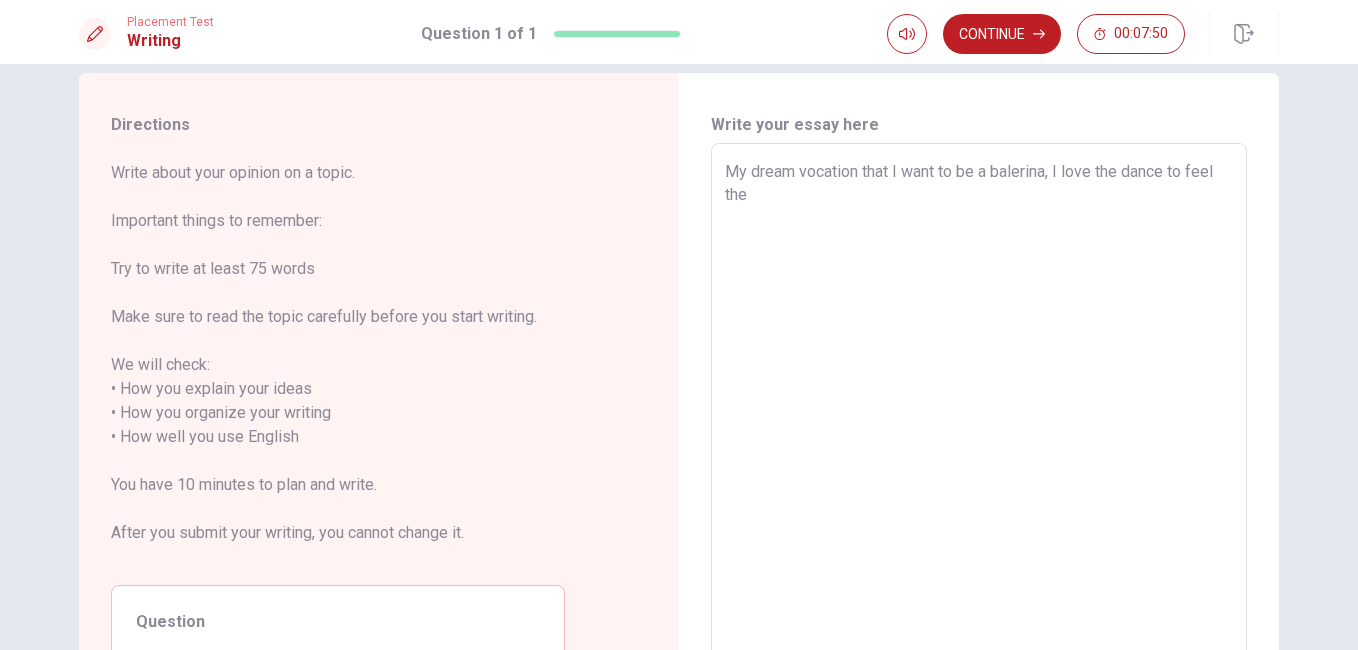 type on "My dream vocation that I want to be a balerina, I love the dance to feel the" 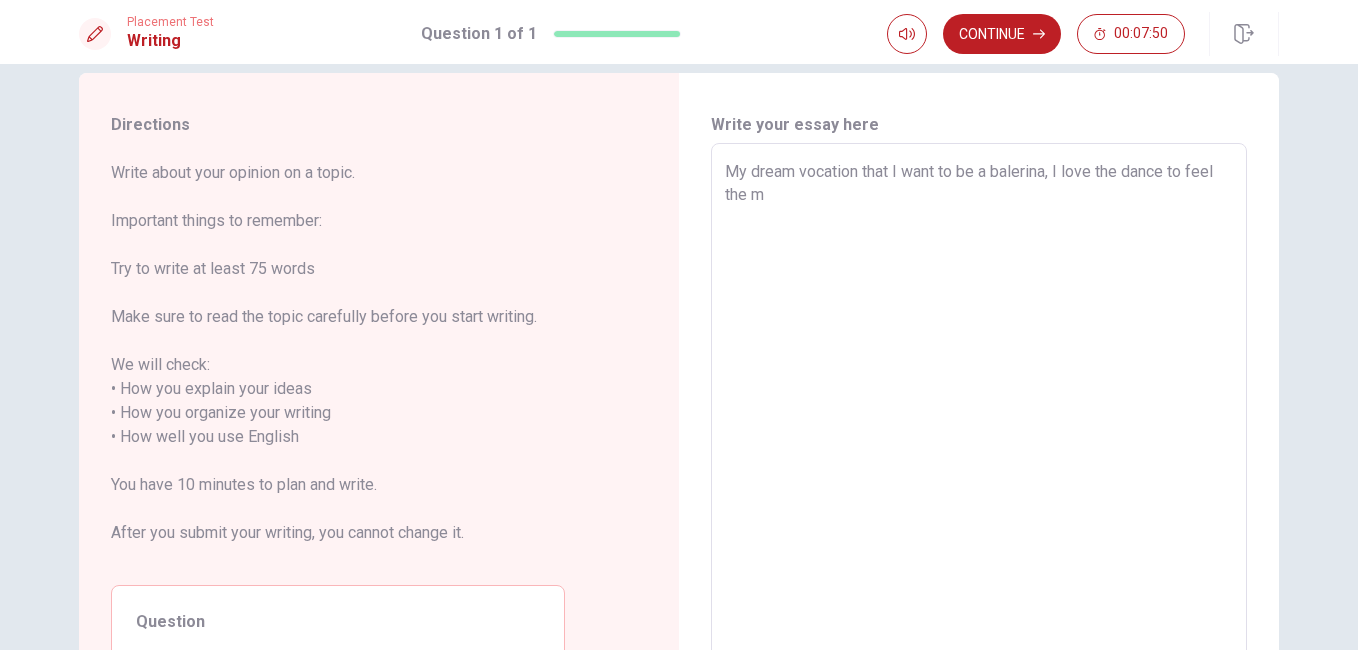 type on "x" 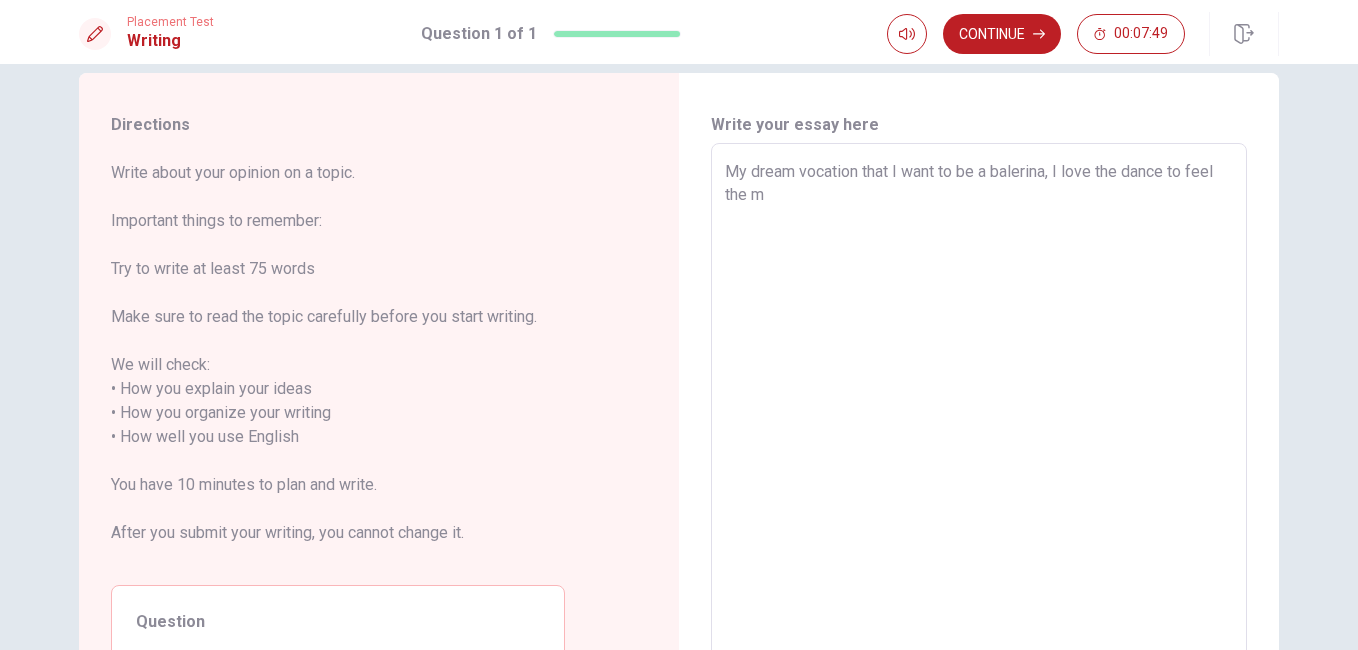 type on "My dream vocation that I want to be a balerina, I love the dance to feel the mu" 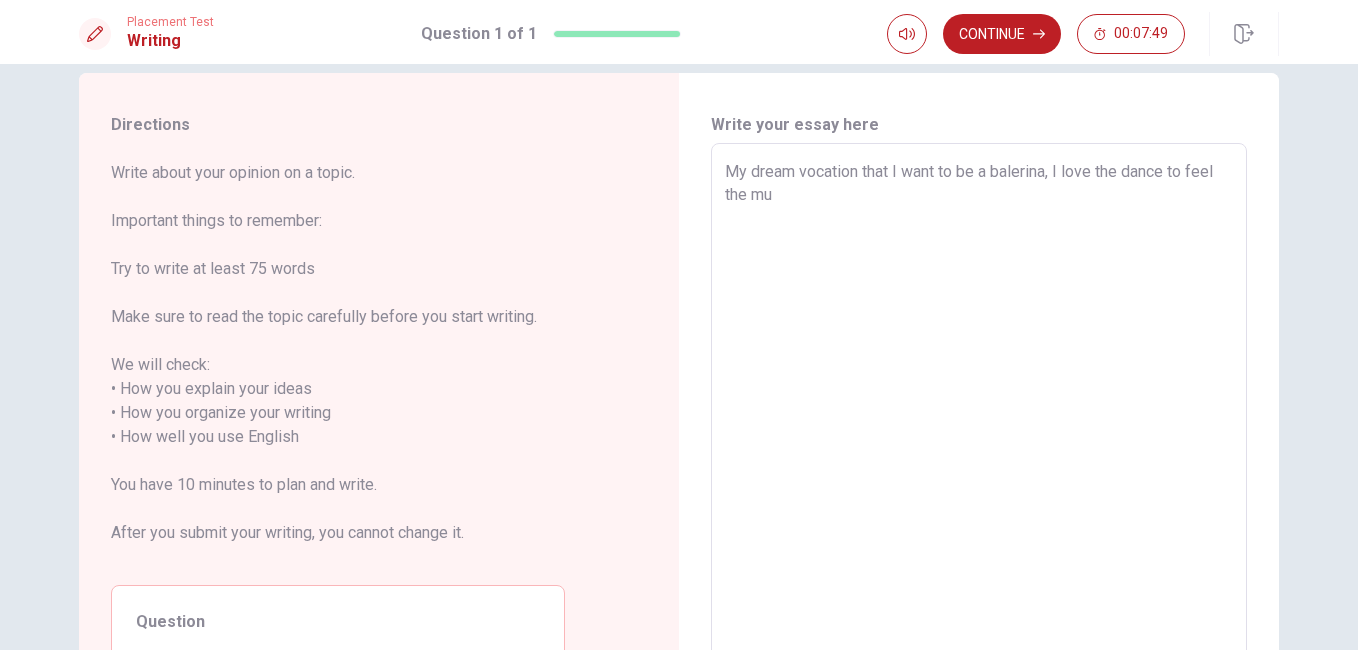 type 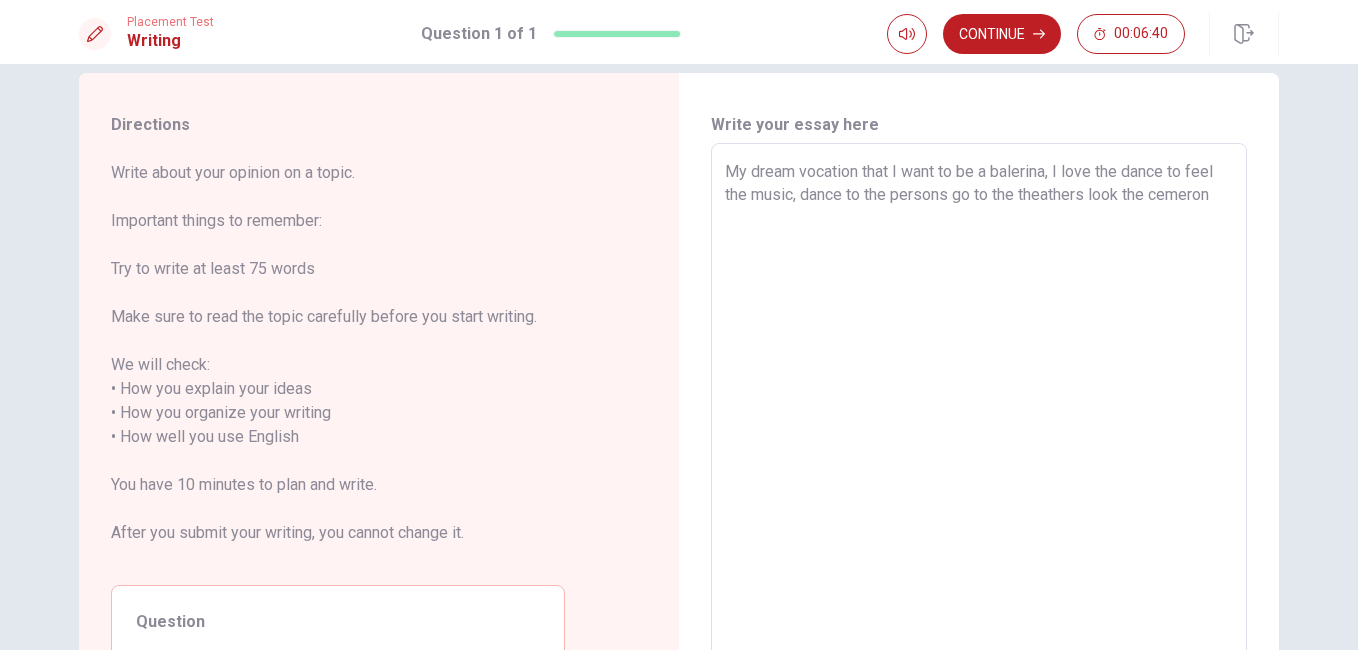 click on "My dream vocation that I want to be a balerina, I love the dance to feel the music, dance to the persons go to the theathers look the cemeron" at bounding box center (979, 425) 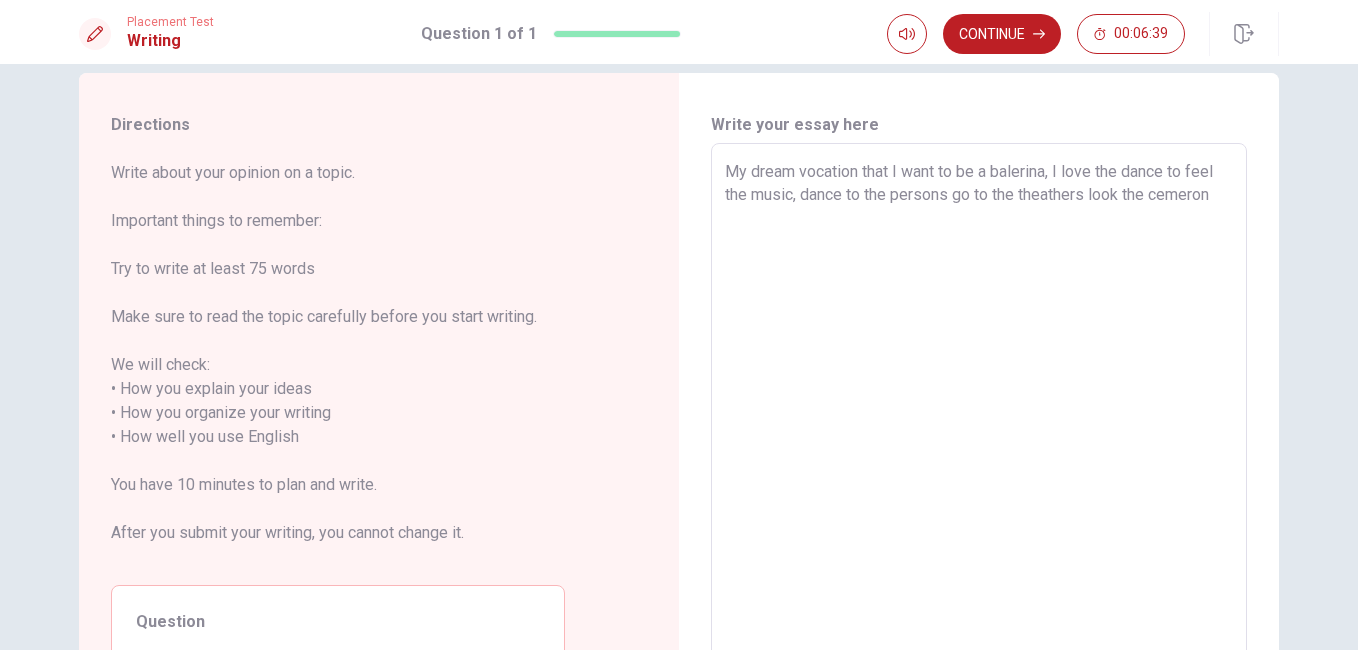 click on "My dream vocation that I want to be a balerina, I love the dance to feel the music, dance to the persons go to the theathers look the cemeron" at bounding box center [979, 425] 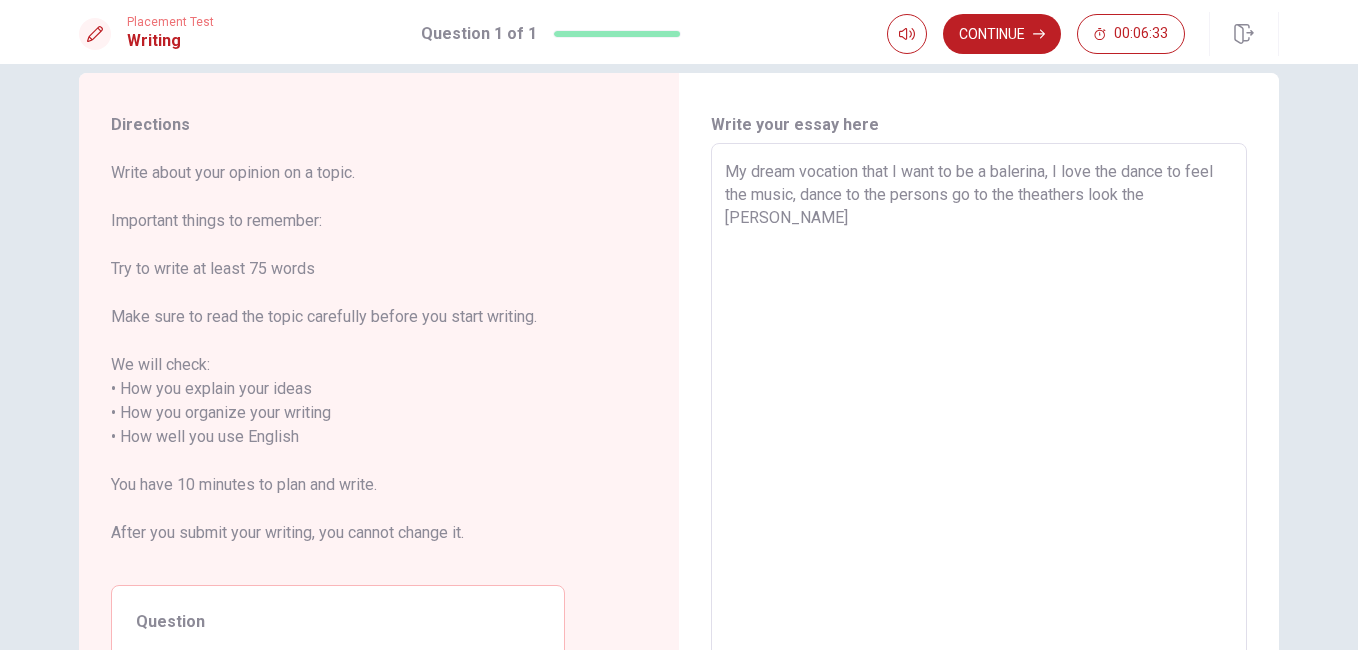 click on "My dream vocation that I want to be a balerina, I love the dance to feel the music, dance to the persons go to the theathers look the [PERSON_NAME]" at bounding box center [979, 425] 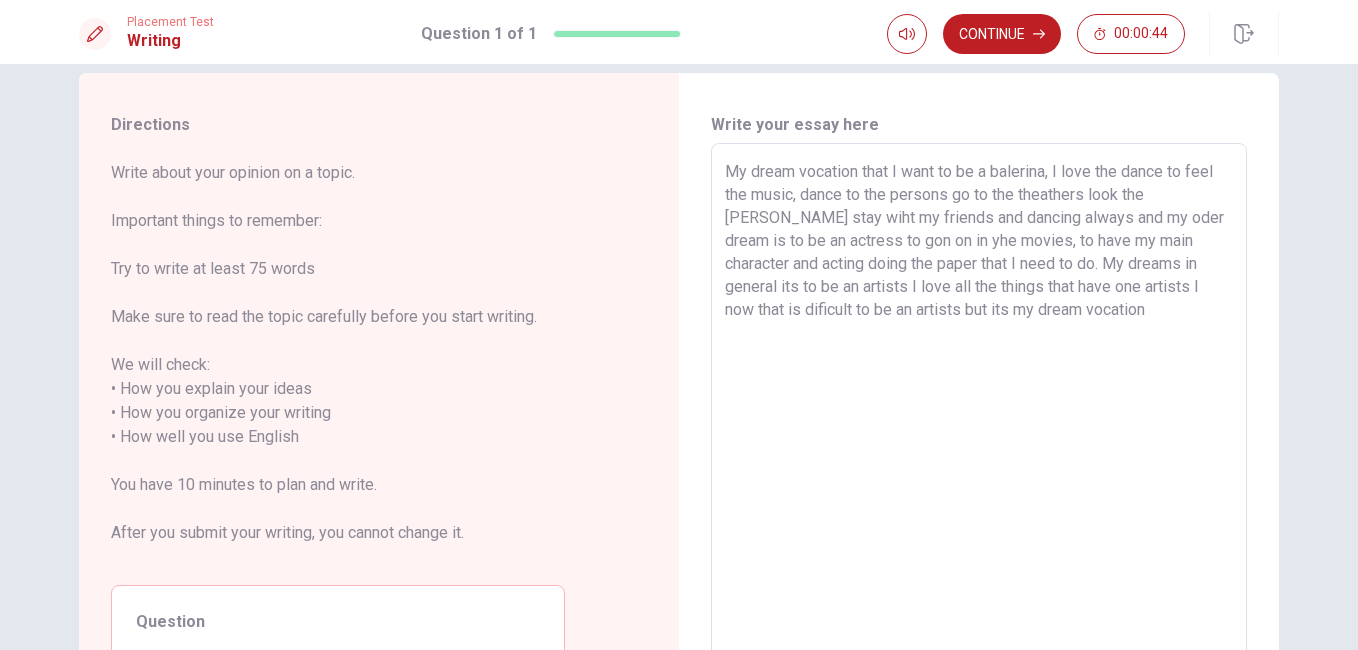 click on "My dream vocation that I want to be a balerina, I love the dance to feel the music, dance to the persons go to the theathers look the [PERSON_NAME] stay wiht my friends and dancing always and my oder dream is to be an actress to gon on in yhe movies, to have my main character and acting doing the paper that I need to do. My dreams in general its to be an artists I love all the things that have one artists I now that is dificult to be an artists but its my dream vocation" at bounding box center [979, 425] 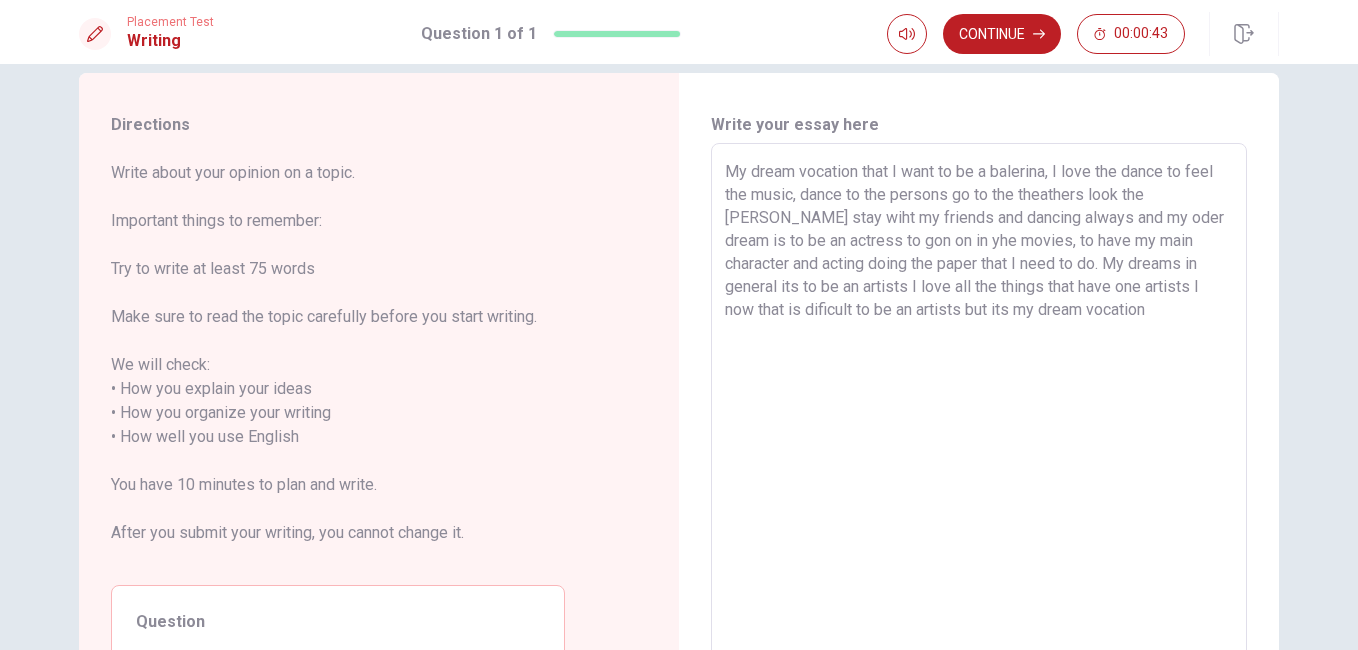 click on "My dream vocation that I want to be a balerina, I love the dance to feel the music, dance to the persons go to the theathers look the [PERSON_NAME] stay wiht my friends and dancing always and my oder dream is to be an actress to gon on in yhe movies, to have my main character and acting doing the paper that I need to do. My dreams in general its to be an artists I love all the things that have one artists I now that is dificult to be an artists but its my dream vocation" at bounding box center (979, 425) 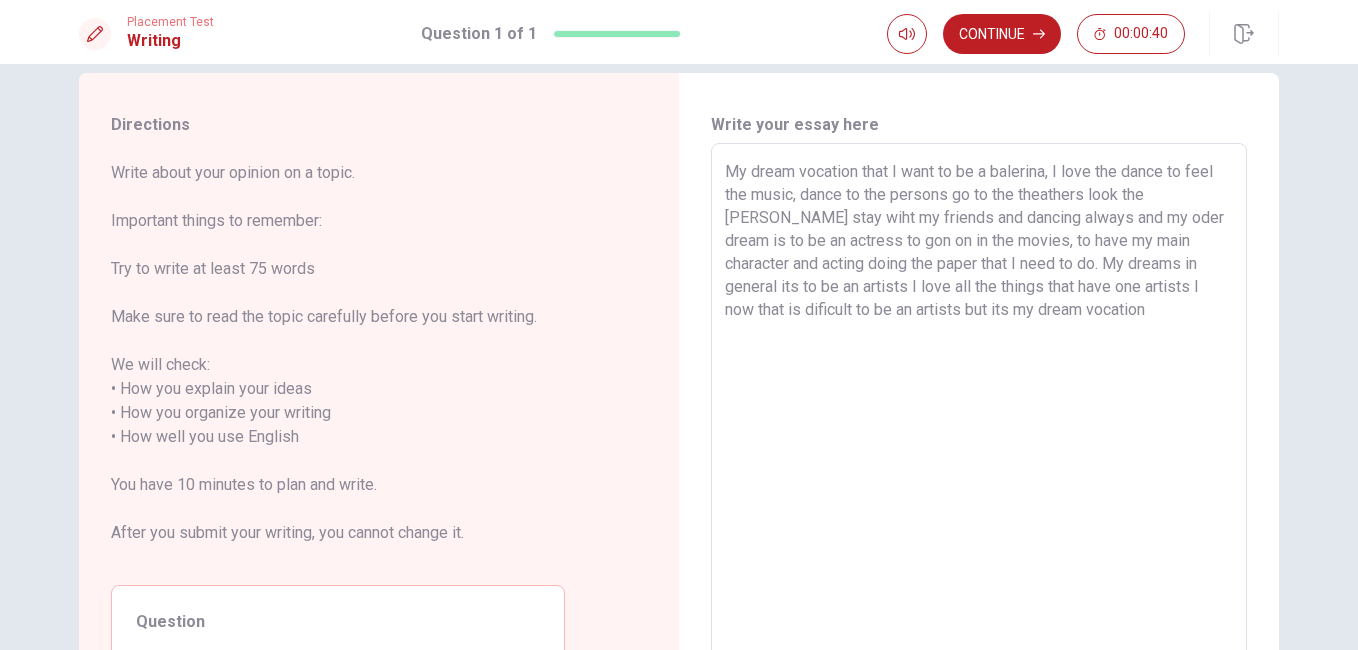 click on "My dream vocation that I want to be a balerina, I love the dance to feel the music, dance to the persons go to the theathers look the [PERSON_NAME] stay wiht my friends and dancing always and my oder dream is to be an actress to gon on in the movies, to have my main character and acting doing the paper that I need to do. My dreams in general its to be an artists I love all the things that have one artists I now that is dificult to be an artists but its my dream vocation" at bounding box center (979, 425) 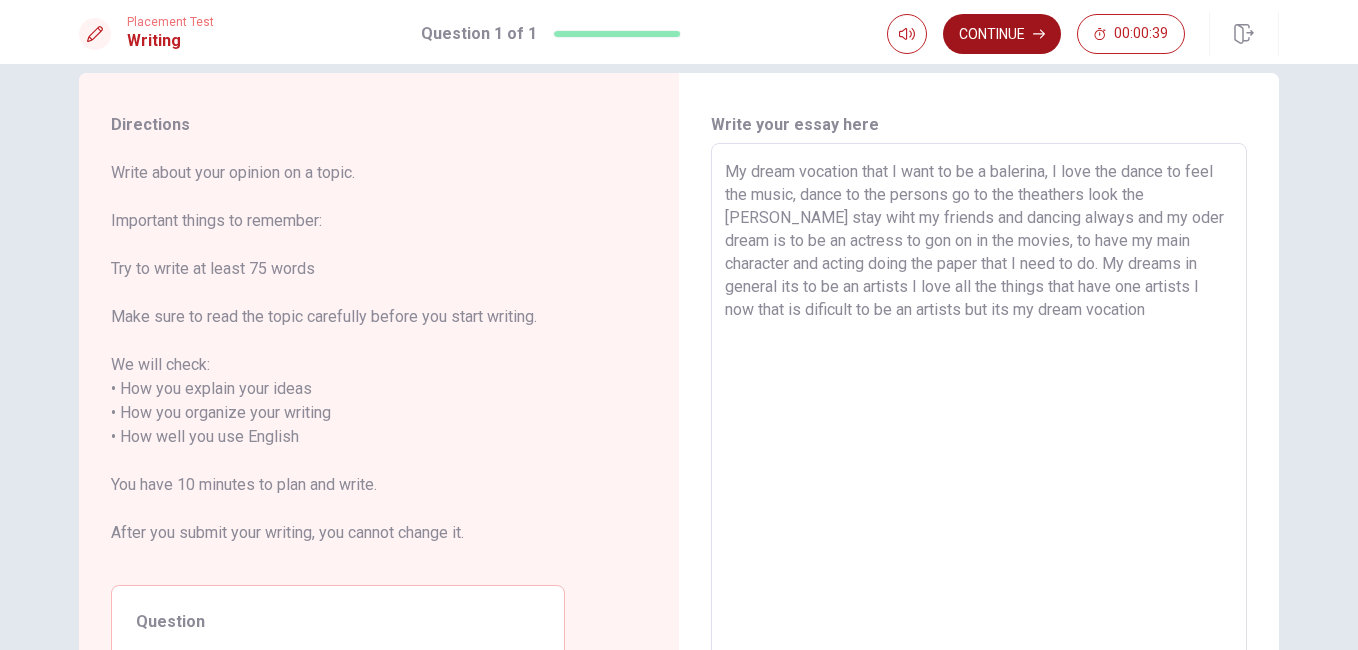 click on "Continue" at bounding box center (1002, 34) 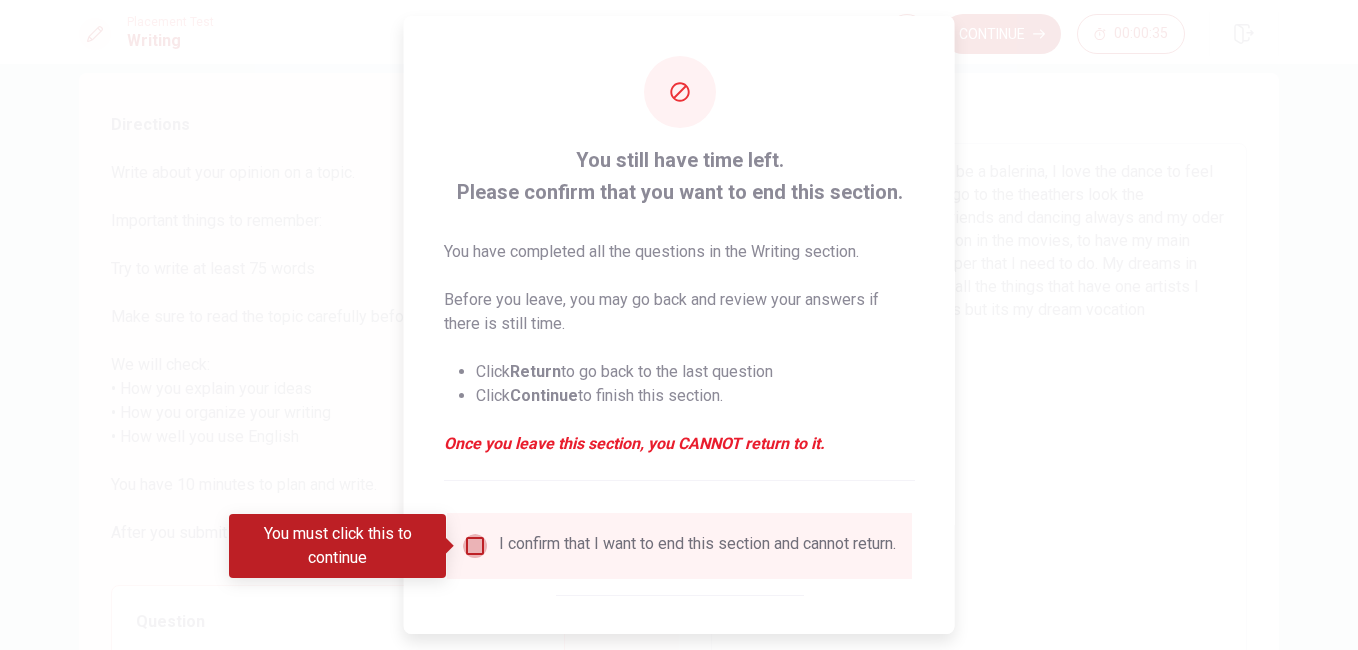 click at bounding box center (475, 546) 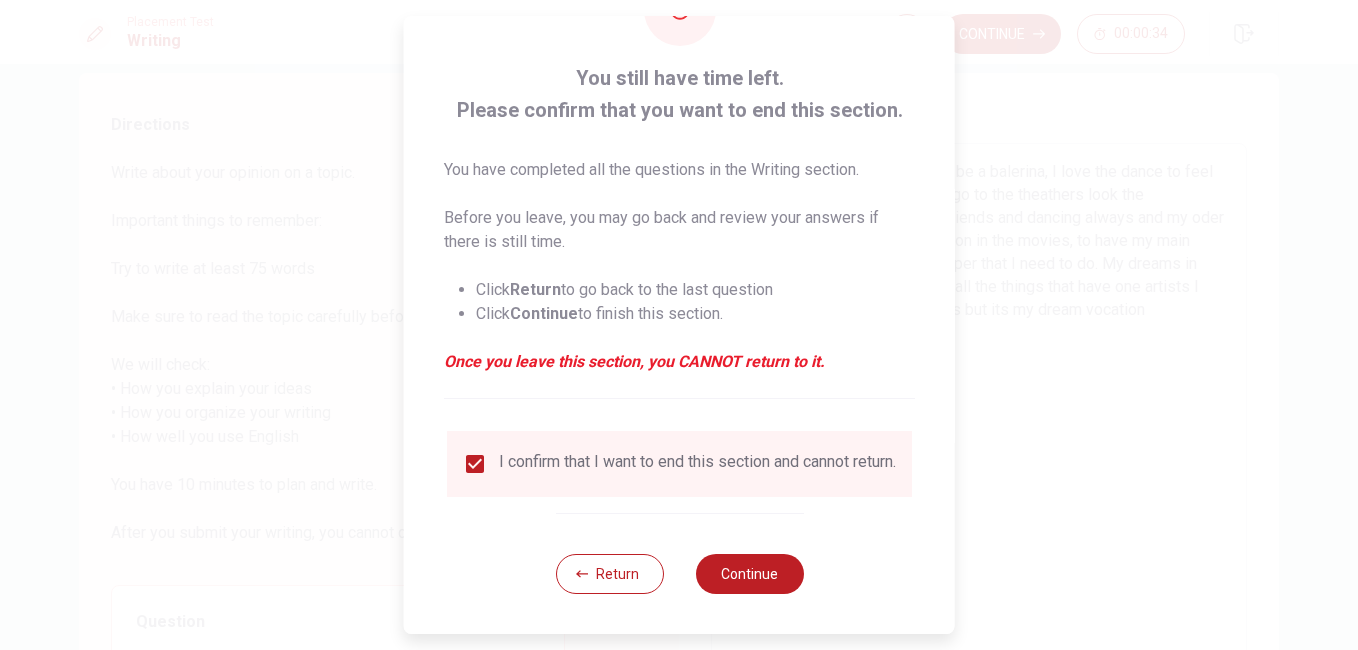 scroll, scrollTop: 96, scrollLeft: 0, axis: vertical 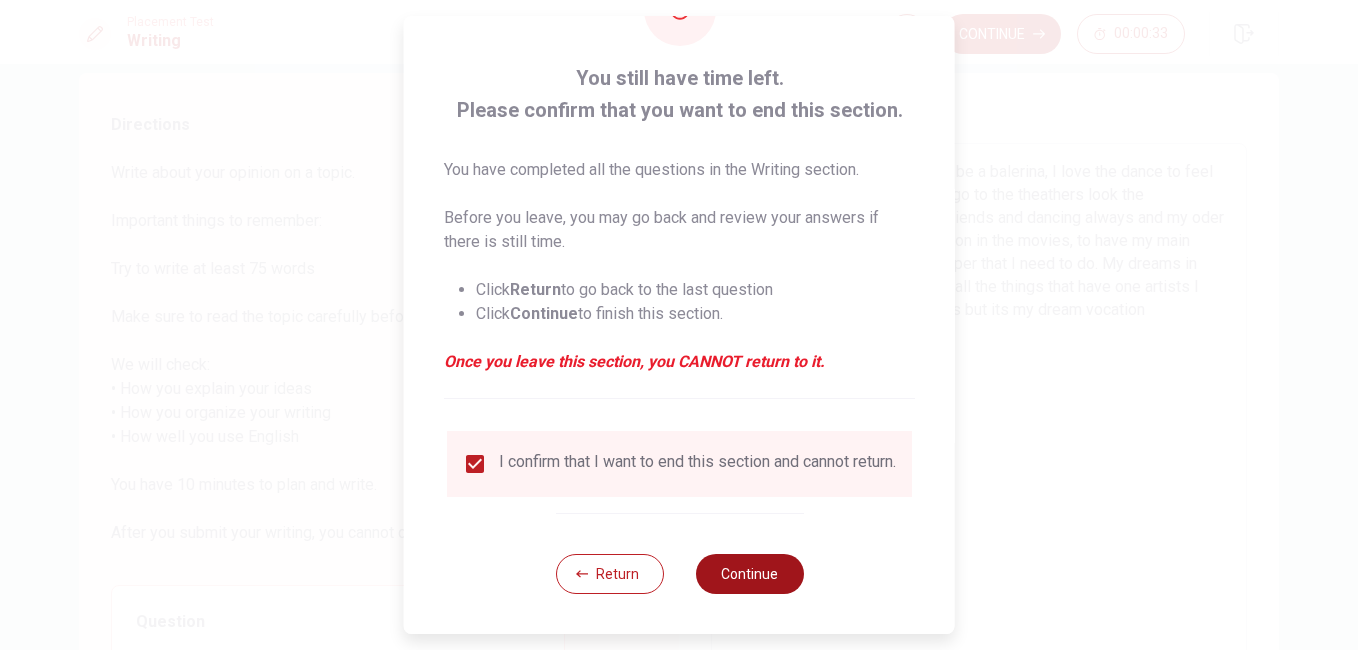 click on "Continue" at bounding box center [749, 574] 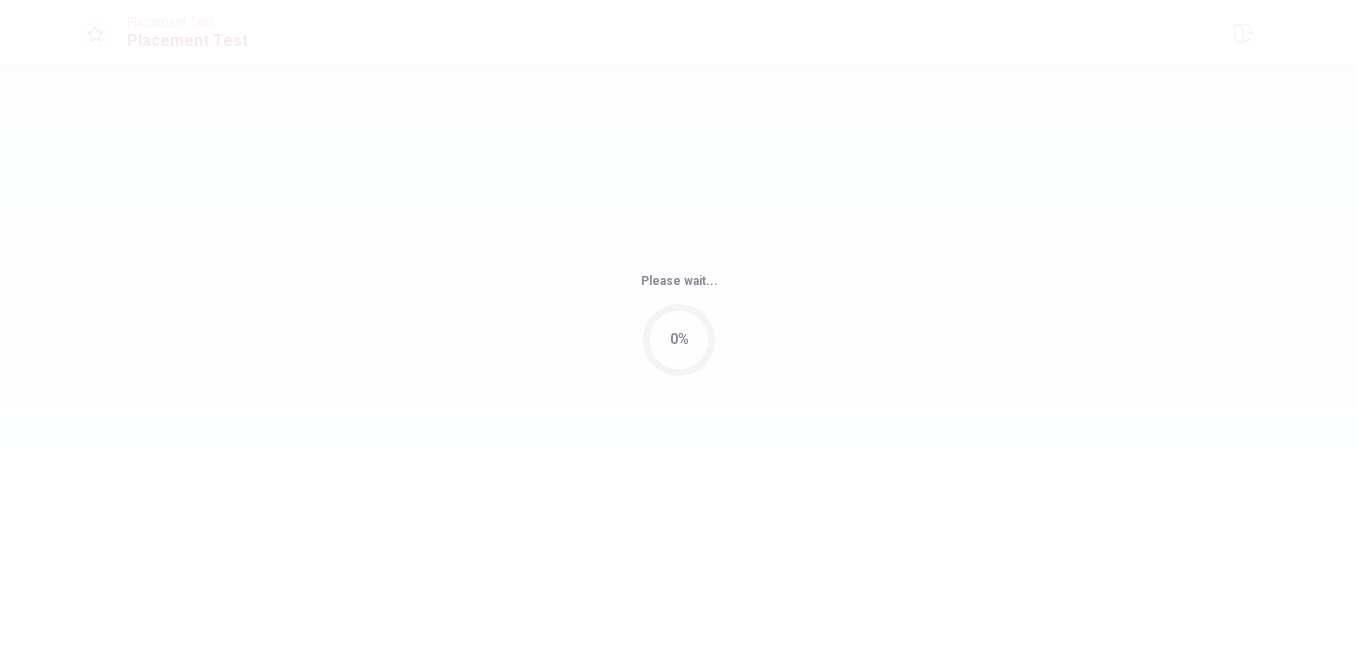 scroll, scrollTop: 0, scrollLeft: 0, axis: both 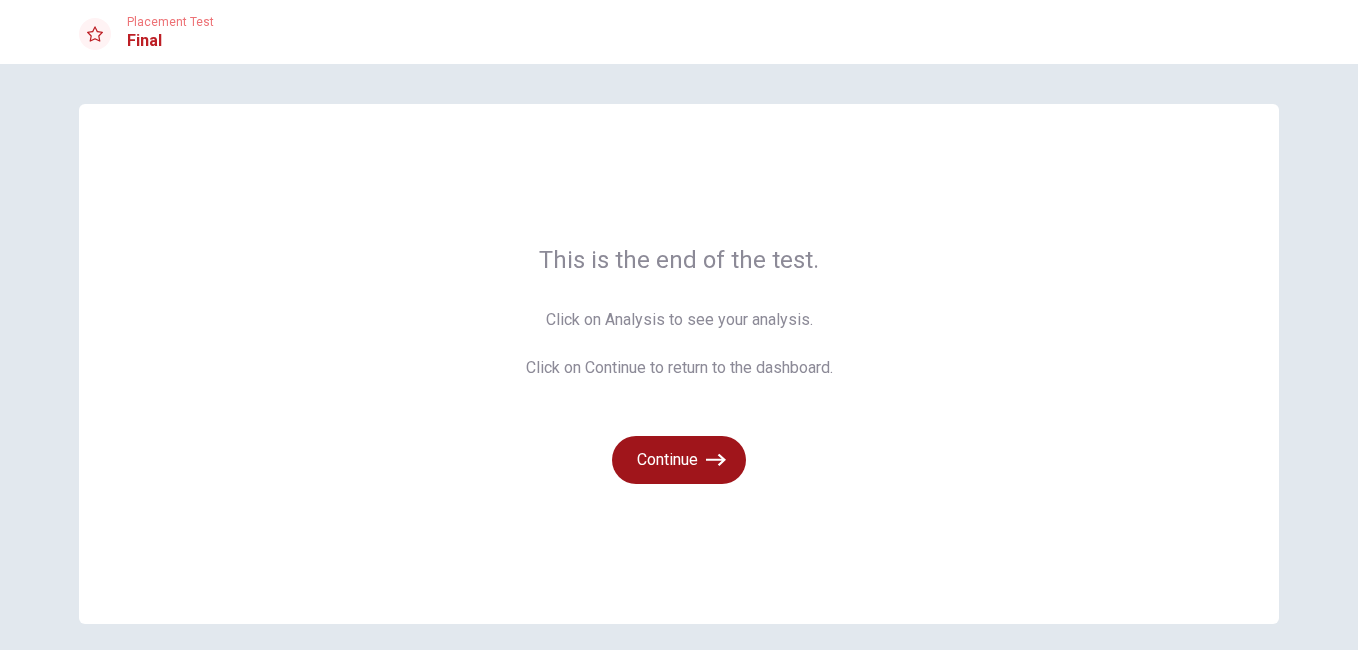 click on "Continue" at bounding box center (679, 460) 